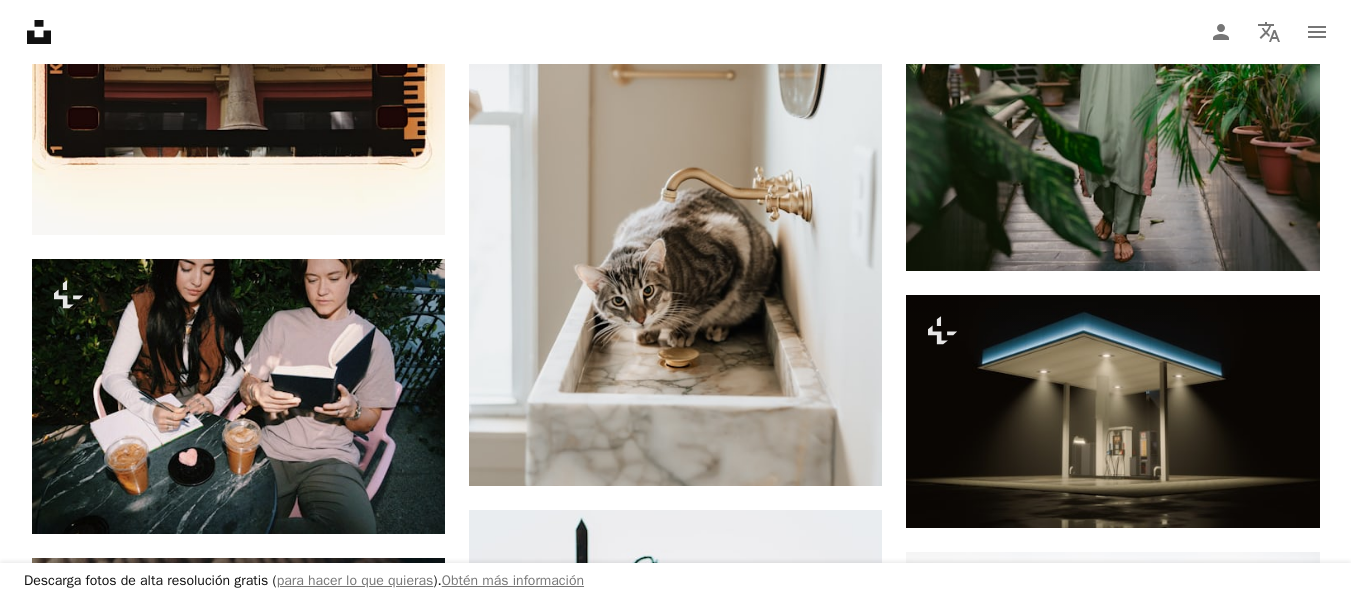 scroll, scrollTop: 19879, scrollLeft: 0, axis: vertical 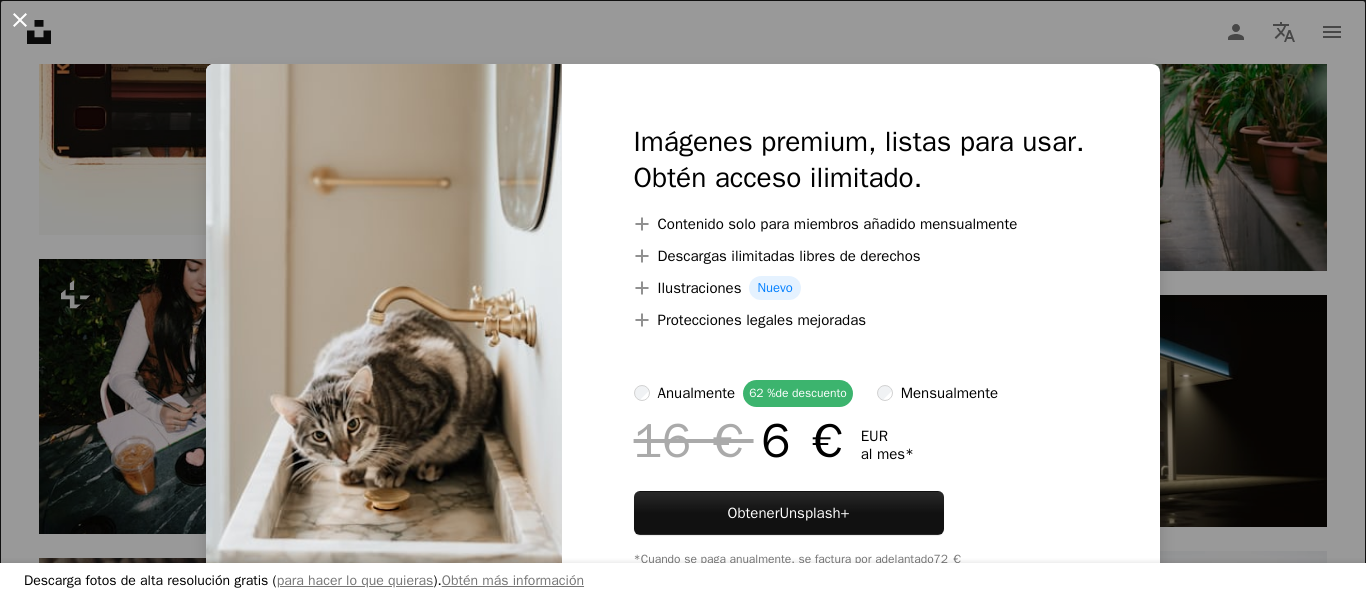 click on "An X shape" at bounding box center (20, 20) 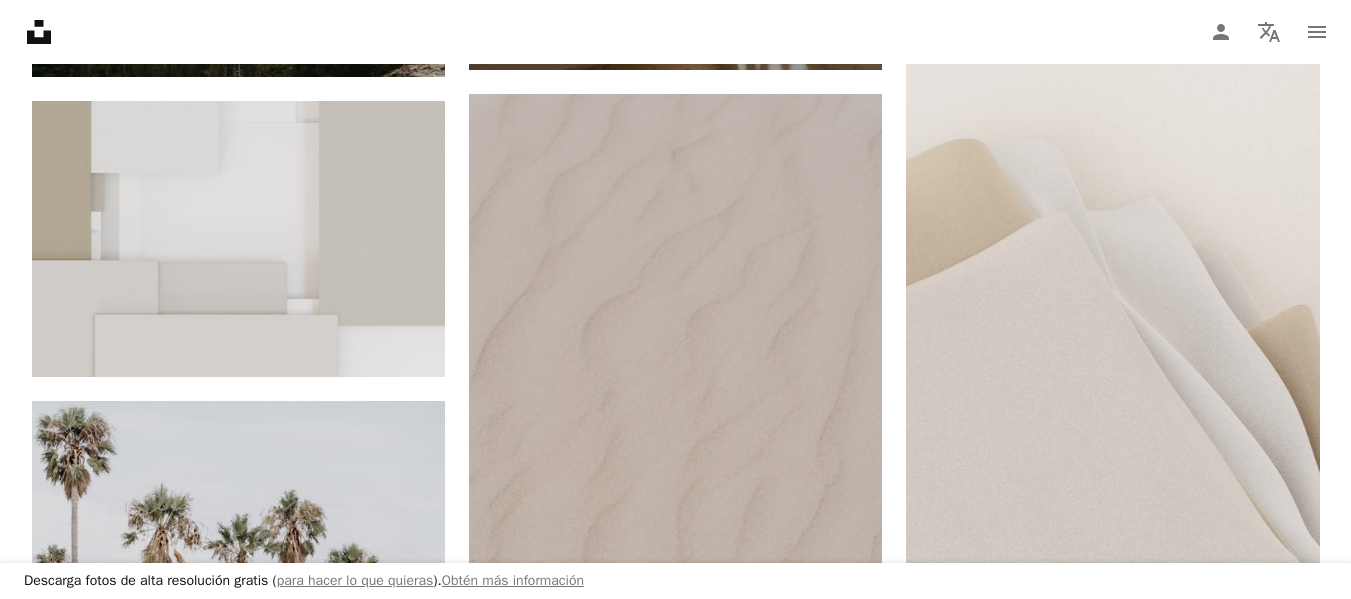 scroll, scrollTop: 22979, scrollLeft: 0, axis: vertical 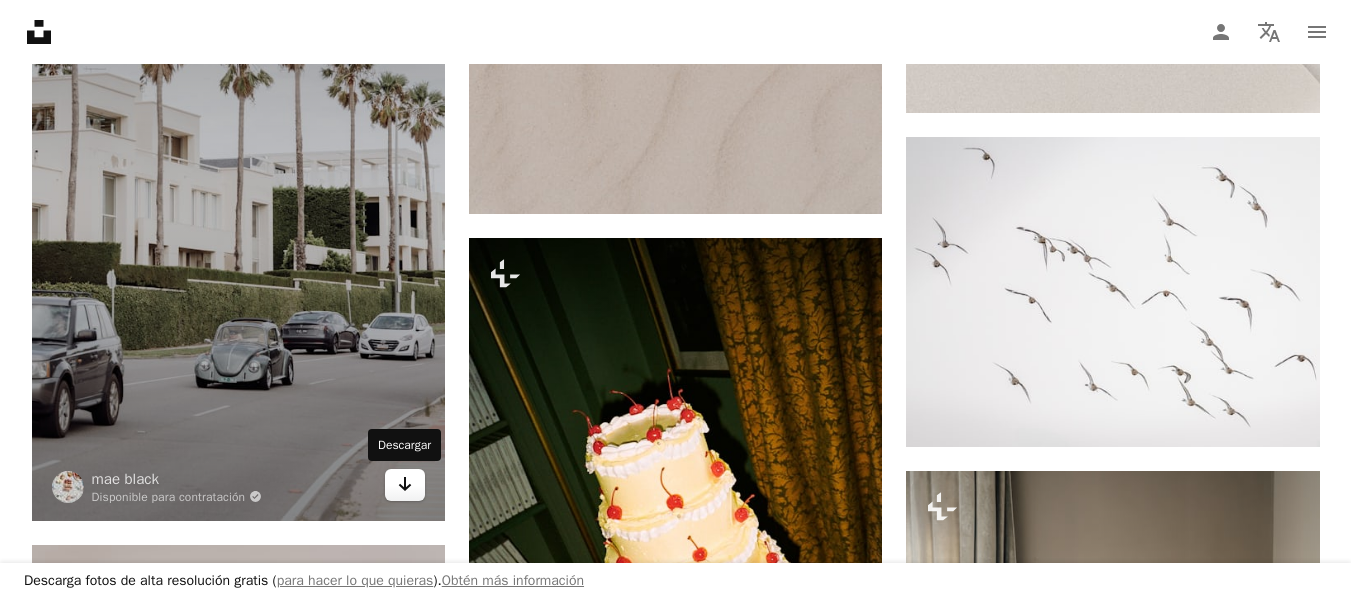 click on "Arrow pointing down" 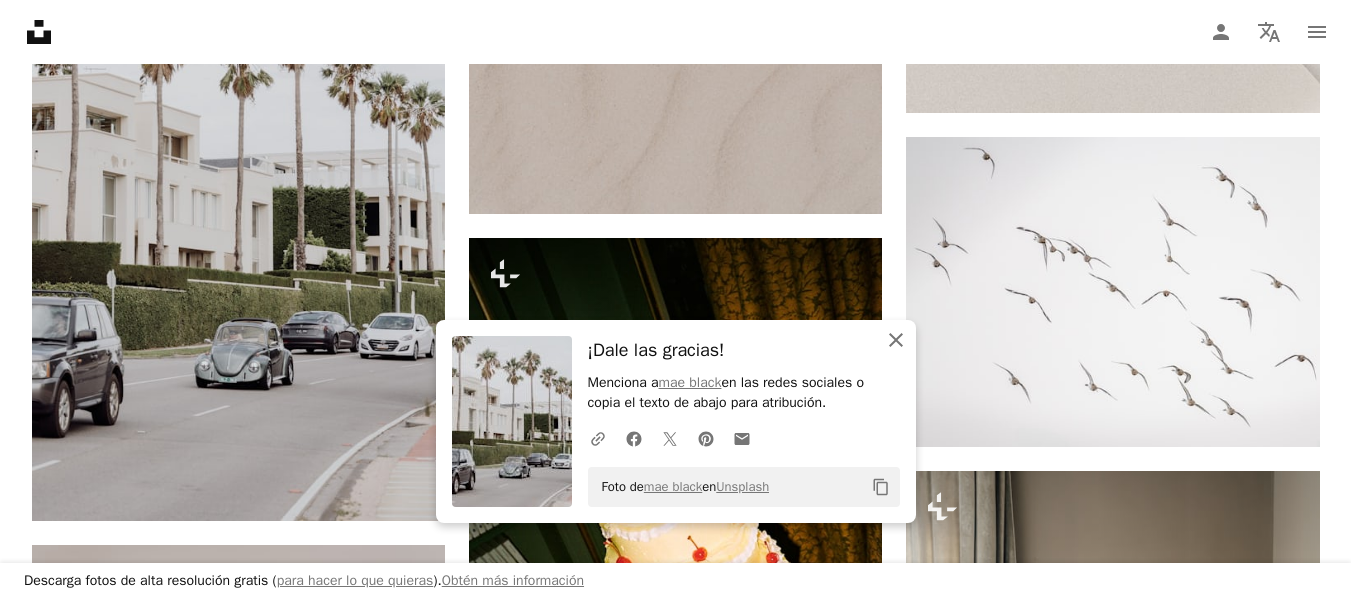 click 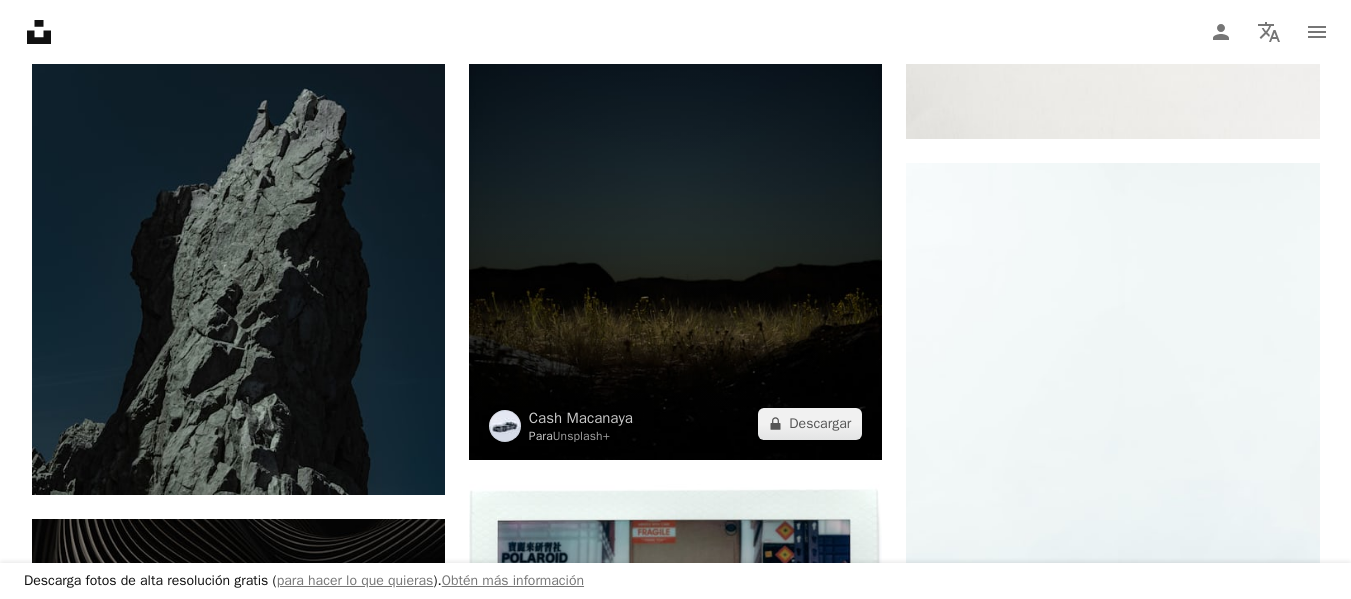scroll, scrollTop: 28979, scrollLeft: 0, axis: vertical 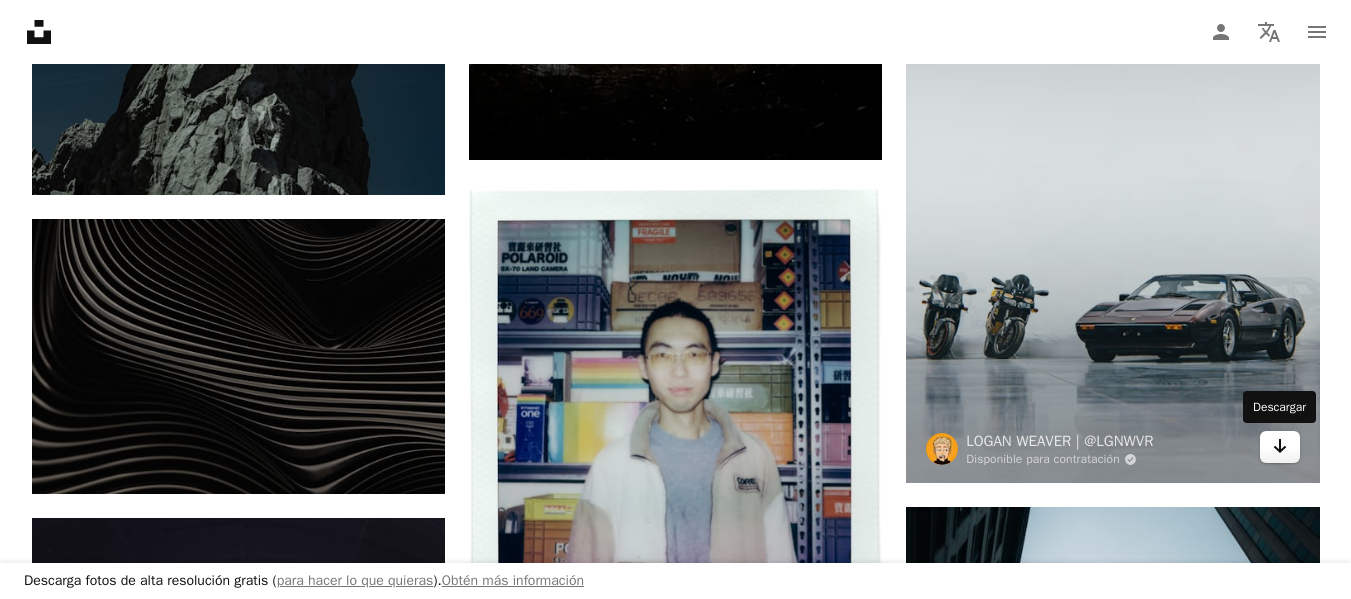 click on "Arrow pointing down" 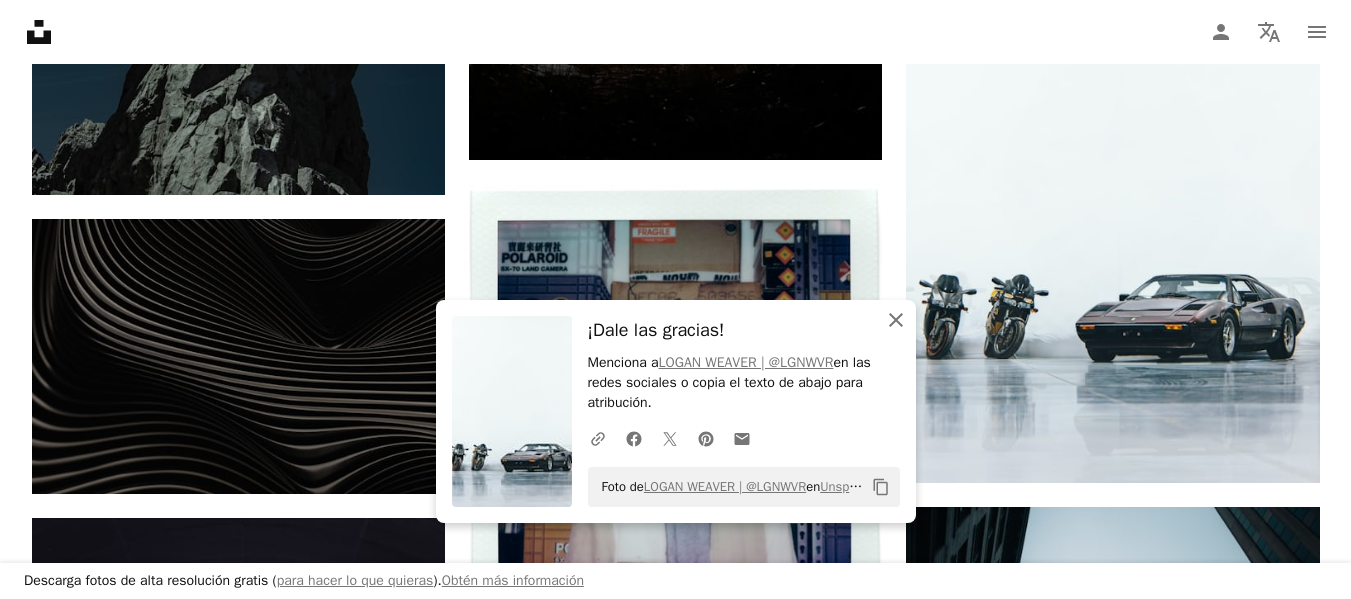 click 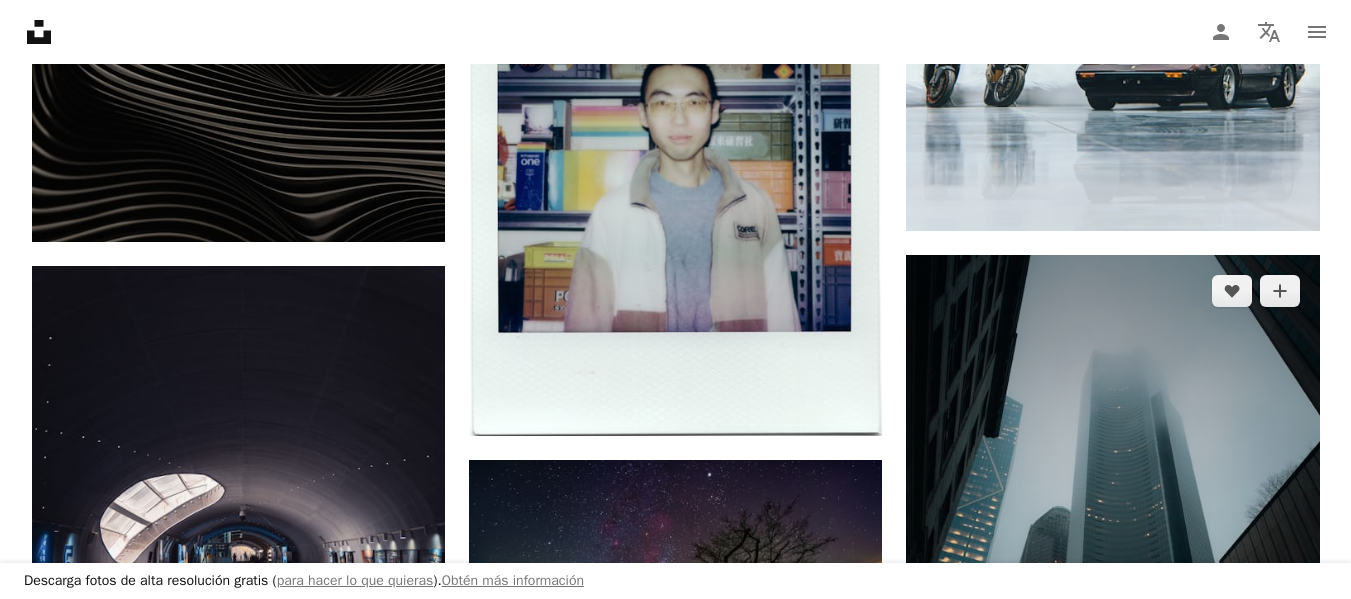 scroll, scrollTop: 29479, scrollLeft: 0, axis: vertical 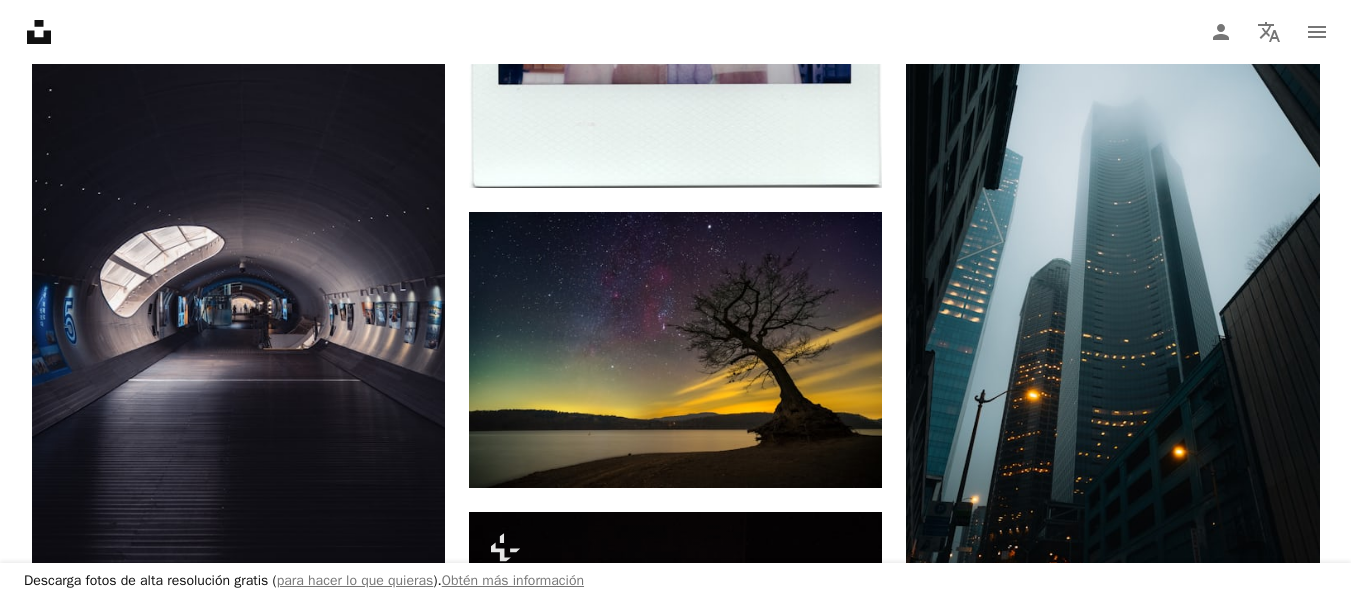 drag, startPoint x: 237, startPoint y: 382, endPoint x: 11, endPoint y: 280, distance: 247.95161 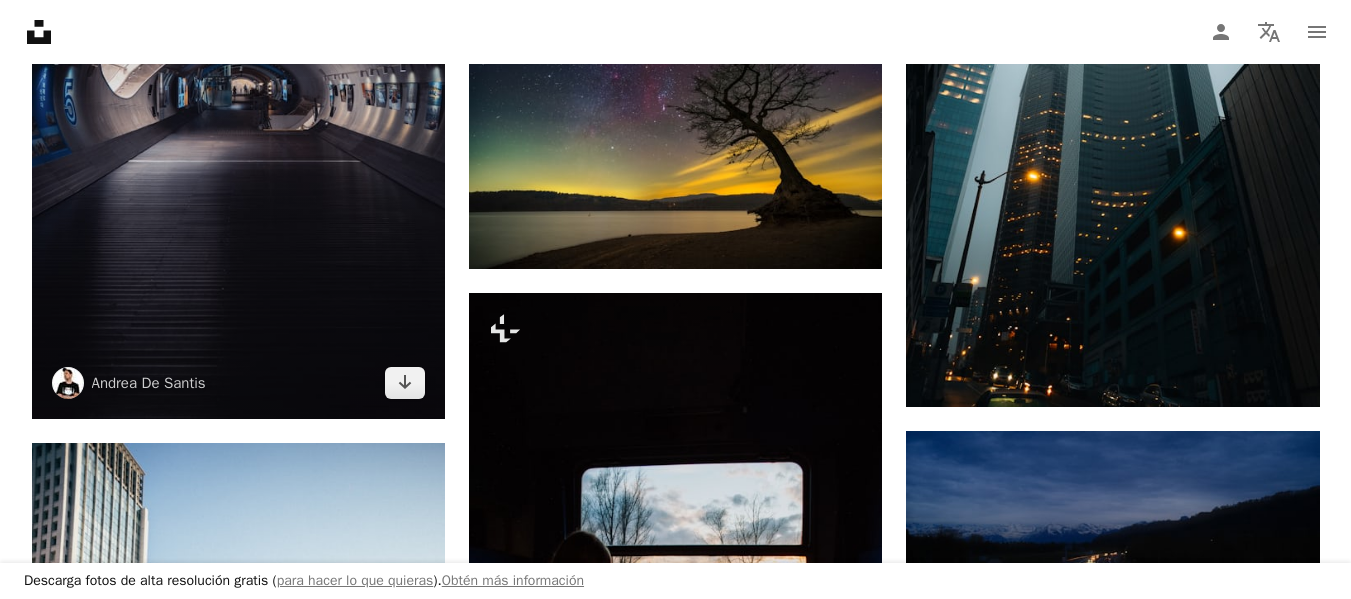 scroll, scrollTop: 29679, scrollLeft: 0, axis: vertical 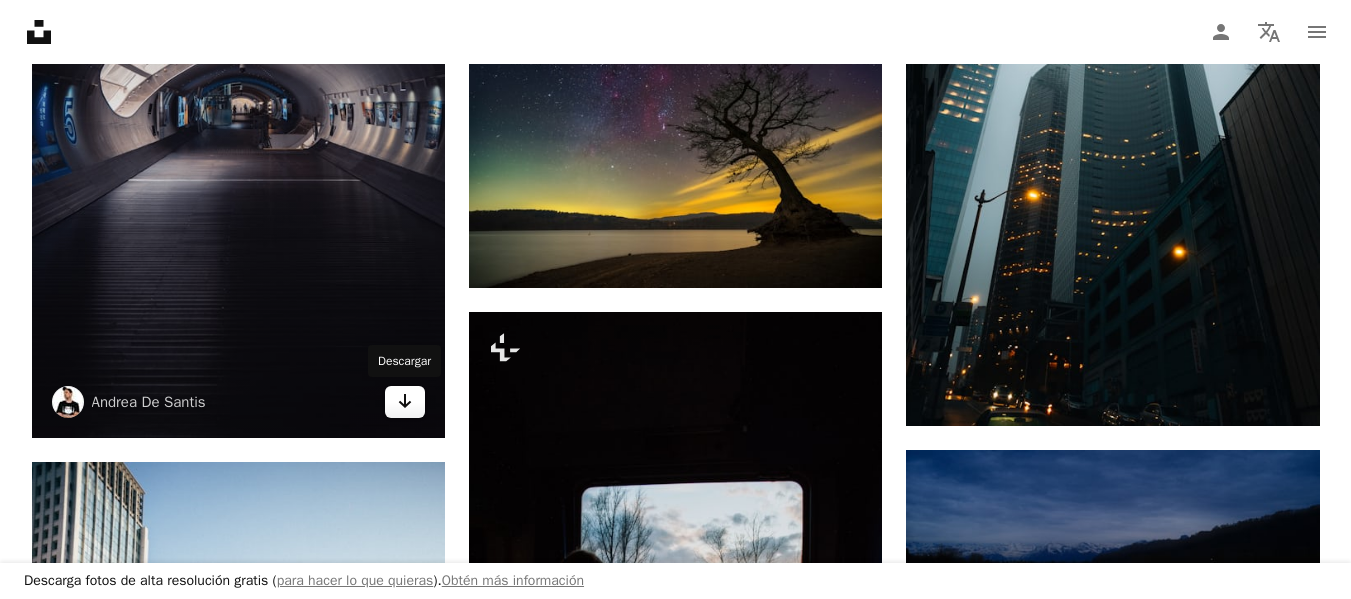 click on "Arrow pointing down" 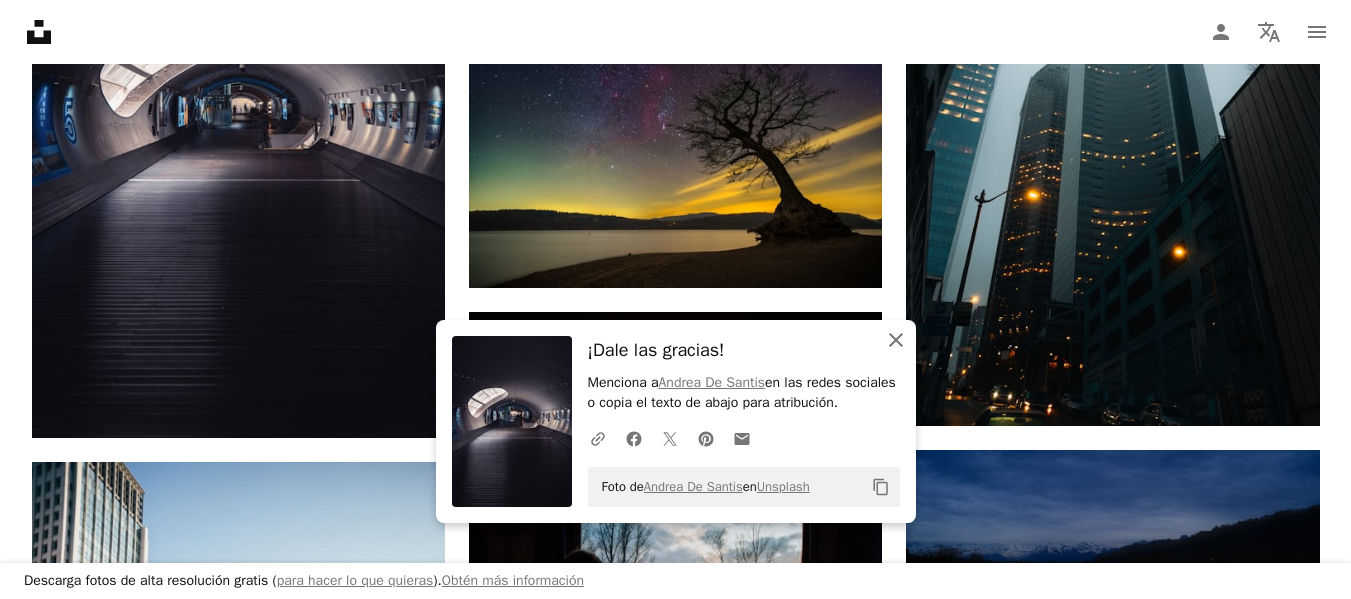 click on "An X shape" 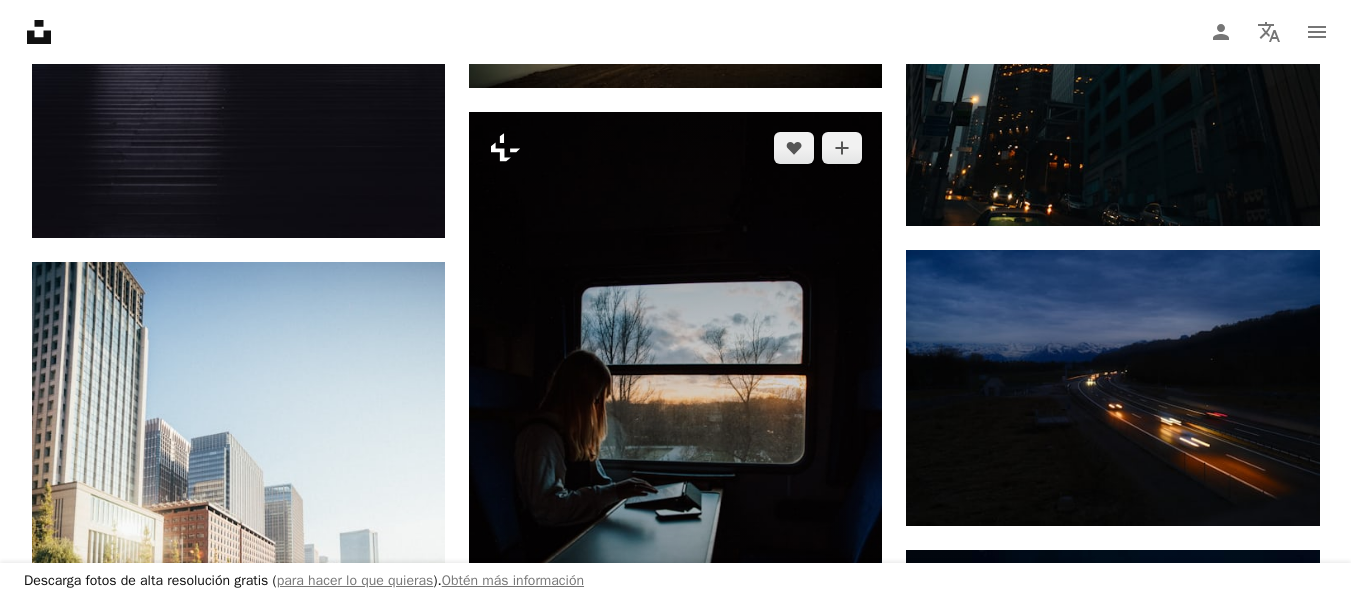scroll, scrollTop: 30179, scrollLeft: 0, axis: vertical 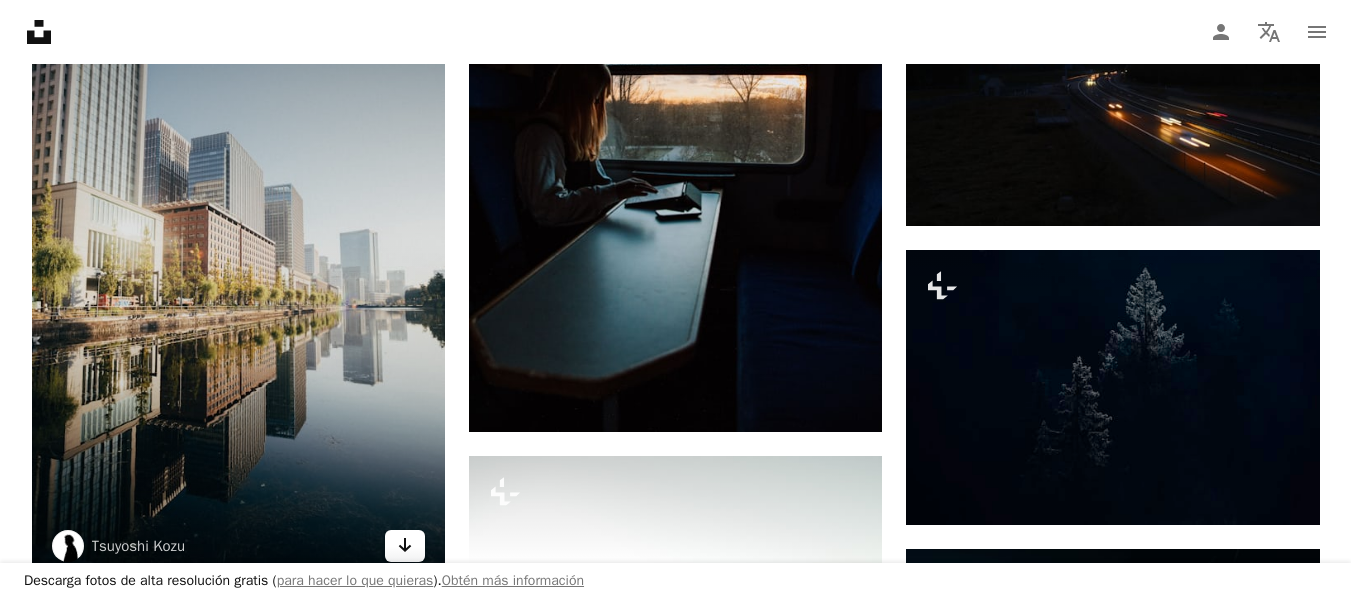 click on "Arrow pointing down" 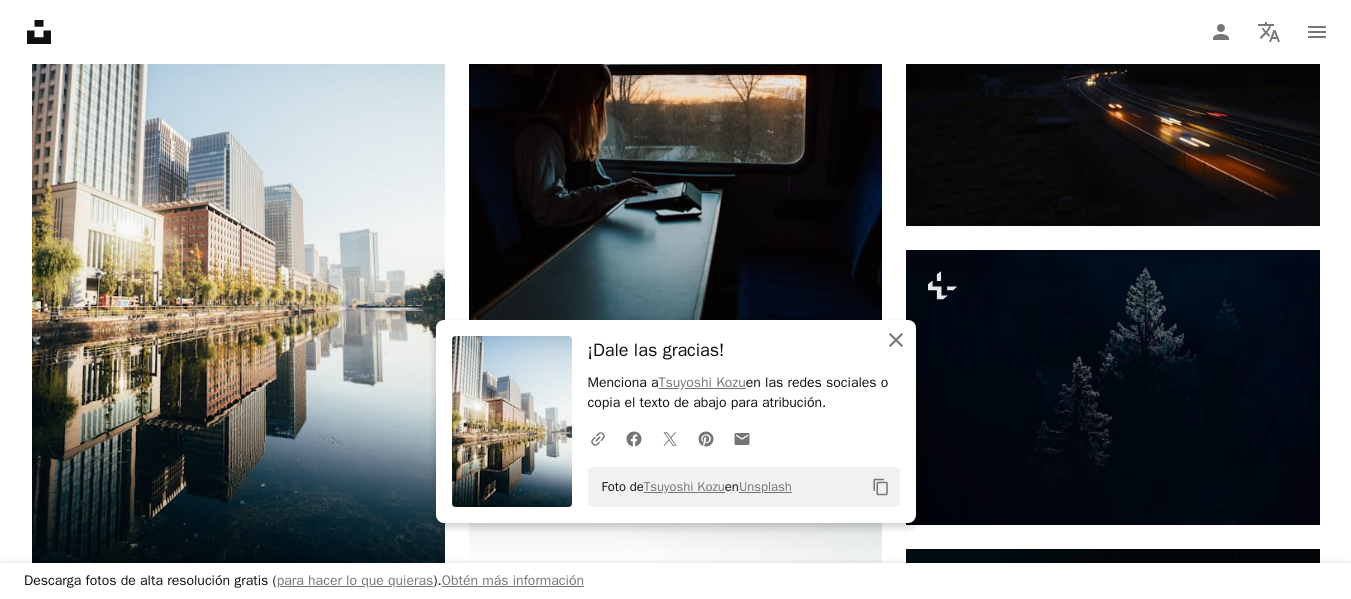 click on "An X shape" 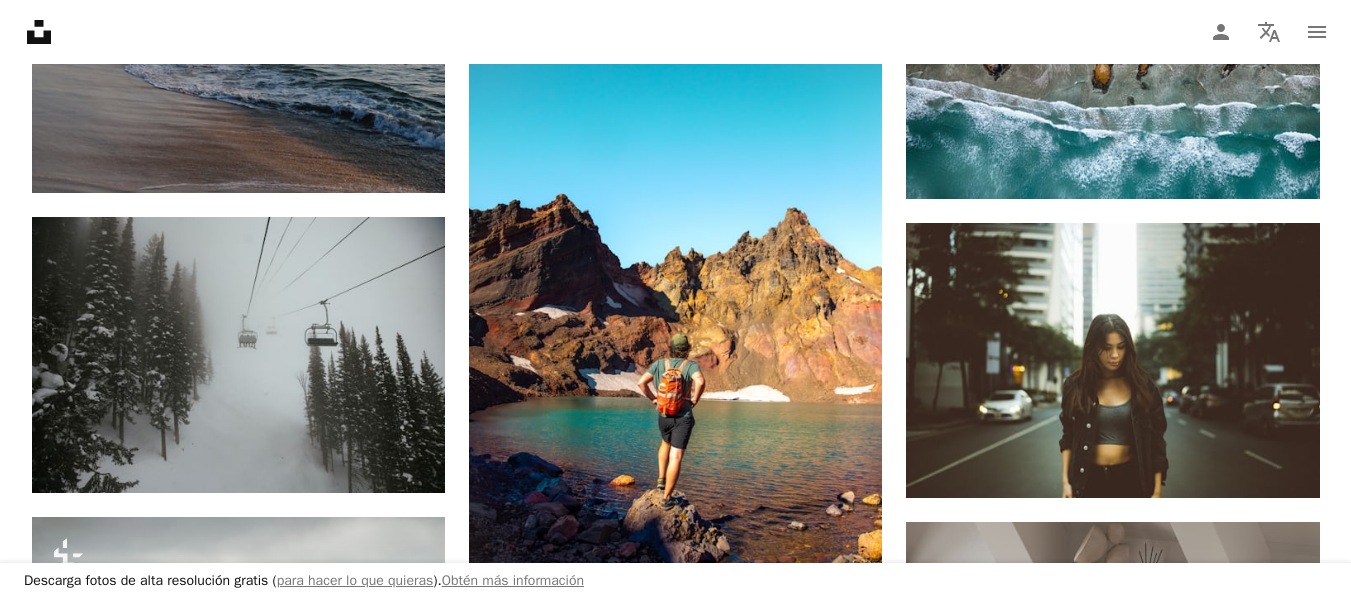 scroll, scrollTop: 31879, scrollLeft: 0, axis: vertical 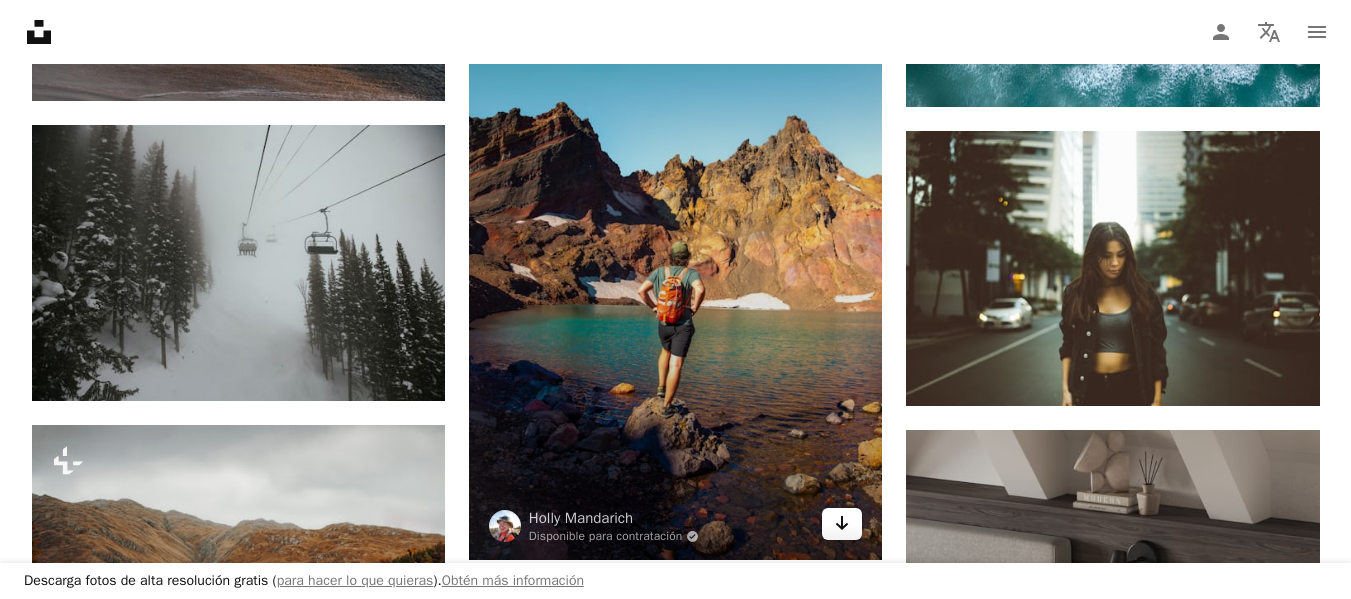 click on "Arrow pointing down" 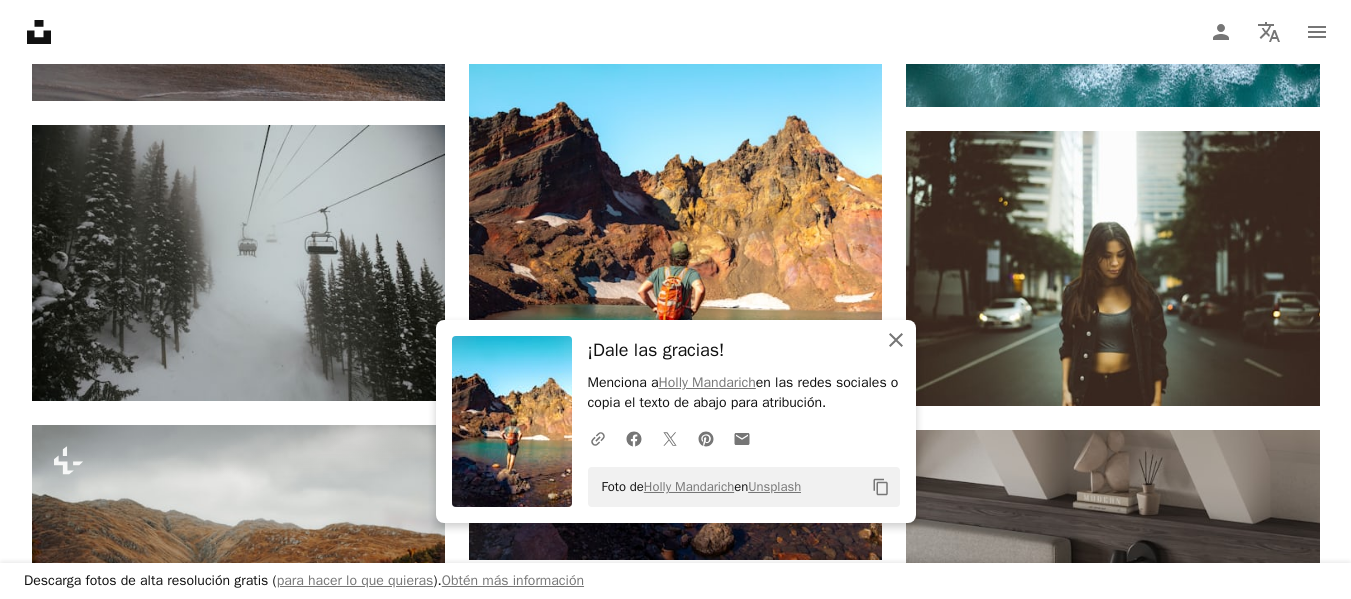 click 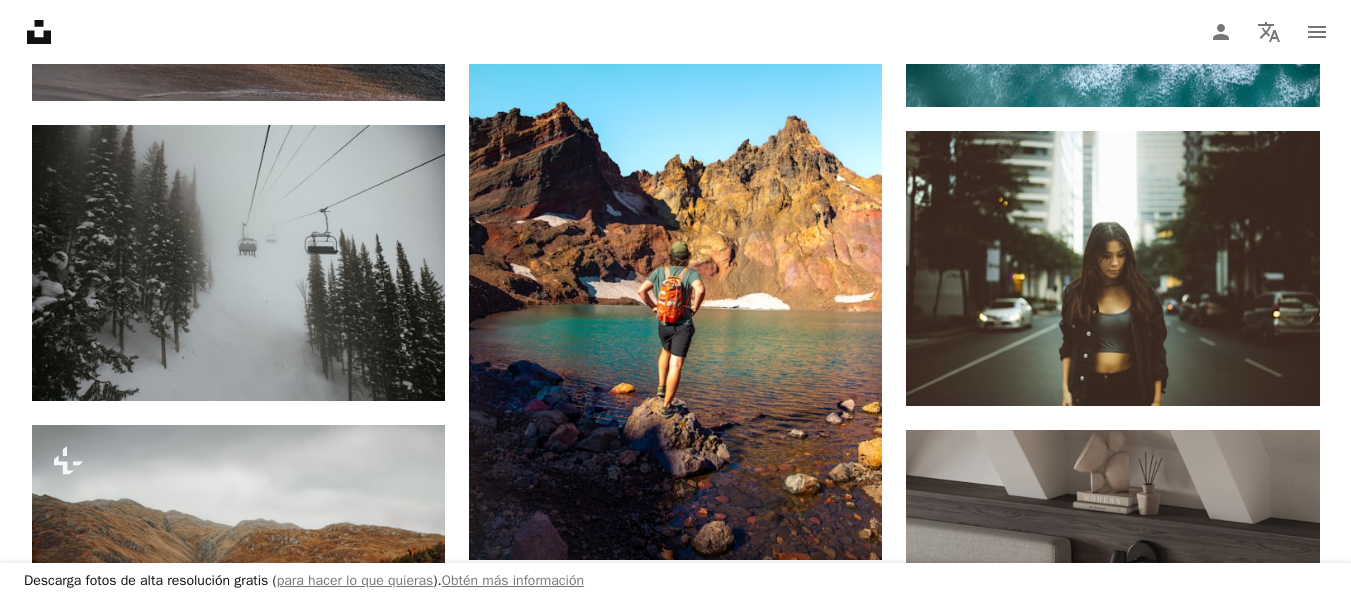 click on "A heart A plus sign [FIRST] [LAST] Disponible para contratación A checkmark inside of a circle Arrow pointing down A heart A plus sign Brandee Taylor Arrow pointing down Plus sign for Unsplash+ A heart A plus sign Jeremy Bishop Para Unsplash+ A lock Descargar A heart A plus sign Pawel Czerwinski Arrow pointing down Plus sign for Unsplash+ A heart A plus sign Planet Volumes Para Unsplash+ A lock Descargar A heart A plus sign Micah & Sammie Chaffin Disponible para contratación A checkmark inside of a circle Arrow pointing down A heart A plus sign LOGAN WEAVER | @LGNWVR Disponible para contratación A checkmark inside of a circle Arrow pointing down A heart A plus sign Taan Huyn Arrow pointing down A heart A plus sign Daniel J. Schwarz Disponible para contratación A checkmark inside of a circle Arrow pointing down Plus sign for Unsplash+ A heart A plus sign Enis Can Ceyhan Para Unsplash+ A lock Descargar On-brand and on budget images for your next campaign Learn More A heart A plus sign A heart A heart" at bounding box center (675, -12877) 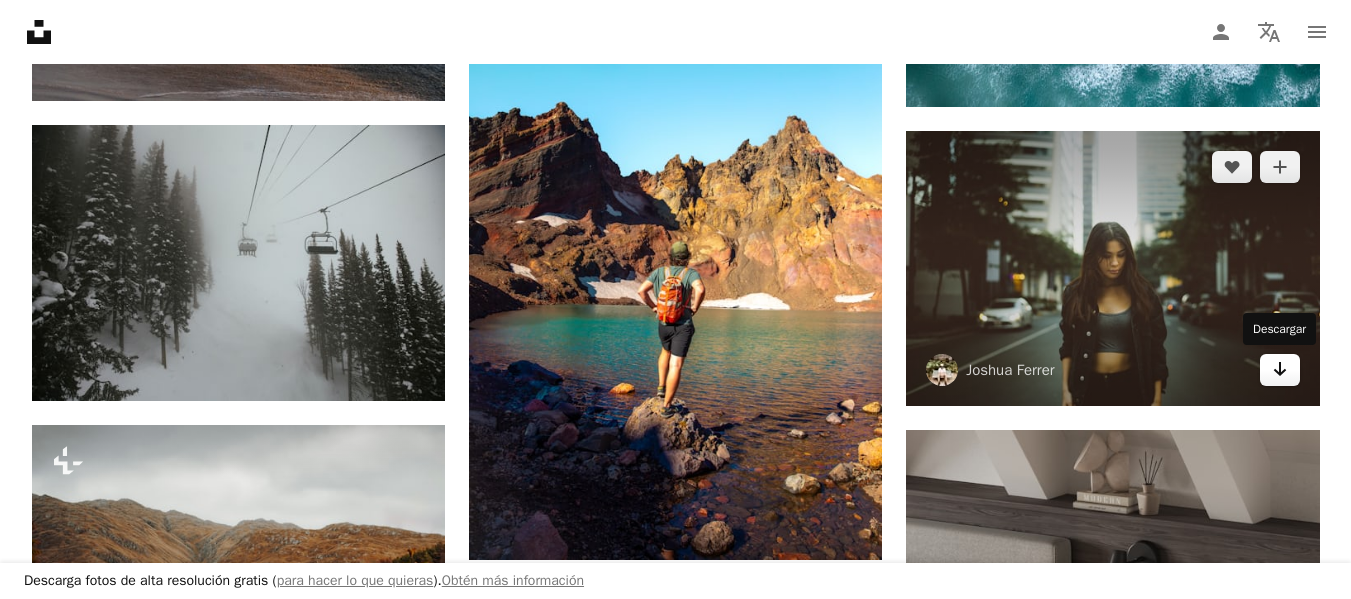 click on "Arrow pointing down" 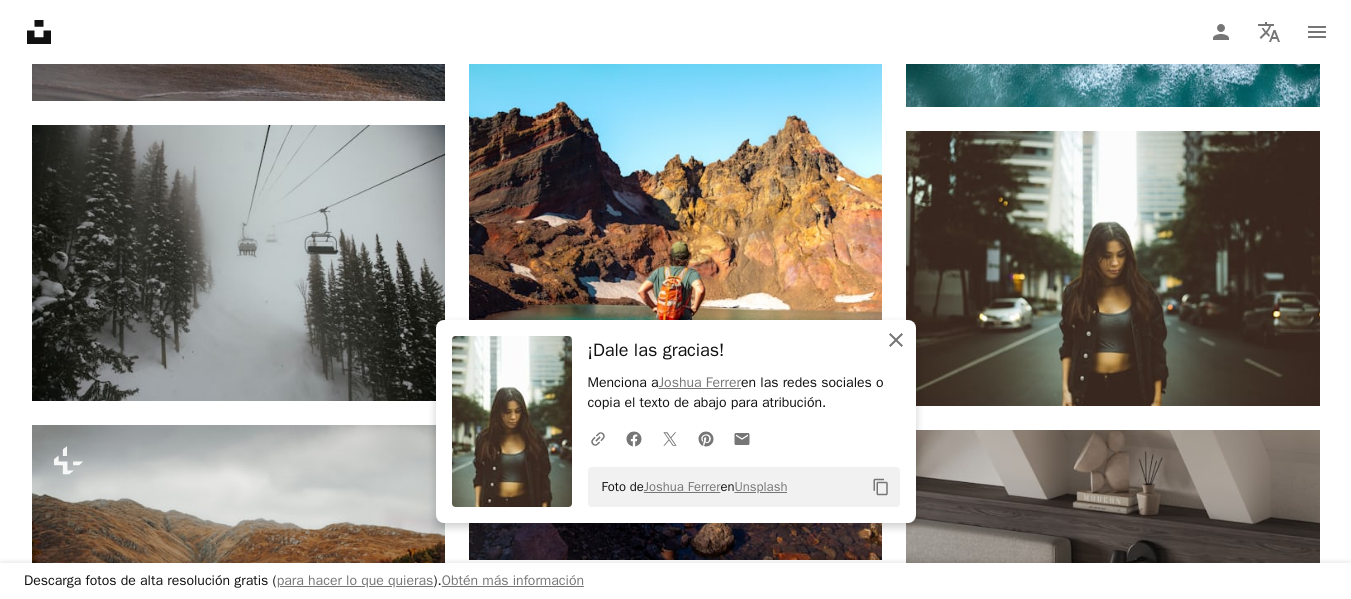 click 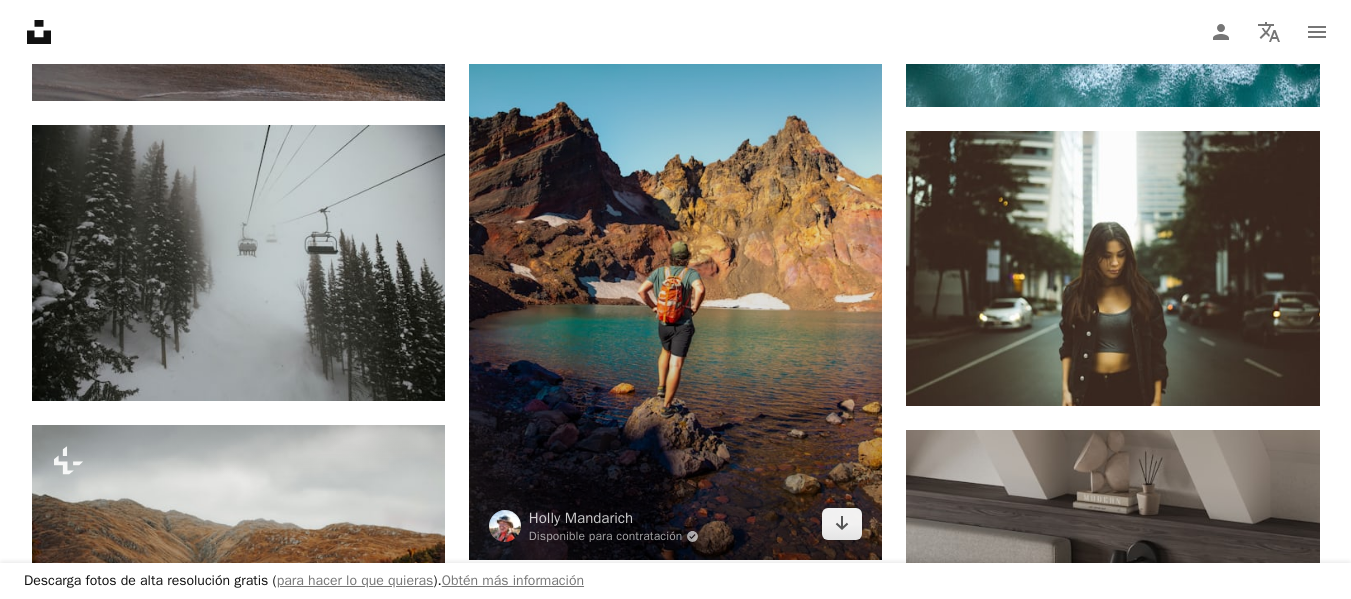 scroll, scrollTop: 32179, scrollLeft: 0, axis: vertical 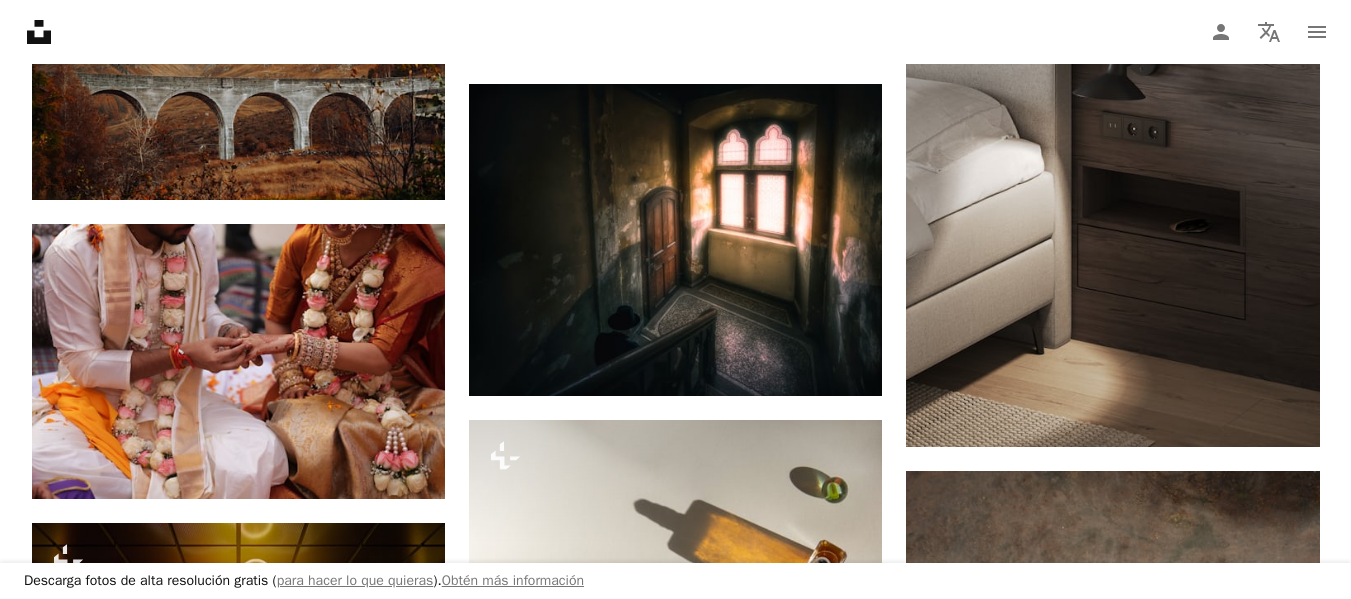 click on "A heart A plus sign [FIRST] [LAST] Disponible para contratación A checkmark inside of a circle Arrow pointing down A heart A plus sign Brandee Taylor Arrow pointing down Plus sign for Unsplash+ A heart A plus sign Jeremy Bishop Para Unsplash+ A lock Descargar A heart A plus sign Pawel Czerwinski Arrow pointing down Plus sign for Unsplash+ A heart A plus sign Planet Volumes Para Unsplash+ A lock Descargar A heart A plus sign Micah & Sammie Chaffin Disponible para contratación A checkmark inside of a circle Arrow pointing down A heart A plus sign LOGAN WEAVER | @LGNWVR Disponible para contratación A checkmark inside of a circle Arrow pointing down A heart A plus sign Taan Huyn Arrow pointing down A heart A plus sign Daniel J. Schwarz Disponible para contratación A checkmark inside of a circle Arrow pointing down Plus sign for Unsplash+ A heart A plus sign Enis Can Ceyhan Para Unsplash+ A lock Descargar On-brand and on budget images for your next campaign Learn More A heart A plus sign A heart A heart" at bounding box center (676, -13376) 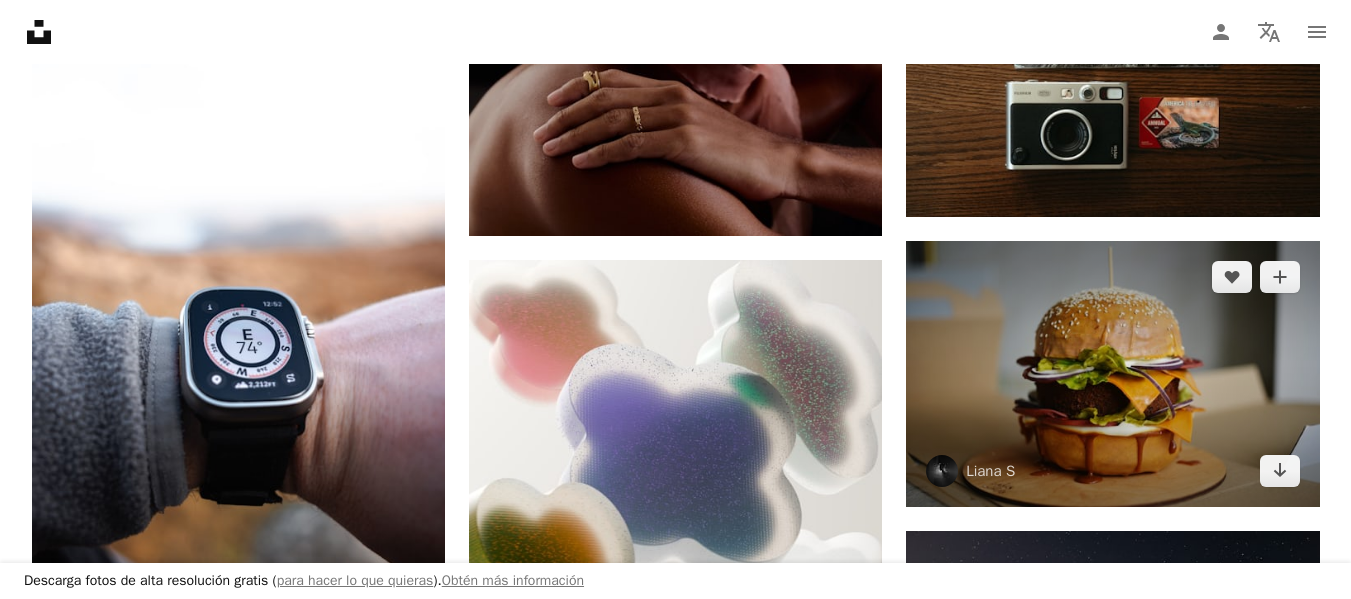 scroll, scrollTop: 33679, scrollLeft: 0, axis: vertical 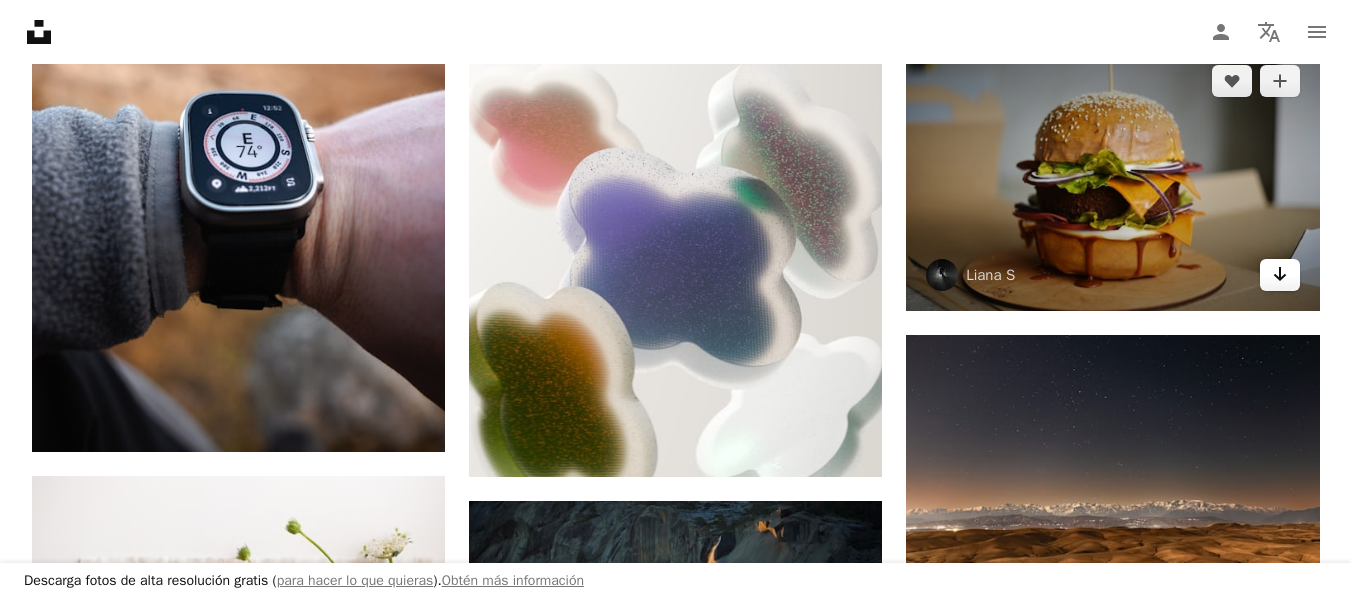 click on "Arrow pointing down" 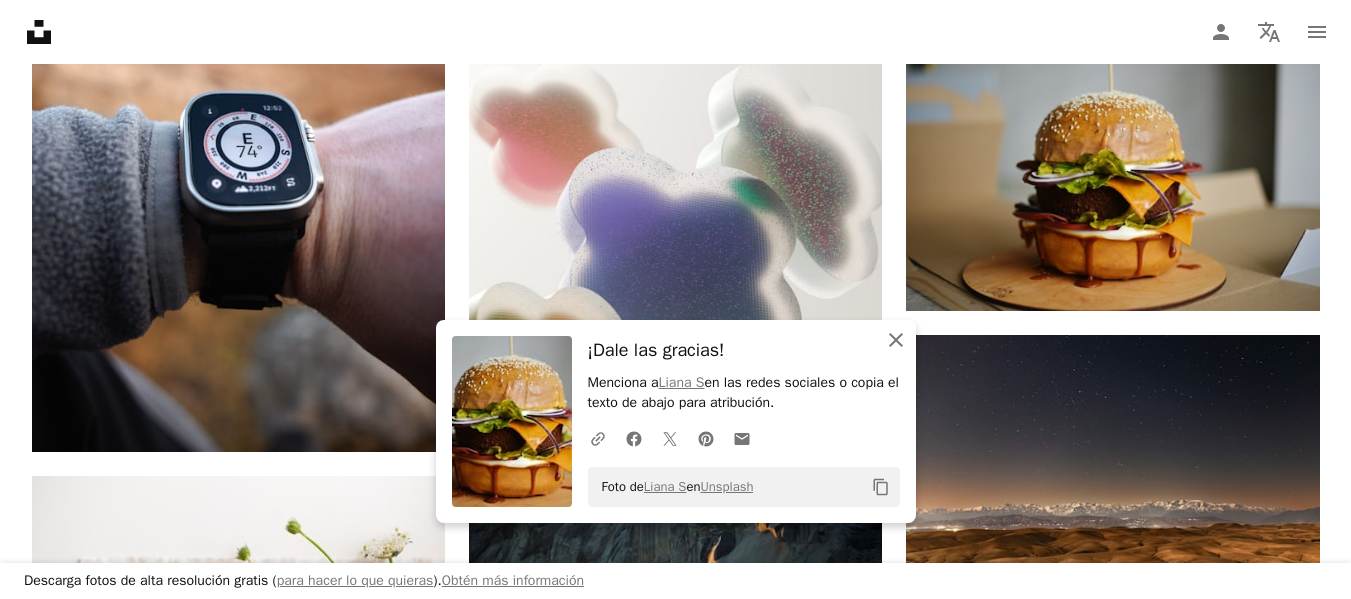click on "An X shape" 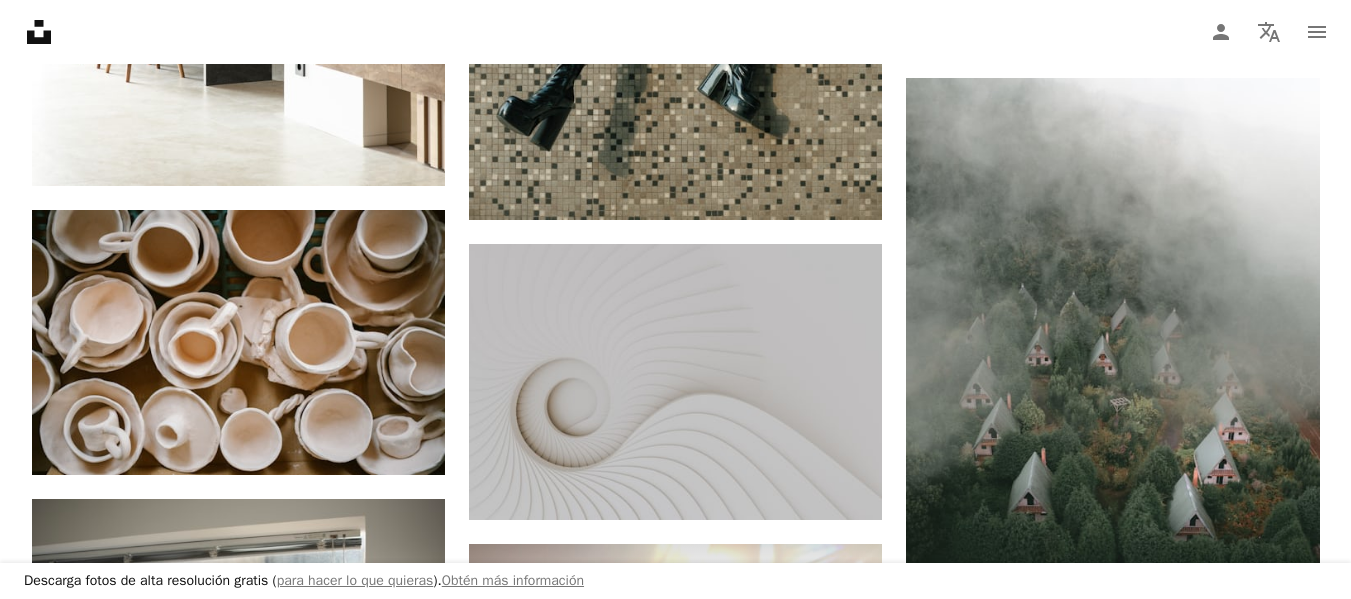 scroll, scrollTop: 35379, scrollLeft: 0, axis: vertical 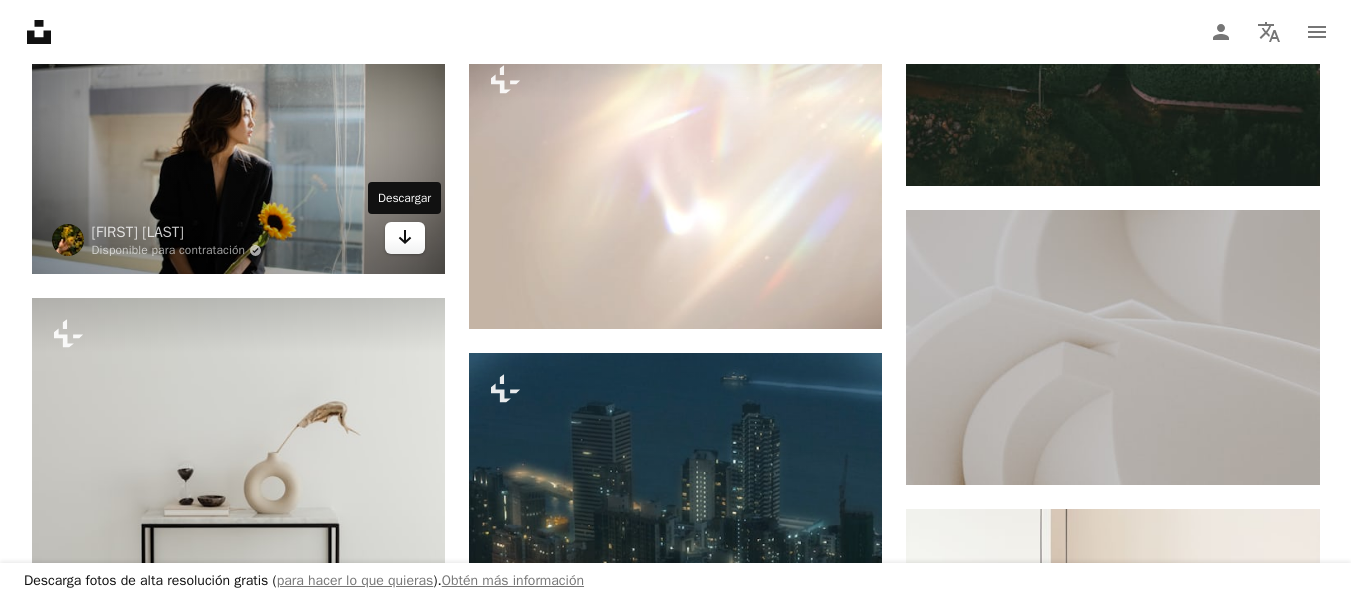 click 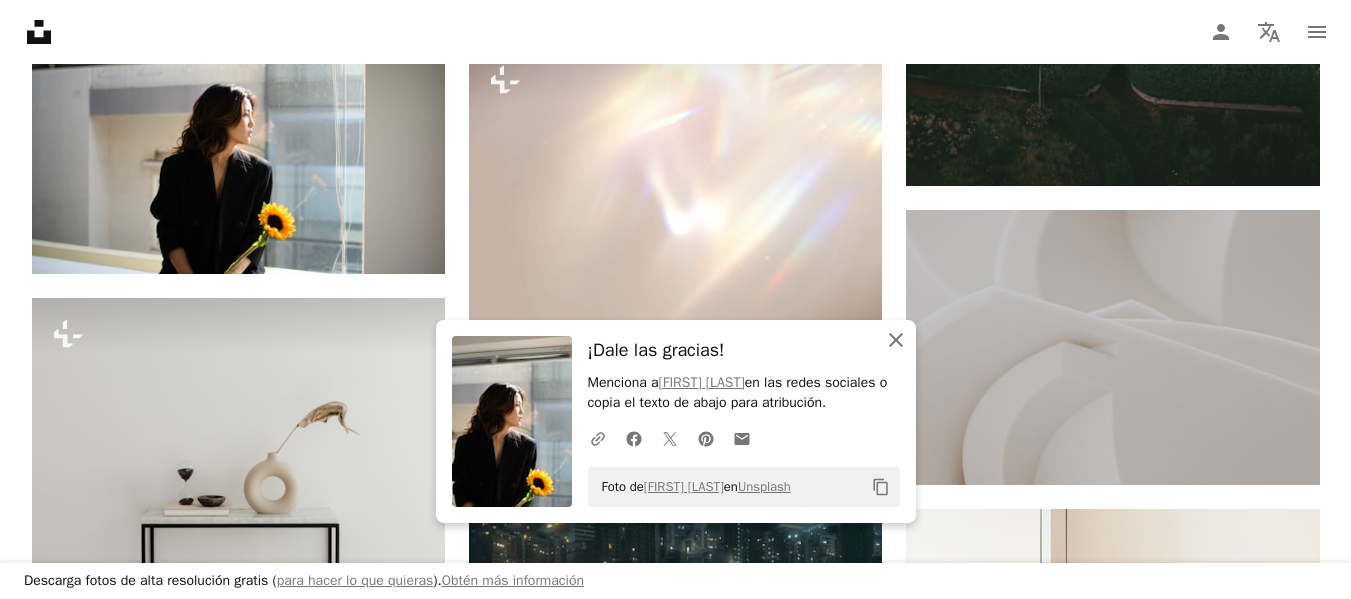 click 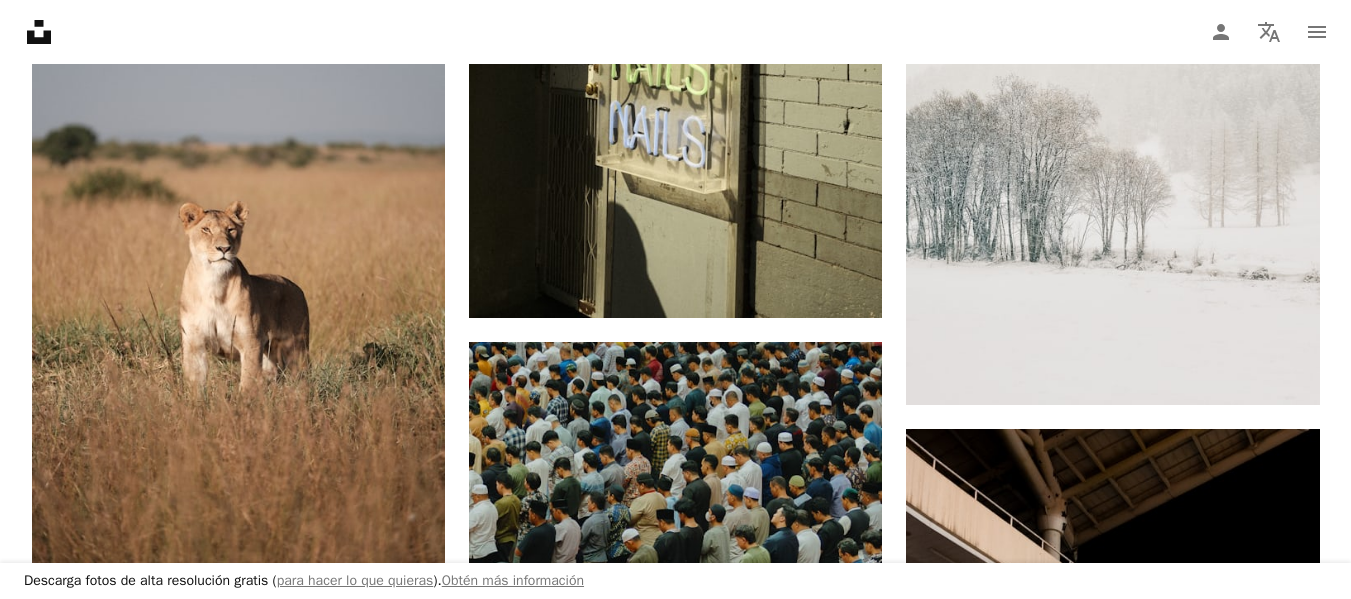scroll, scrollTop: 36679, scrollLeft: 0, axis: vertical 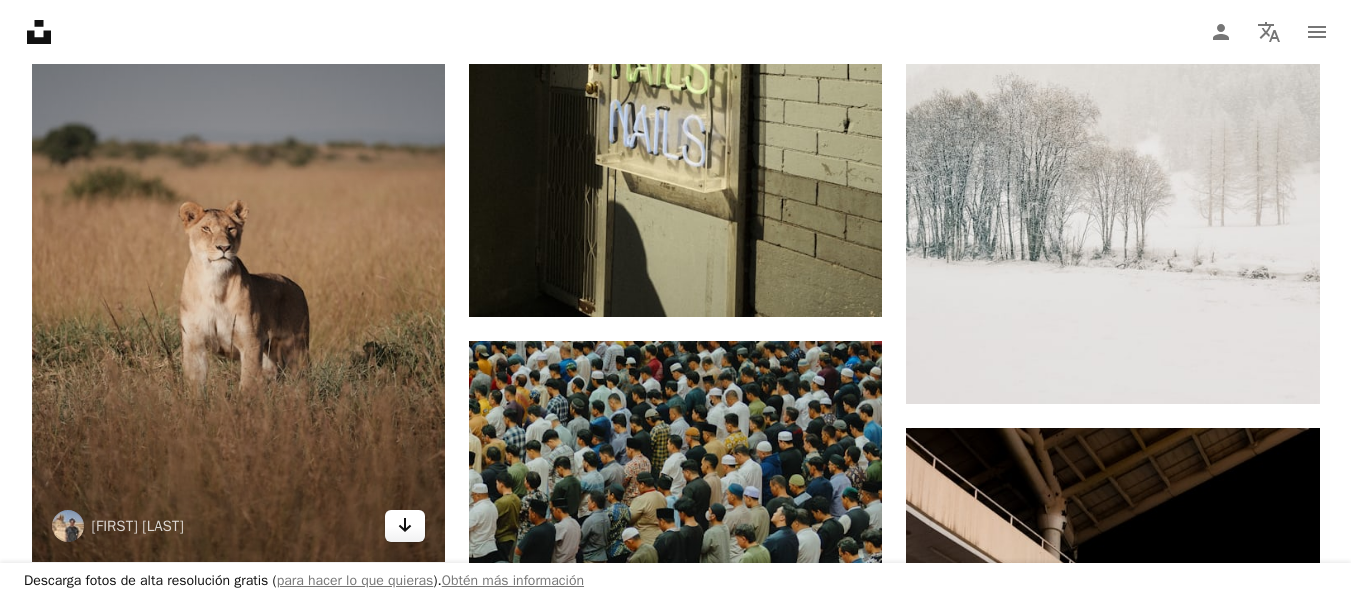 click on "Arrow pointing down" at bounding box center [405, 526] 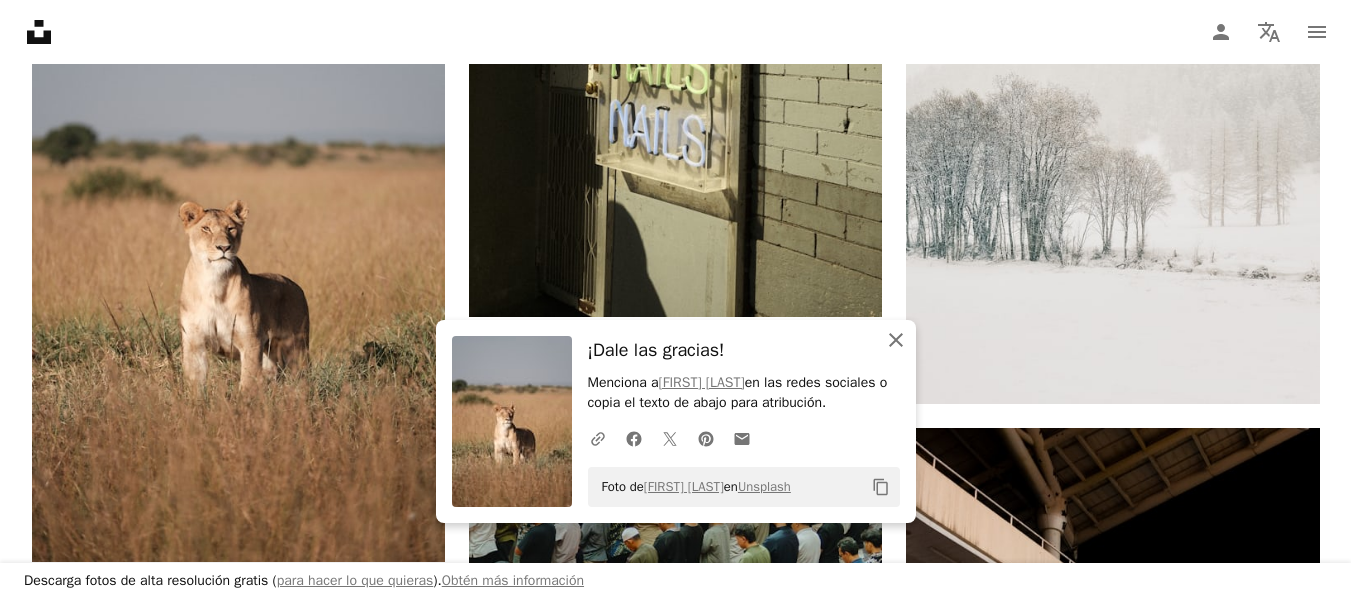 click on "An X shape" 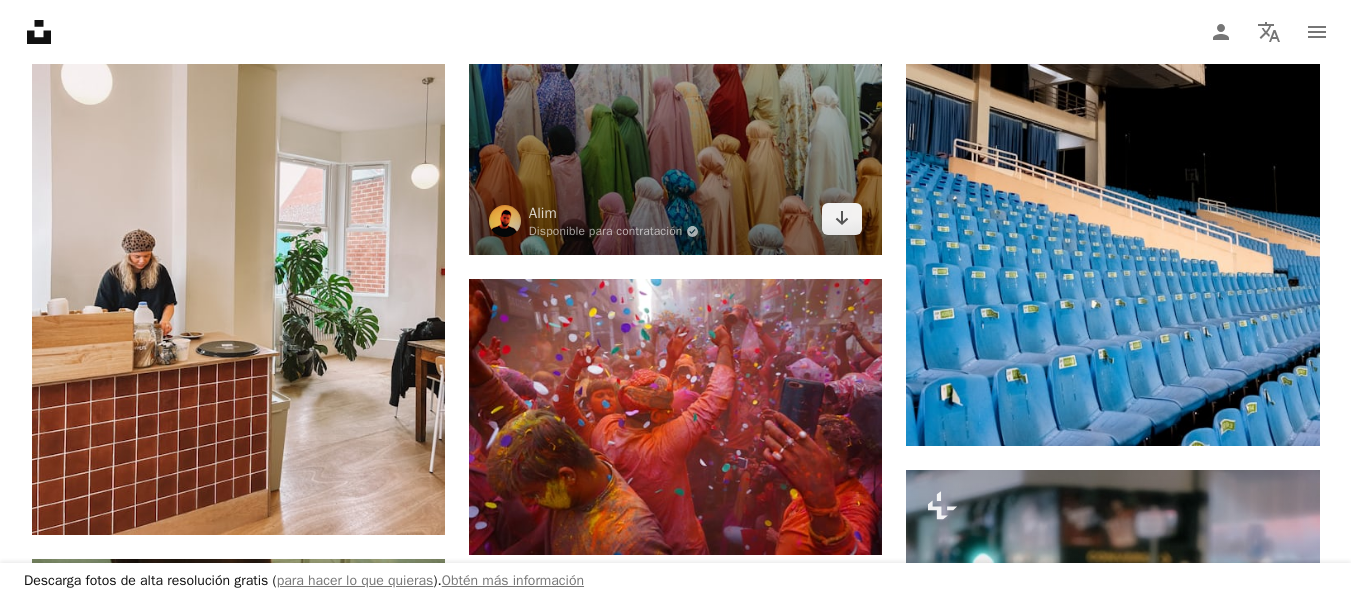 scroll, scrollTop: 37279, scrollLeft: 0, axis: vertical 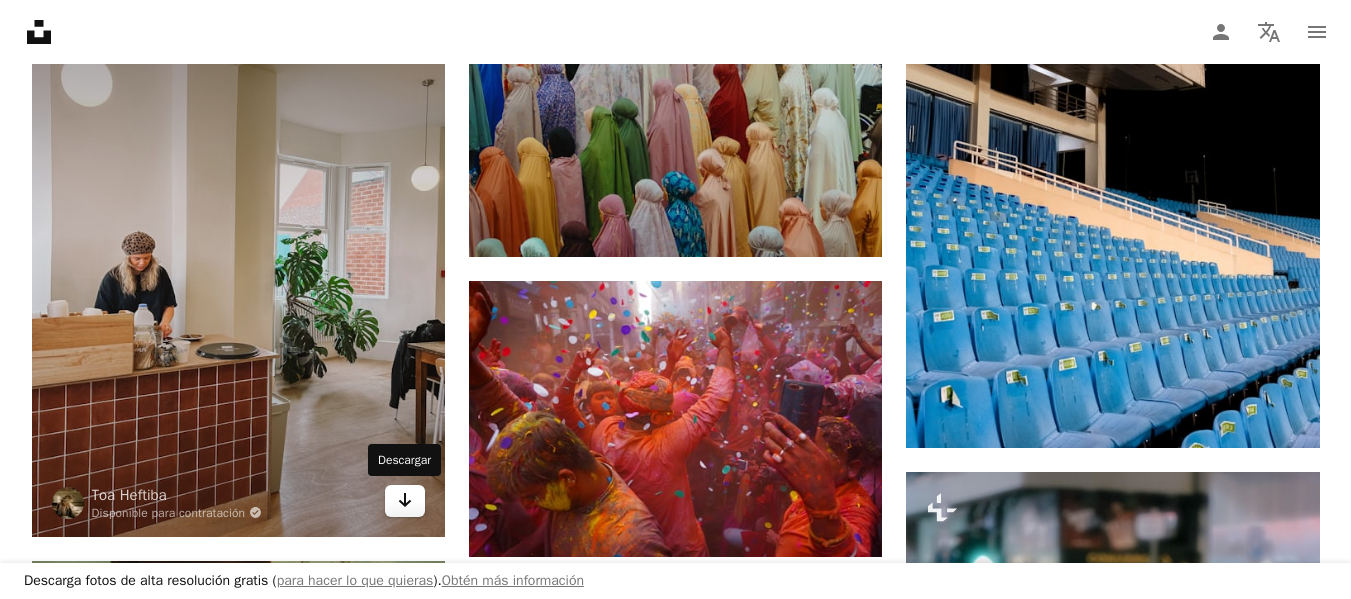 click 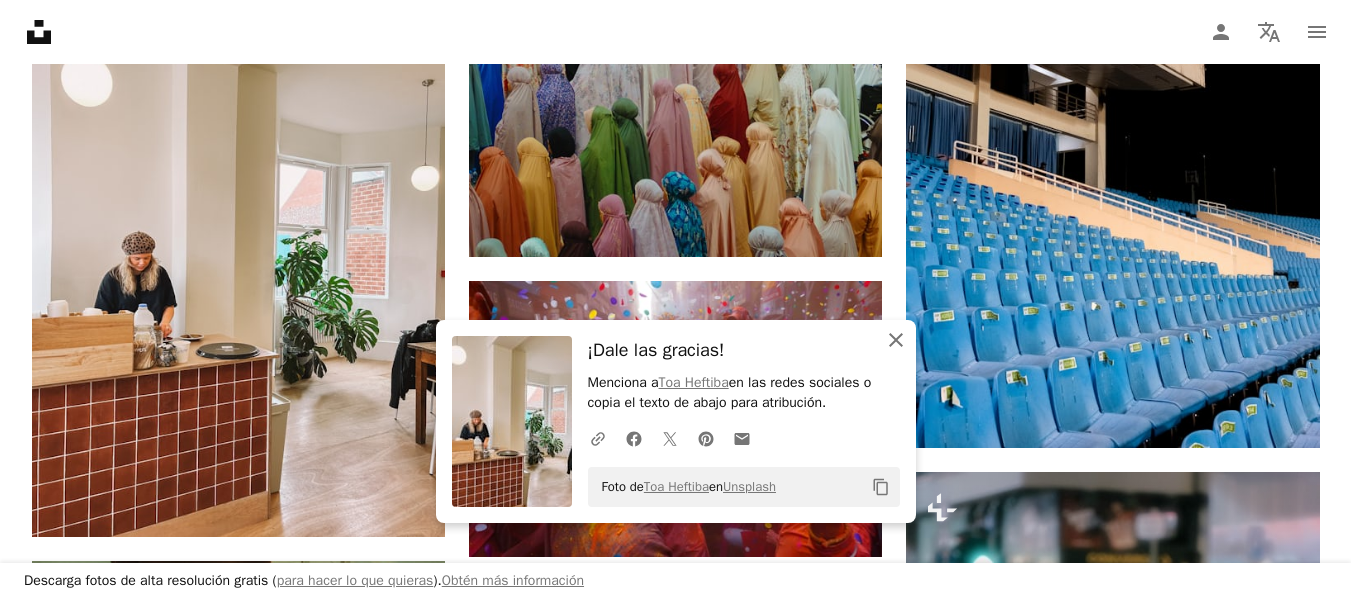 click on "An X shape" 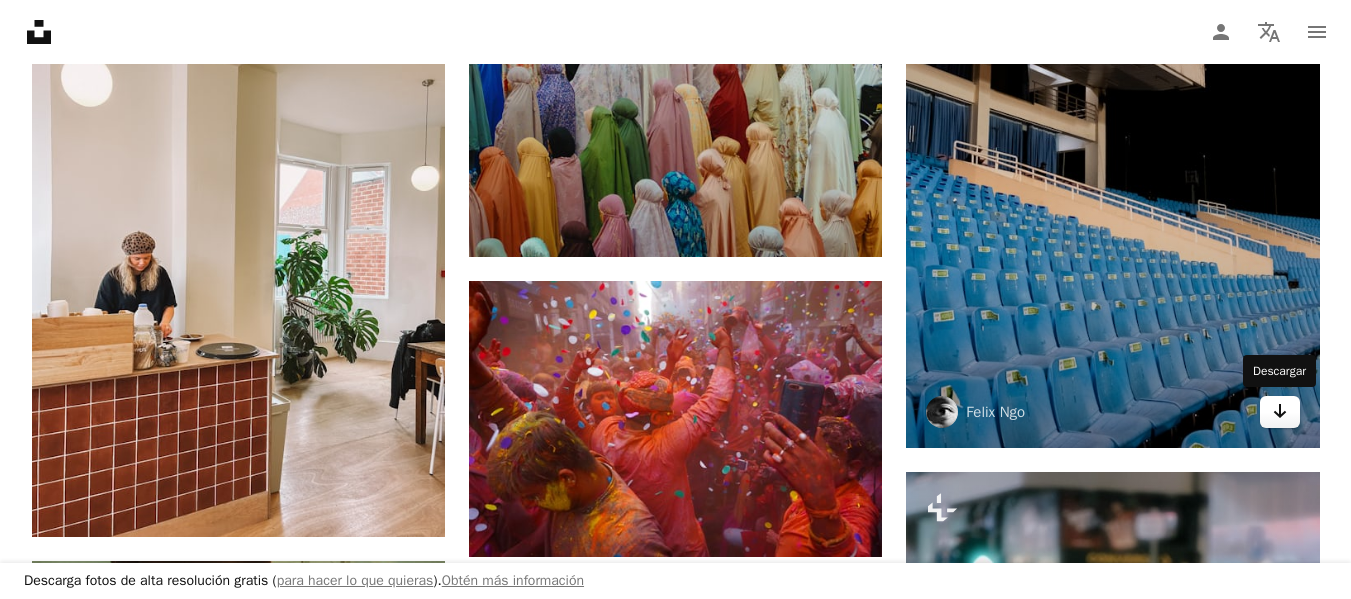 click 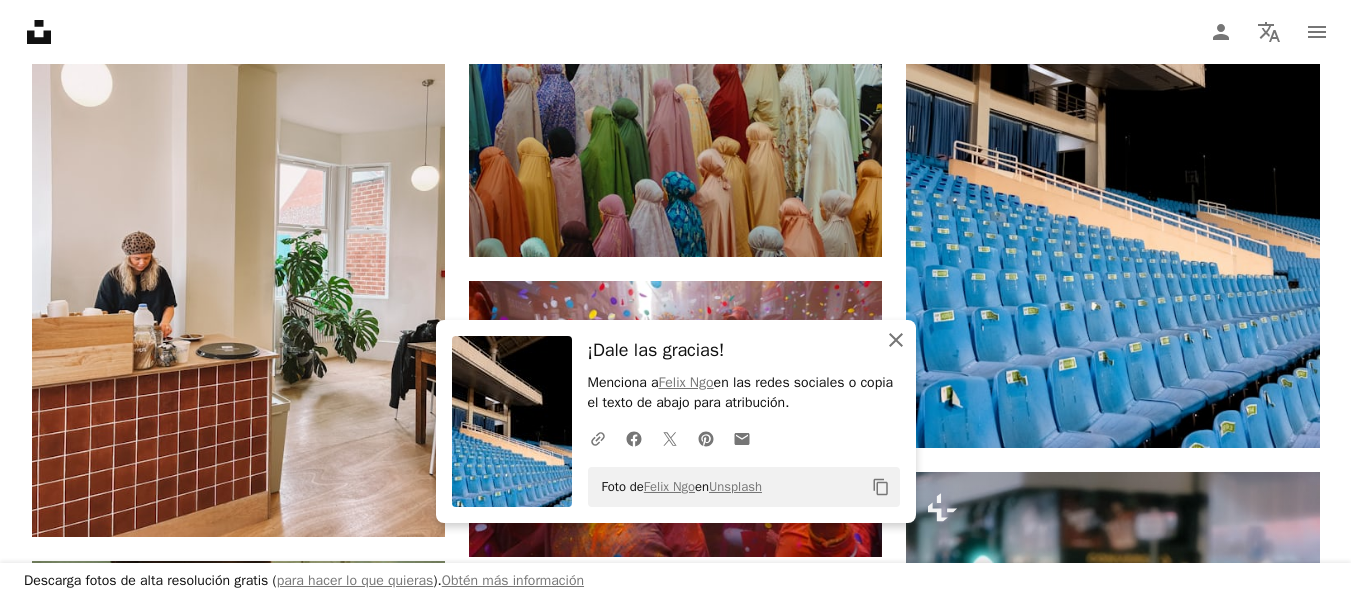 click on "An X shape" 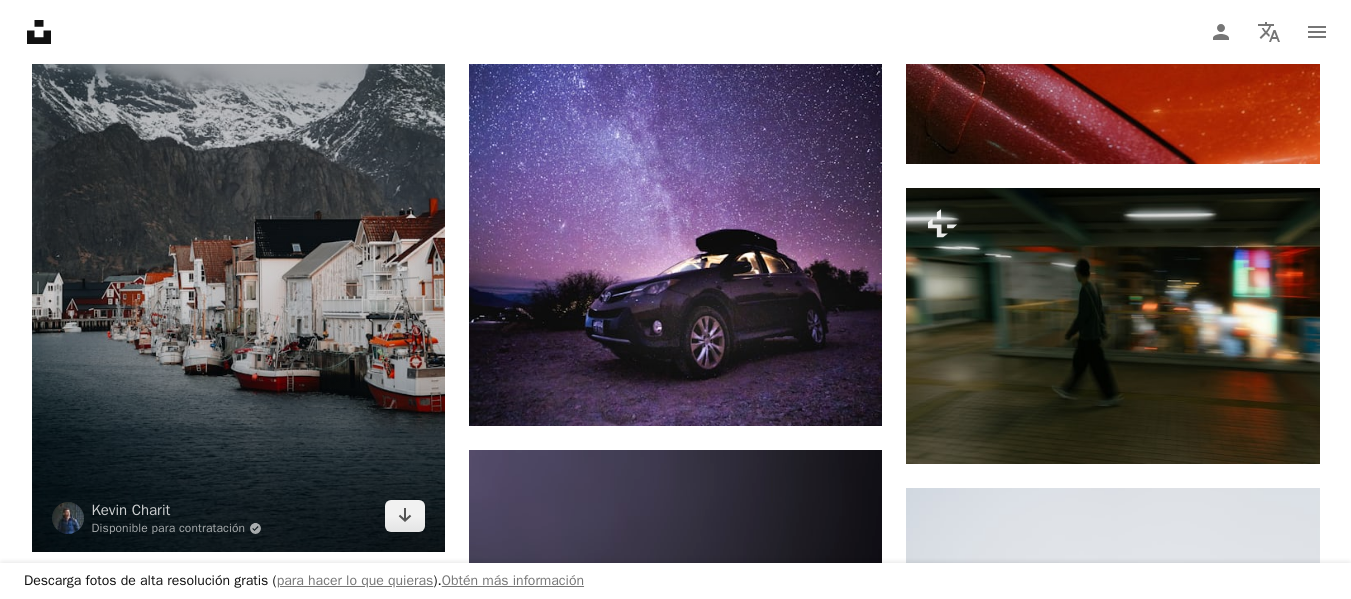 scroll, scrollTop: 38179, scrollLeft: 0, axis: vertical 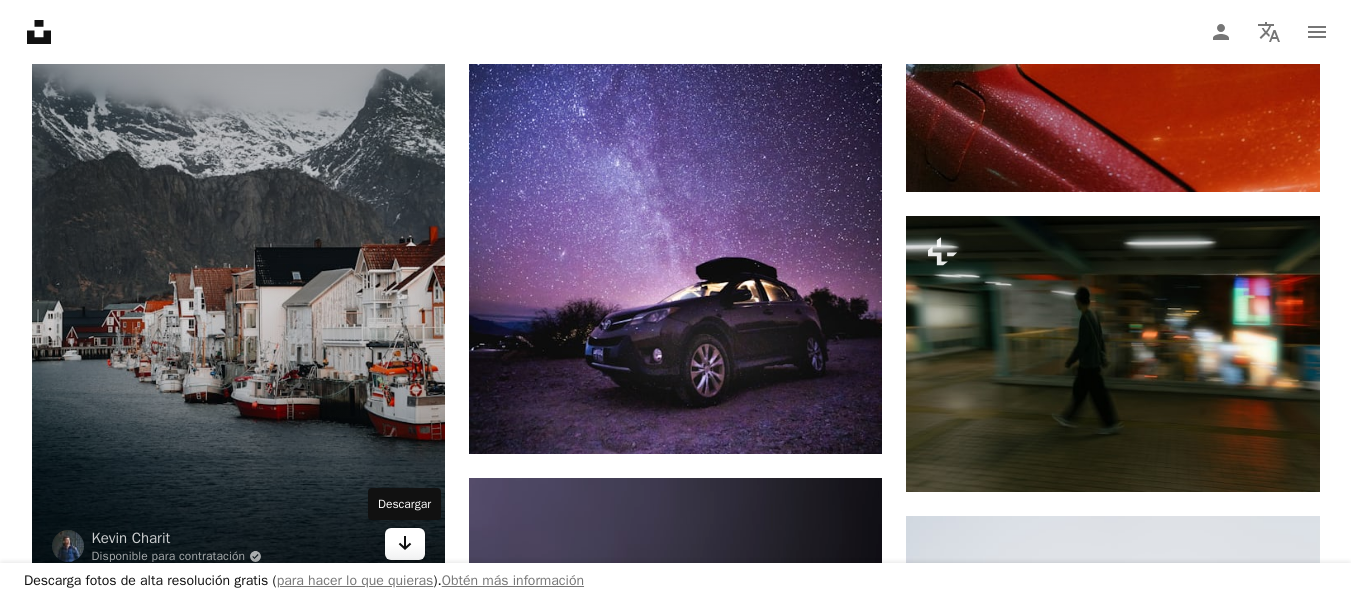click on "Arrow pointing down" at bounding box center (405, 544) 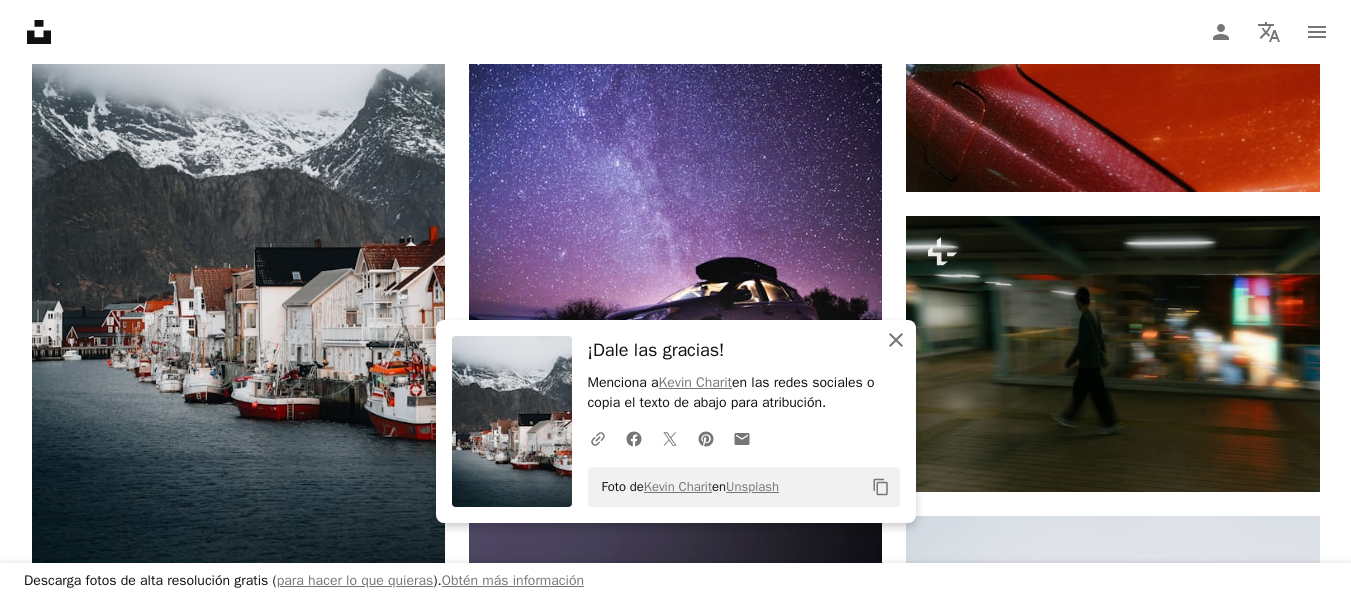 click on "An X shape" 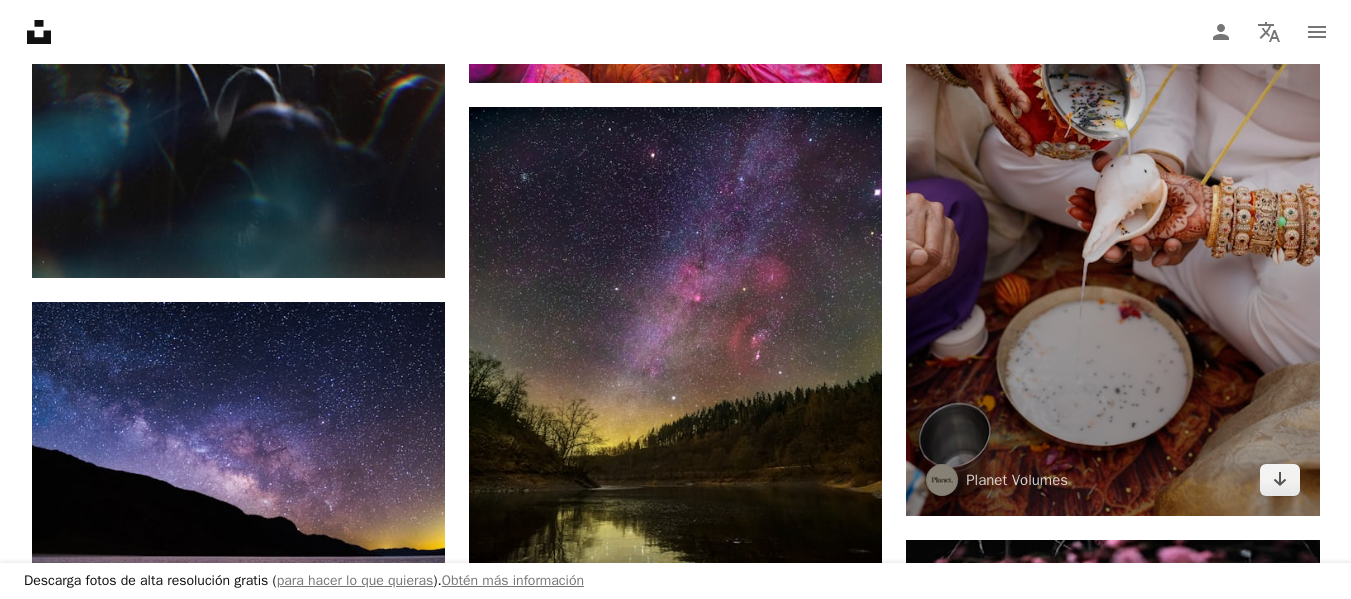 scroll, scrollTop: 40079, scrollLeft: 0, axis: vertical 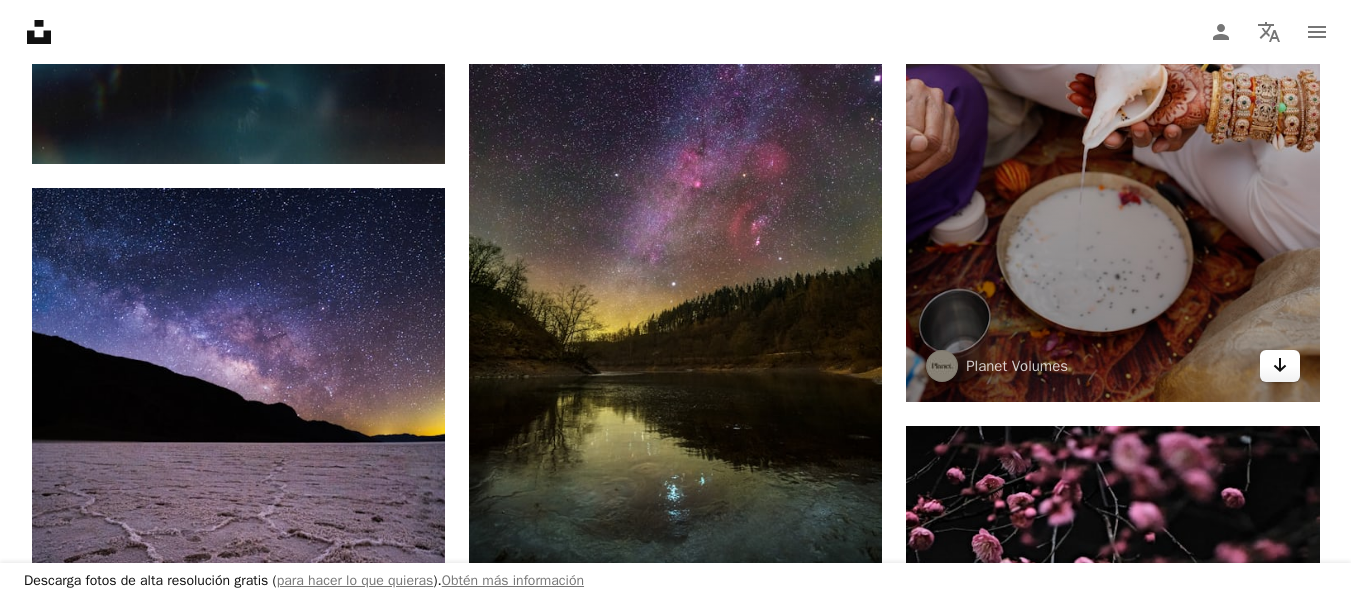 click on "Arrow pointing down" at bounding box center (1280, 366) 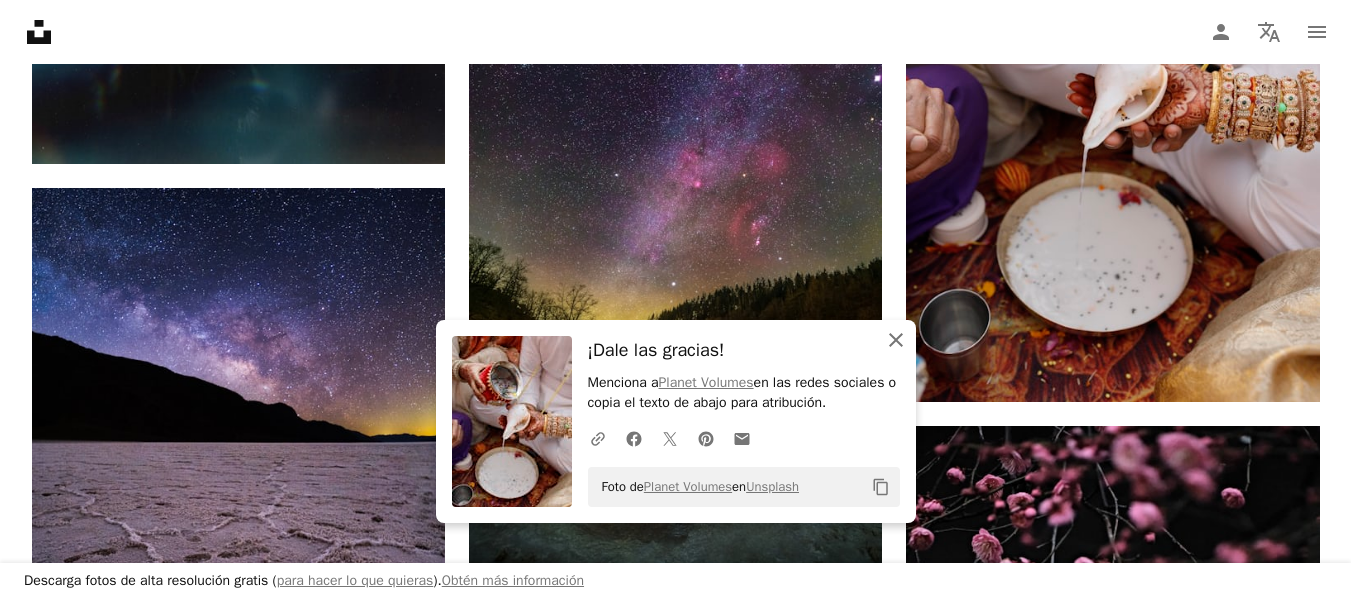 click on "An X shape" 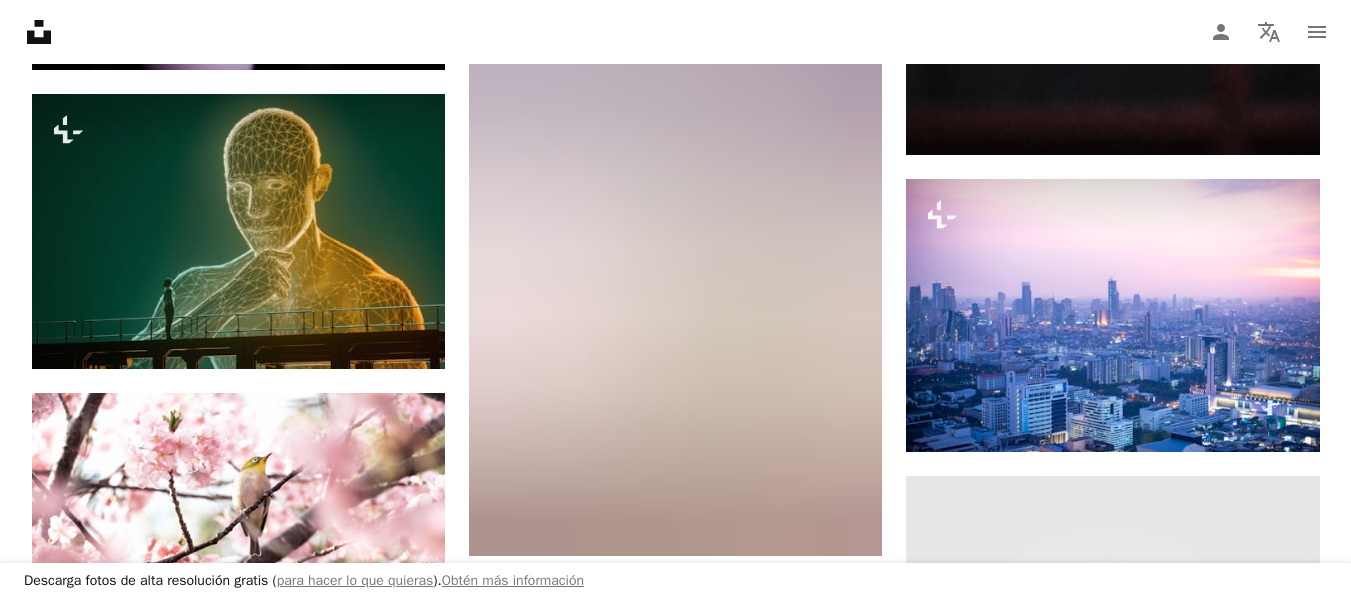 scroll, scrollTop: 40979, scrollLeft: 0, axis: vertical 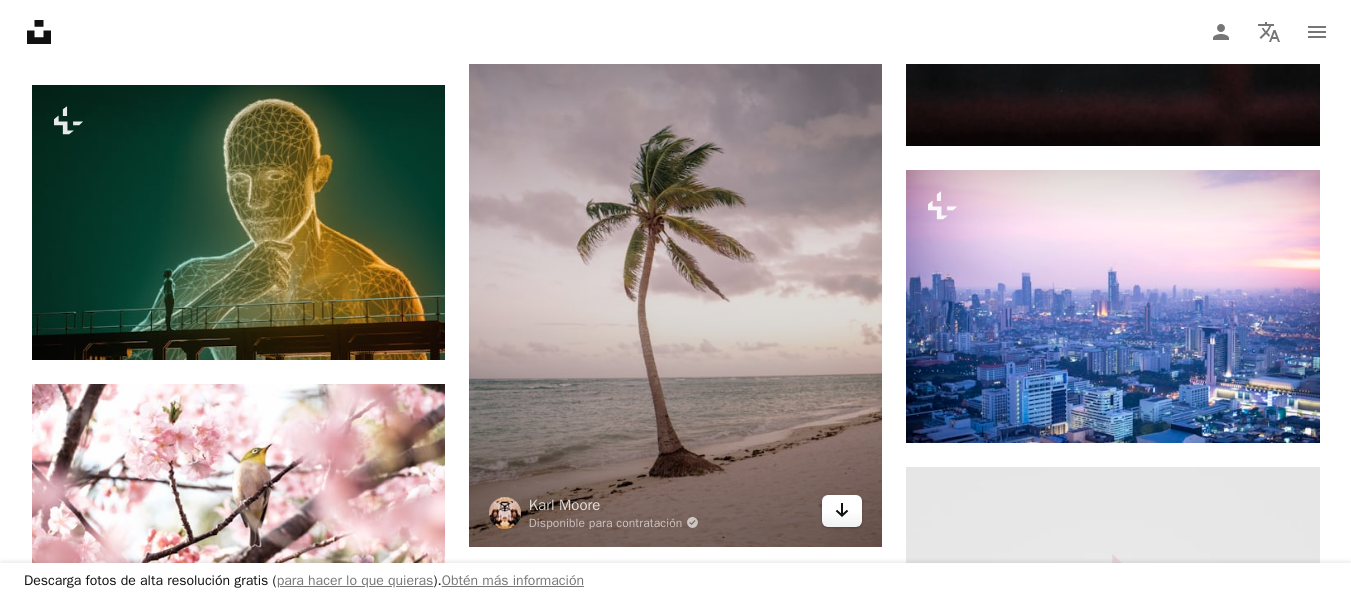 click on "Arrow pointing down" at bounding box center (842, 511) 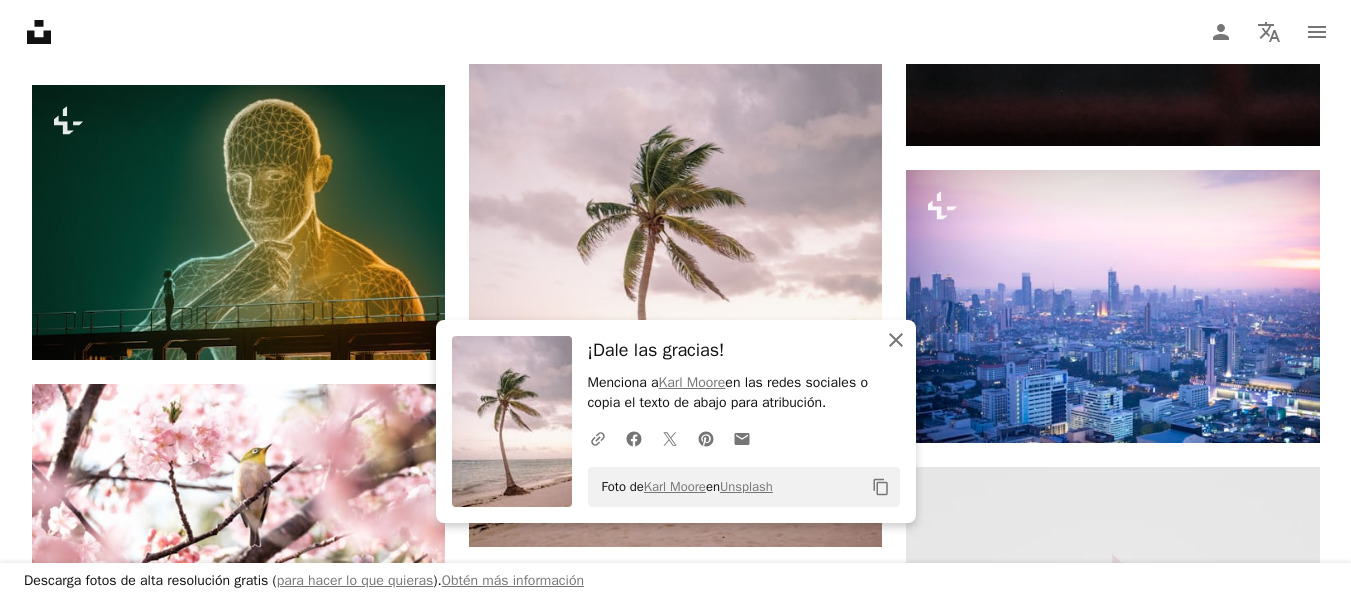 click on "An X shape" 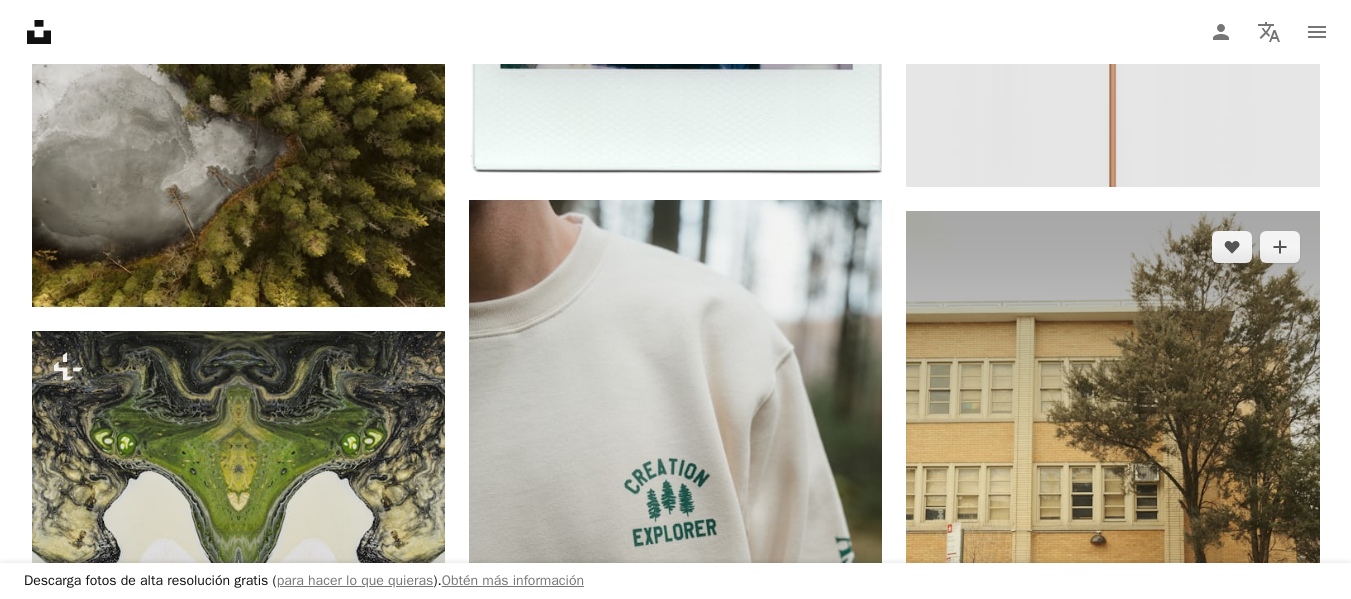 scroll, scrollTop: 42179, scrollLeft: 0, axis: vertical 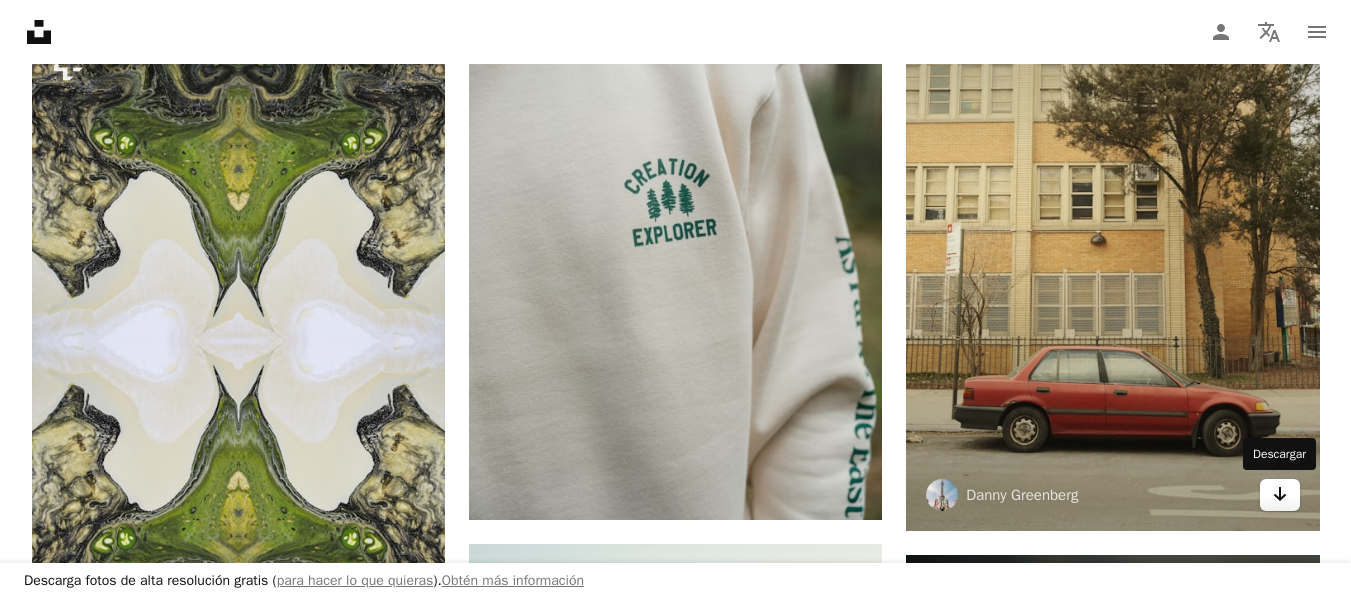 click on "Arrow pointing down" 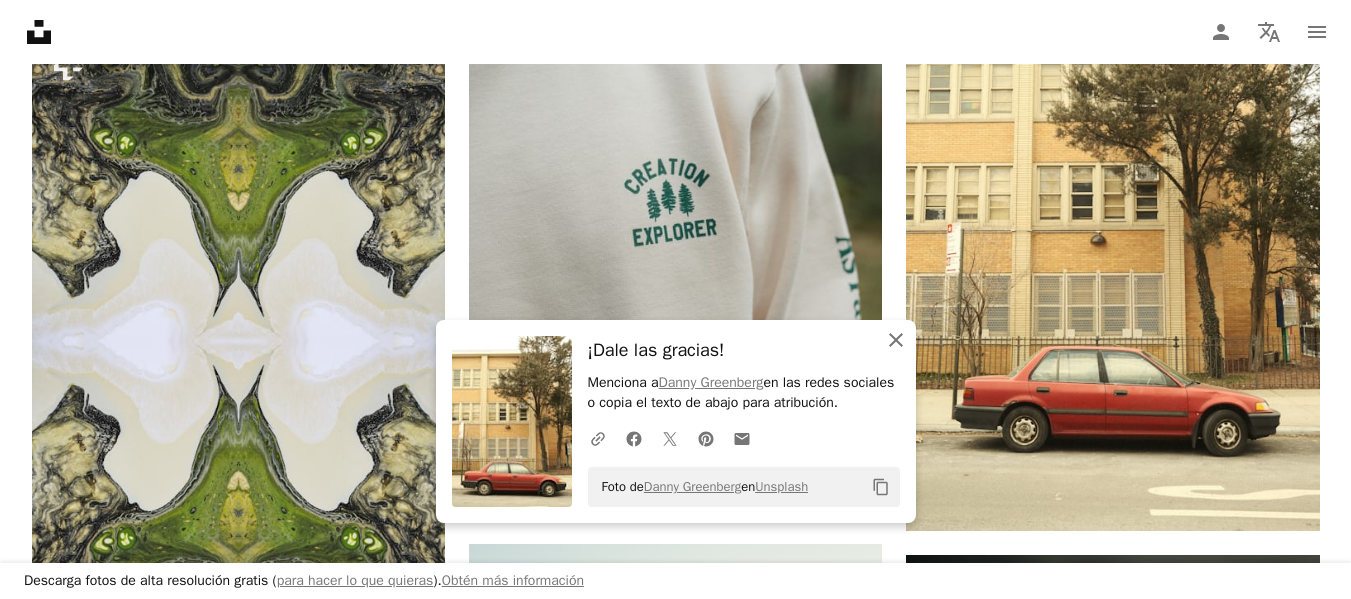 click on "An X shape" 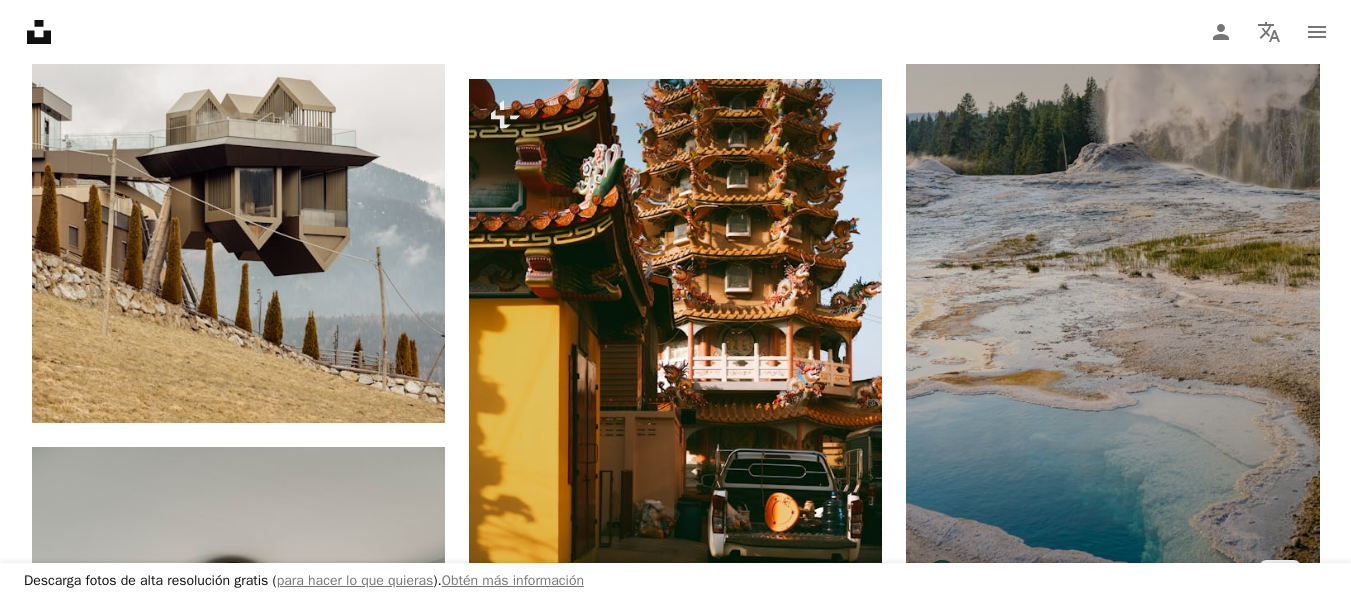 scroll, scrollTop: 44779, scrollLeft: 0, axis: vertical 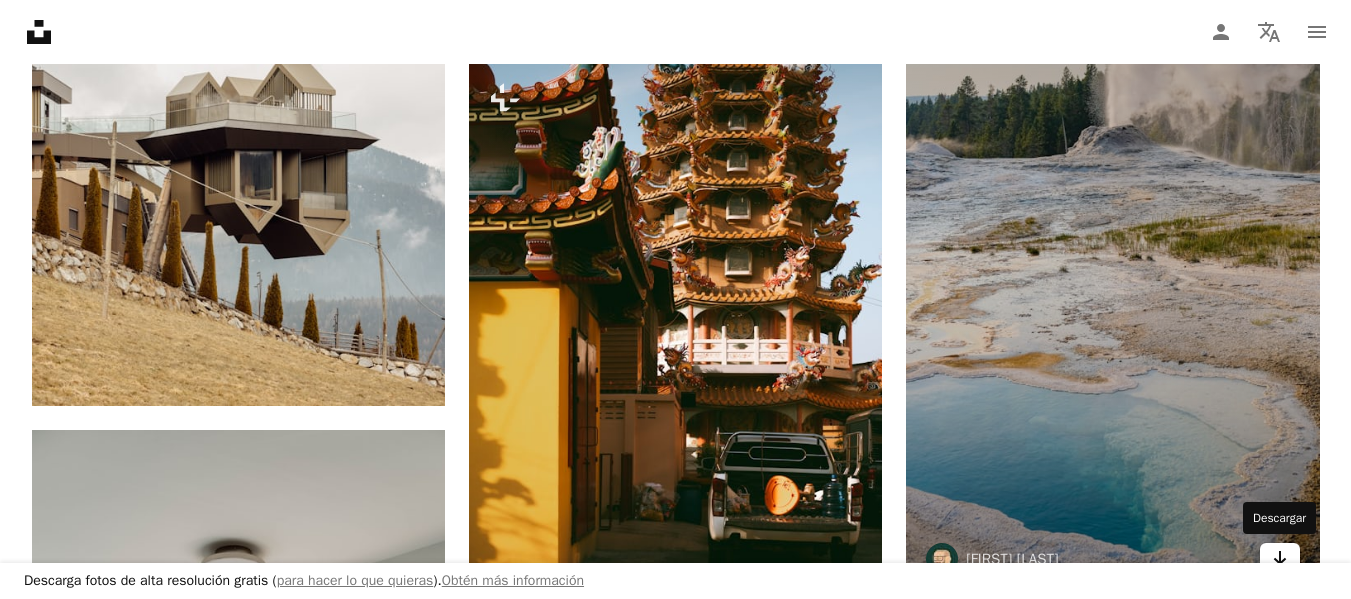 click on "Arrow pointing down" at bounding box center [1280, 559] 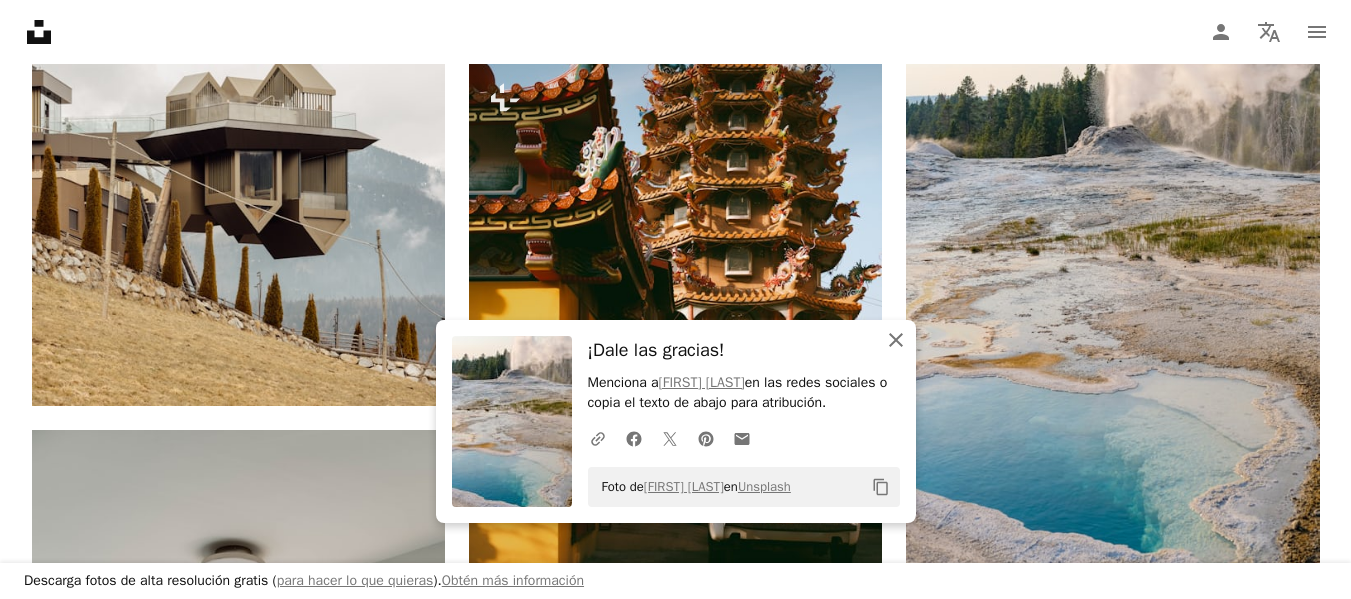 click 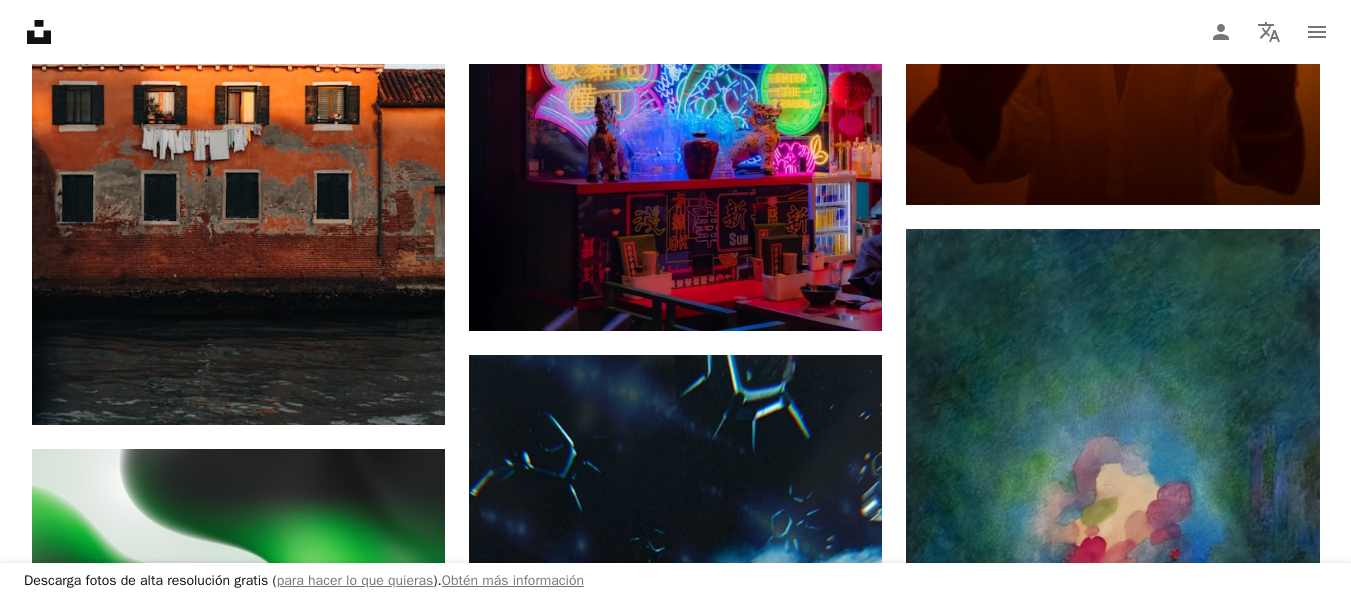 scroll, scrollTop: 50179, scrollLeft: 0, axis: vertical 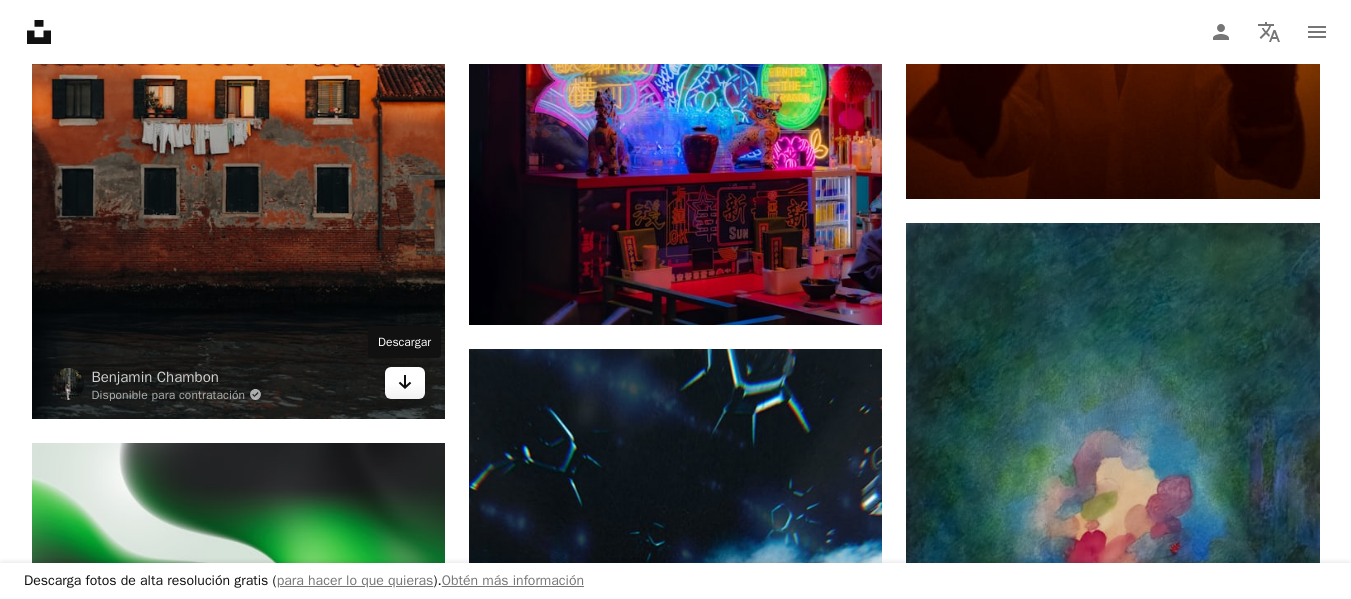 click on "Arrow pointing down" 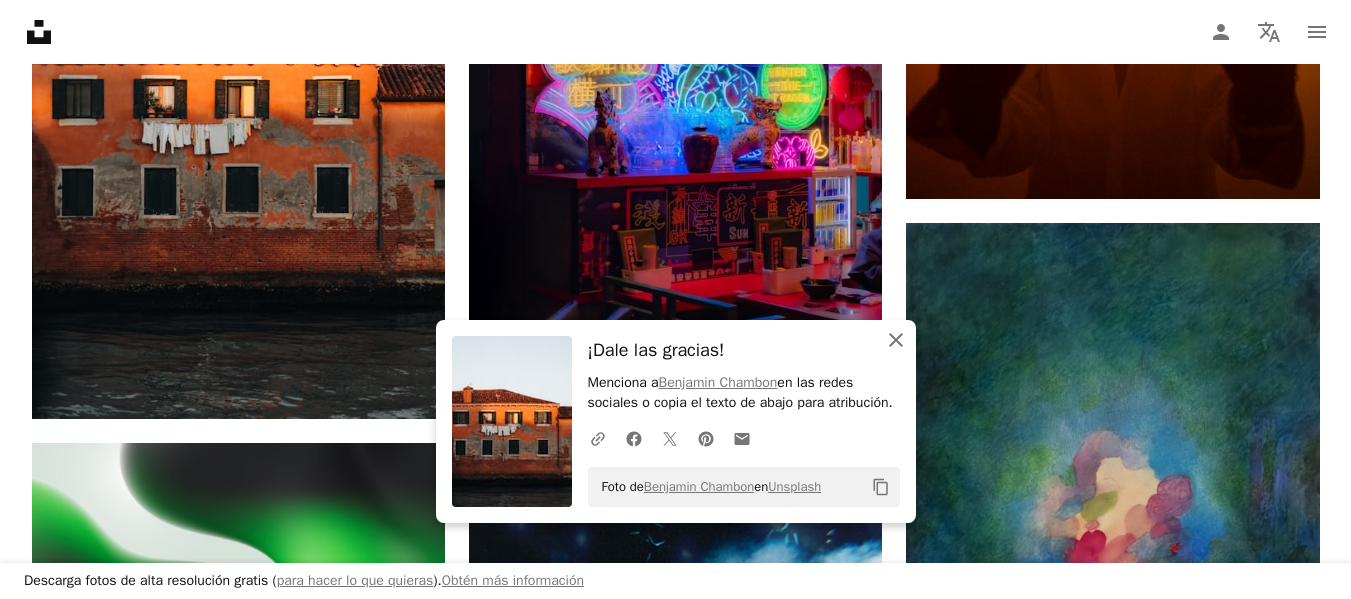 click on "An X shape" 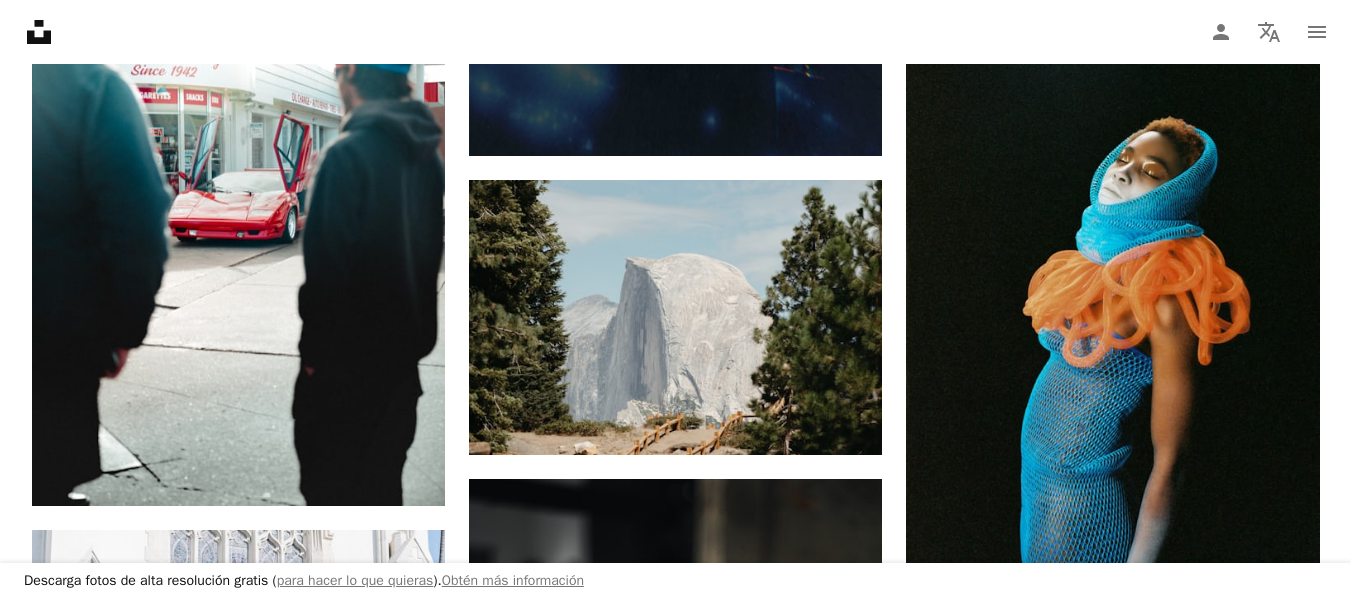 scroll, scrollTop: 51079, scrollLeft: 0, axis: vertical 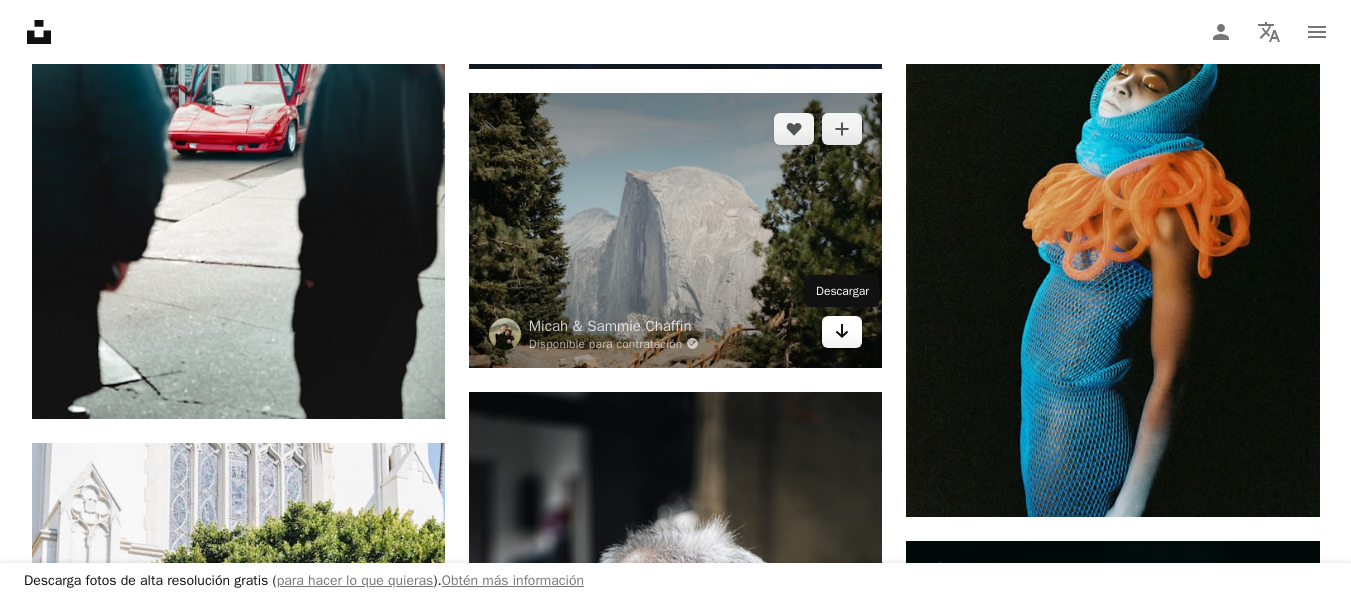 click on "Arrow pointing down" 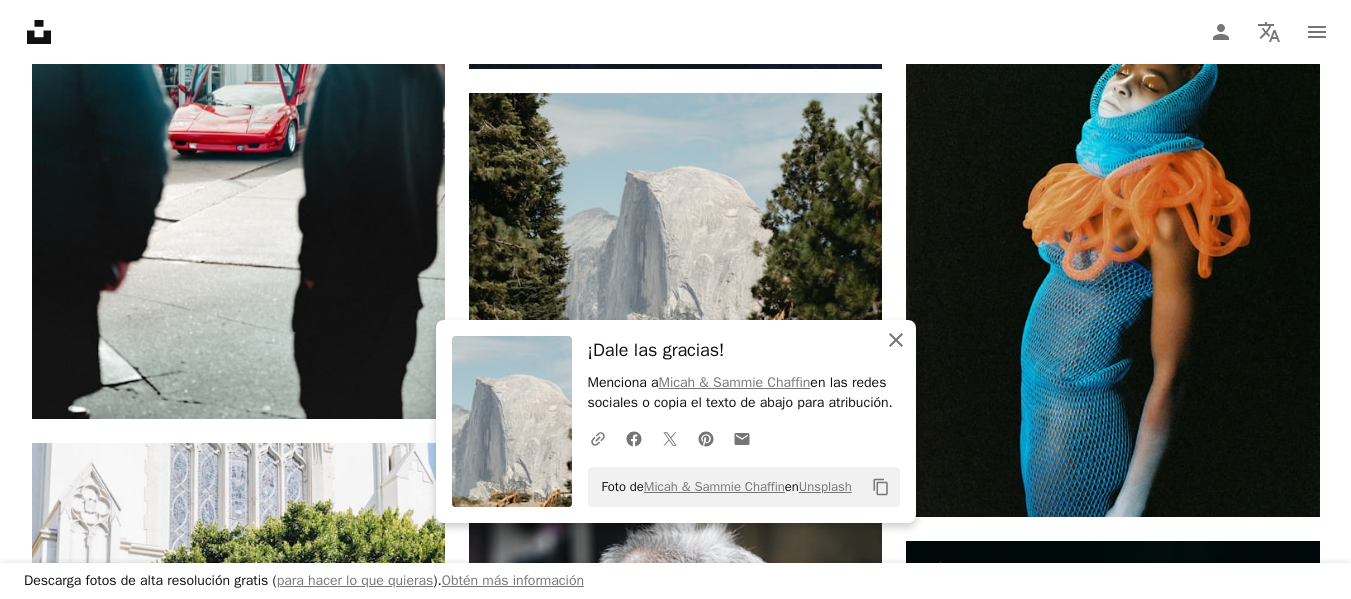 click on "An X shape" 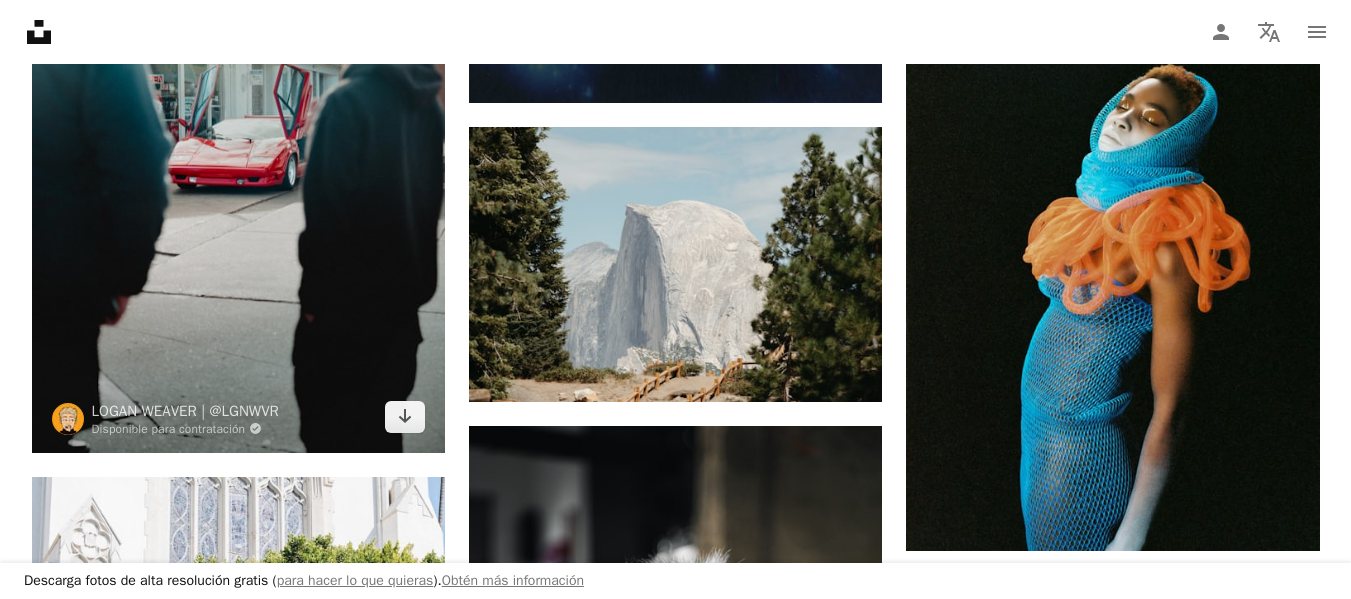 scroll, scrollTop: 51079, scrollLeft: 0, axis: vertical 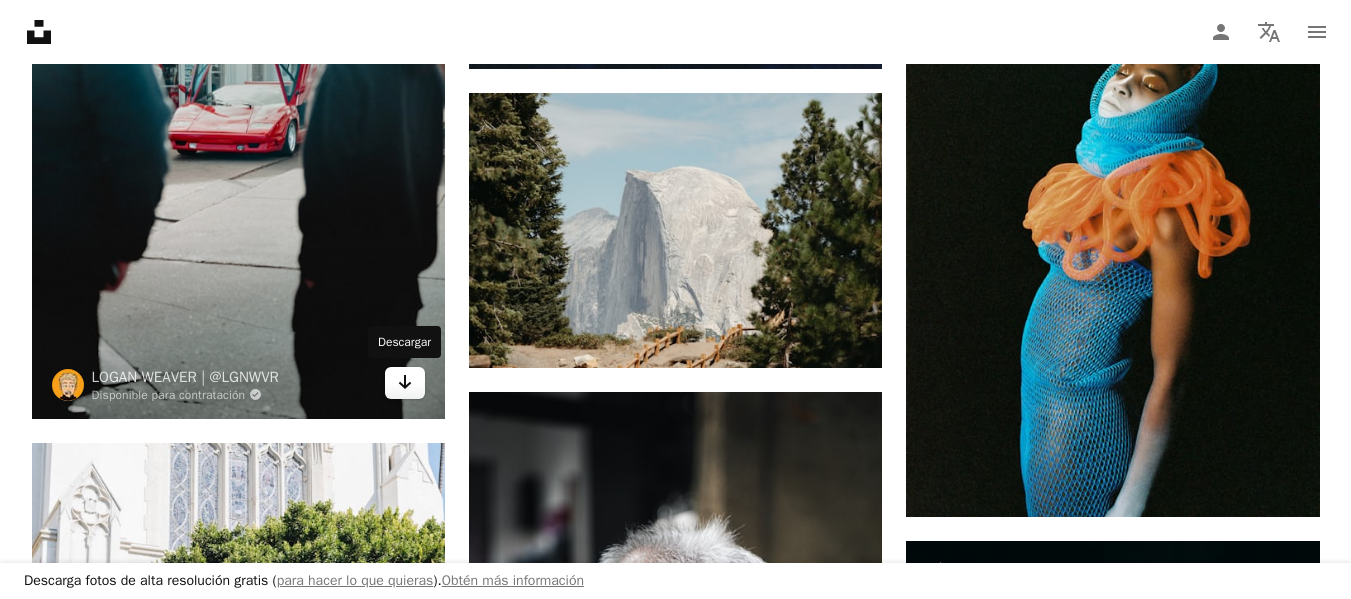 click on "Arrow pointing down" at bounding box center [405, 383] 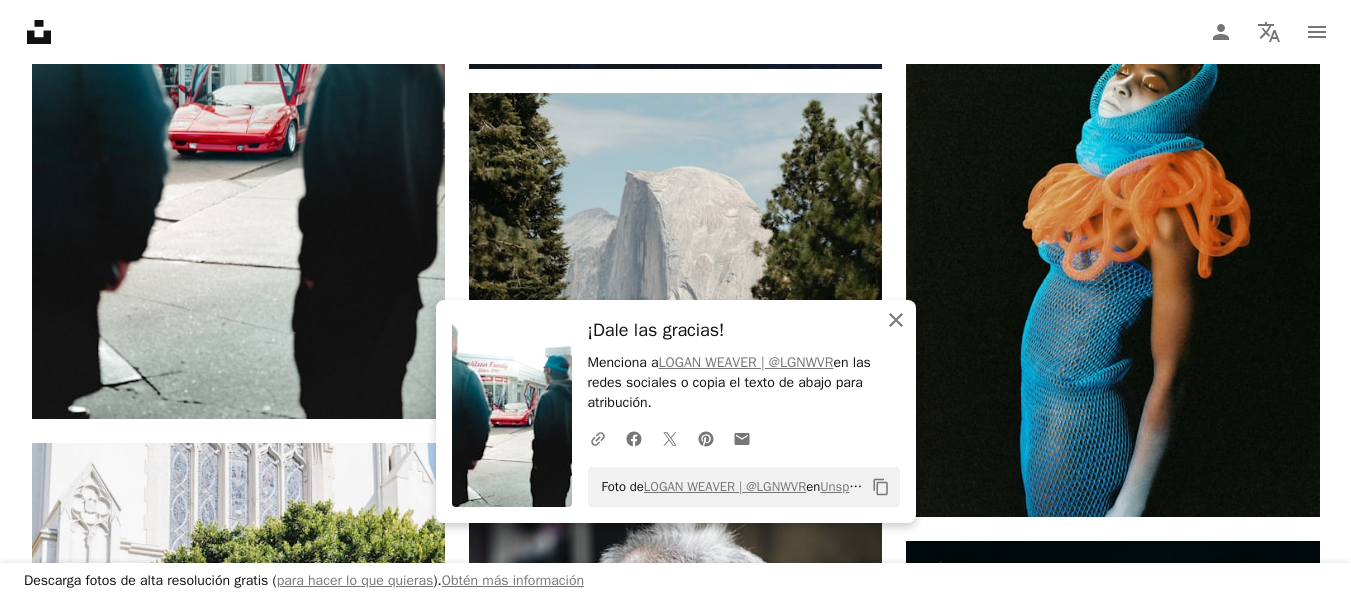 click on "An X shape" 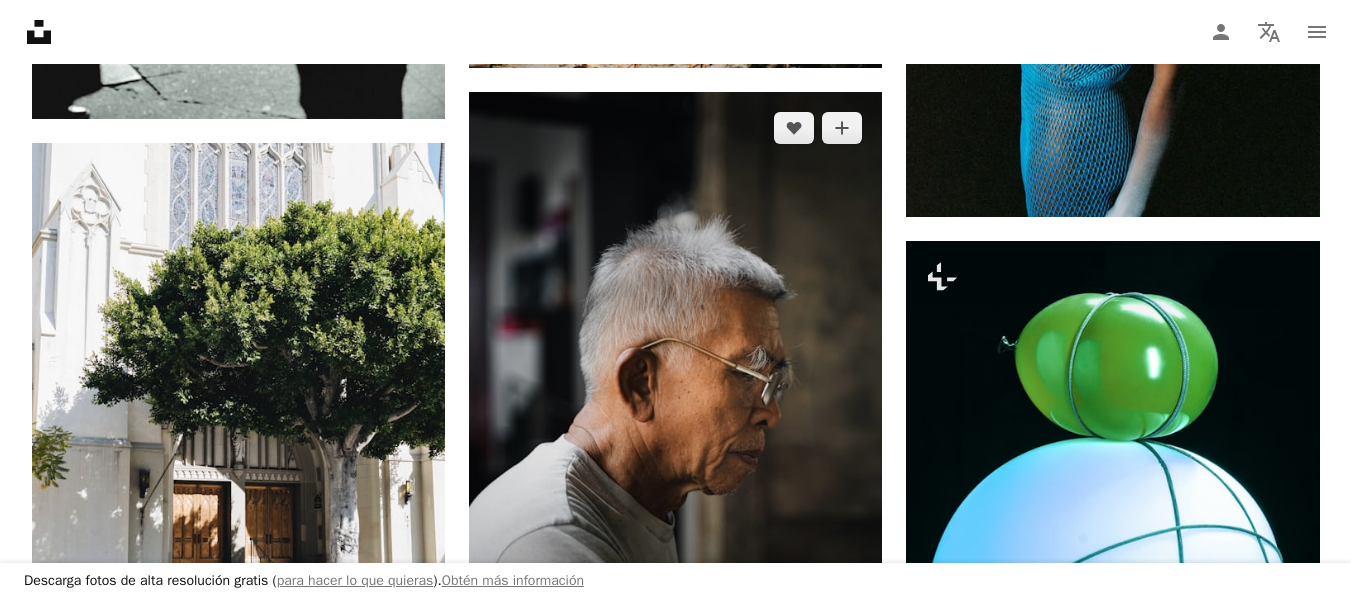 scroll, scrollTop: 51479, scrollLeft: 0, axis: vertical 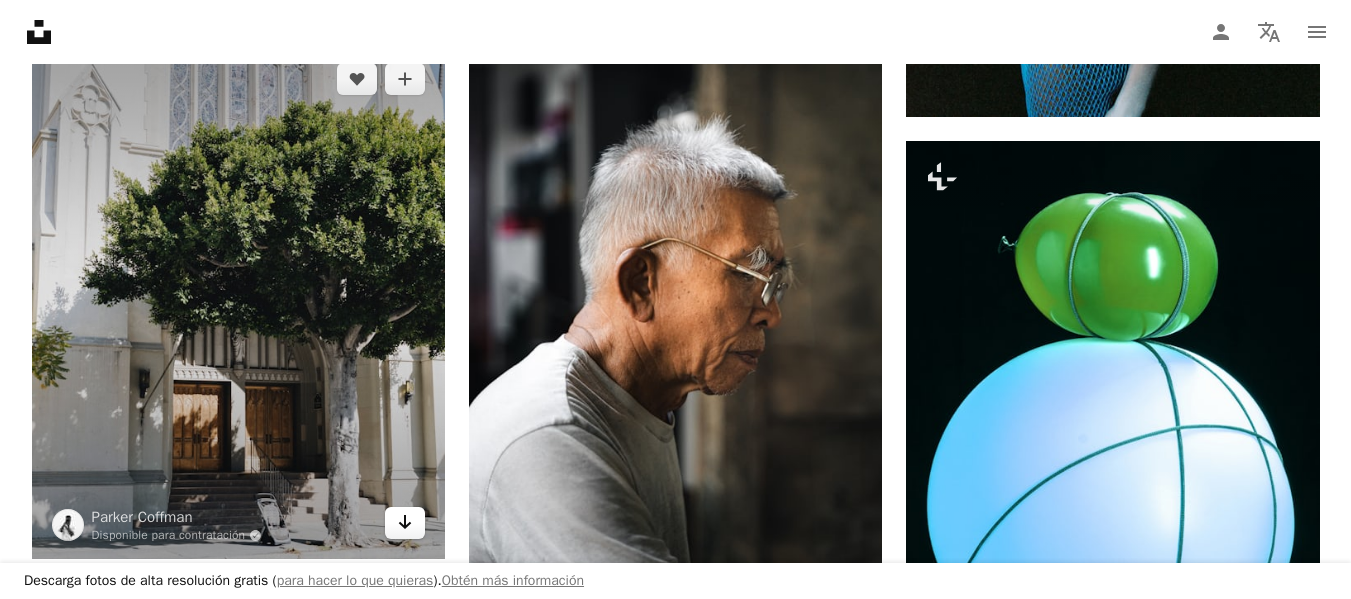 click on "Arrow pointing down" at bounding box center (405, 523) 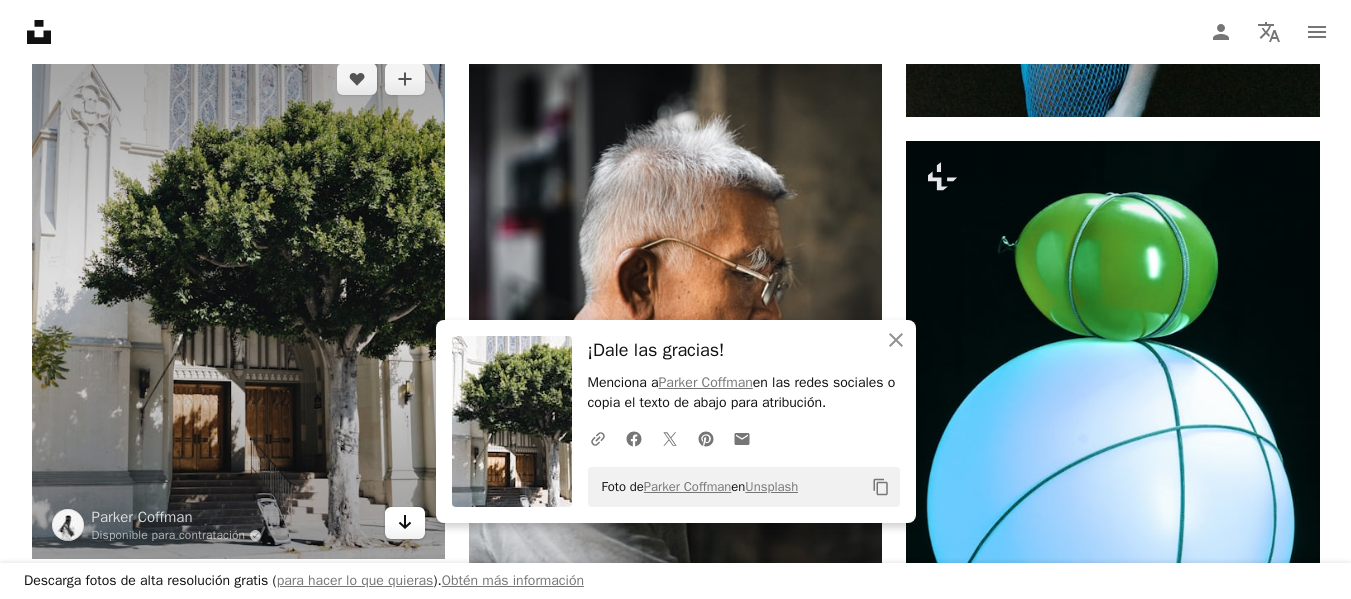 click on "Arrow pointing down" 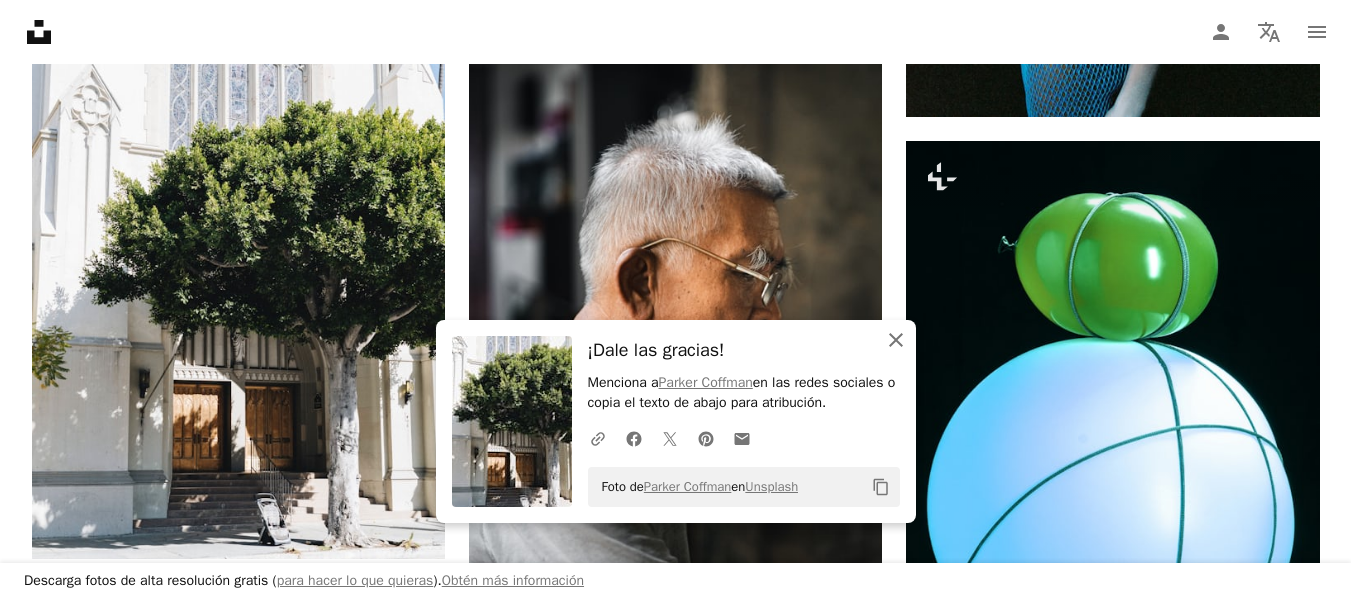 click on "An X shape" 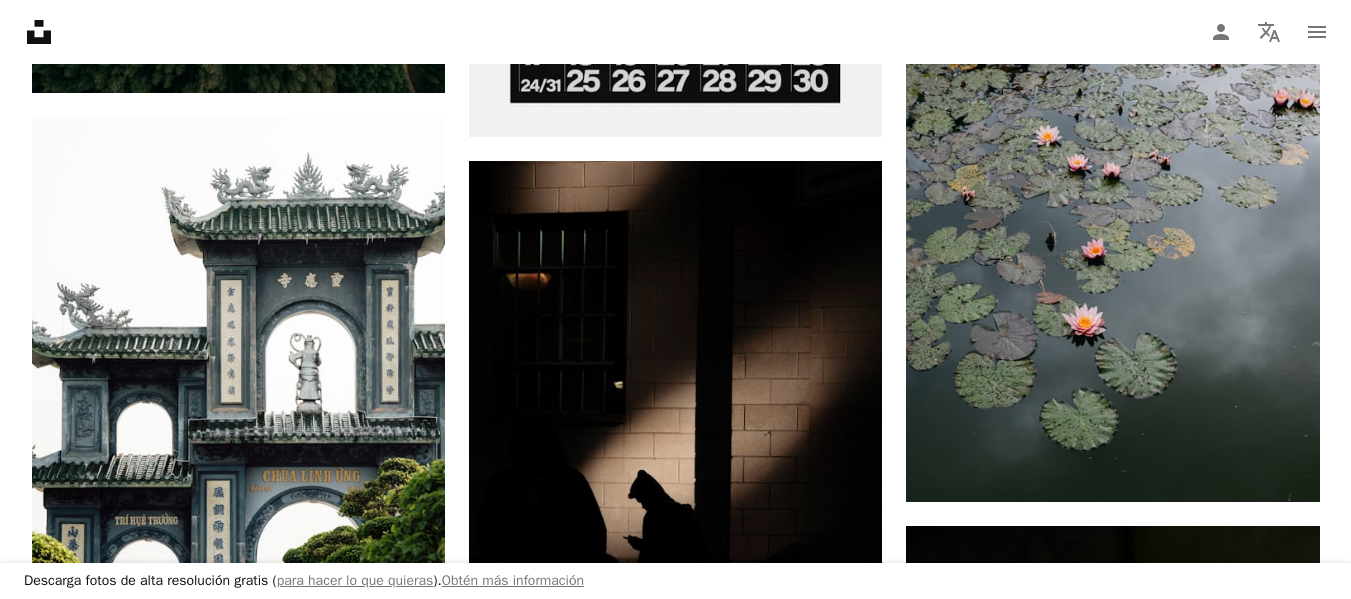 scroll, scrollTop: 52579, scrollLeft: 0, axis: vertical 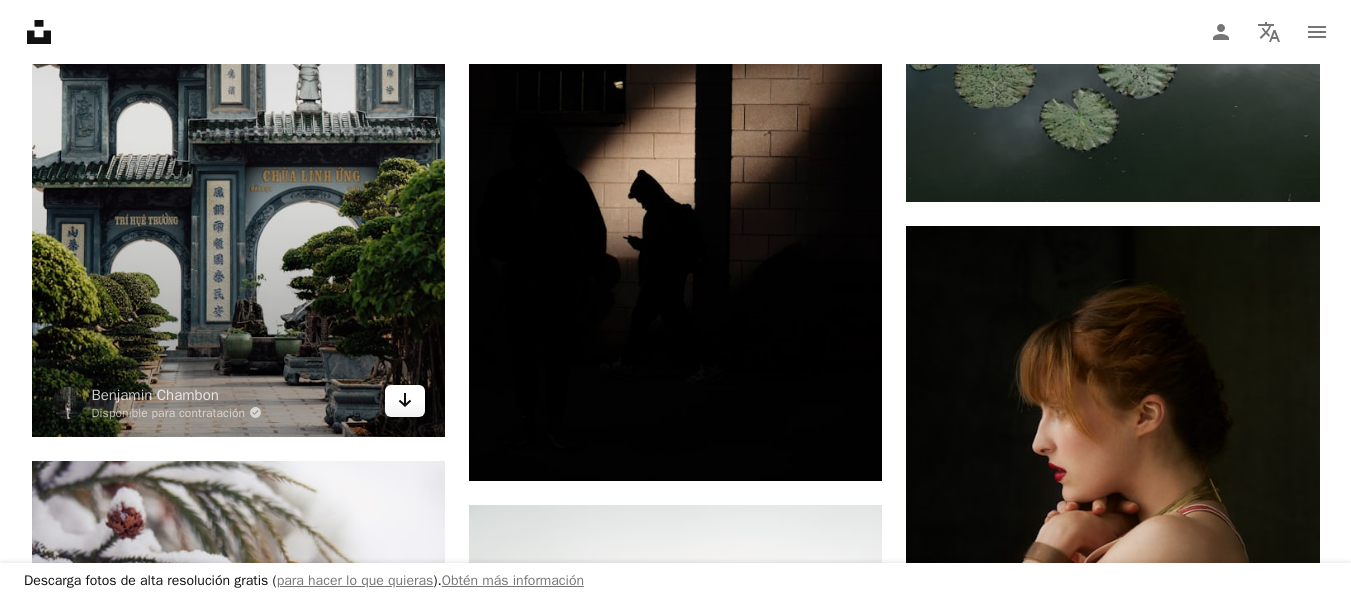 click on "Arrow pointing down" at bounding box center (405, 401) 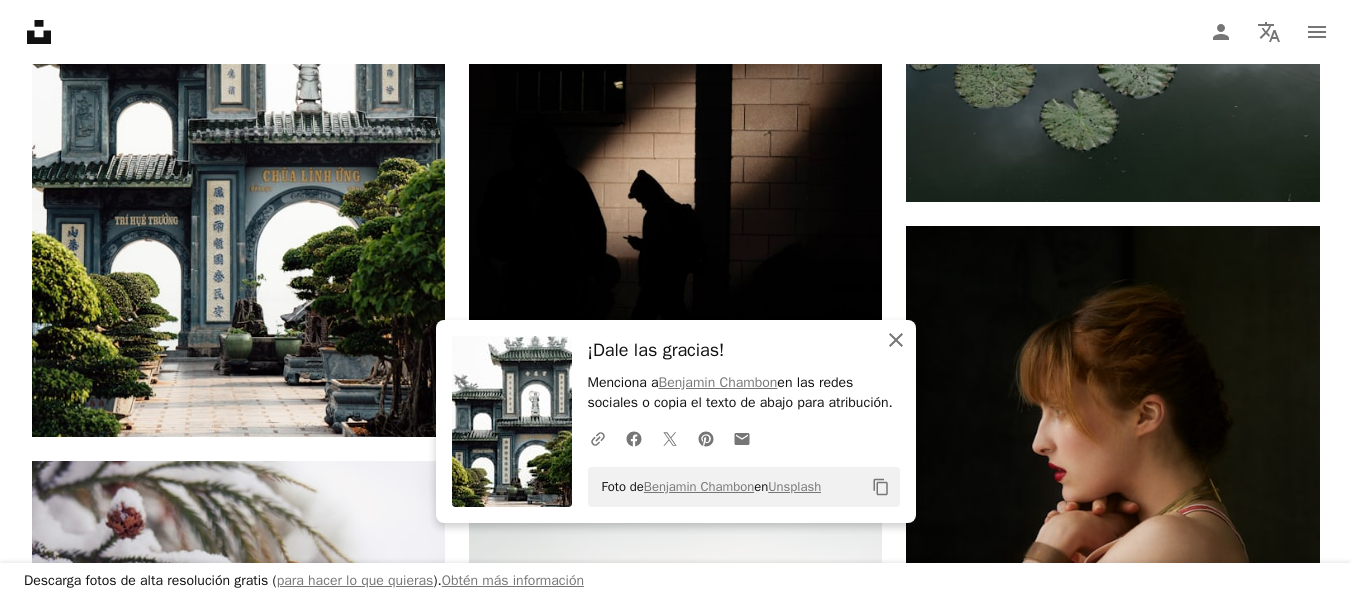 click 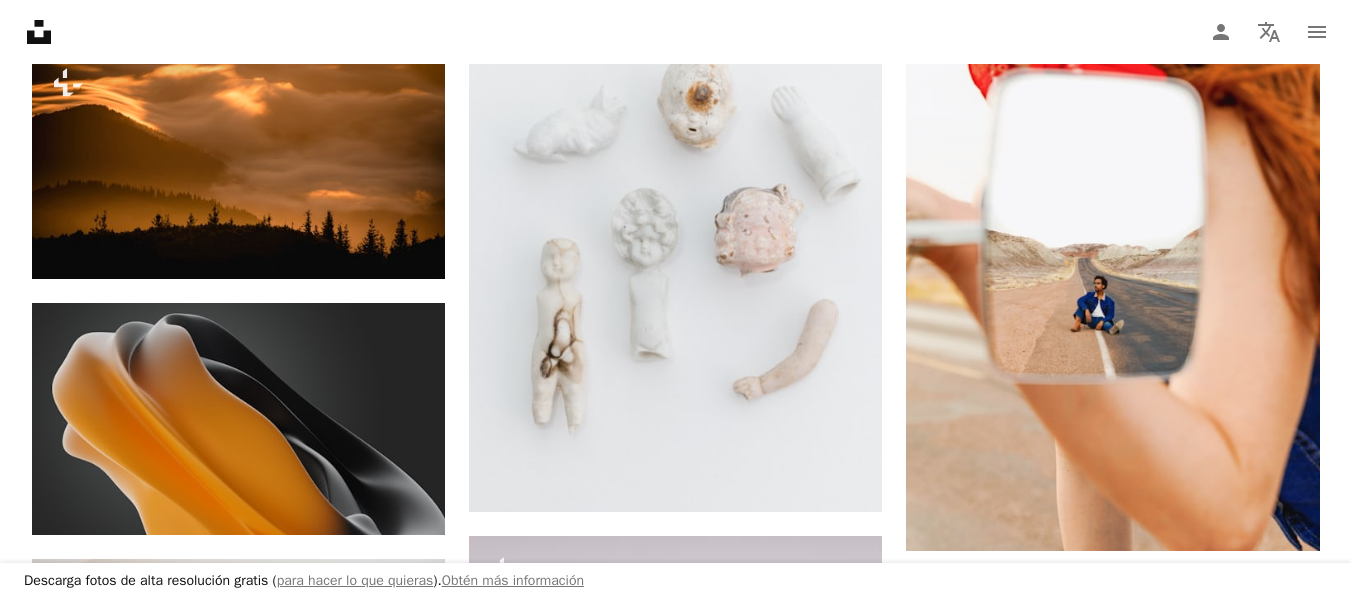 scroll, scrollTop: 55279, scrollLeft: 0, axis: vertical 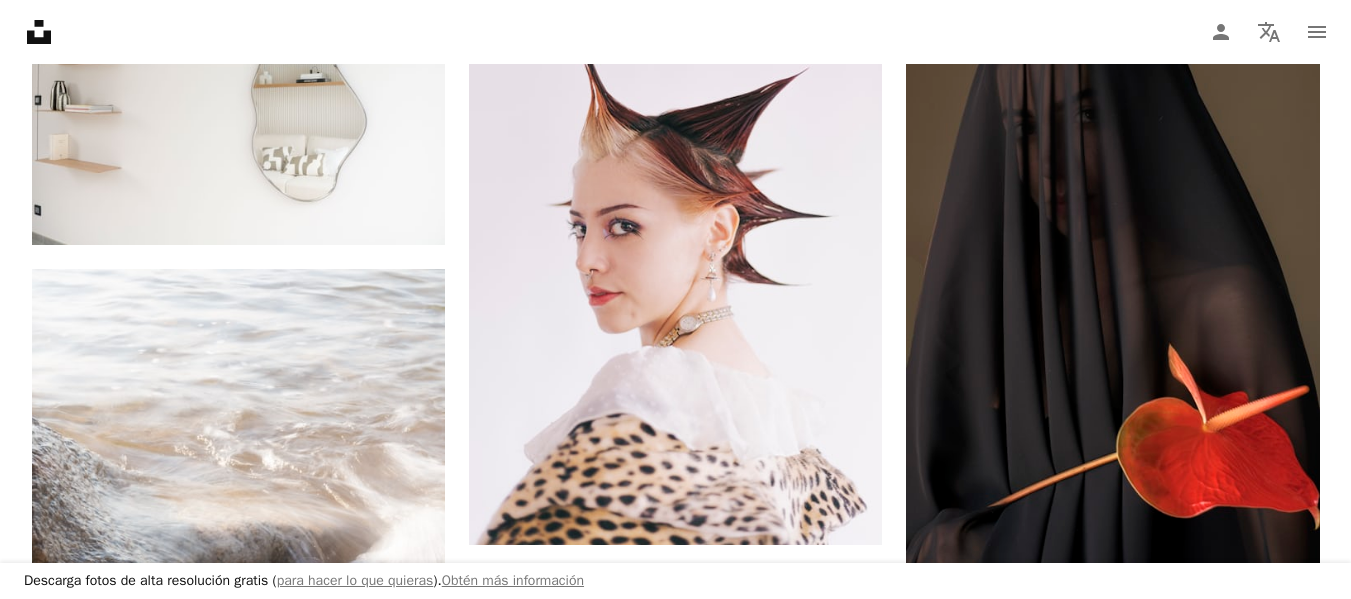 click on "A heart A plus sign [FIRST] [LAST] Disponible para contratación A checkmark inside of a circle Arrow pointing down A heart A plus sign Brandee Taylor Arrow pointing down Plus sign for Unsplash+ A heart A plus sign Jeremy Bishop Para Unsplash+ A lock Descargar A heart A plus sign Pawel Czerwinski Arrow pointing down Plus sign for Unsplash+ A heart A plus sign Planet Volumes Para Unsplash+ A lock Descargar A heart A plus sign Micah & Sammie Chaffin Disponible para contratación A checkmark inside of a circle Arrow pointing down A heart A plus sign LOGAN WEAVER | @LGNWVR Disponible para contratación A checkmark inside of a circle Arrow pointing down A heart A plus sign Taan Huyn Arrow pointing down A heart A plus sign Daniel J. Schwarz Disponible para contratación A checkmark inside of a circle Arrow pointing down Plus sign for Unsplash+ A heart A plus sign Enis Can Ceyhan Para Unsplash+ A lock Descargar On-brand and on budget images for your next campaign Learn More A heart A plus sign A heart A heart" at bounding box center (676, -24498) 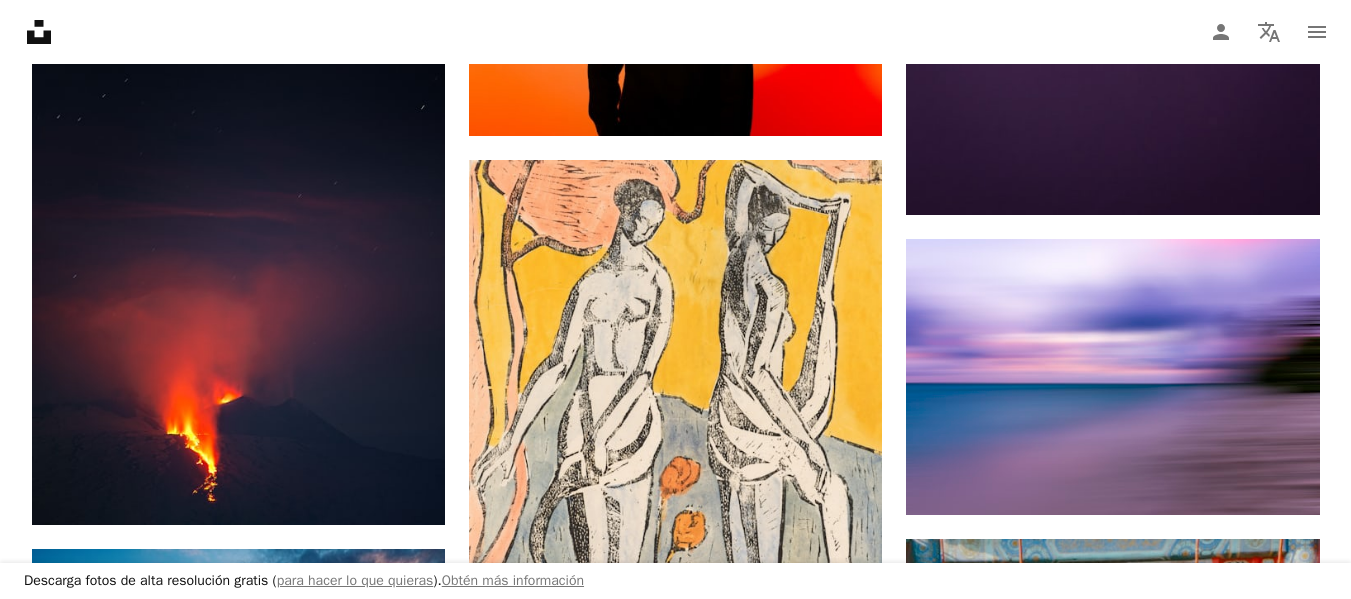scroll, scrollTop: 58879, scrollLeft: 0, axis: vertical 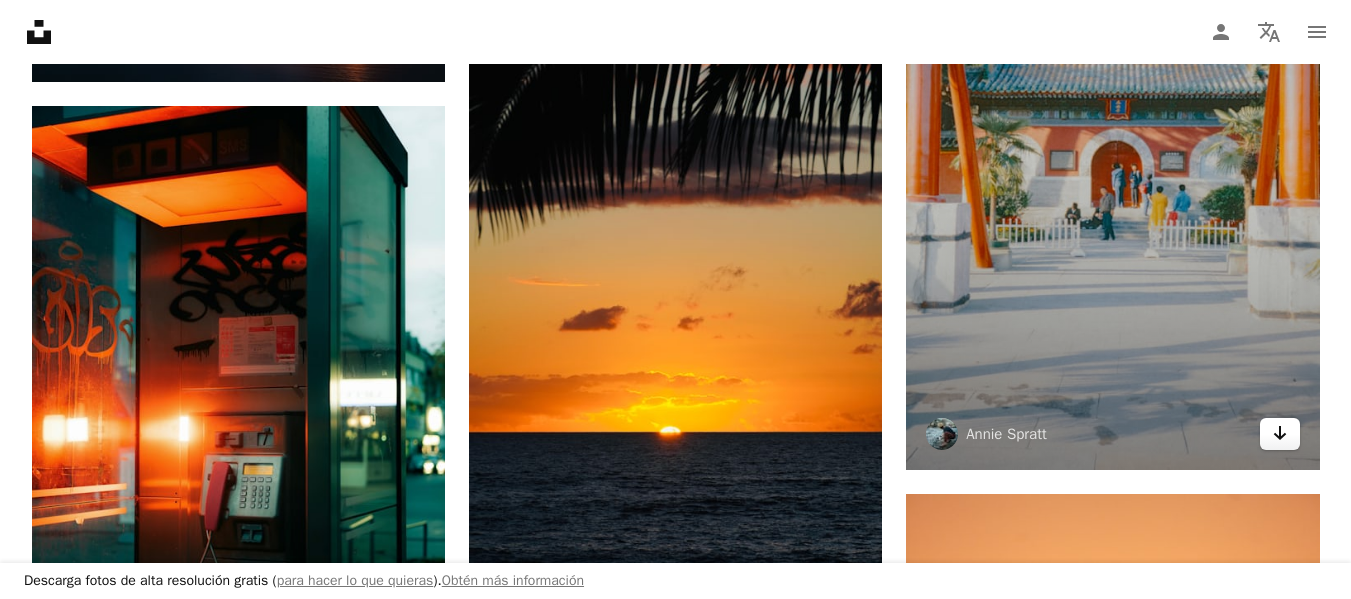 click 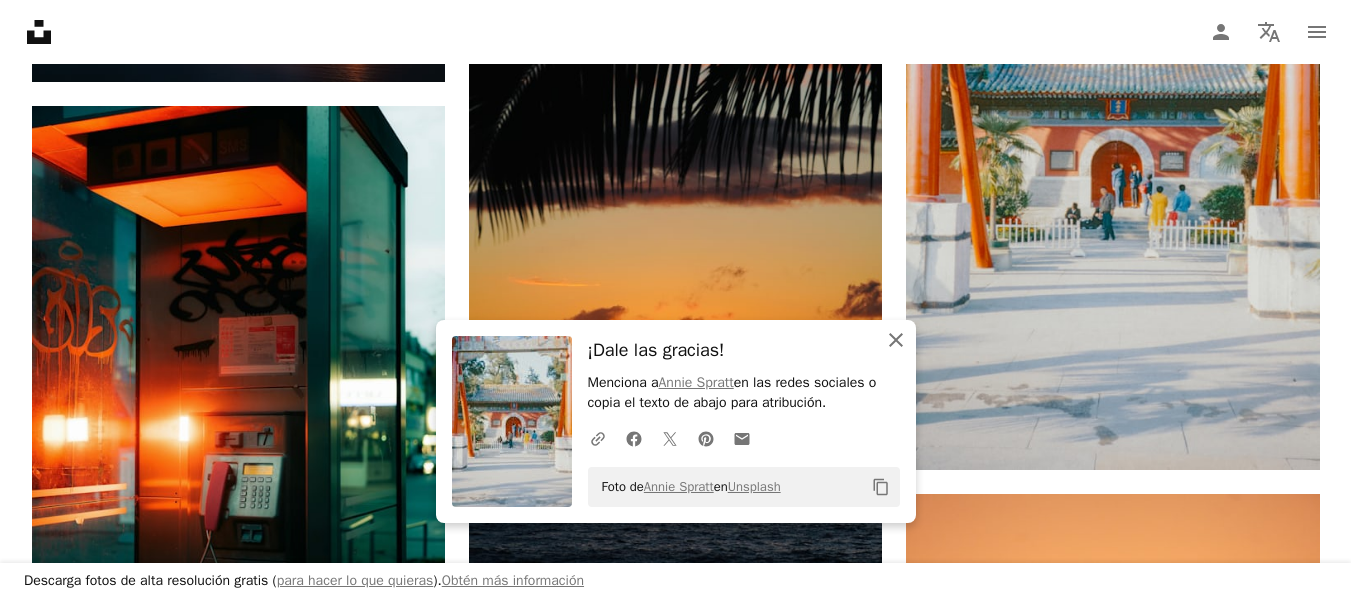 click 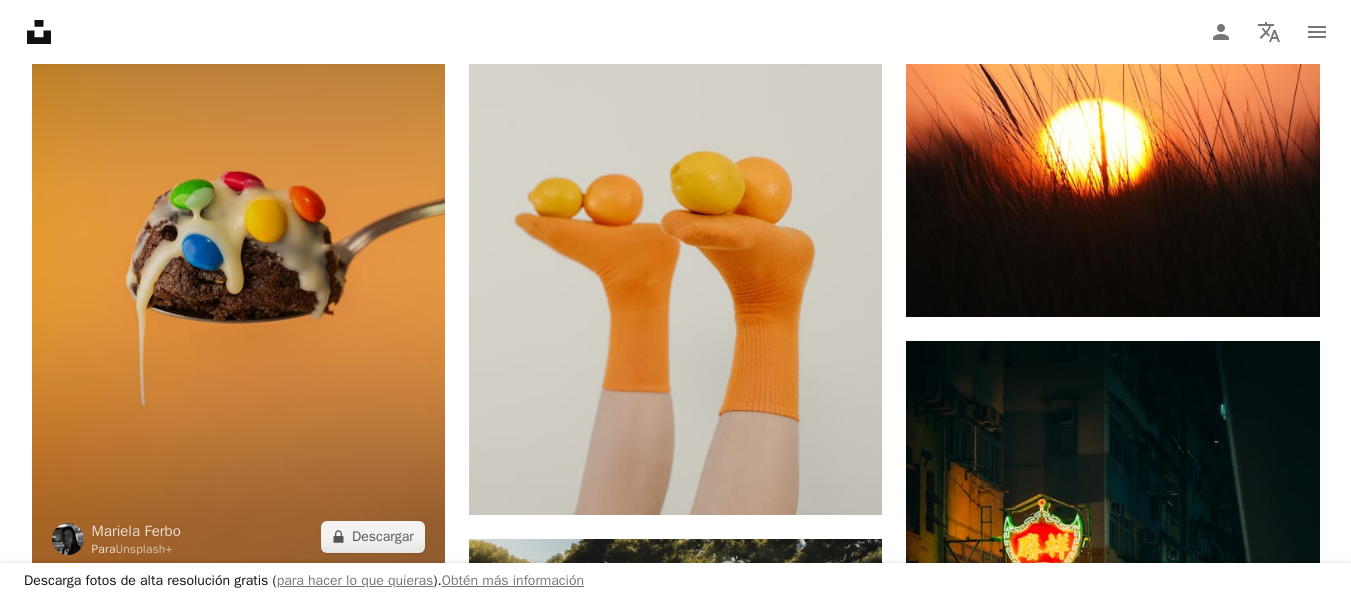 scroll, scrollTop: 59679, scrollLeft: 0, axis: vertical 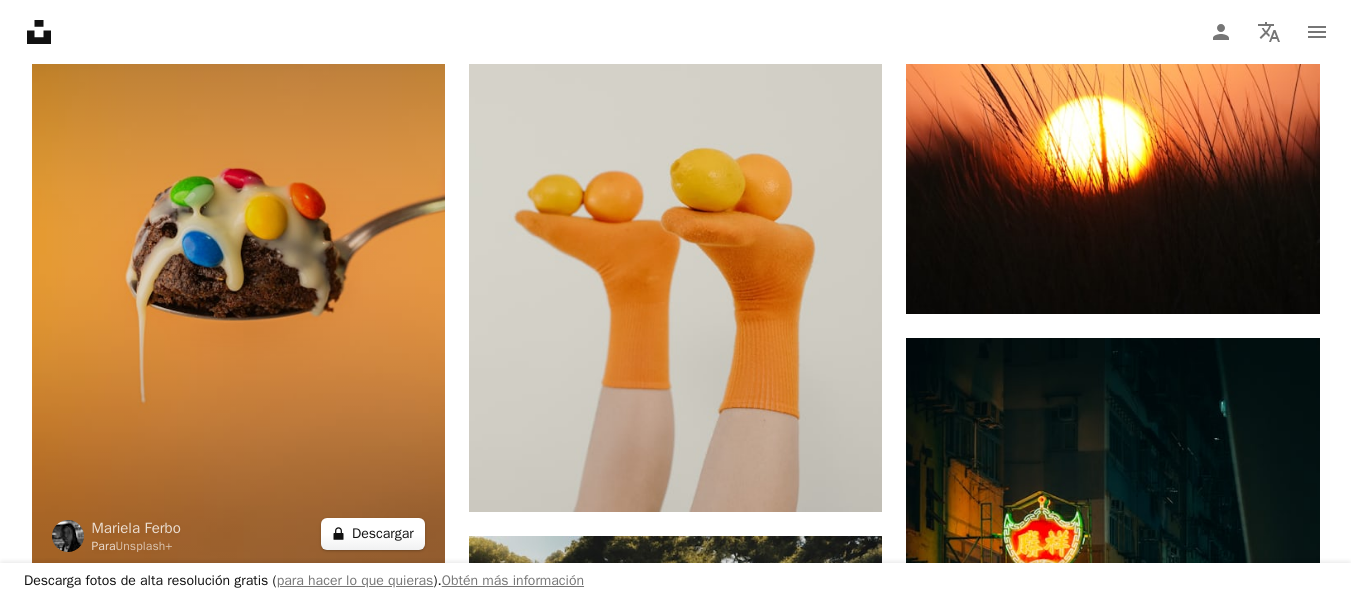 click on "A lock   Descargar" at bounding box center (373, 534) 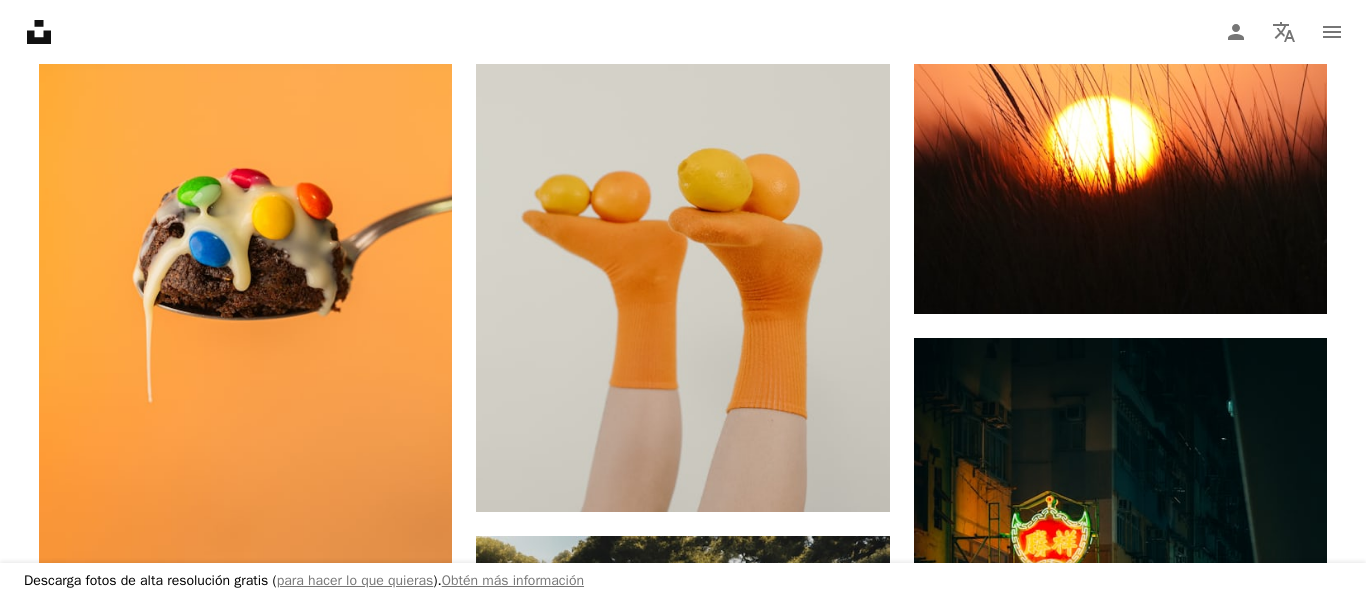 click on "An X shape Descarga fotos de alta resolución gratis ( para hacer lo que quieras ).  Obtén más información Imágenes premium, listas para usar. Obtén acceso ilimitado. A plus sign Contenido solo para miembros añadido mensualmente A plus sign Descargas ilimitadas libres de derechos A plus sign Ilustraciones  Nuevo A plus sign Protecciones legales mejoradas anualmente 62 %  de descuento mensualmente 16 €   6 € EUR al mes * Obtener  Unsplash+ *Cuando se paga anualmente, se factura por adelantado  72 € Más los impuestos aplicables. Se renueva automáticamente. Cancela cuando quieras." at bounding box center (683, 4498) 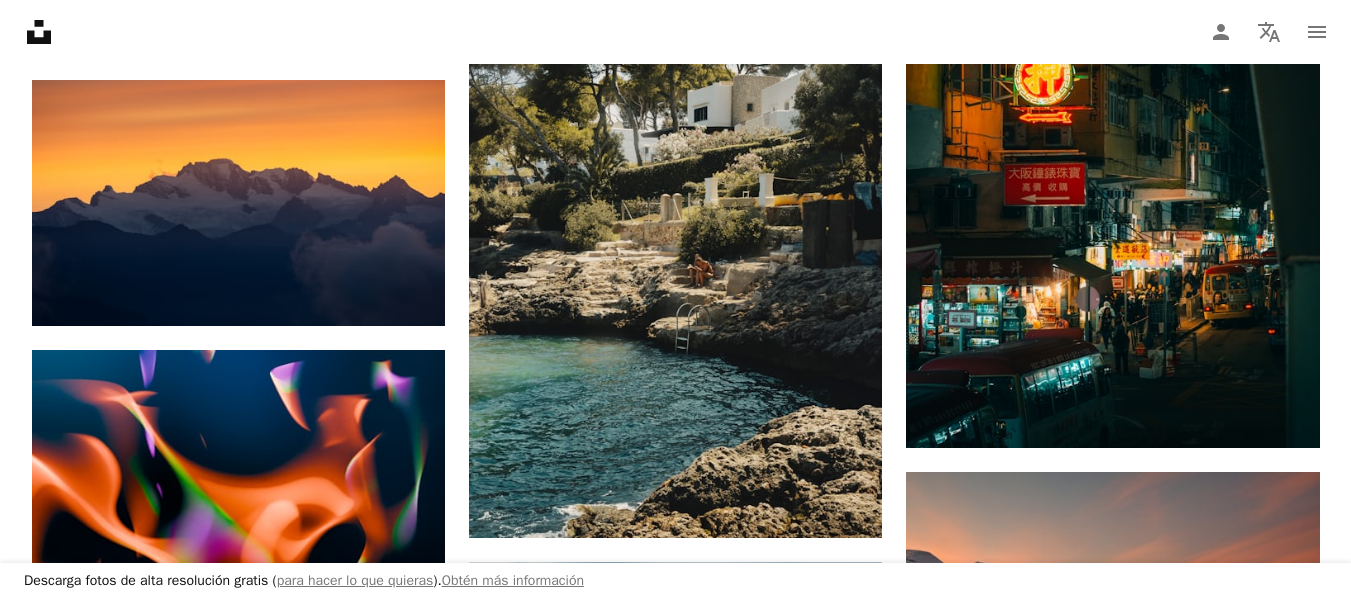 scroll, scrollTop: 60279, scrollLeft: 0, axis: vertical 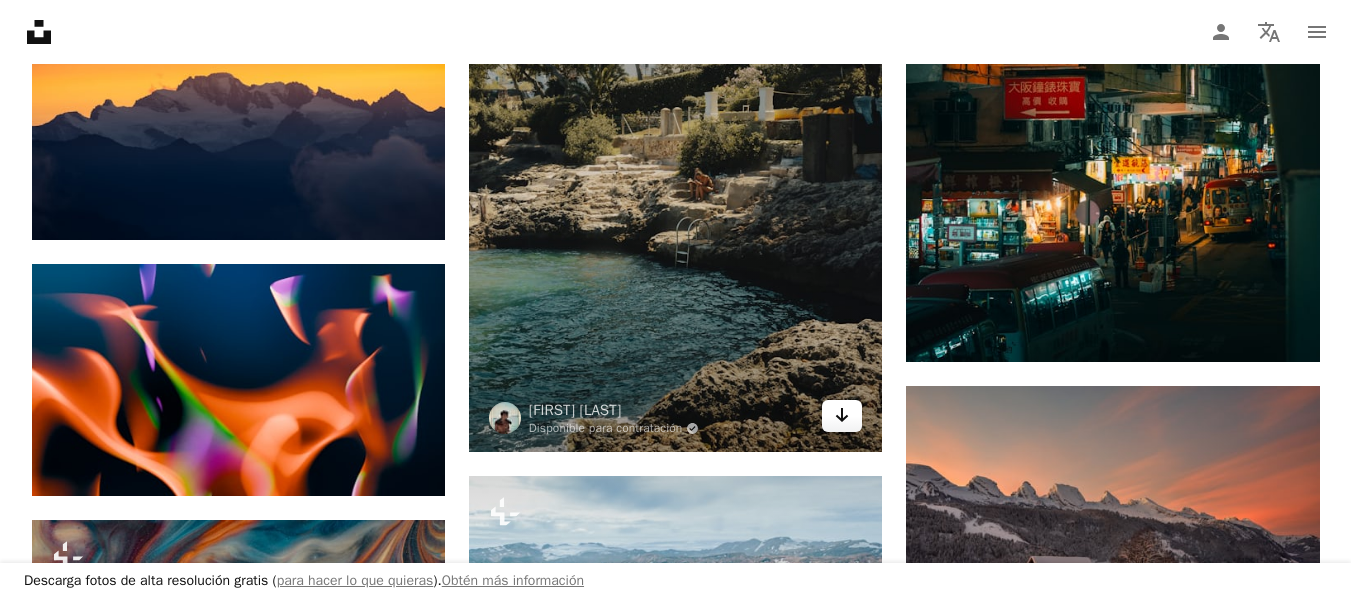 click 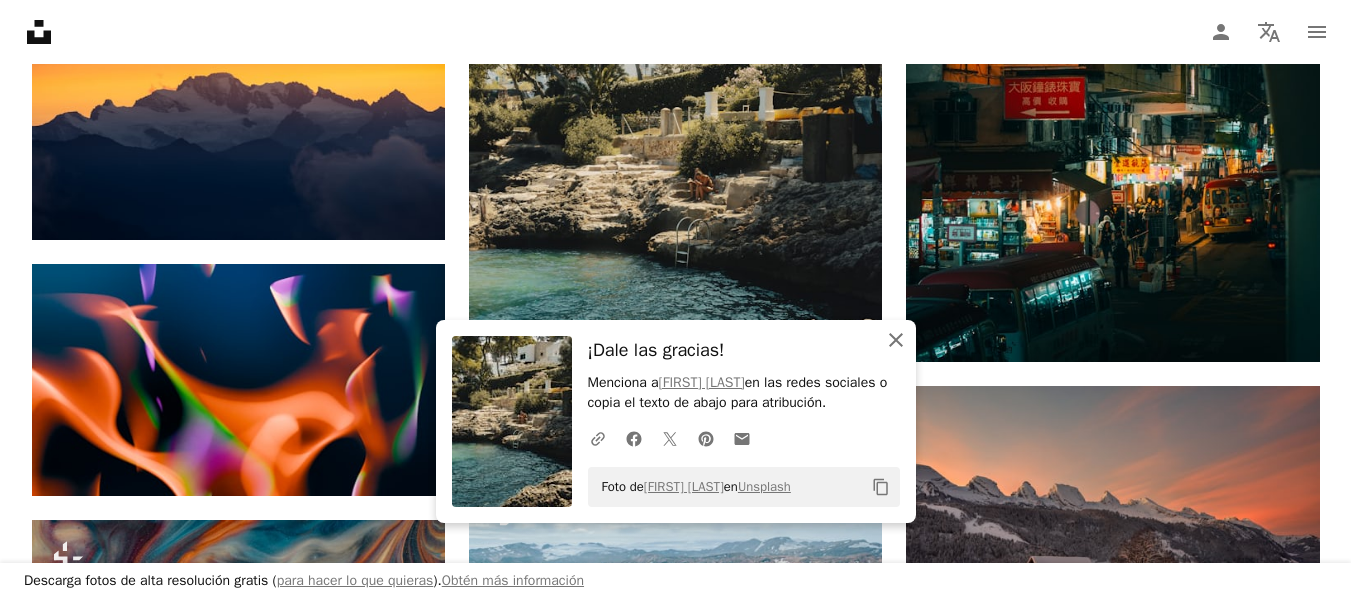 click on "An X shape" 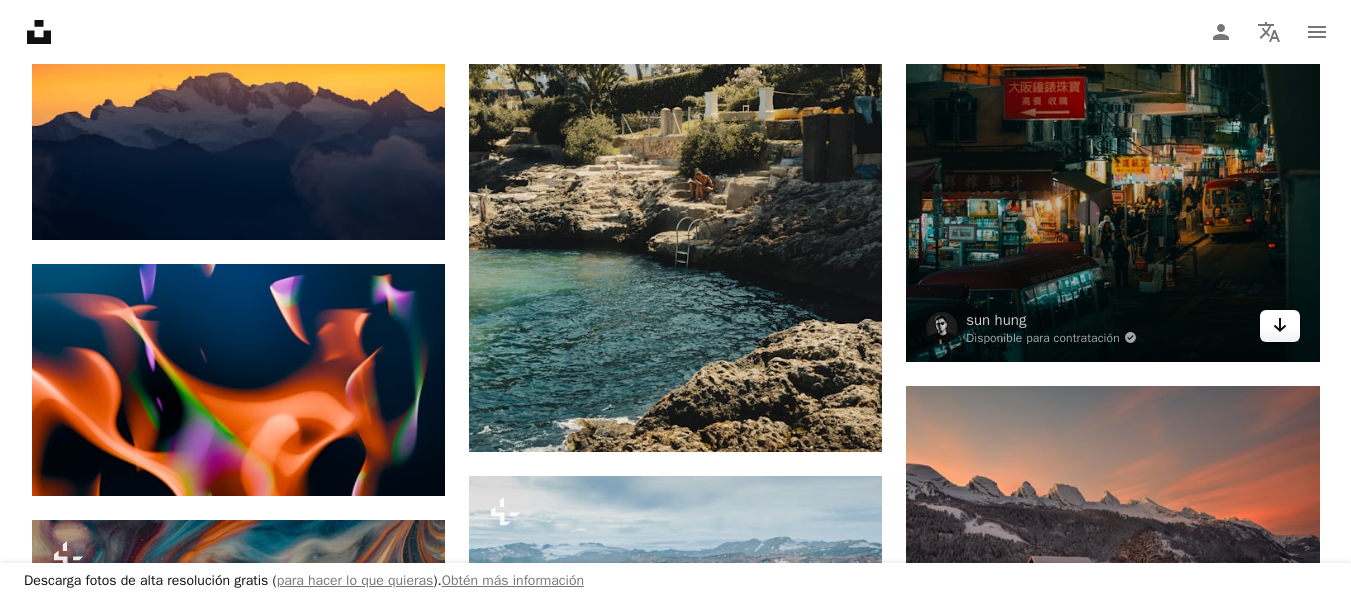 click on "Arrow pointing down" 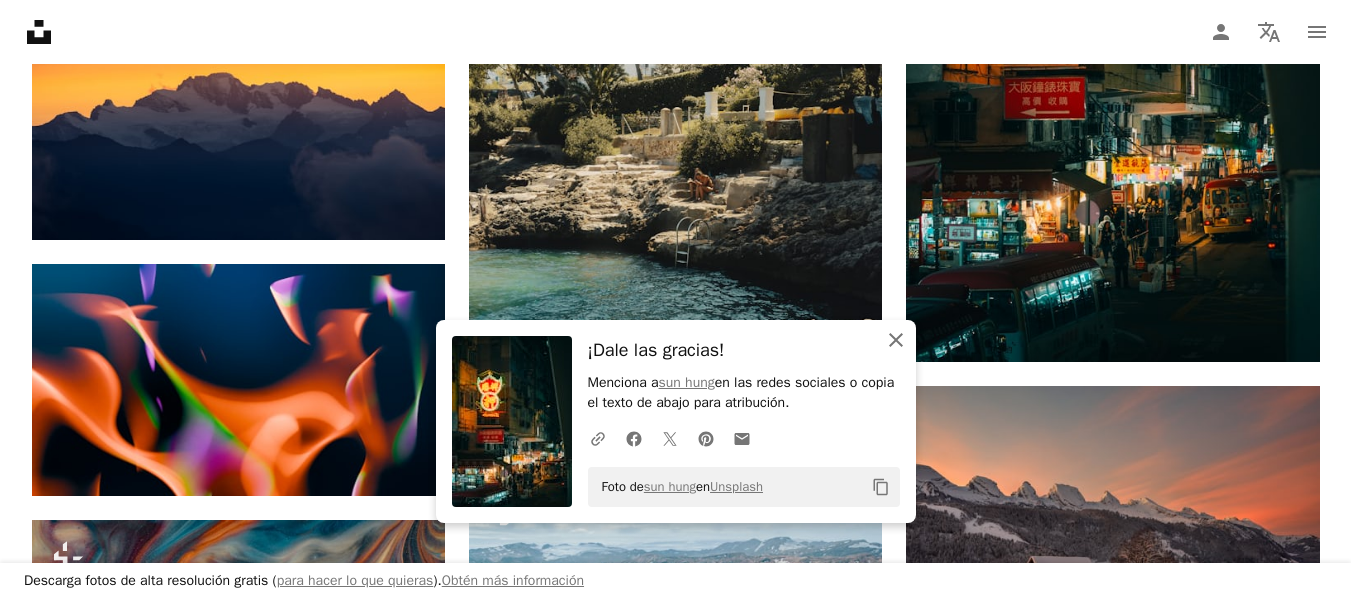 click 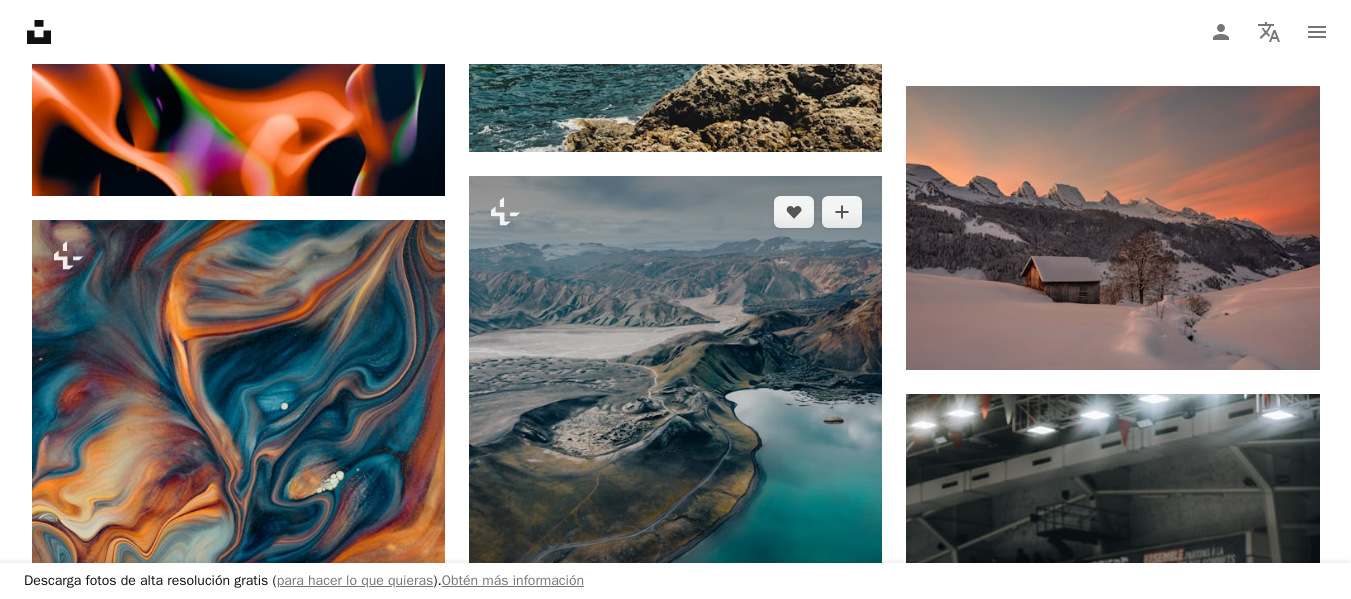 scroll, scrollTop: 60779, scrollLeft: 0, axis: vertical 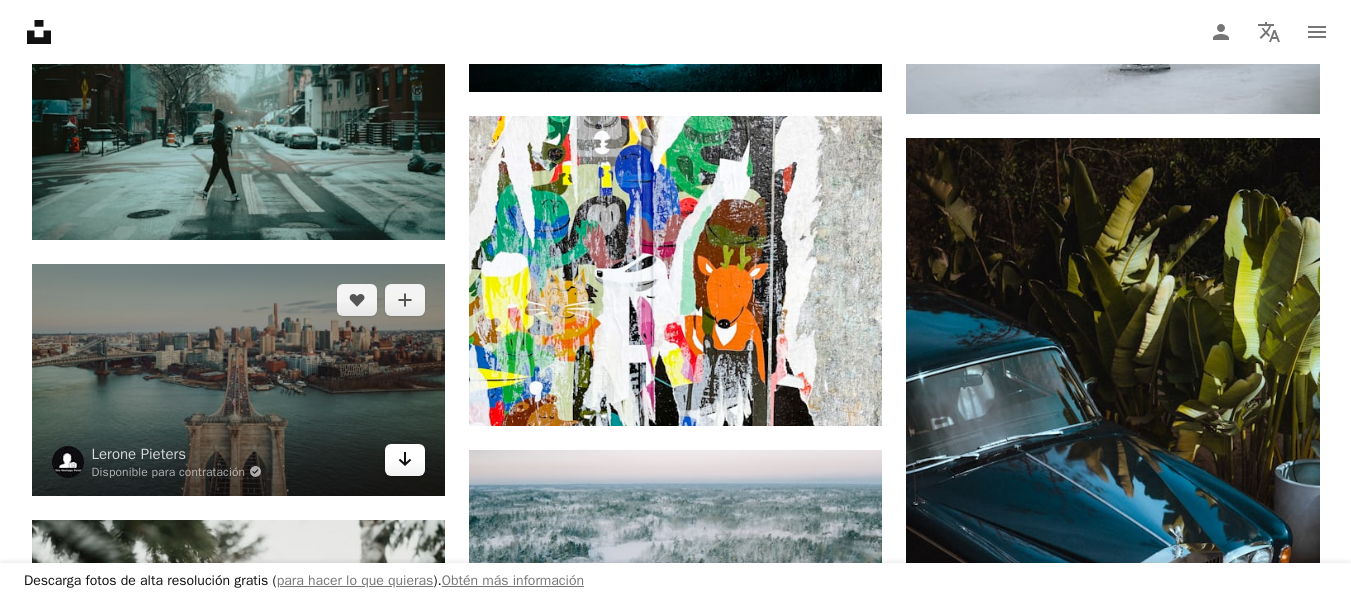 click on "Arrow pointing down" 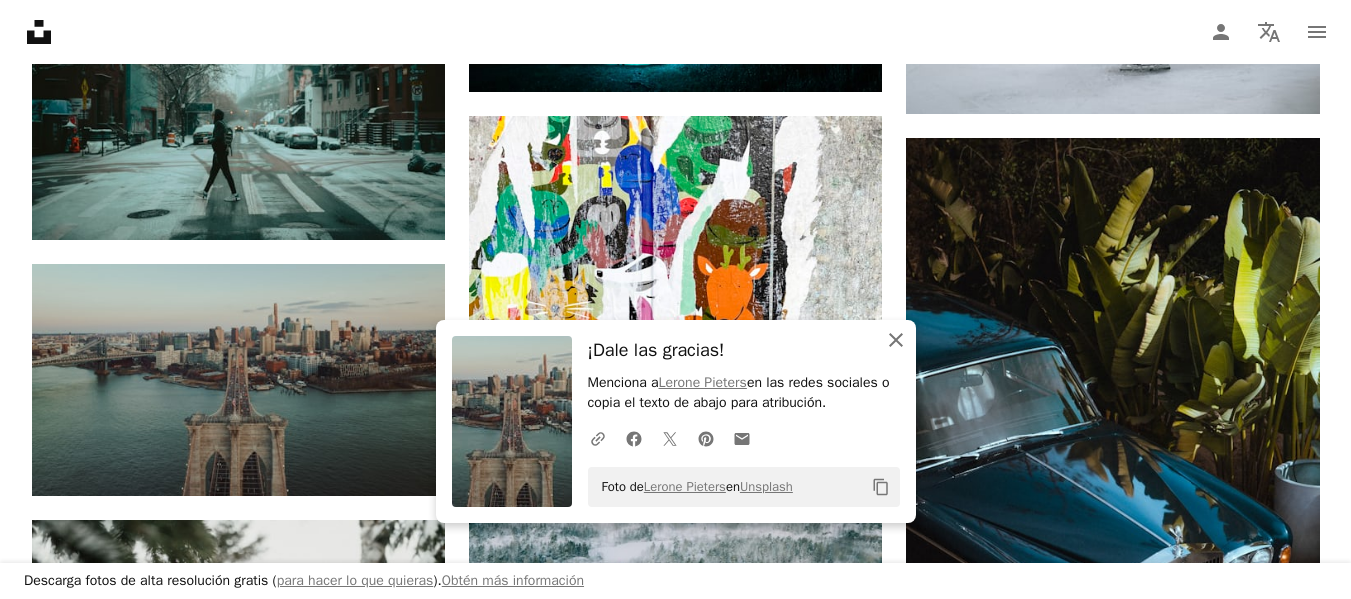click on "An X shape" 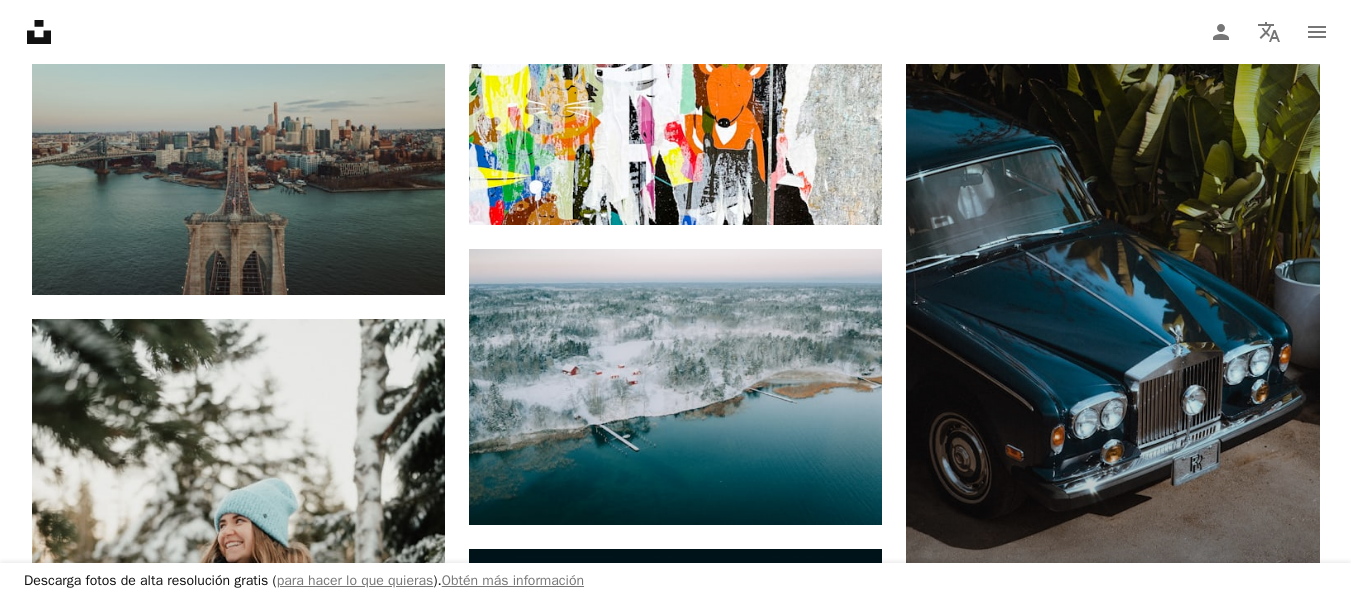 scroll, scrollTop: 61779, scrollLeft: 0, axis: vertical 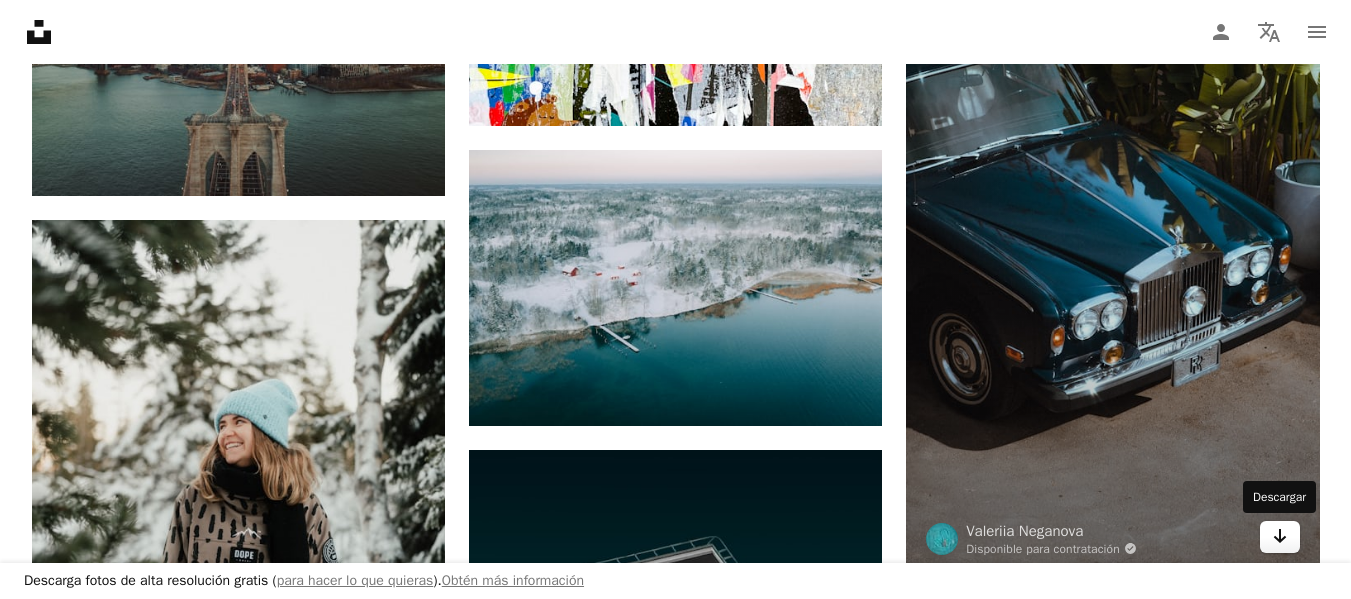 click on "Arrow pointing down" 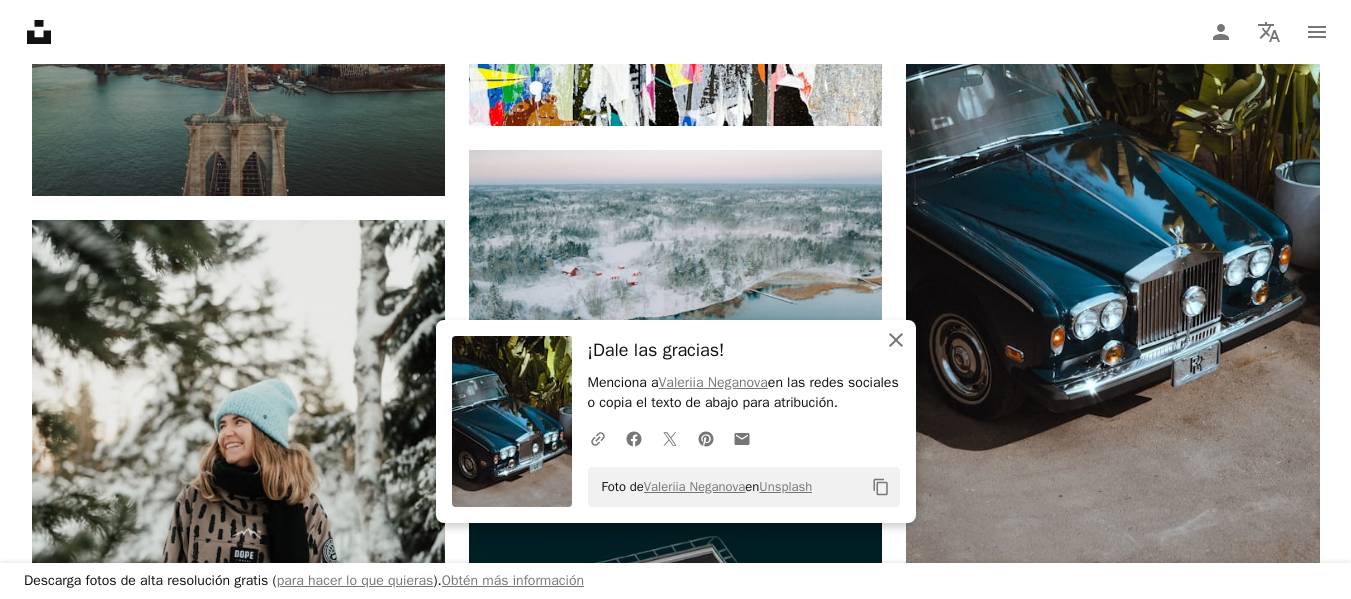 click on "An X shape" 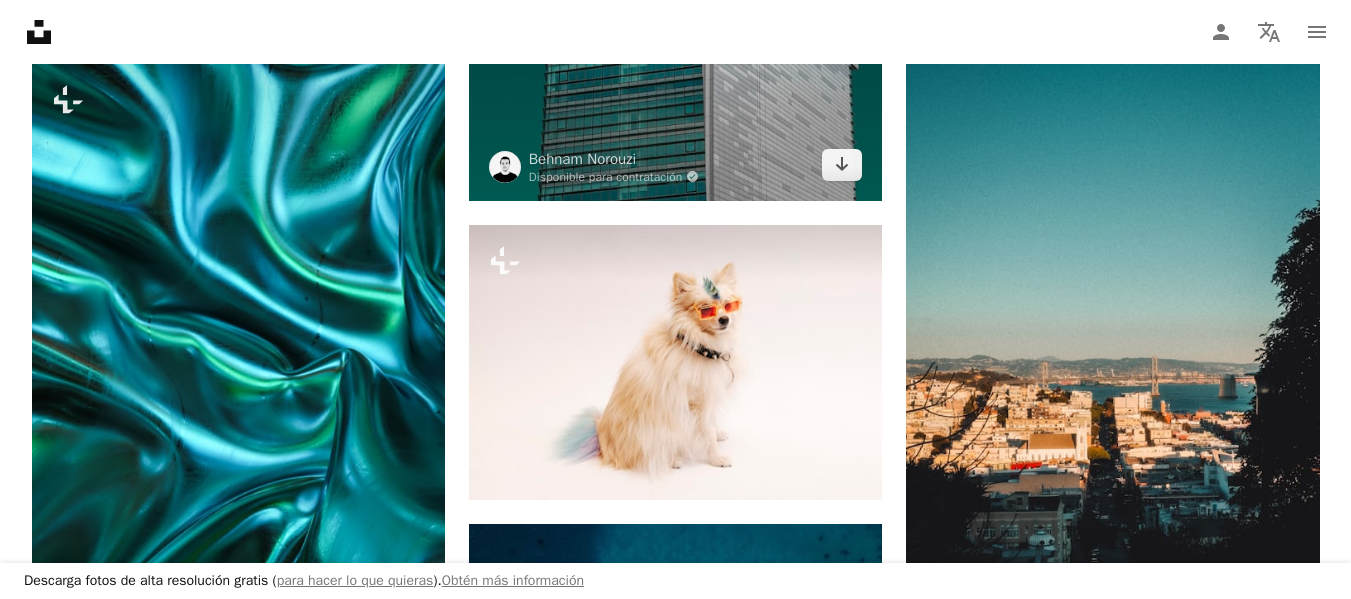 scroll, scrollTop: 62679, scrollLeft: 0, axis: vertical 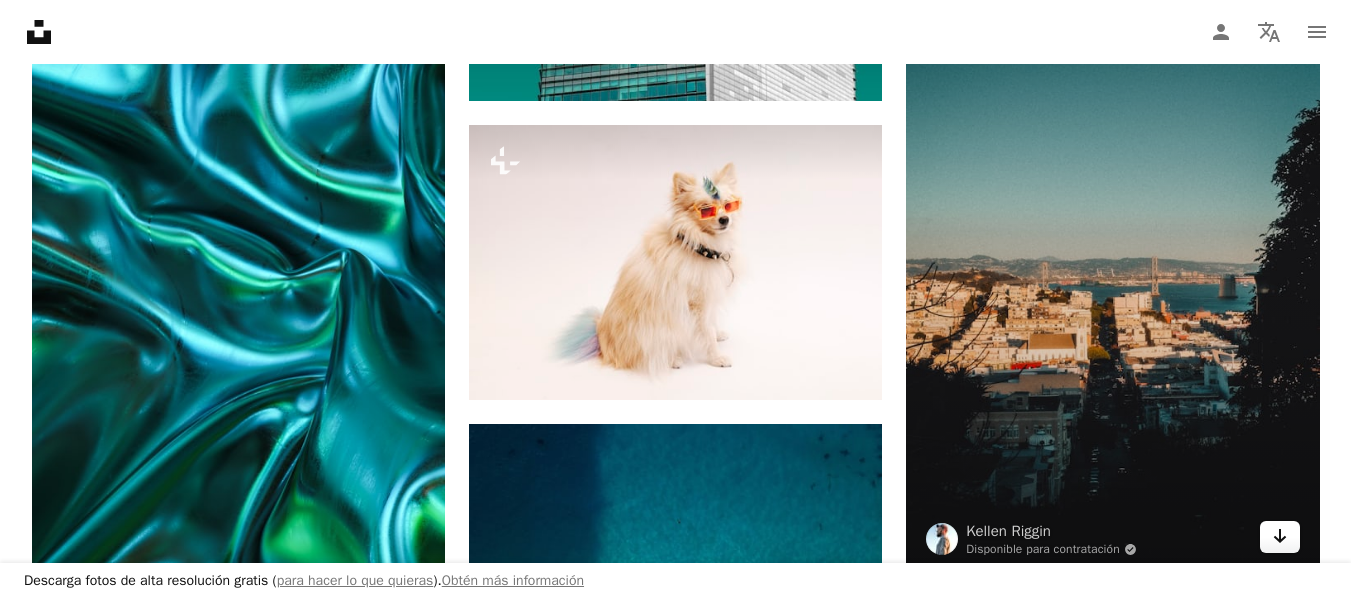 click on "Arrow pointing down" at bounding box center [1280, 537] 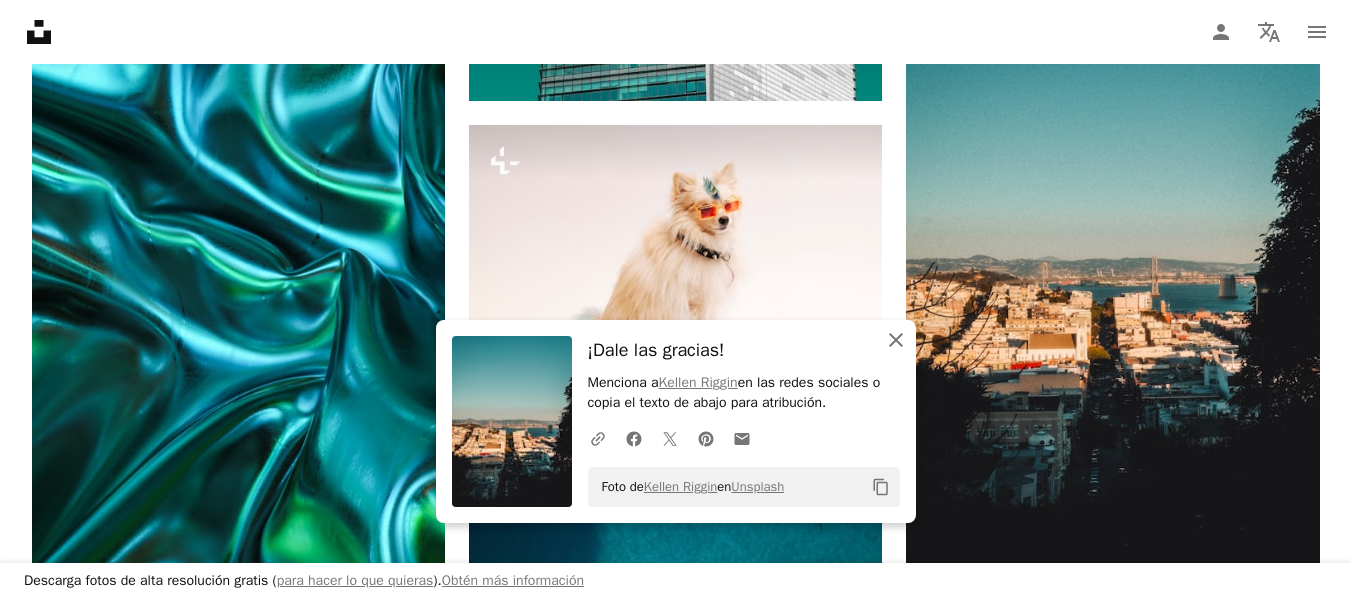 click 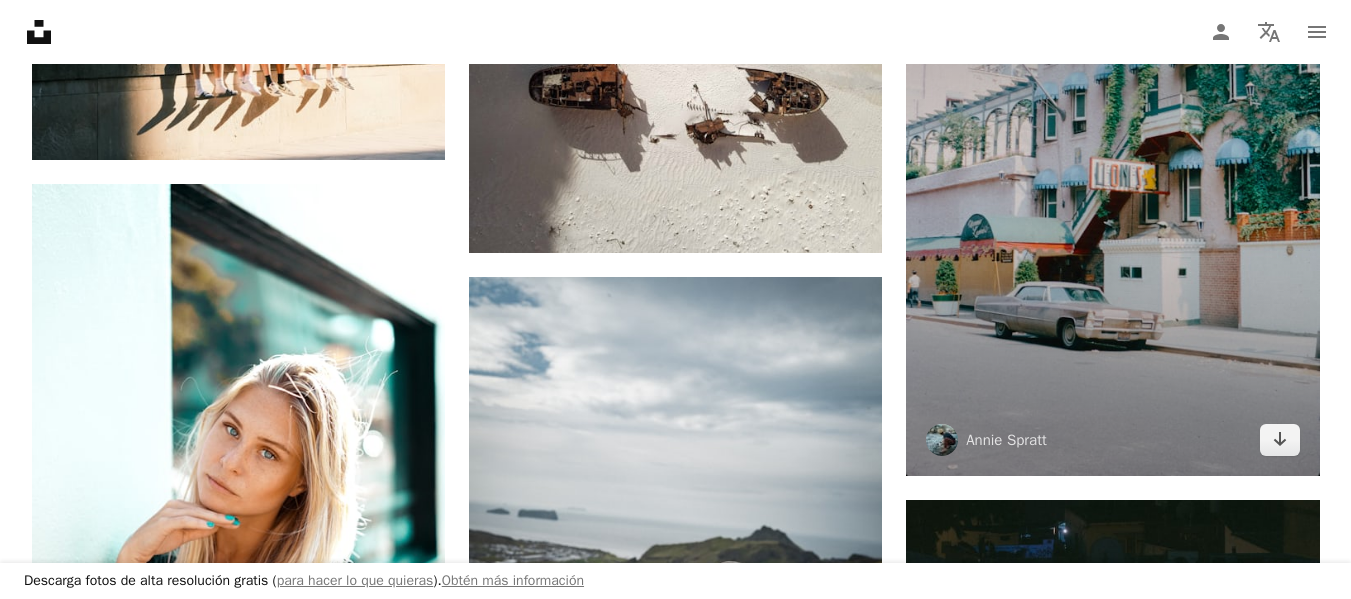 scroll, scrollTop: 63479, scrollLeft: 0, axis: vertical 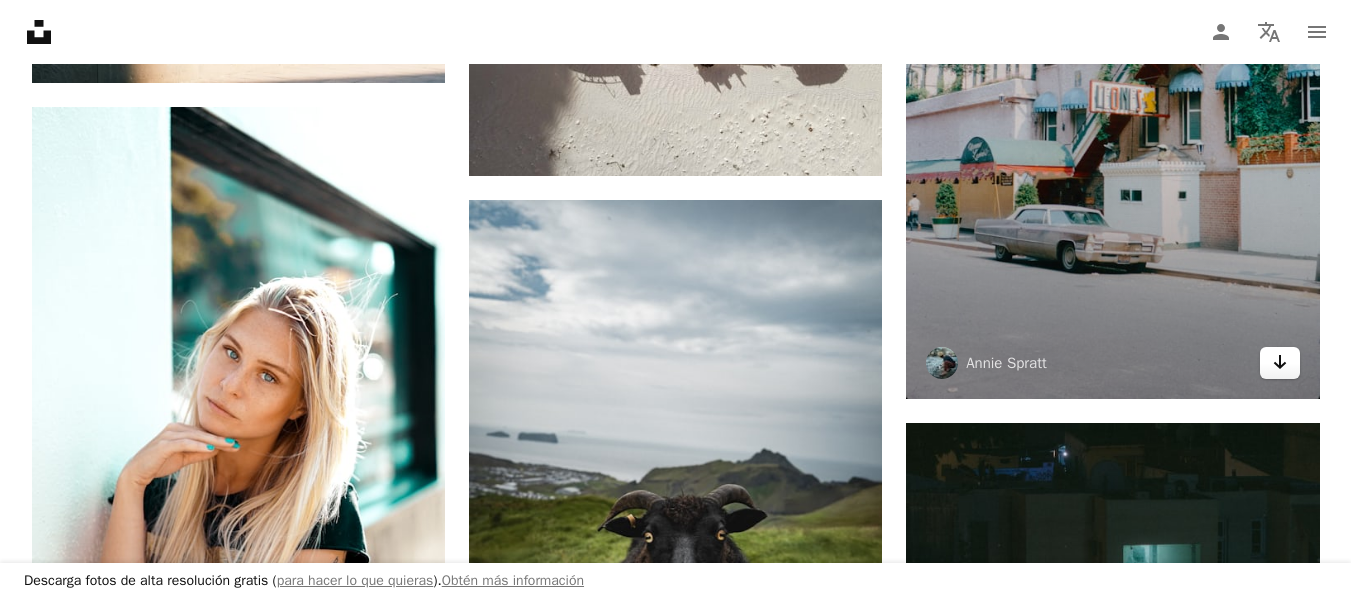 click on "Arrow pointing down" at bounding box center [1280, 363] 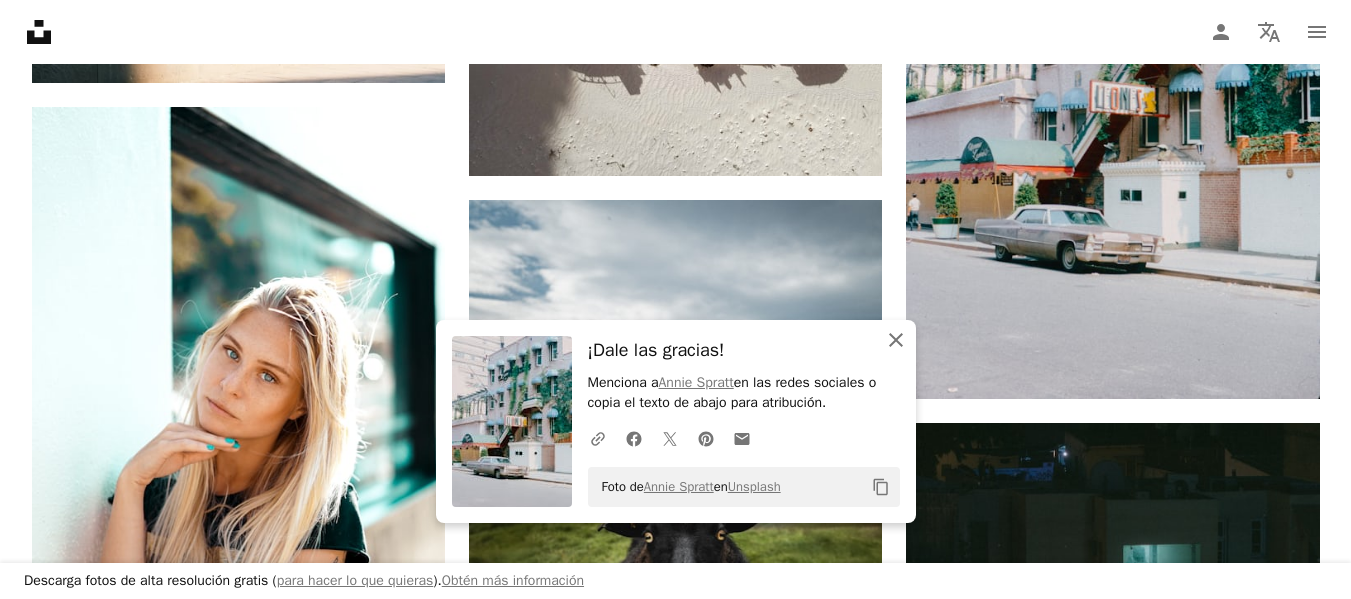 click on "An X shape" 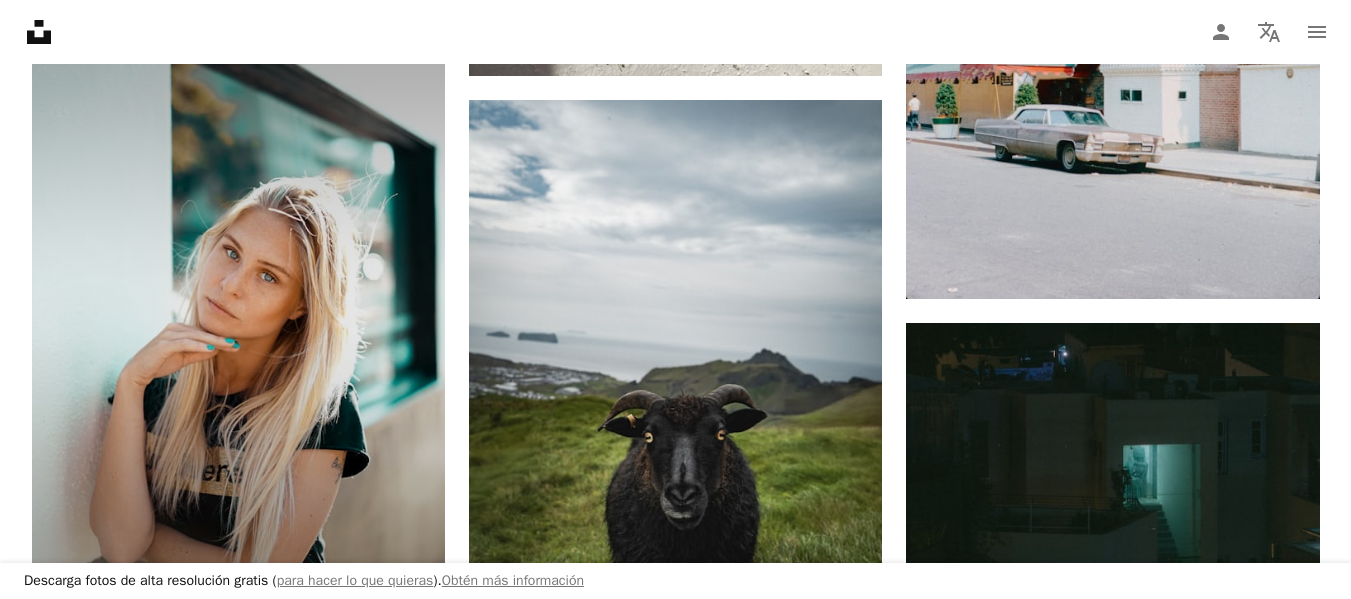 scroll, scrollTop: 63779, scrollLeft: 0, axis: vertical 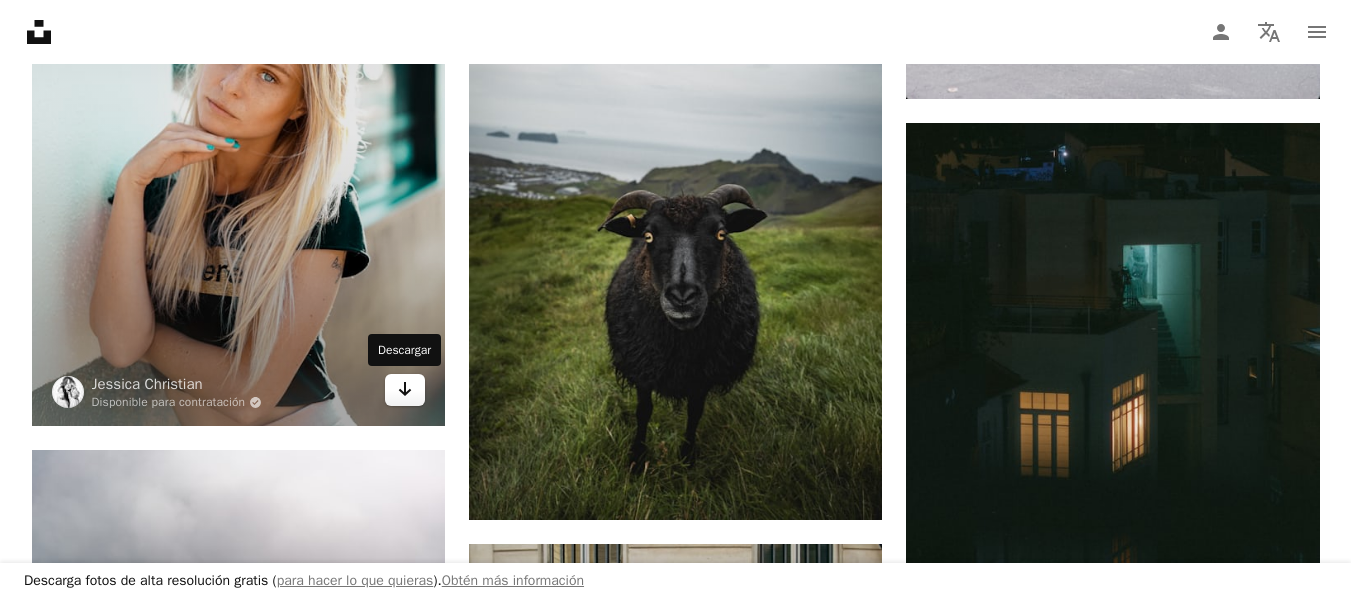 click on "Arrow pointing down" at bounding box center (405, 390) 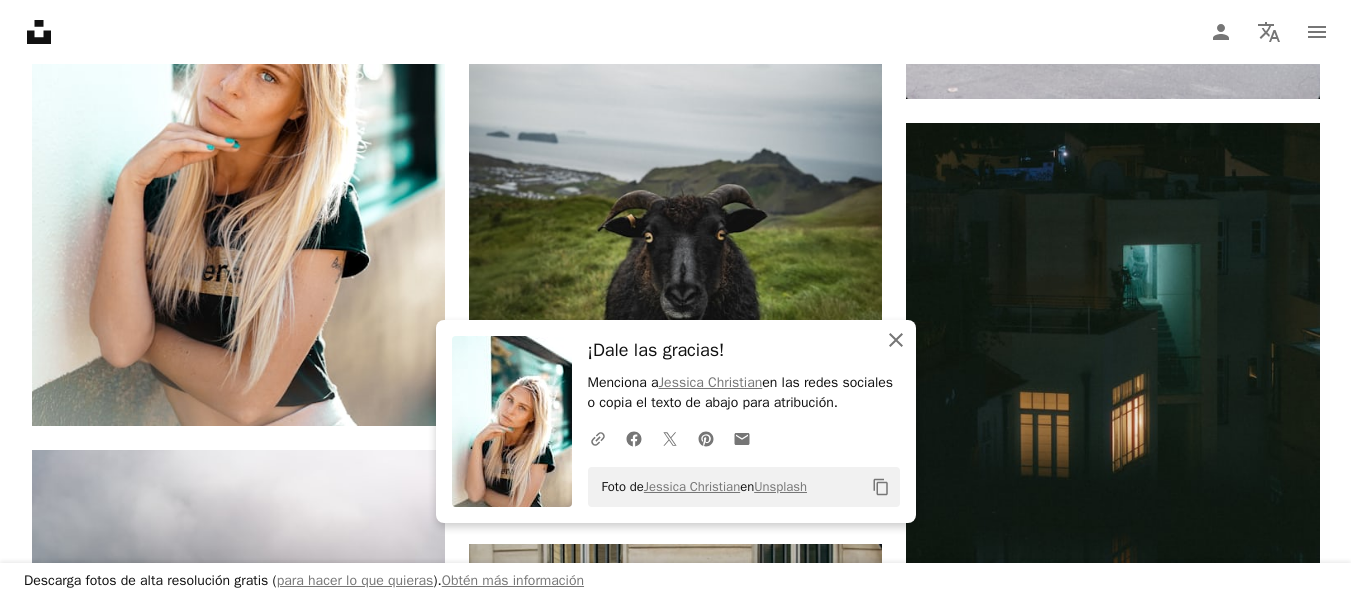 click on "An X shape" 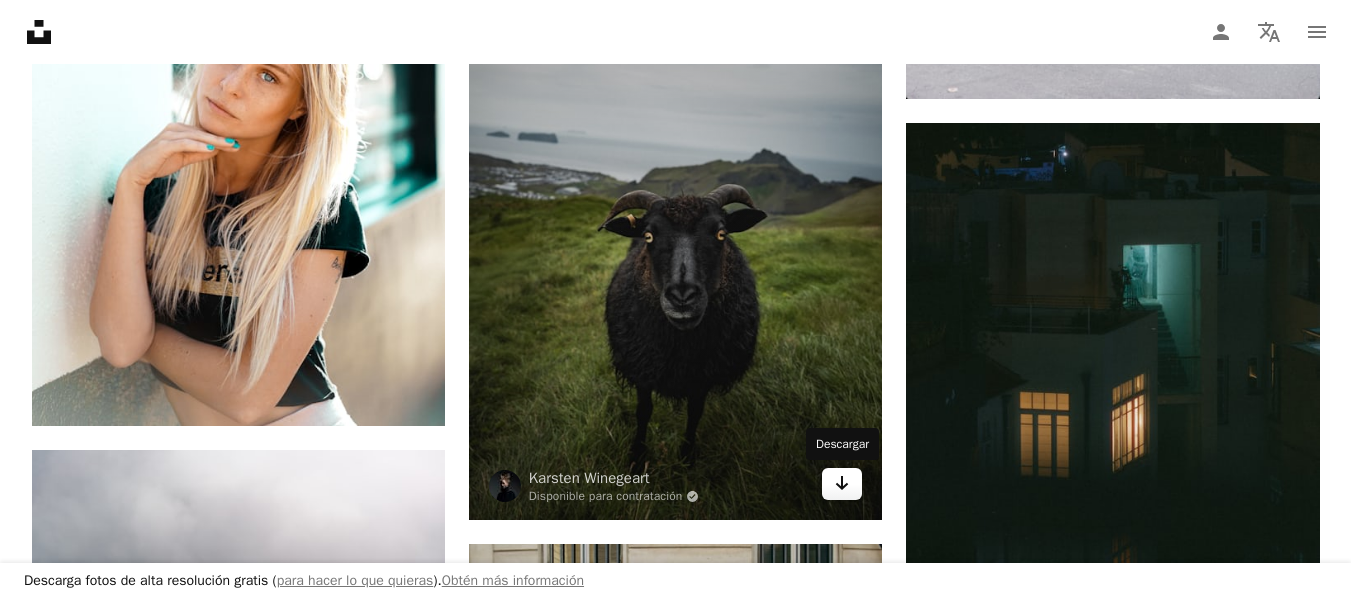 click 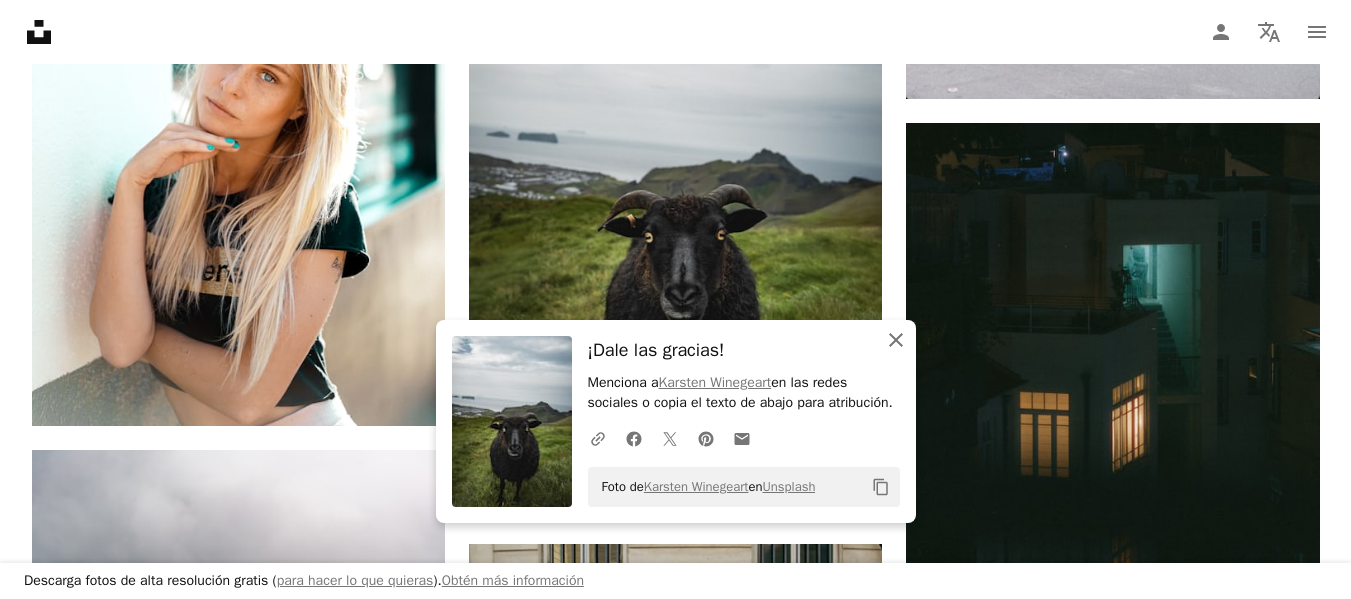 click 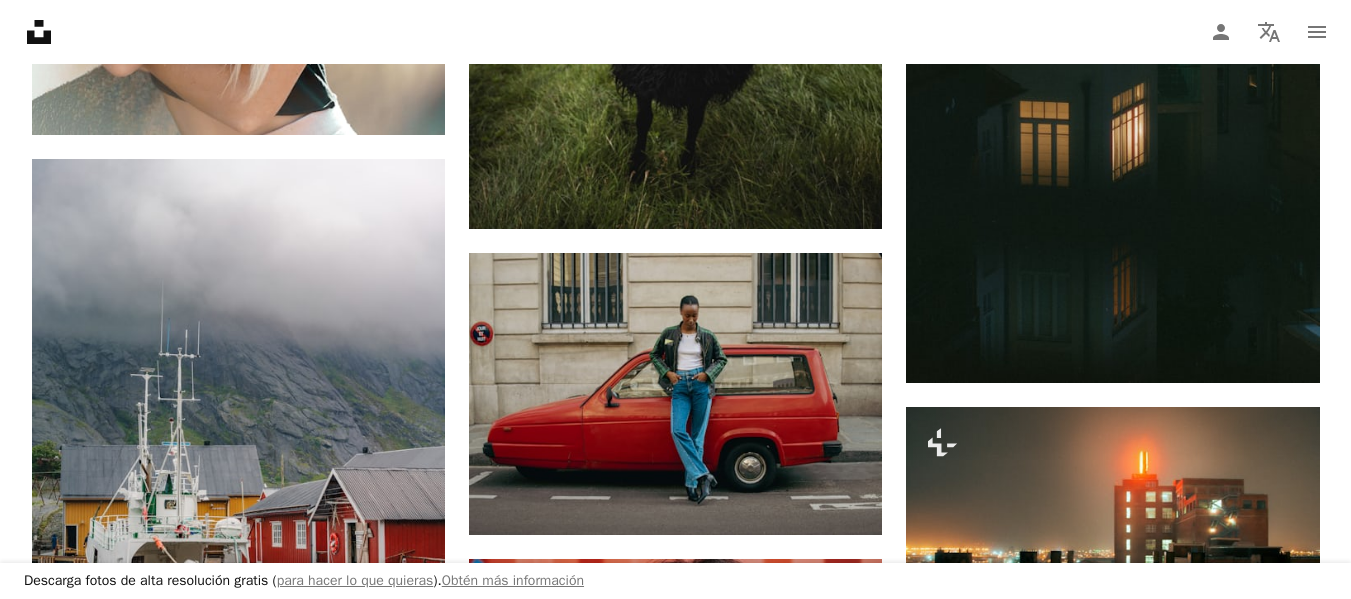 scroll, scrollTop: 64079, scrollLeft: 0, axis: vertical 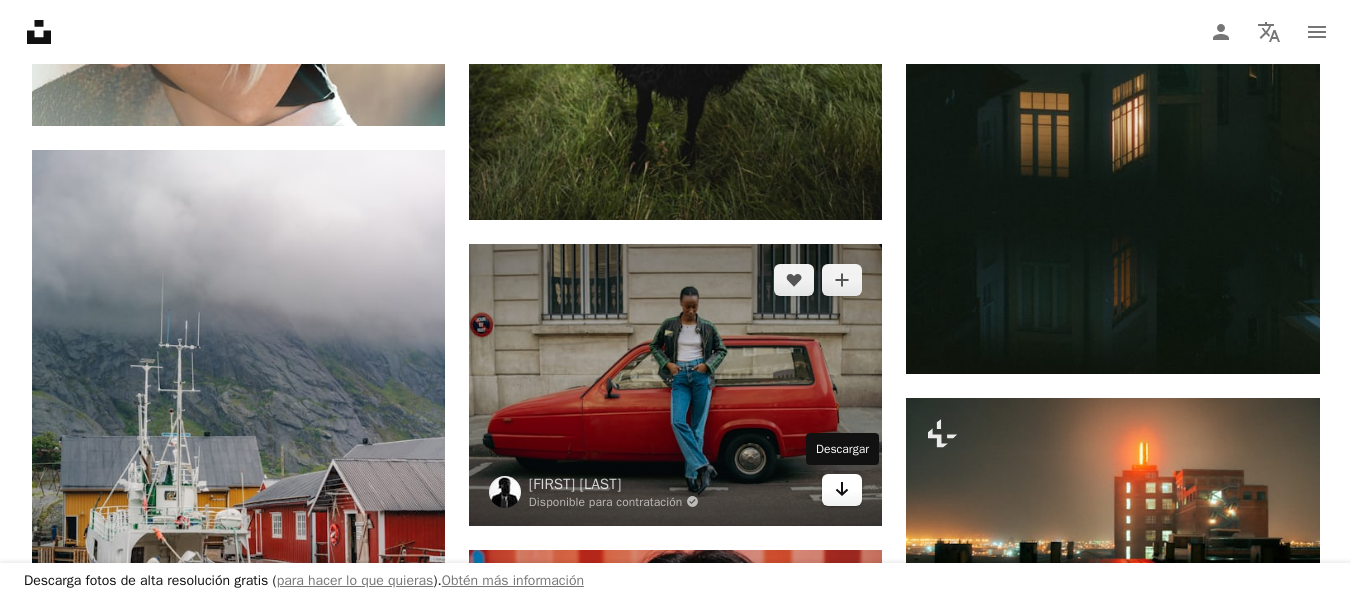 click 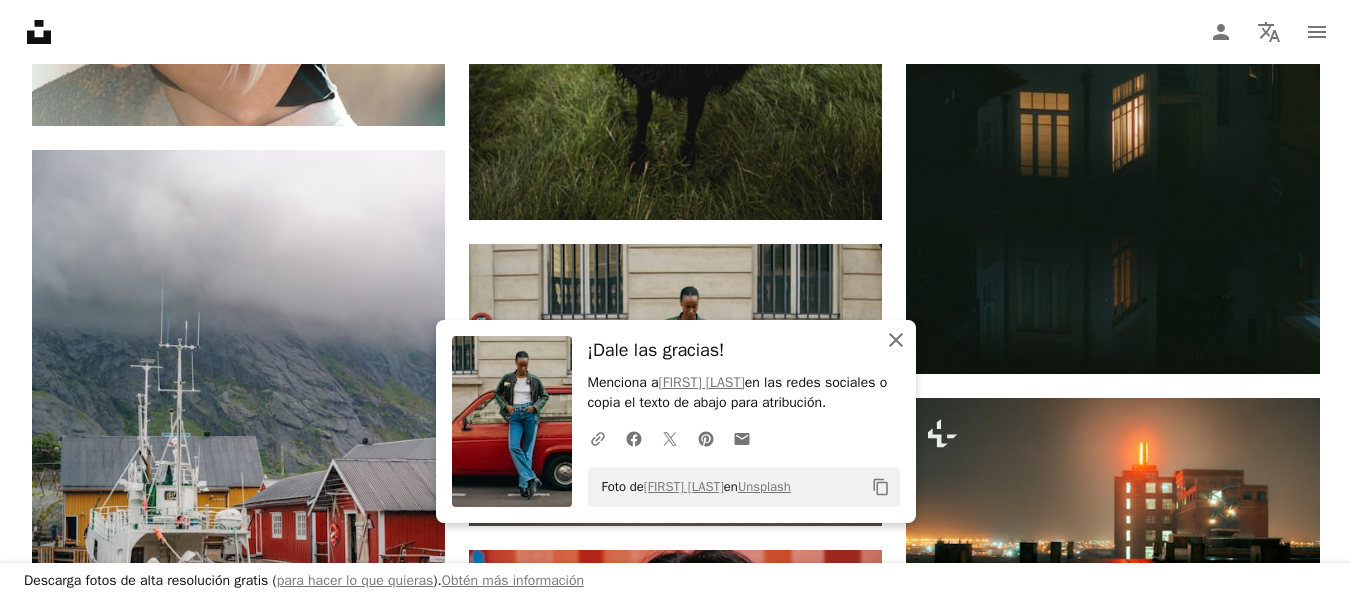 click 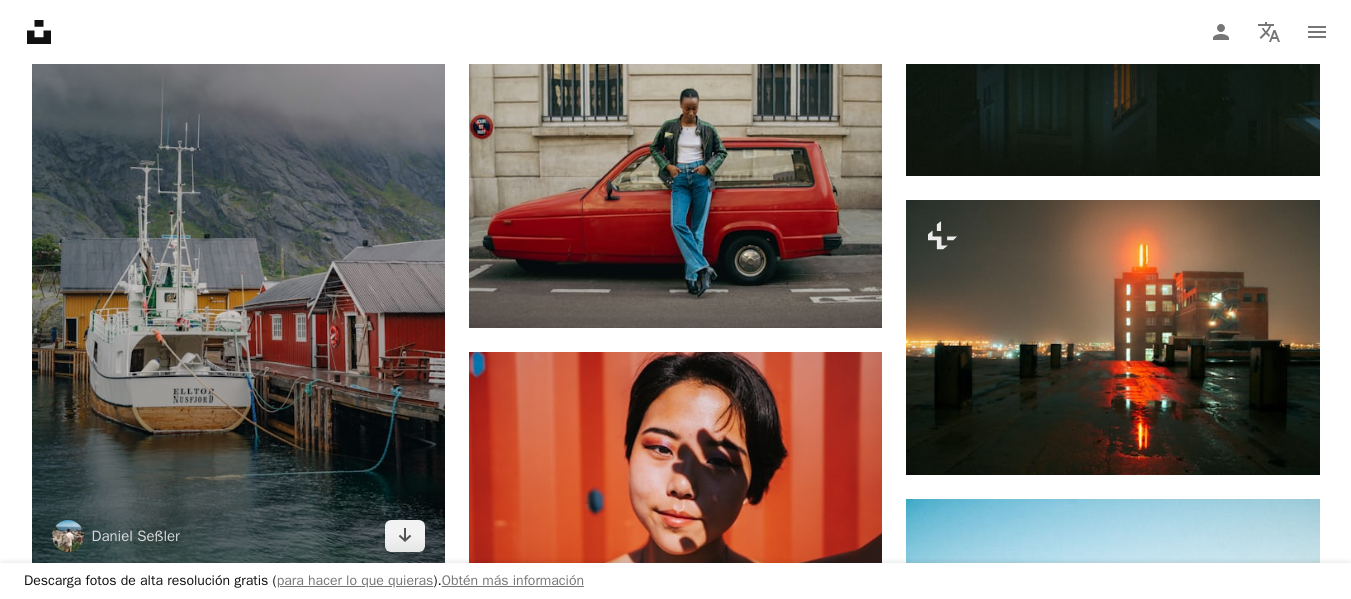 scroll, scrollTop: 64479, scrollLeft: 0, axis: vertical 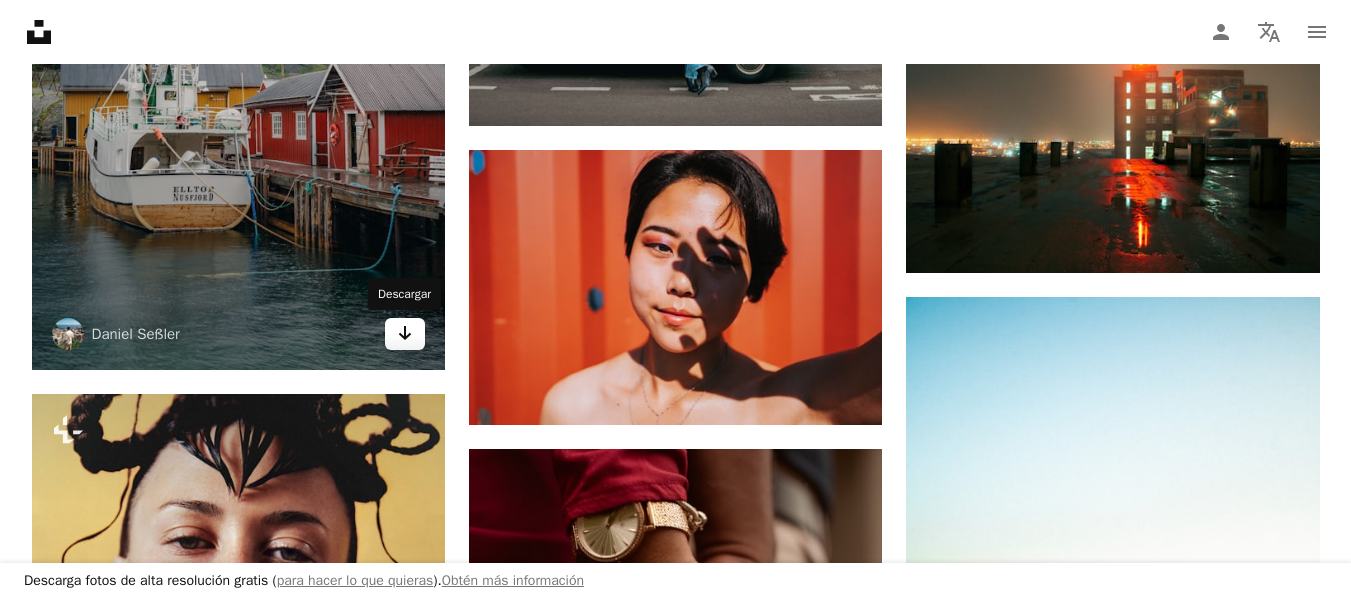 click on "Arrow pointing down" 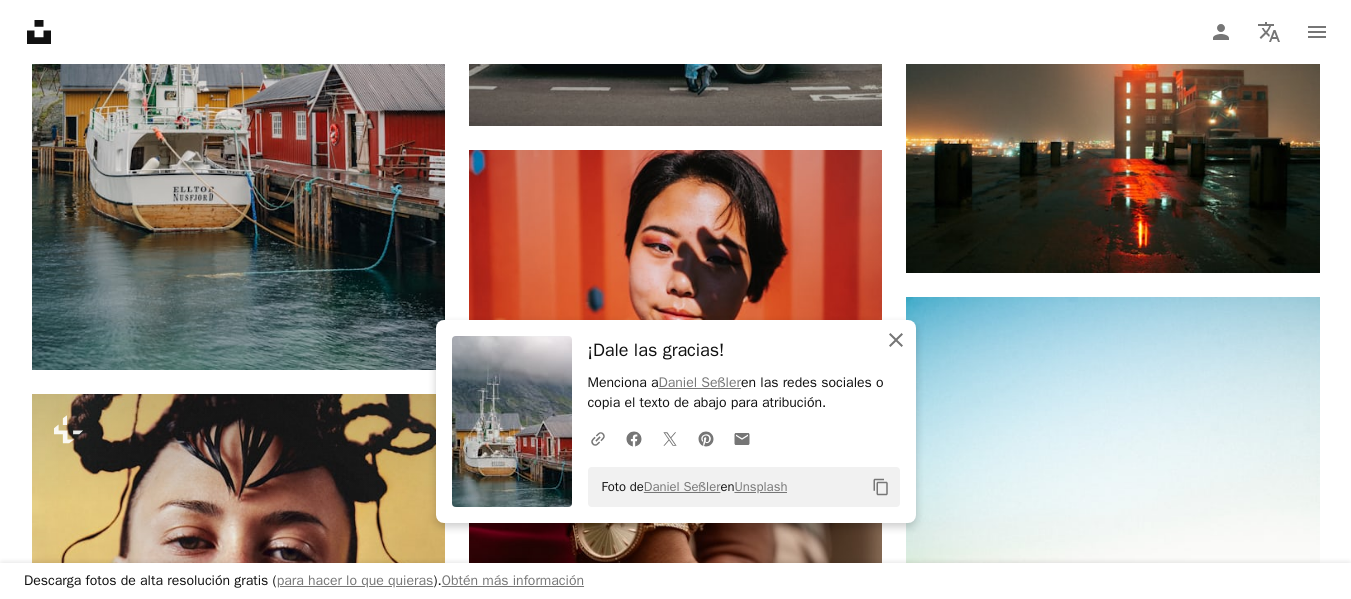 click on "An X shape" 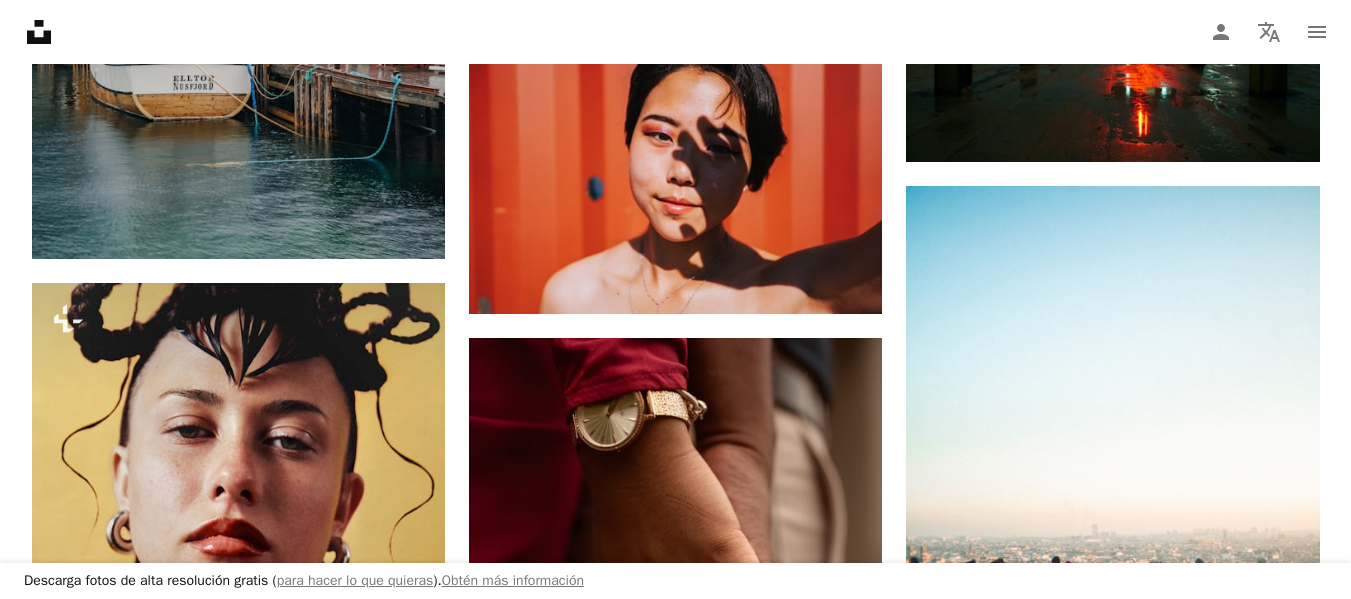 scroll, scrollTop: 64779, scrollLeft: 0, axis: vertical 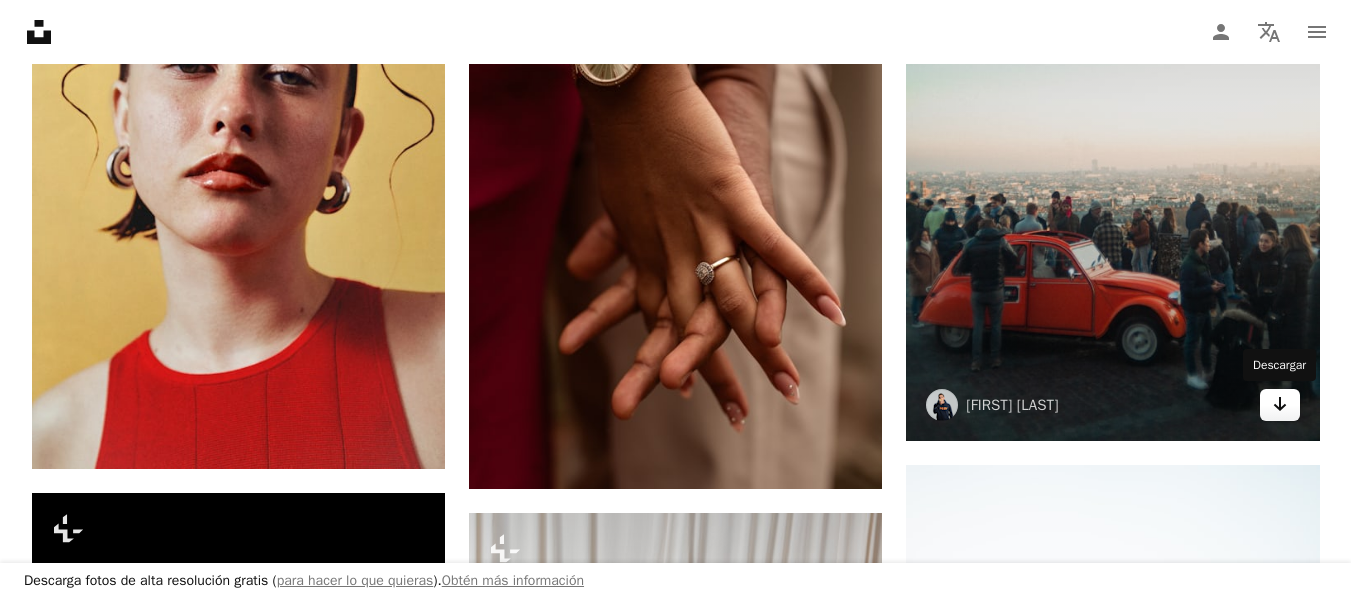 click on "Arrow pointing down" 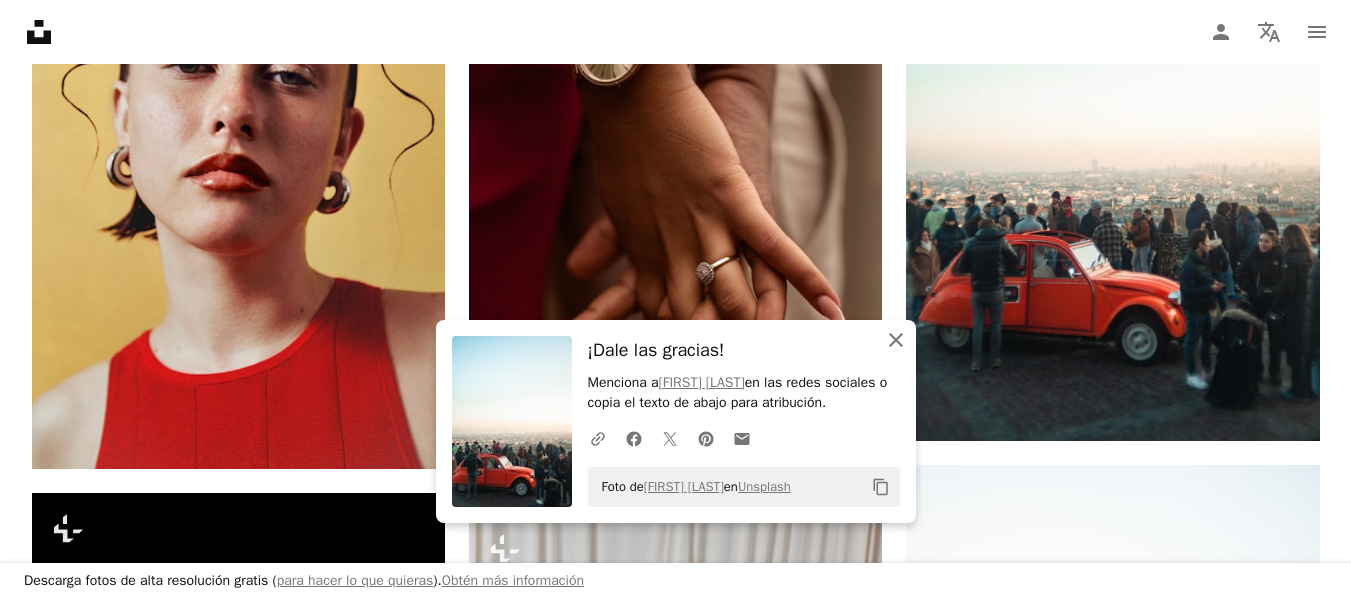 click on "An X shape" 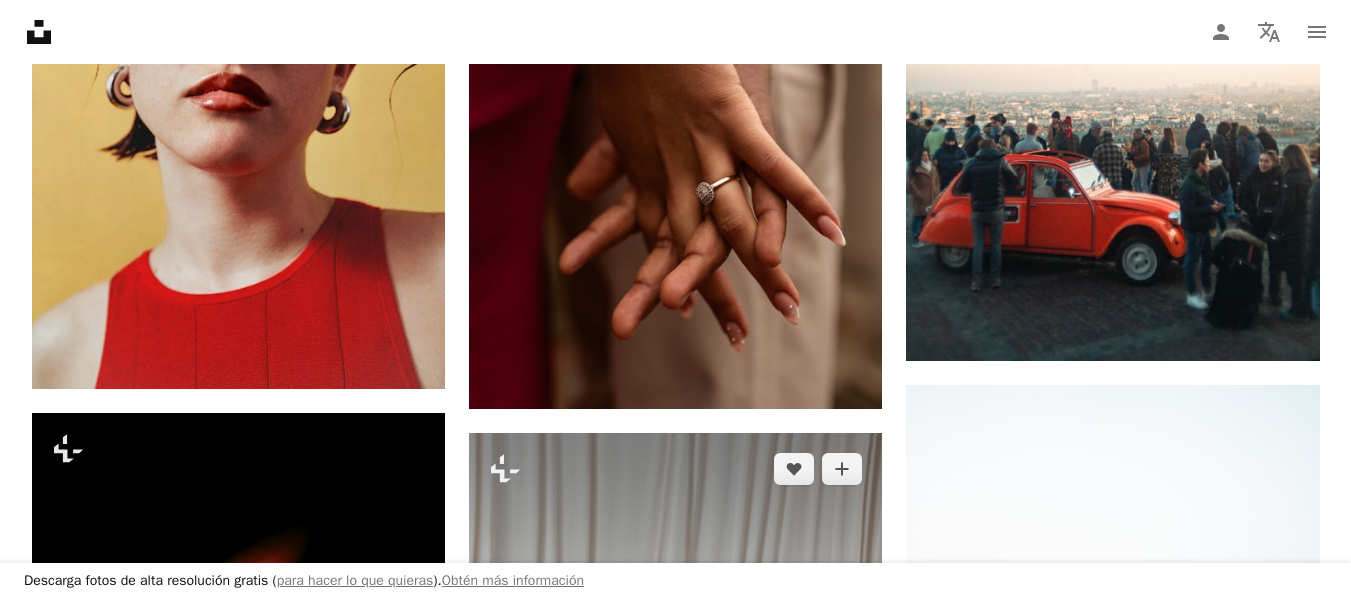 scroll, scrollTop: 65555, scrollLeft: 0, axis: vertical 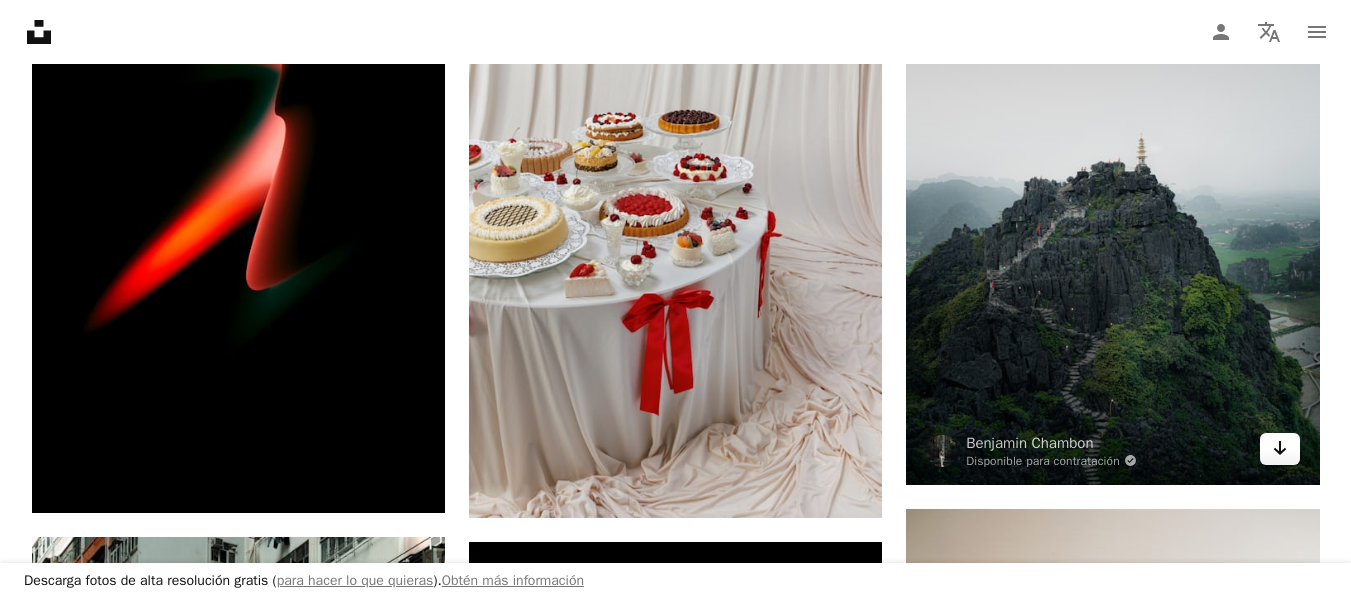 click on "Arrow pointing down" 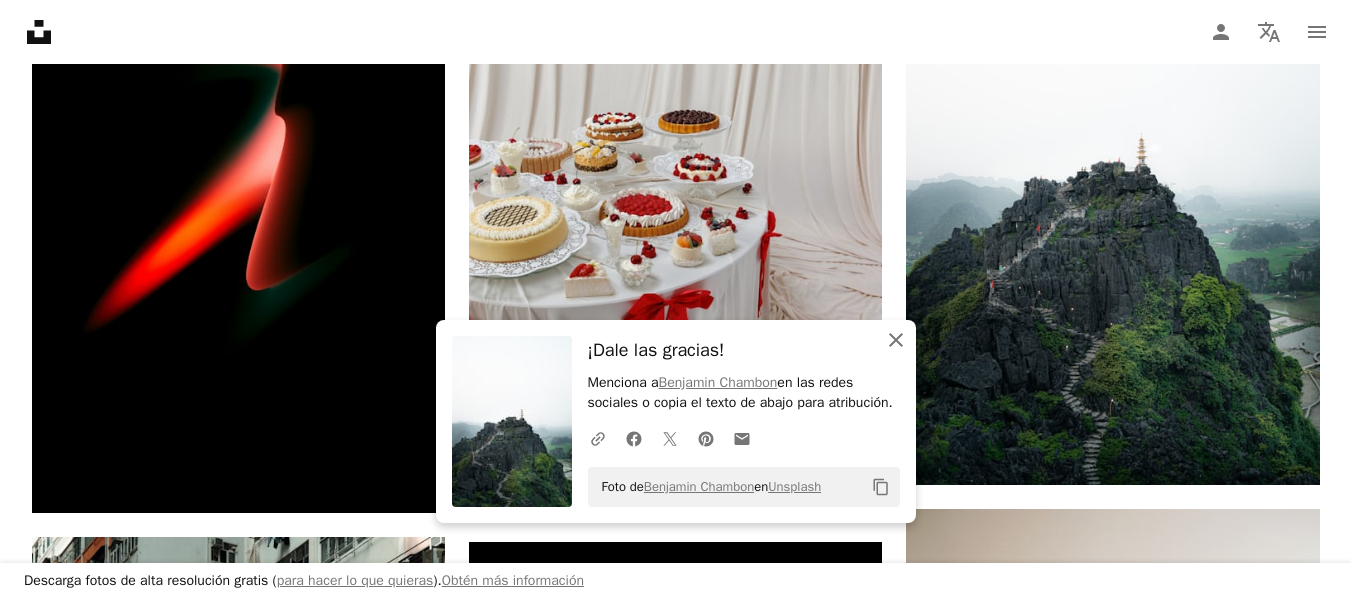 click 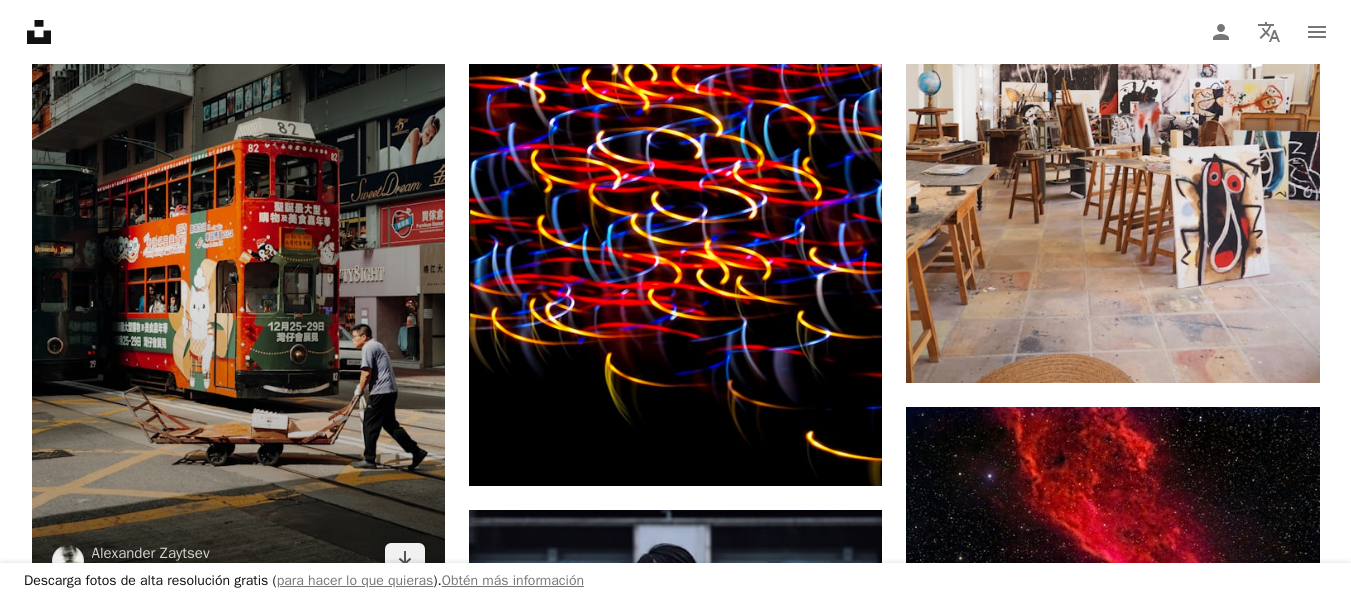 scroll, scrollTop: 66255, scrollLeft: 0, axis: vertical 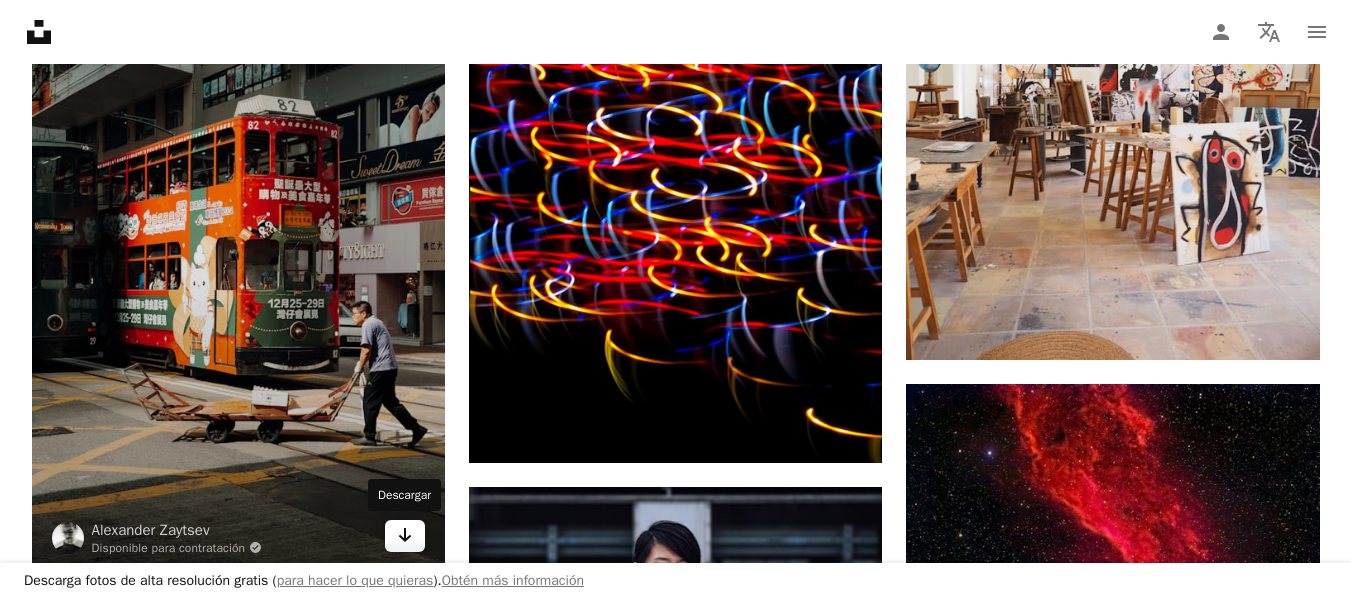 click on "Arrow pointing down" at bounding box center (405, 536) 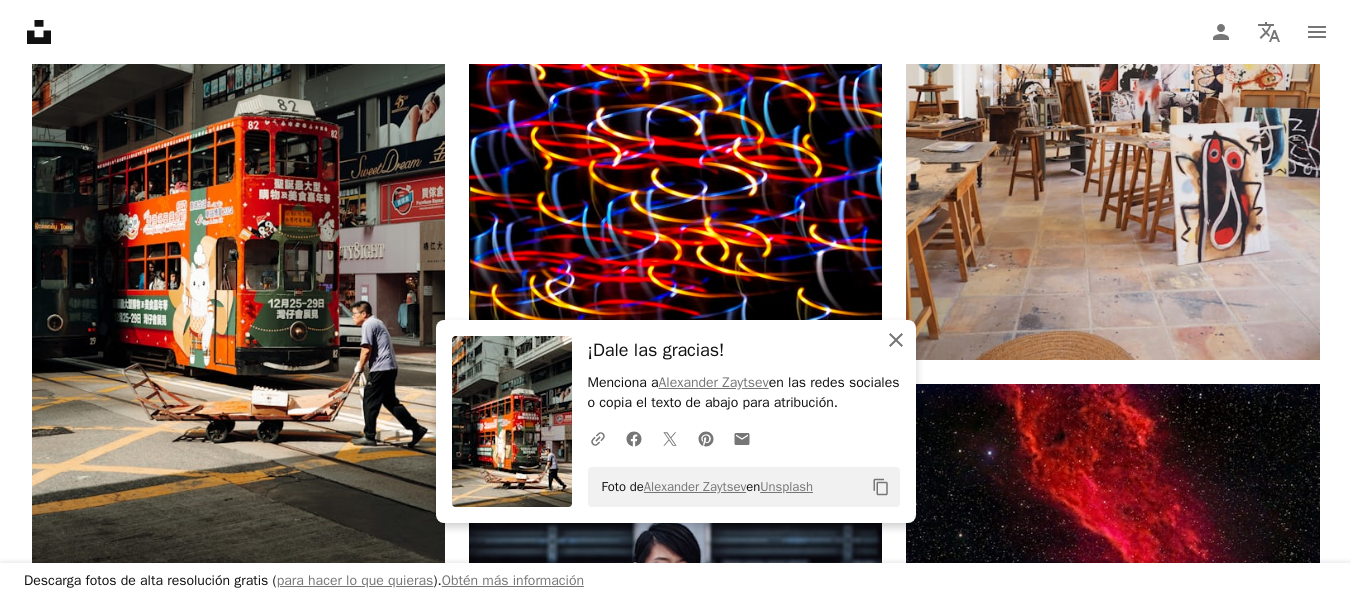 click on "An X shape" 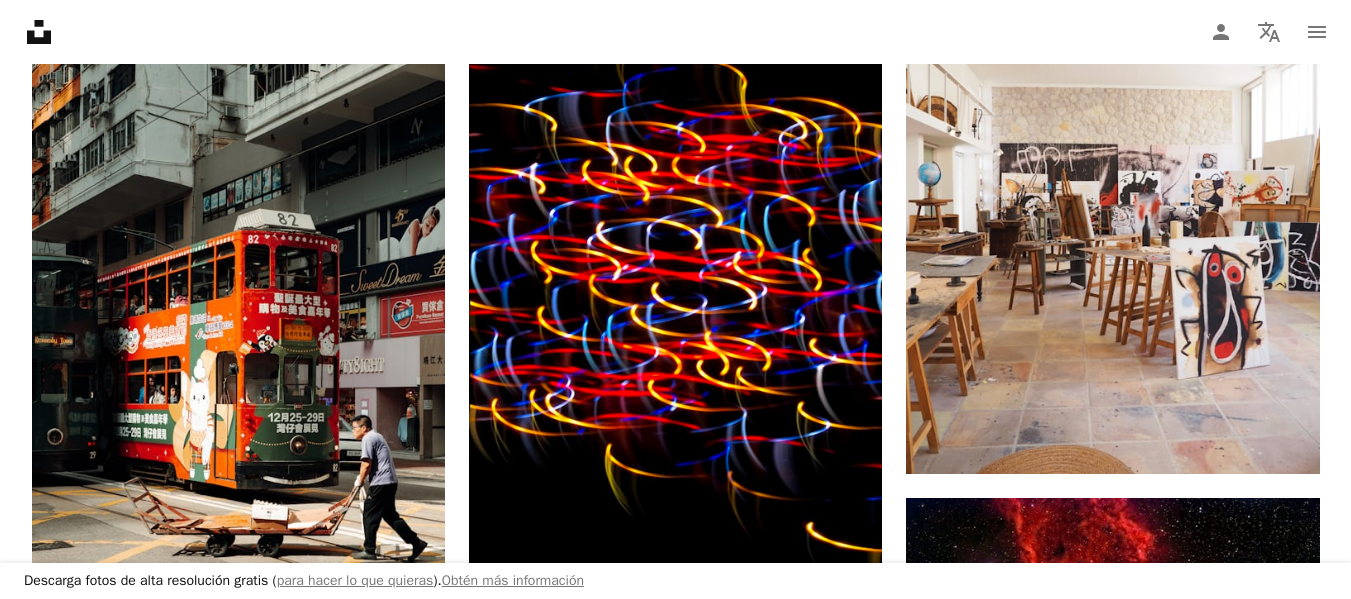 scroll, scrollTop: 66055, scrollLeft: 0, axis: vertical 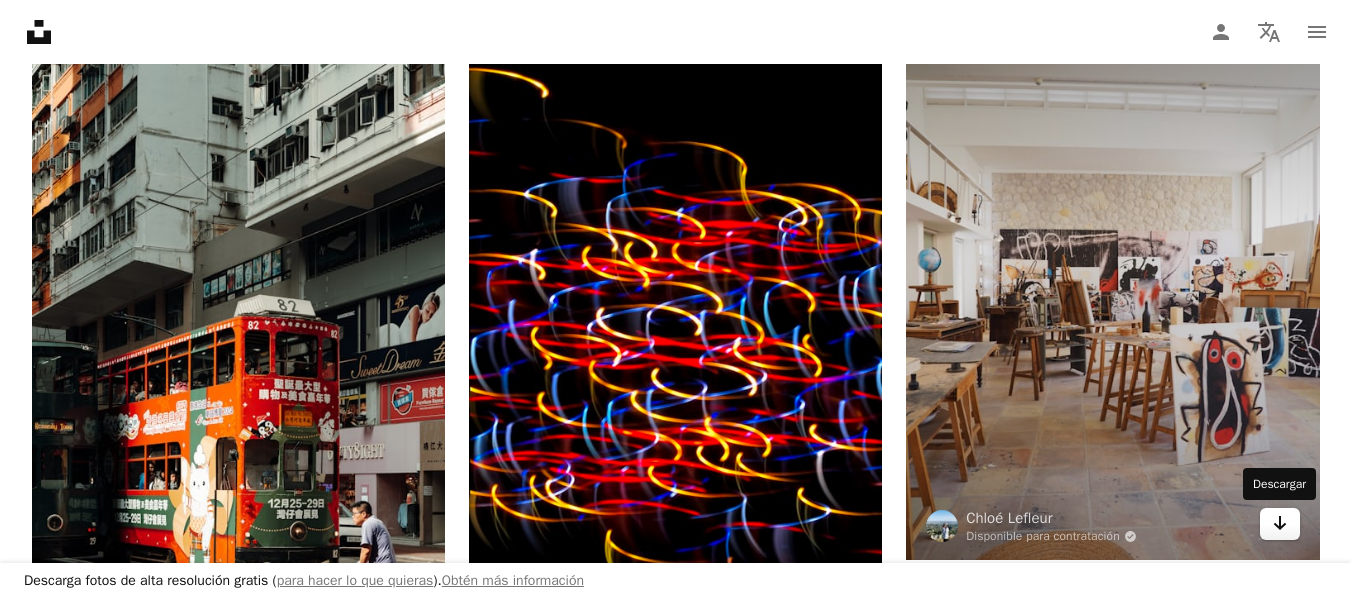 click on "Arrow pointing down" at bounding box center [1280, 524] 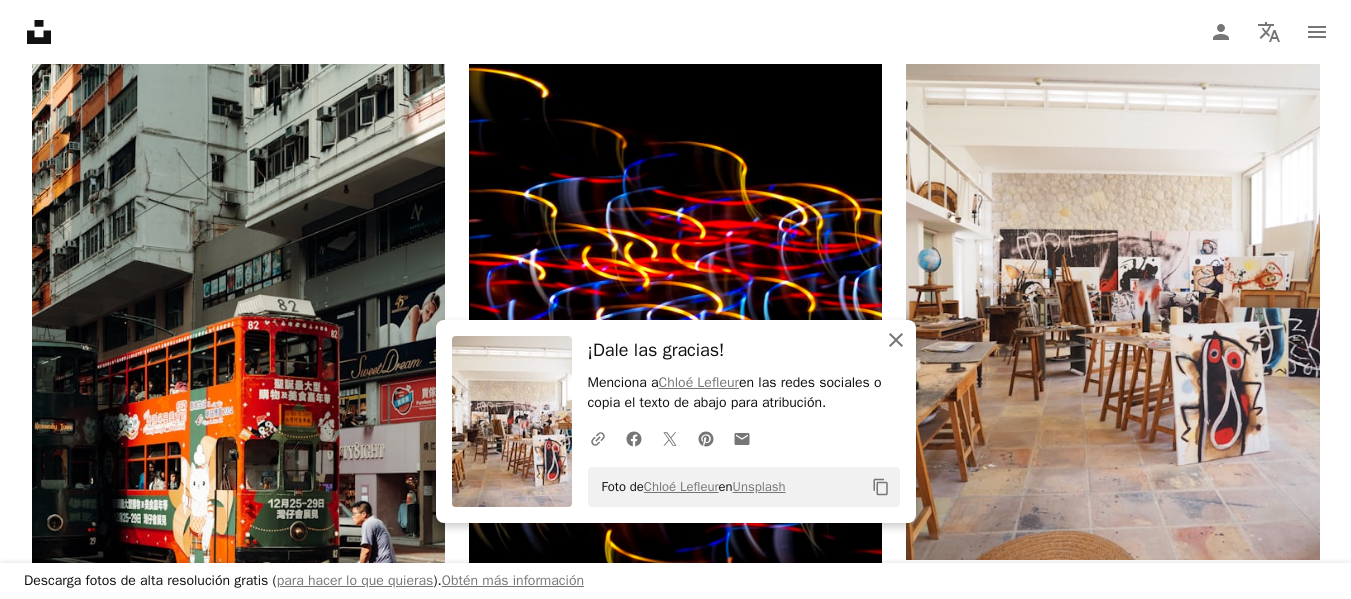 click 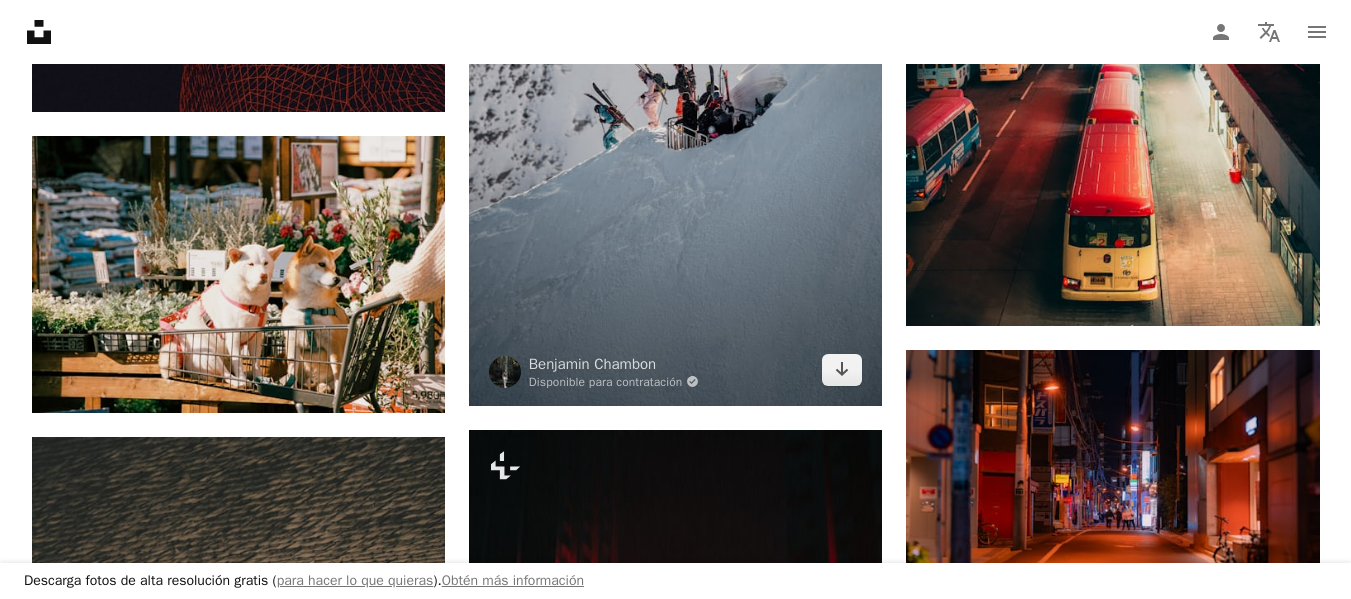 scroll, scrollTop: 67155, scrollLeft: 0, axis: vertical 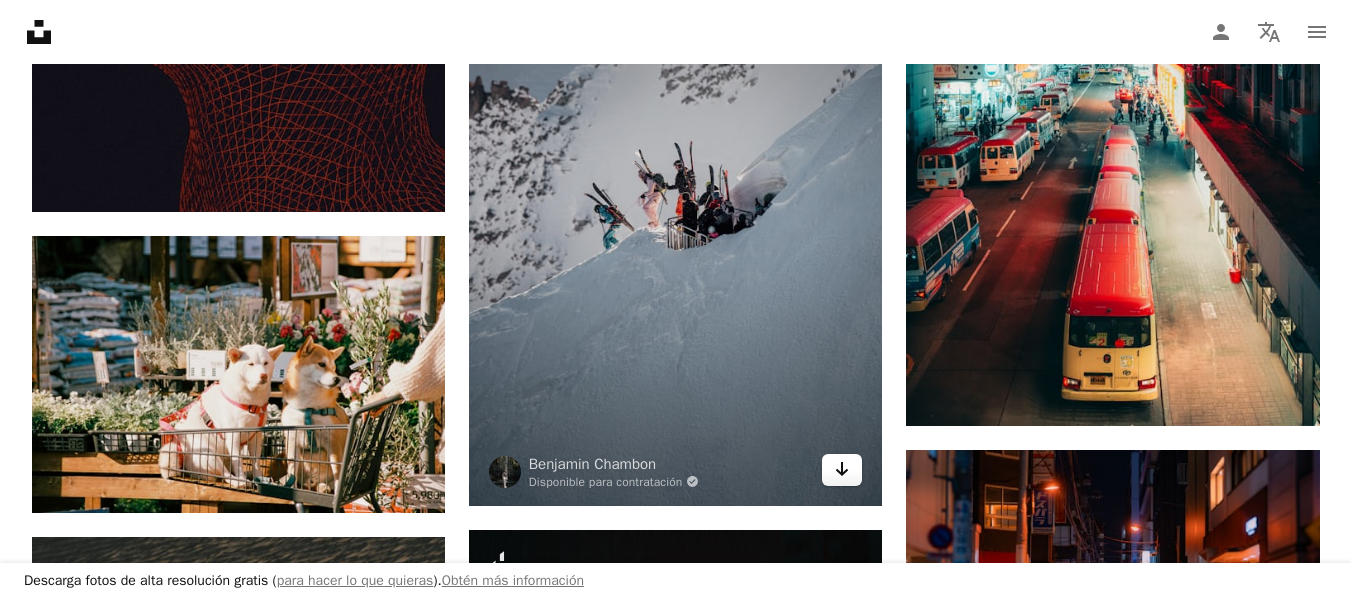 click 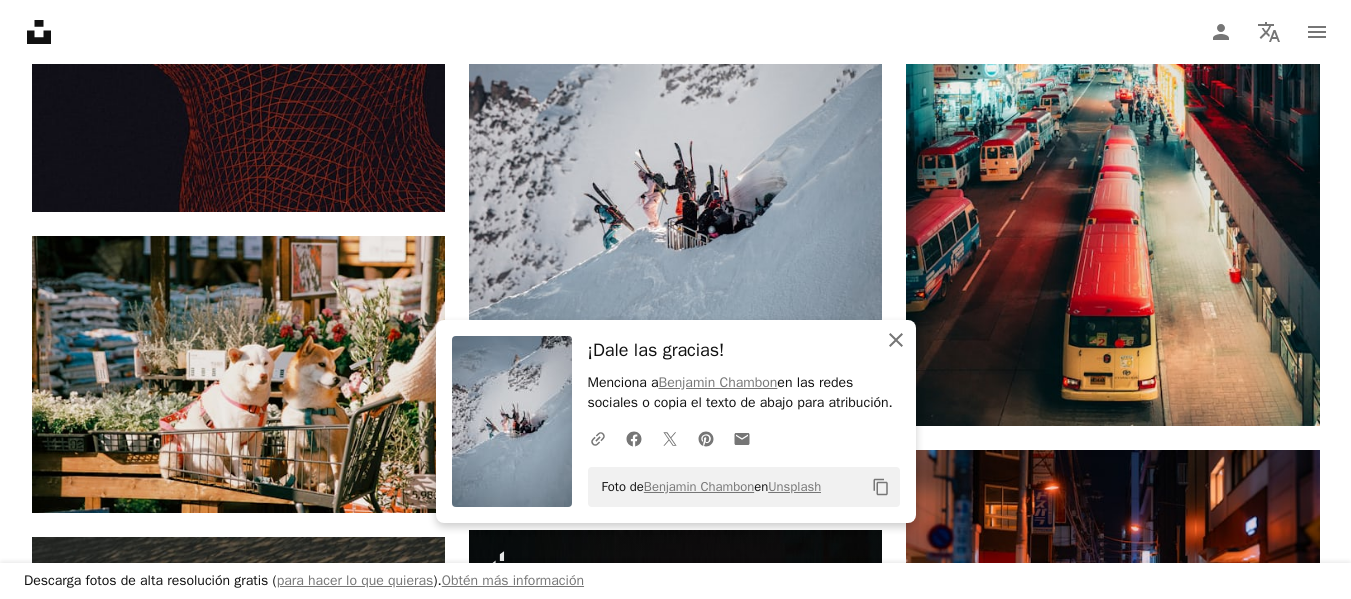 click on "An X shape" 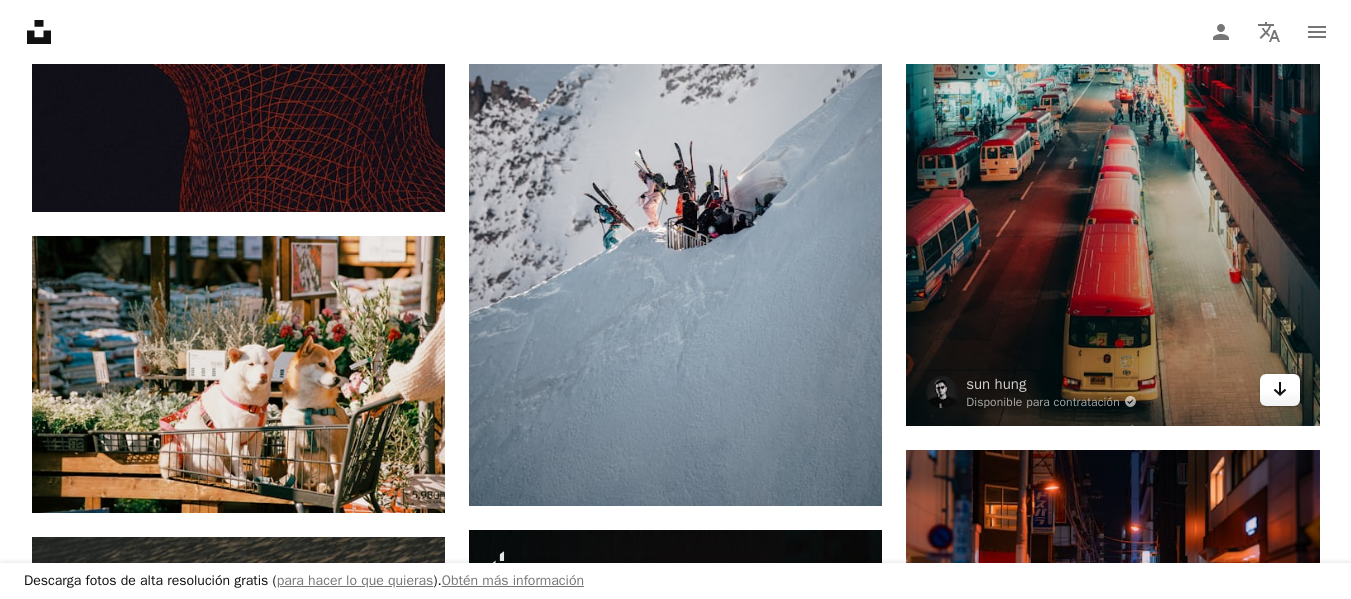 click on "Arrow pointing down" 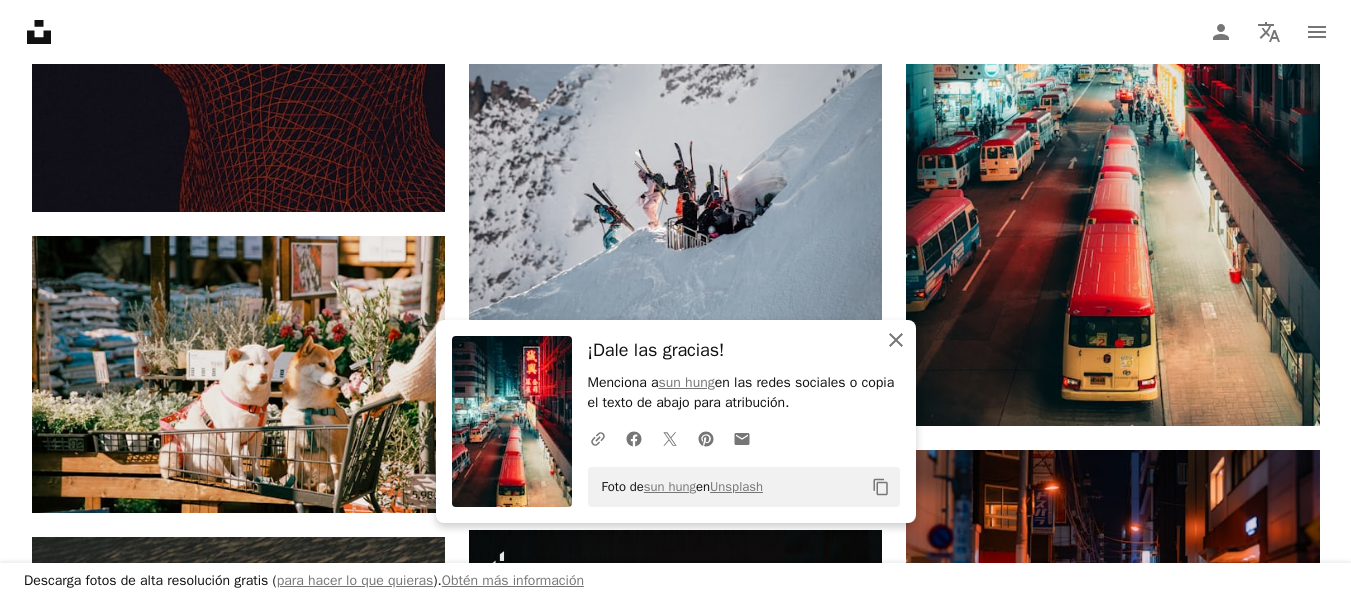 click on "An X shape" 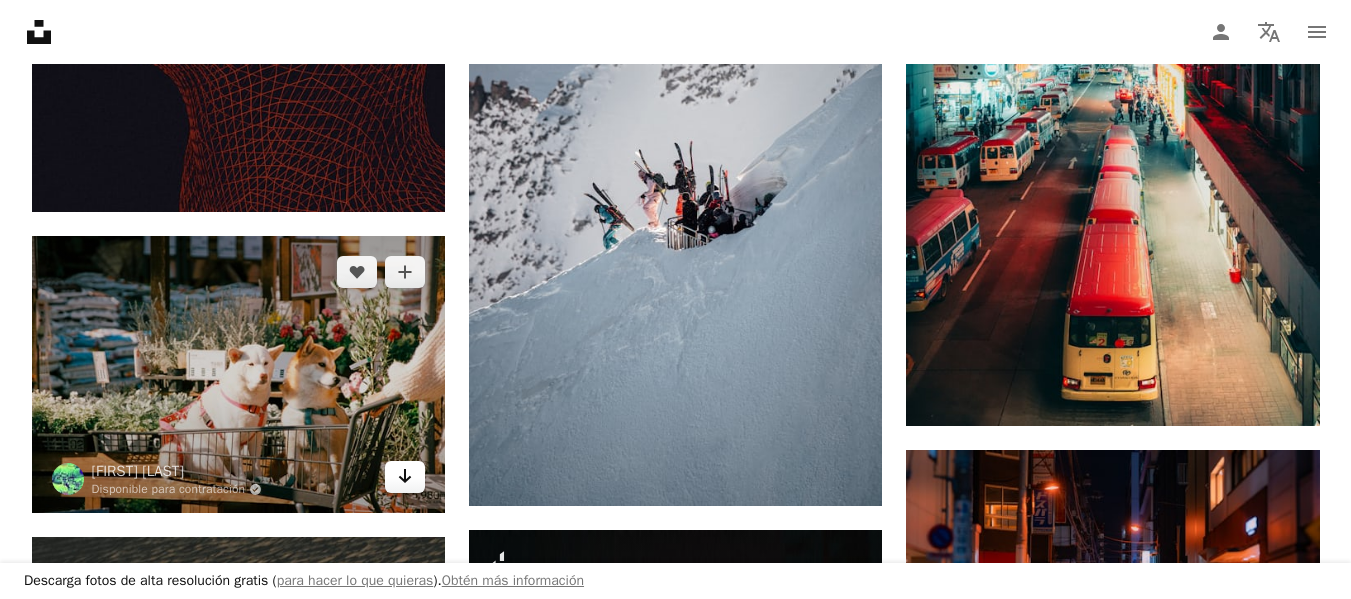 click on "Arrow pointing down" at bounding box center (405, 477) 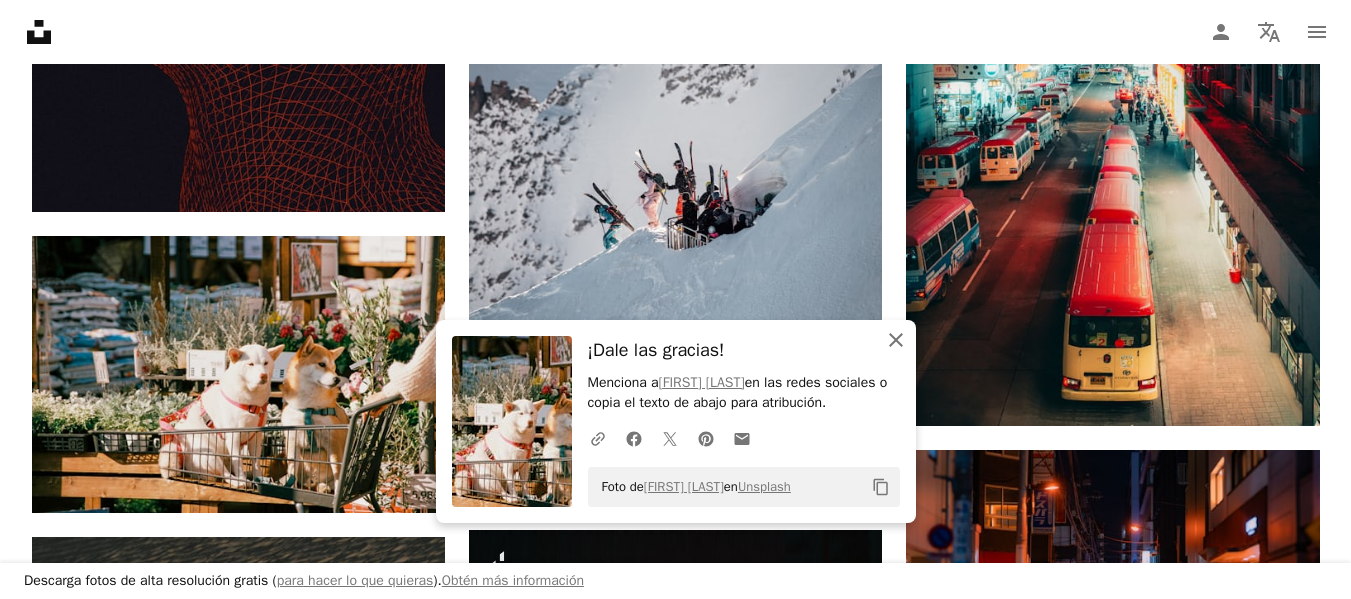 click on "An X shape" 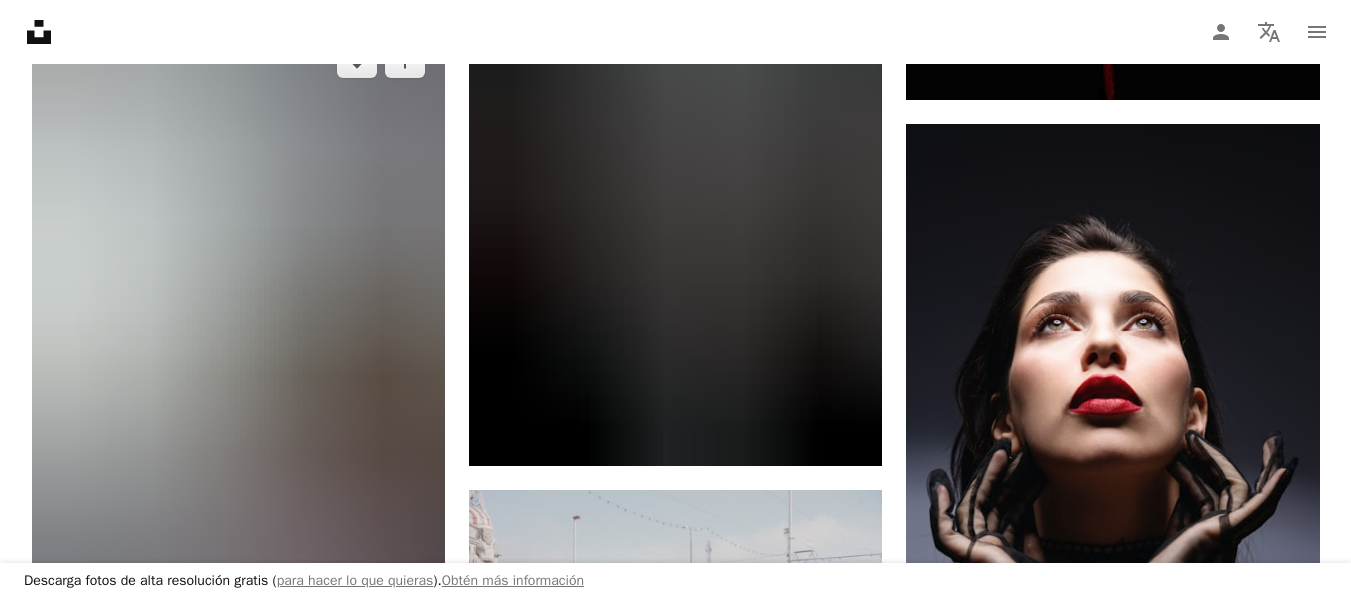 scroll, scrollTop: 68555, scrollLeft: 0, axis: vertical 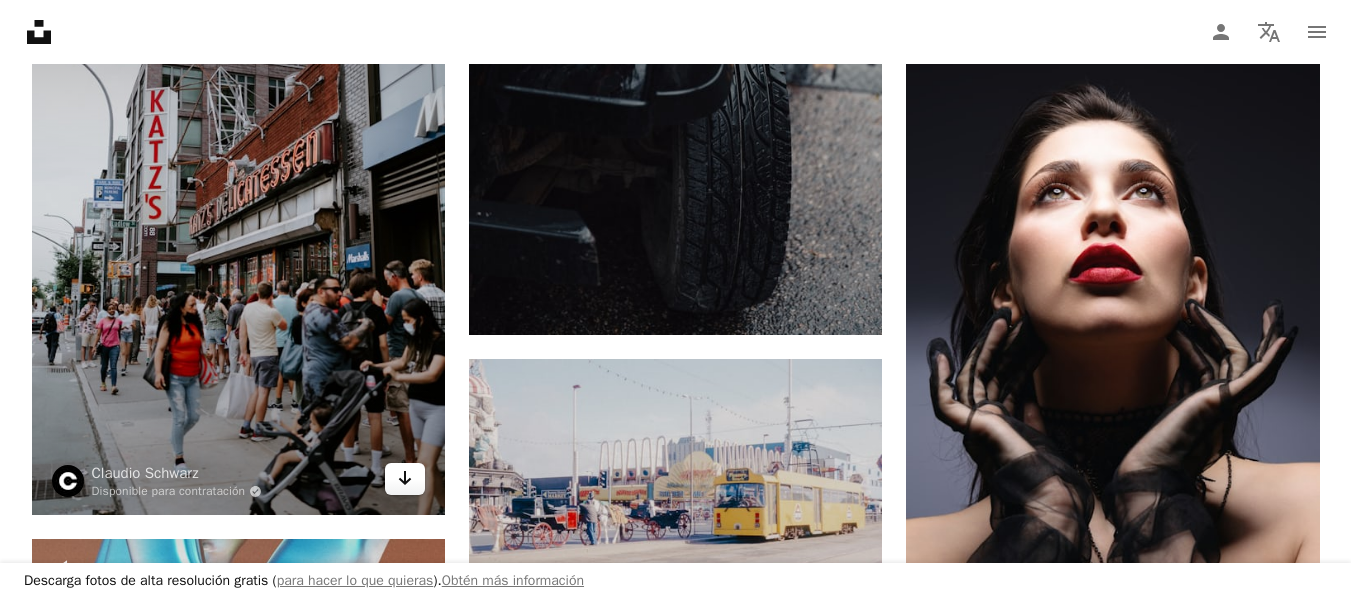 click on "Arrow pointing down" 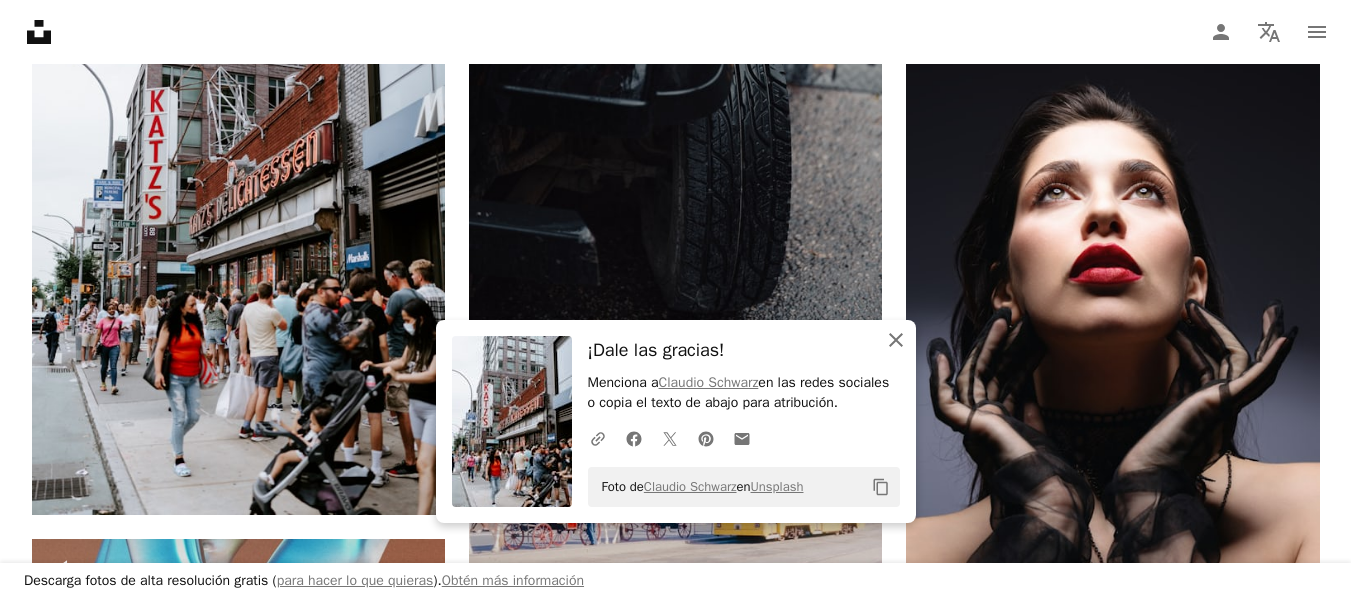 click on "An X shape" 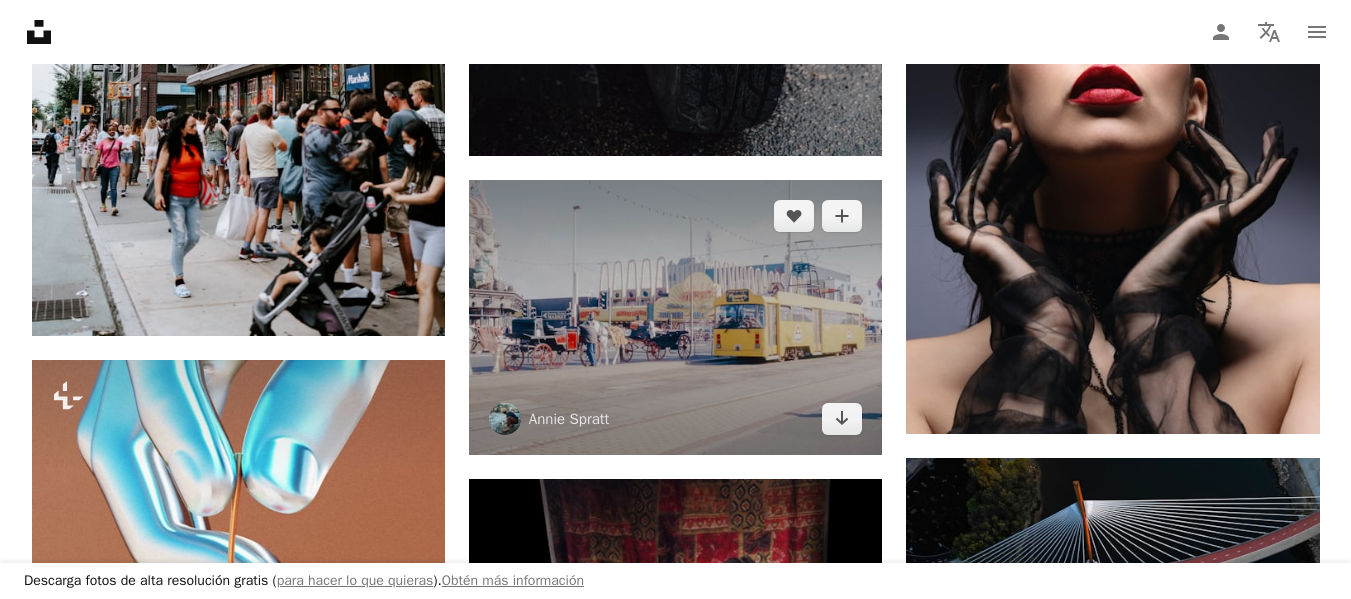 scroll, scrollTop: 68755, scrollLeft: 0, axis: vertical 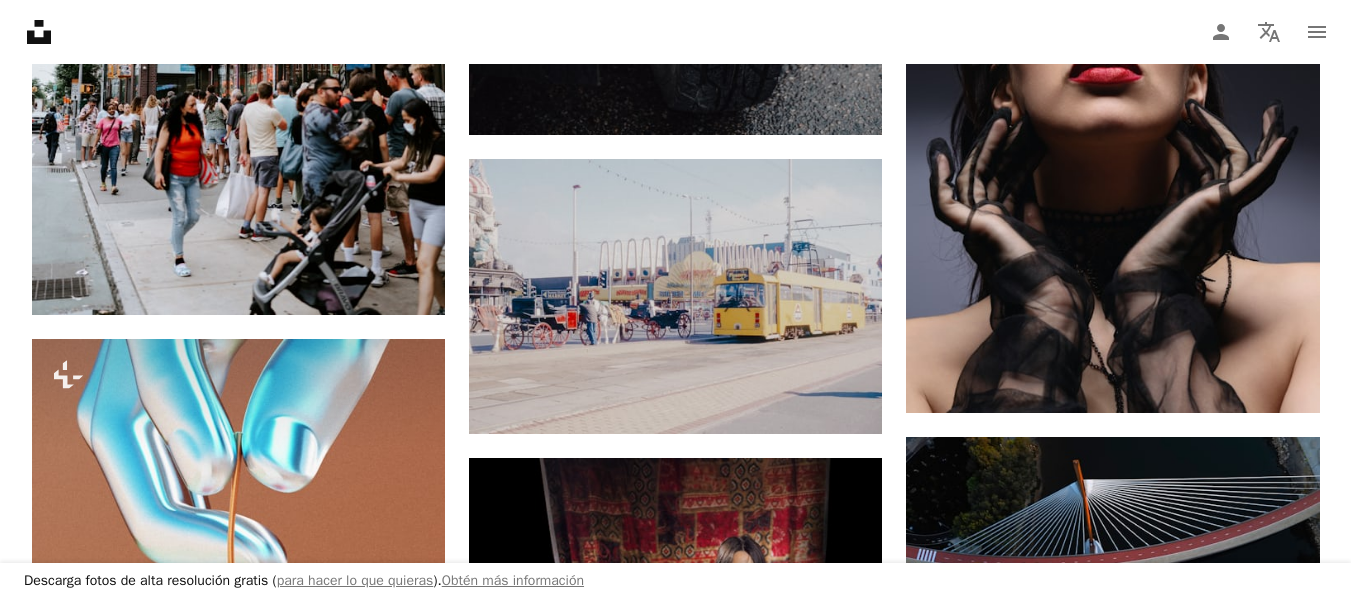 click on "A heart A plus sign [FIRST] [LAST] Disponible para contratación A checkmark inside of a circle Arrow pointing down A heart A plus sign Brandee Taylor Arrow pointing down Plus sign for Unsplash+ A heart A plus sign Jeremy Bishop Para Unsplash+ A lock Descargar A heart A plus sign Pawel Czerwinski Arrow pointing down Plus sign for Unsplash+ A heart A plus sign Planet Volumes Para Unsplash+ A lock Descargar A heart A plus sign Micah & Sammie Chaffin Disponible para contratación A checkmark inside of a circle Arrow pointing down A heart A plus sign LOGAN WEAVER | @LGNWVR Disponible para contratación A checkmark inside of a circle Arrow pointing down A heart A plus sign Taan Huyn Arrow pointing down A heart A plus sign Daniel J. Schwarz Disponible para contratación A checkmark inside of a circle Arrow pointing down Plus sign for Unsplash+ A heart A plus sign Enis Can Ceyhan Para Unsplash+ A lock Descargar On-brand and on budget images for your next campaign Learn More A heart A plus sign A heart A heart" at bounding box center [676, -32621] 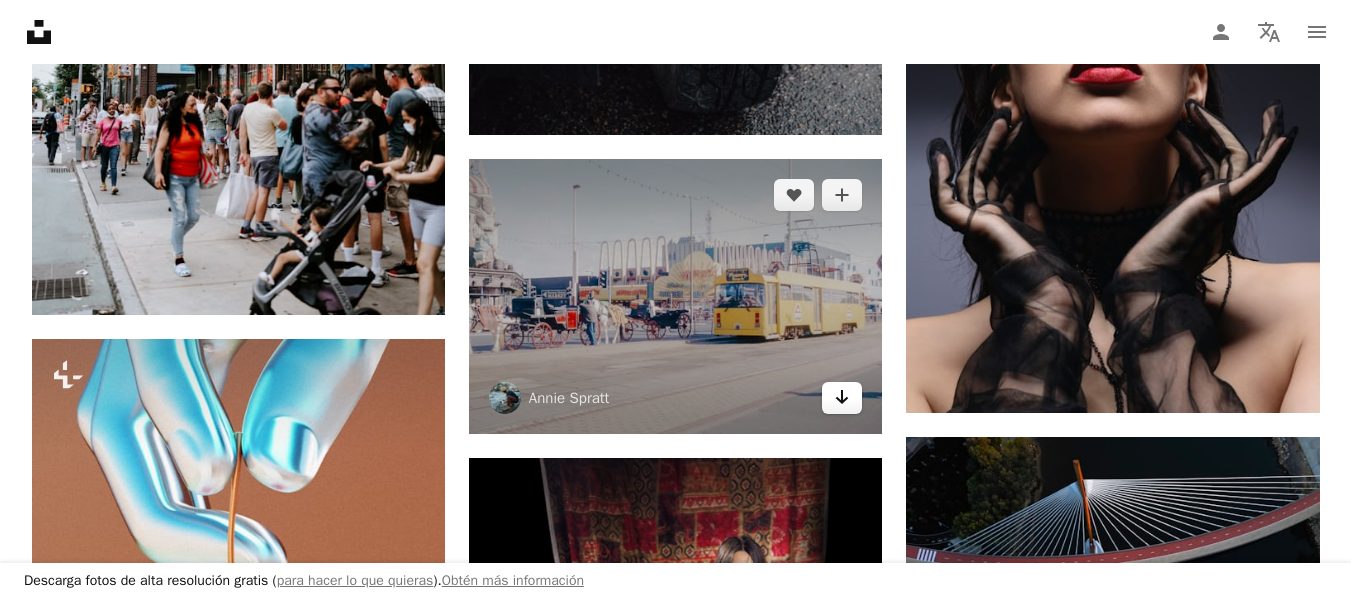 click on "Arrow pointing down" 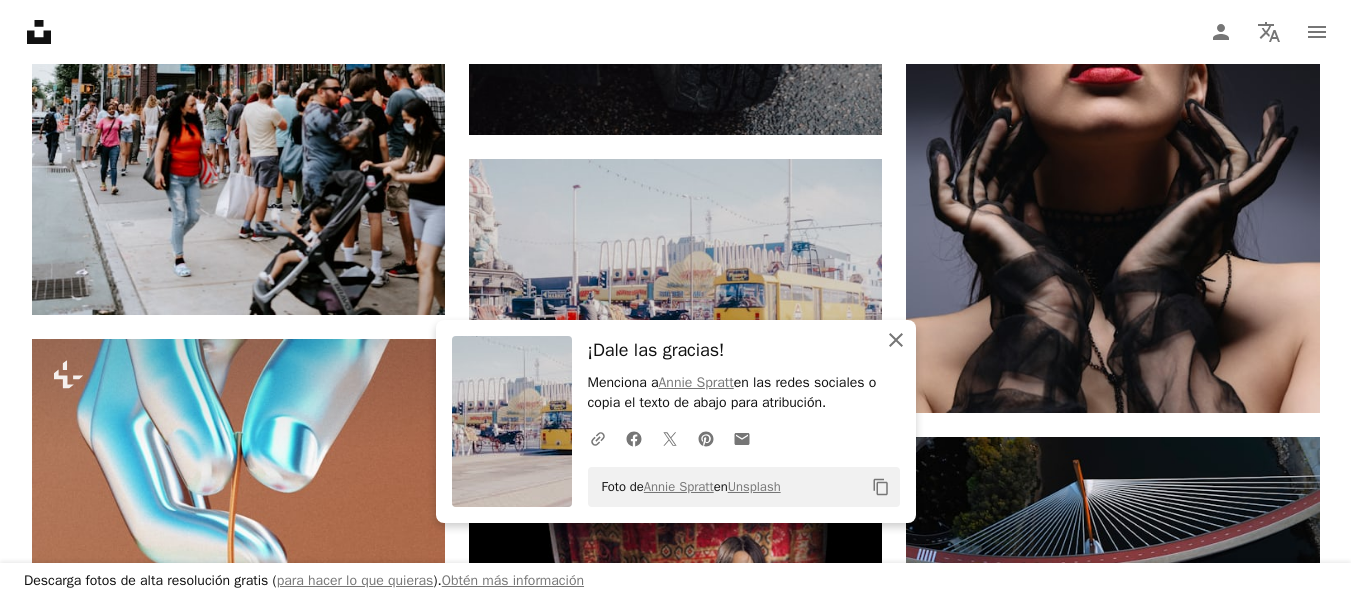 click on "An X shape" 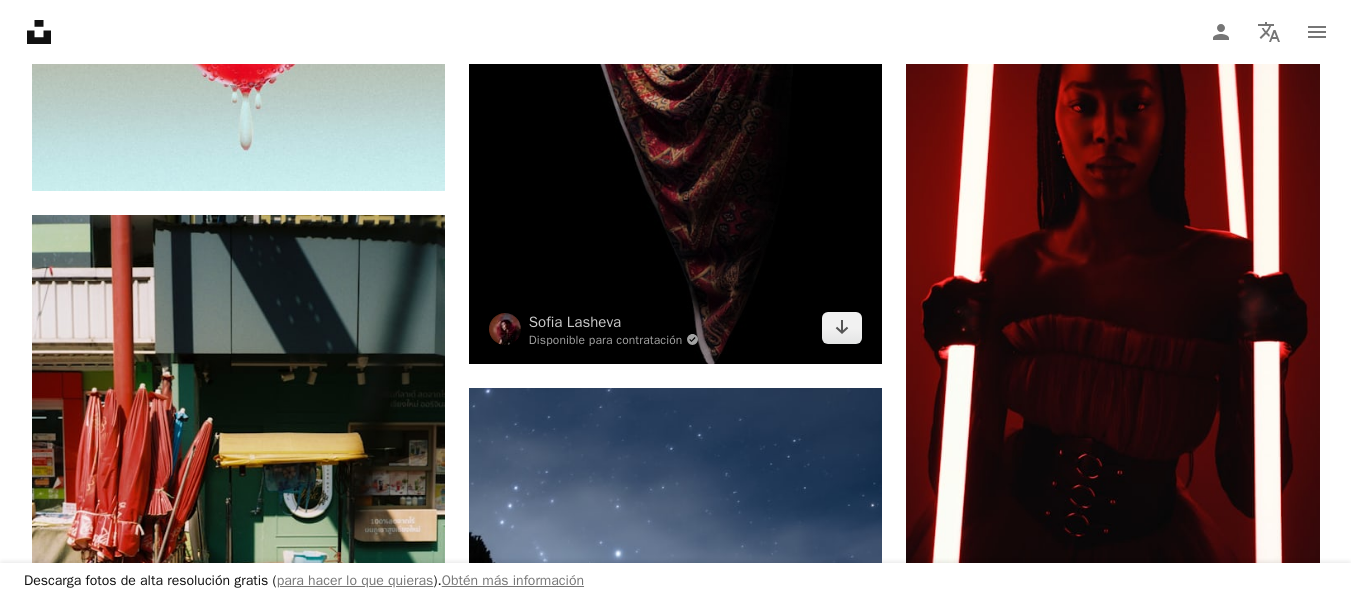 scroll, scrollTop: 69755, scrollLeft: 0, axis: vertical 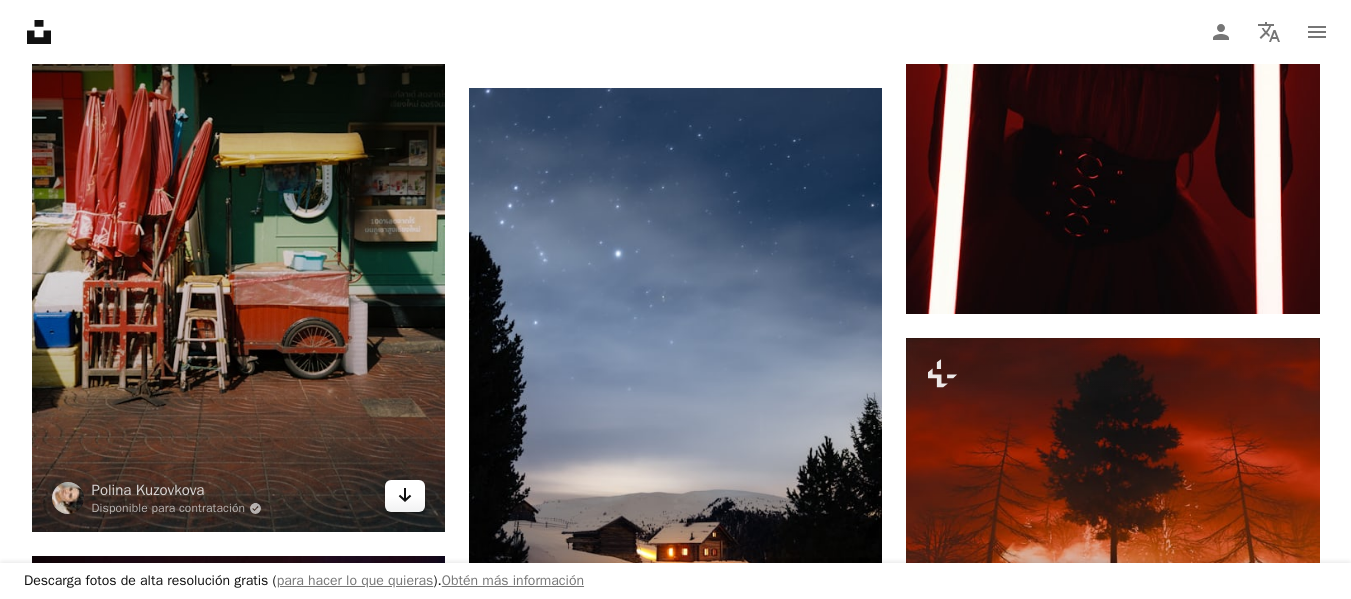 click 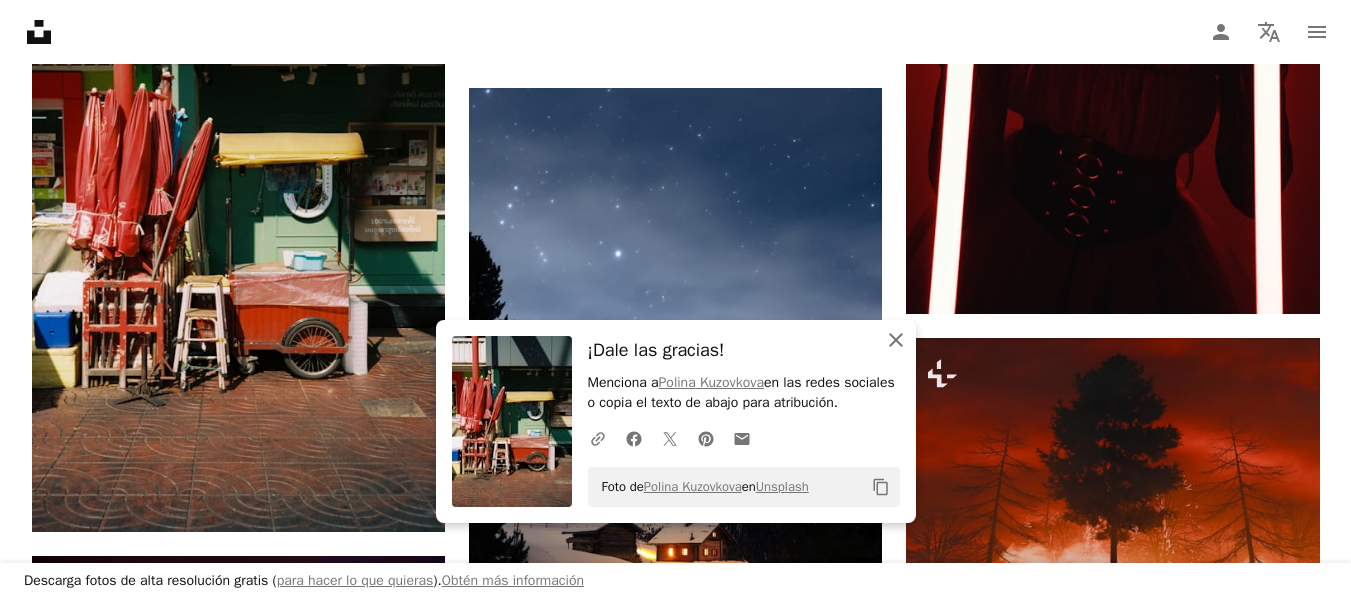 click 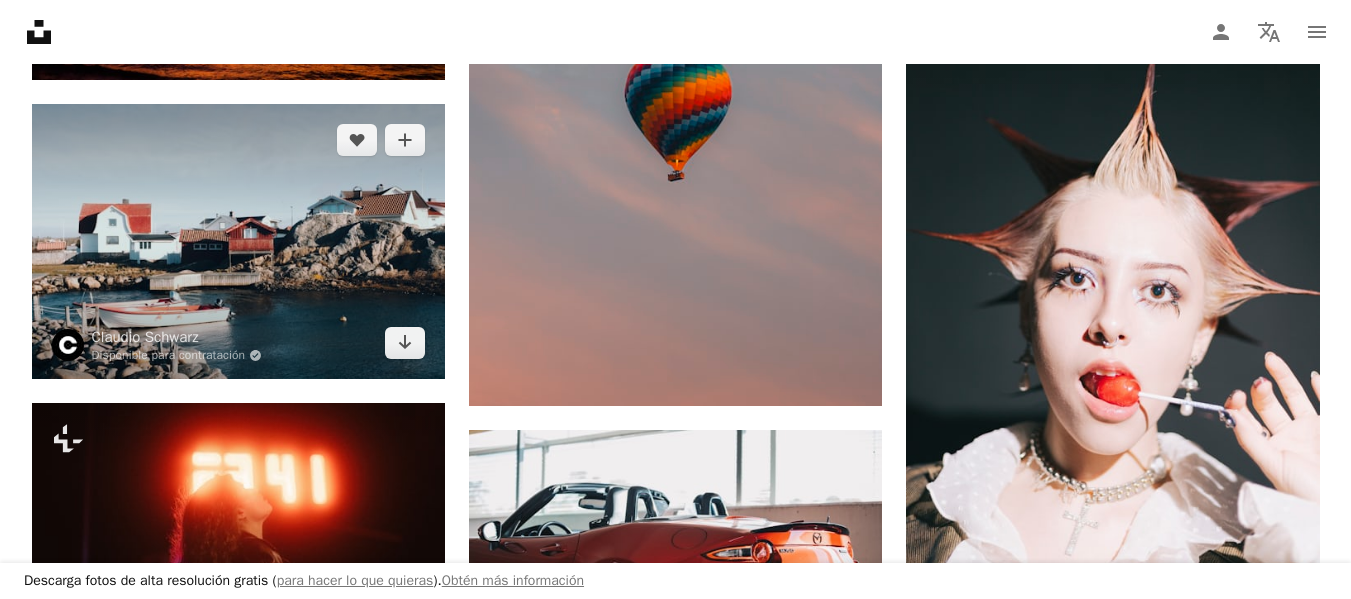 scroll, scrollTop: 70755, scrollLeft: 0, axis: vertical 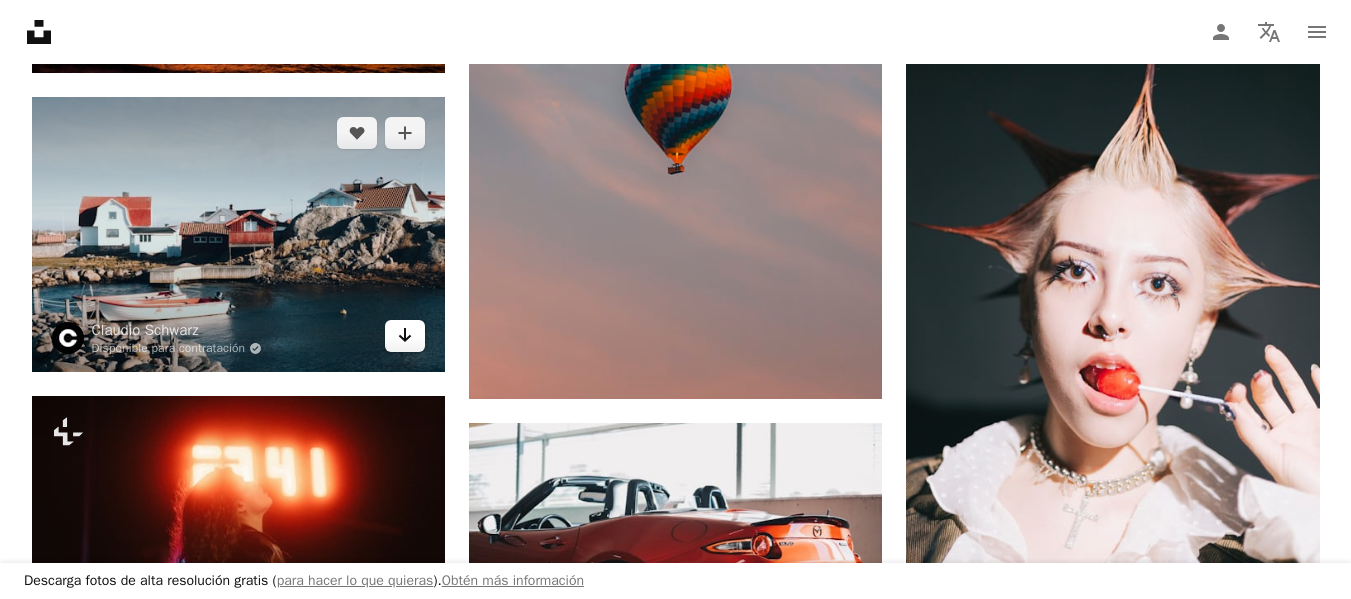 click on "Arrow pointing down" 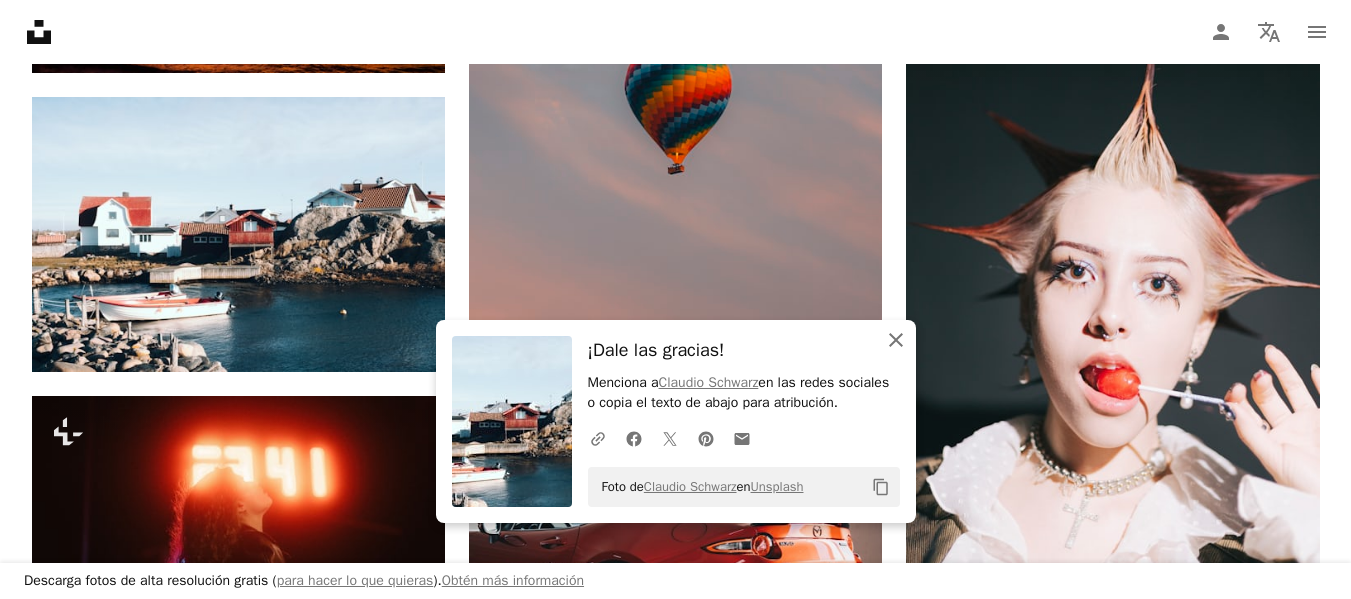 click on "An X shape" 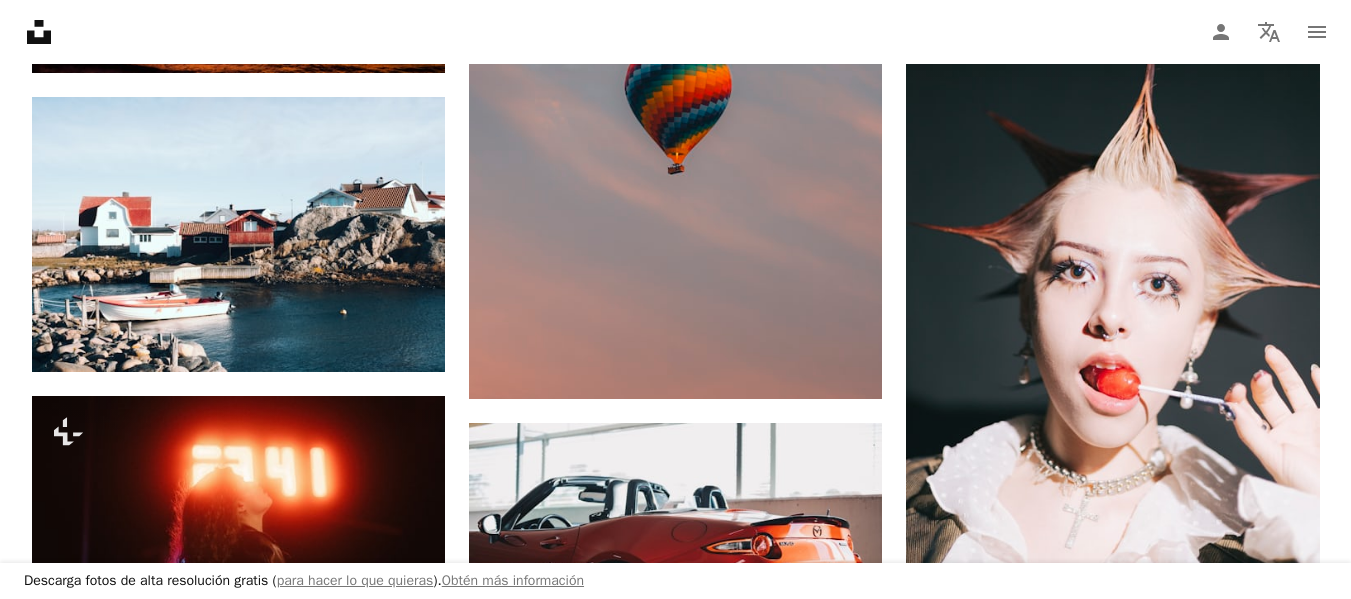 click on "A heart A plus sign [FIRST] [LAST] Disponible para contratación A checkmark inside of a circle Arrow pointing down A heart A plus sign Brandee Taylor Arrow pointing down Plus sign for Unsplash+ A heart A plus sign Jeremy Bishop Para Unsplash+ A lock Descargar A heart A plus sign Pawel Czerwinski Arrow pointing down Plus sign for Unsplash+ A heart A plus sign Planet Volumes Para Unsplash+ A lock Descargar A heart A plus sign Micah & Sammie Chaffin Disponible para contratación A checkmark inside of a circle Arrow pointing down A heart A plus sign LOGAN WEAVER | @LGNWVR Disponible para contratación A checkmark inside of a circle Arrow pointing down A heart A plus sign Taan Huyn Arrow pointing down A heart A plus sign Daniel J. Schwarz Disponible para contratación A checkmark inside of a circle Arrow pointing down Plus sign for Unsplash+ A heart A plus sign Enis Can Ceyhan Para Unsplash+ A lock Descargar On-brand and on budget images for your next campaign Learn More A heart A plus sign A heart A heart" at bounding box center [676, -33063] 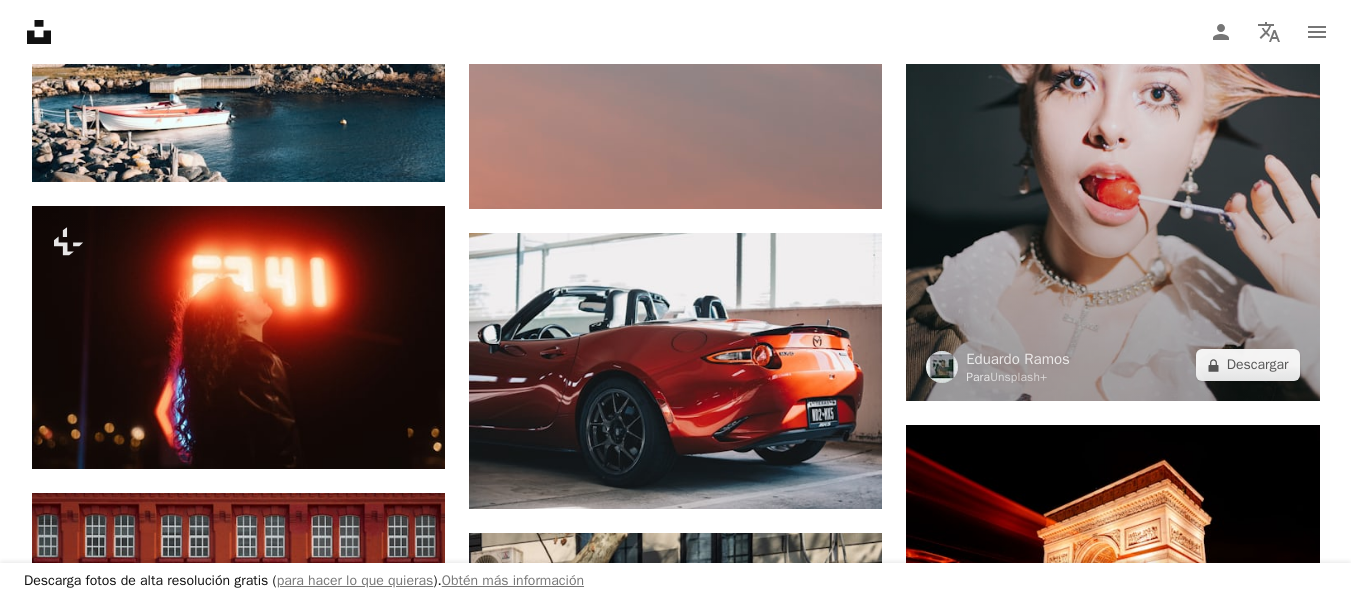 scroll, scrollTop: 70955, scrollLeft: 0, axis: vertical 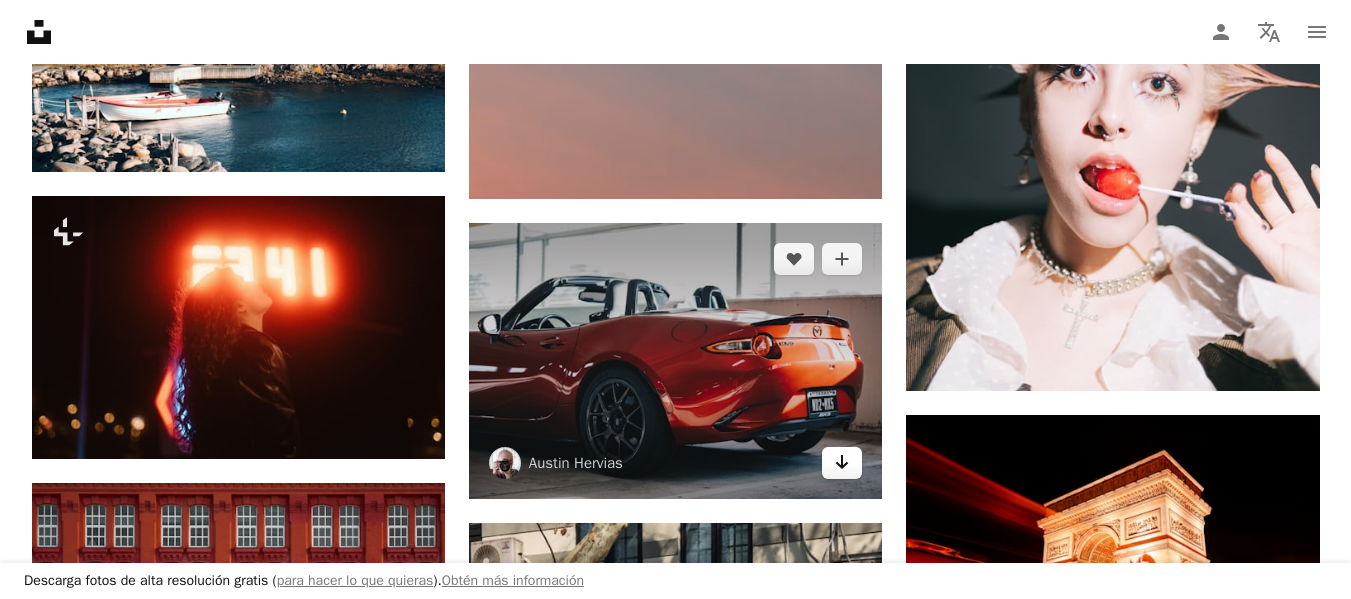 click on "Arrow pointing down" at bounding box center (842, 463) 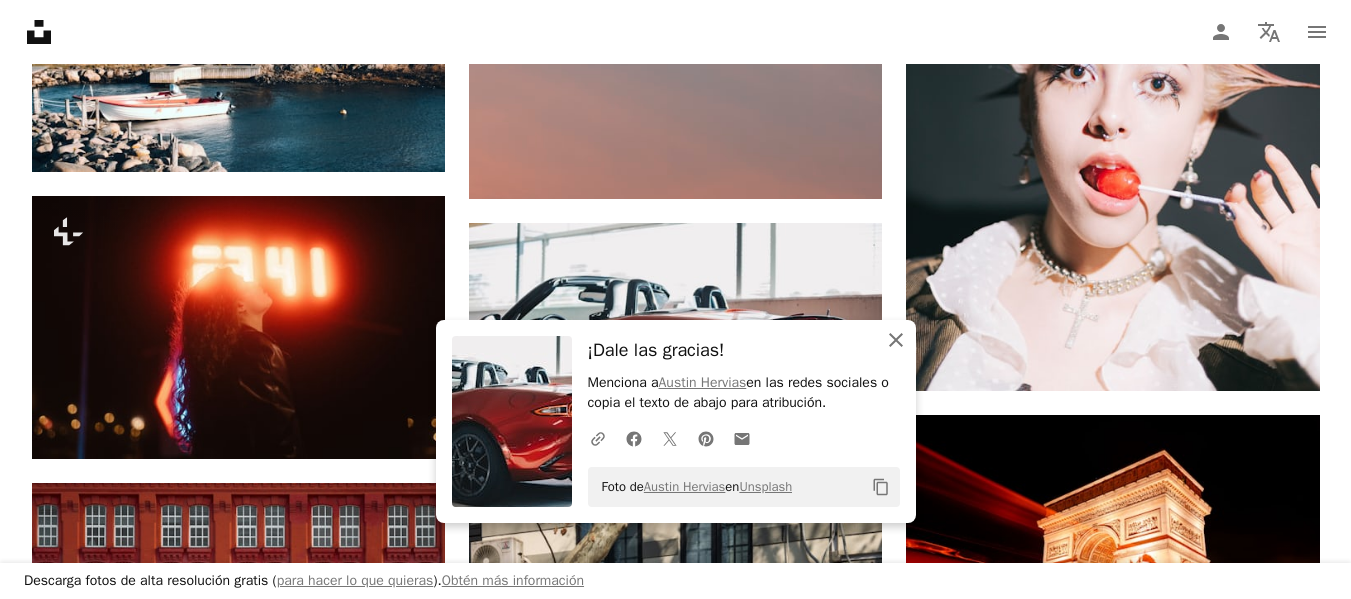 click on "An X shape" 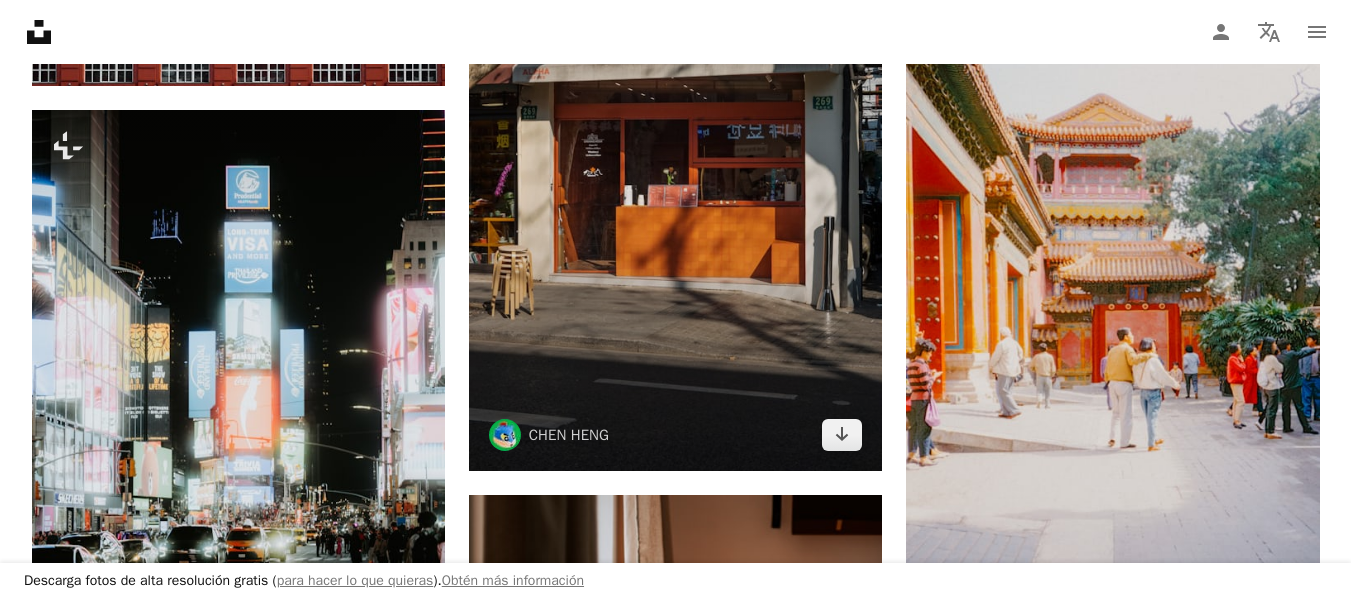 scroll, scrollTop: 71655, scrollLeft: 0, axis: vertical 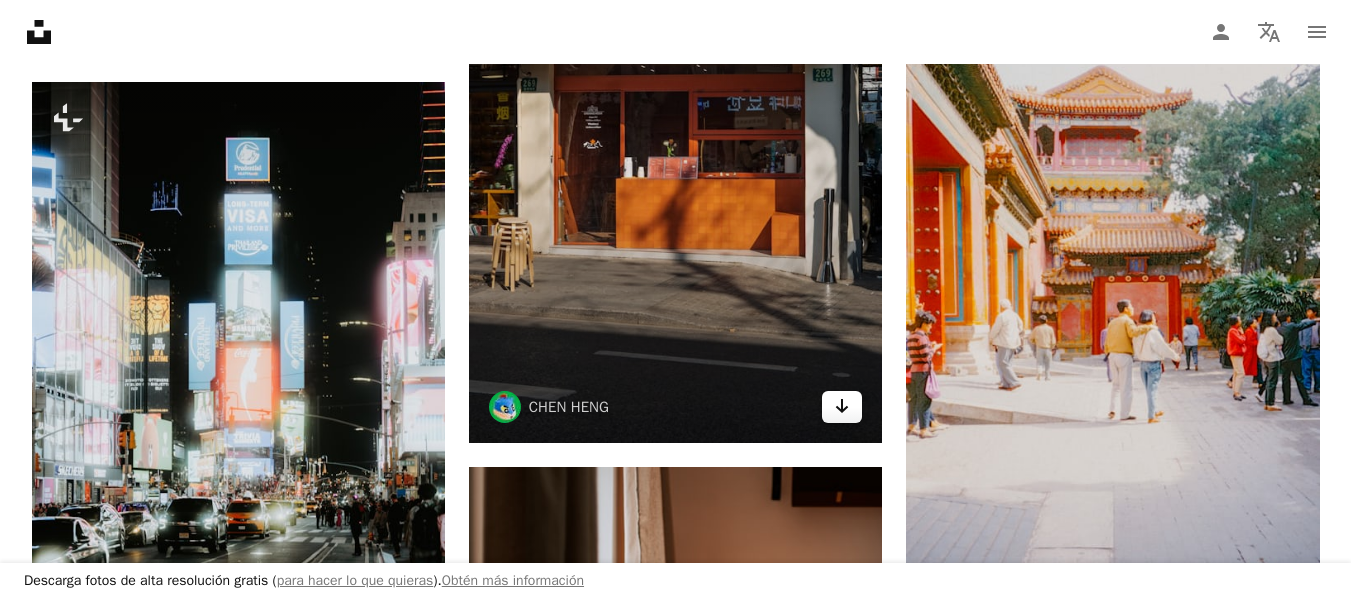 click 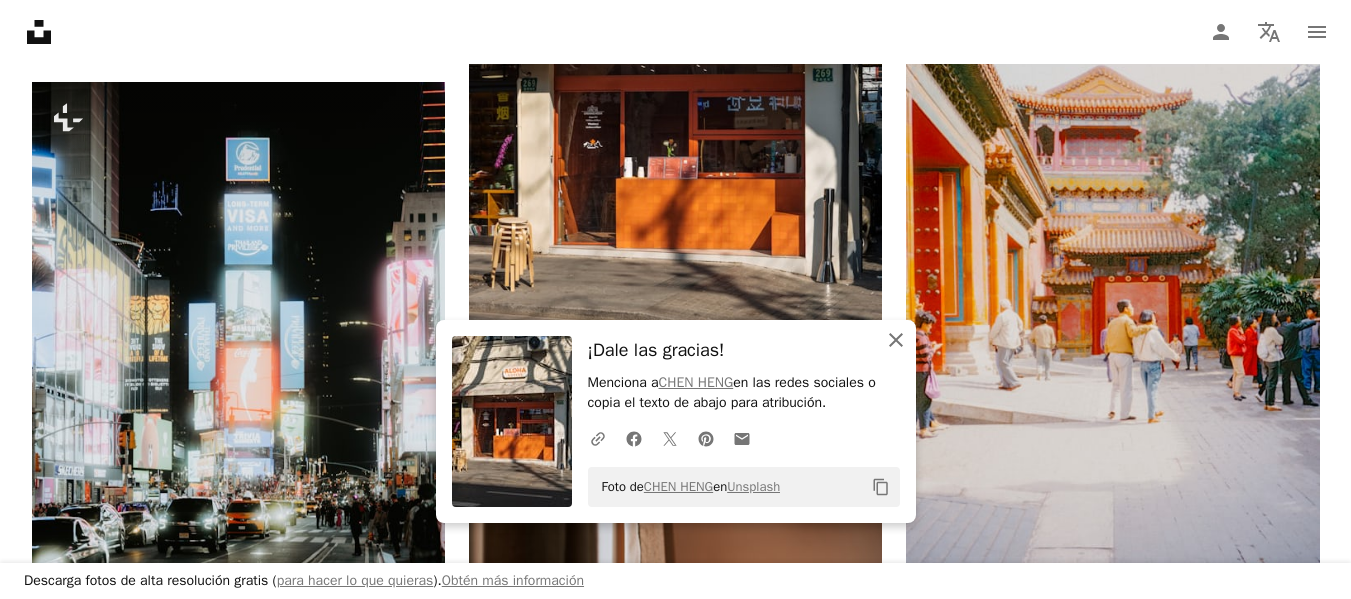 click 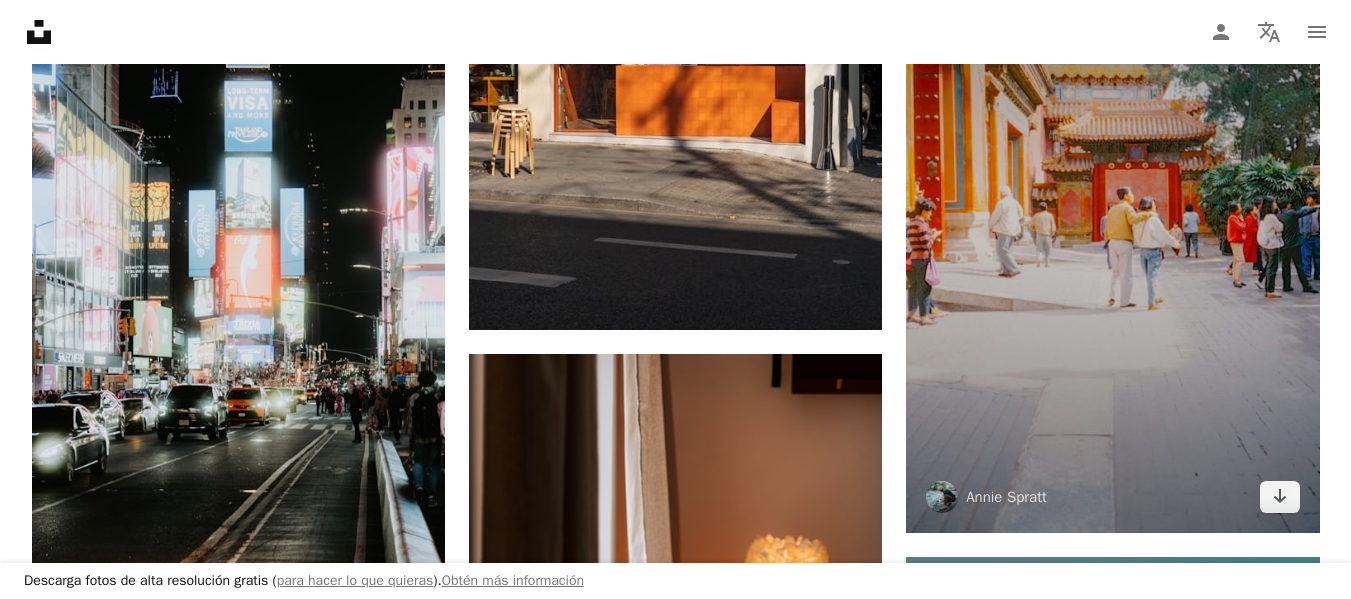 scroll, scrollTop: 71855, scrollLeft: 0, axis: vertical 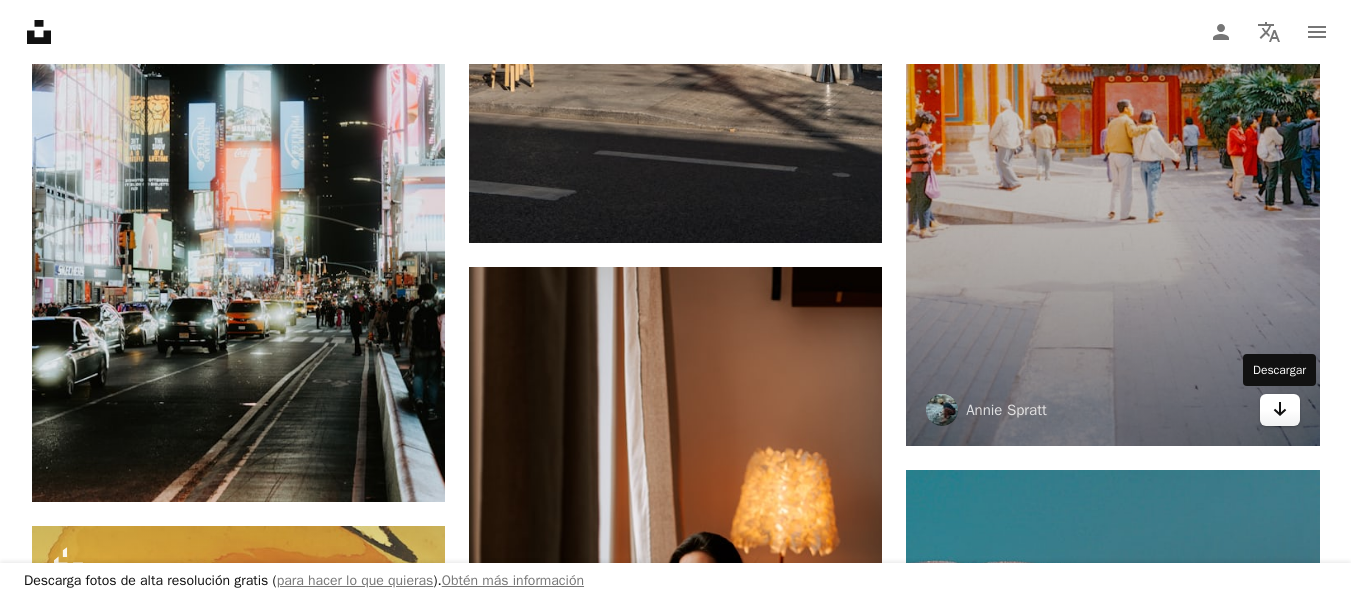 click on "Arrow pointing down" 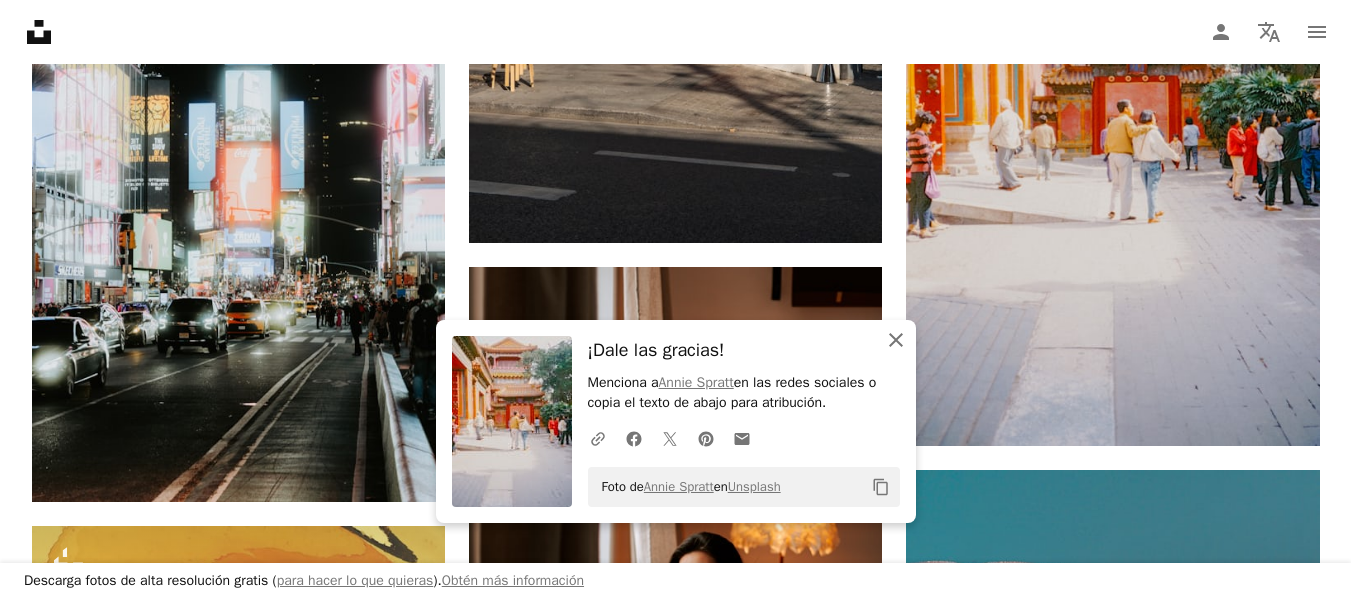 click 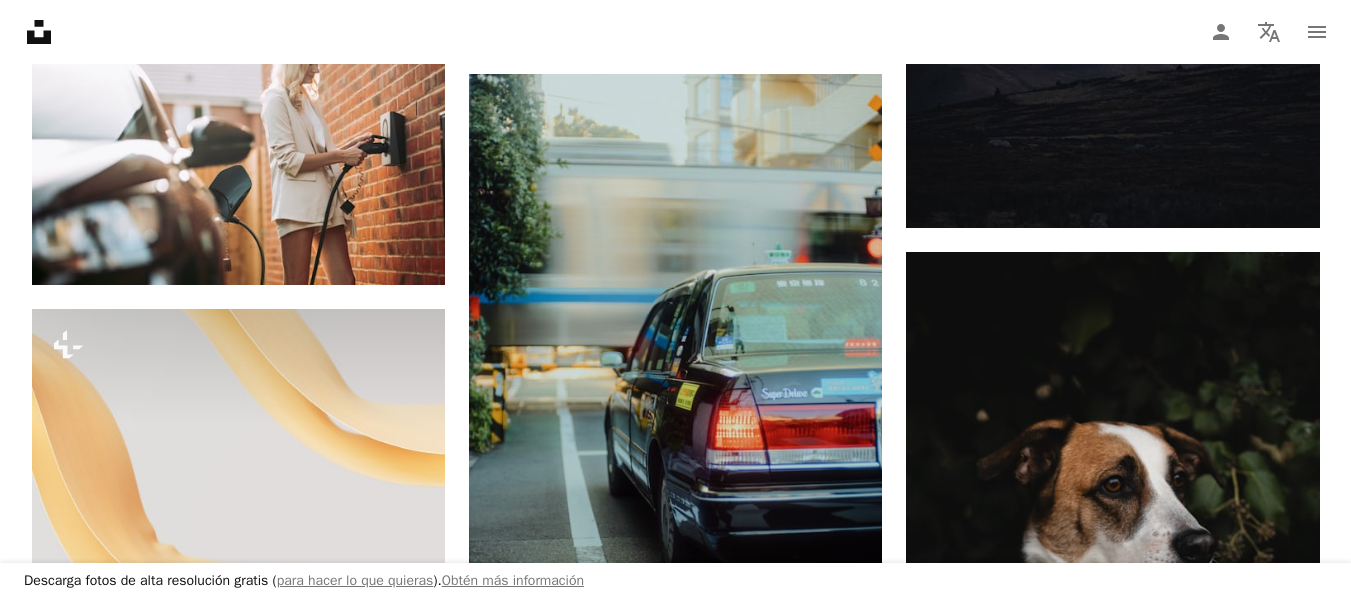 scroll, scrollTop: 73755, scrollLeft: 0, axis: vertical 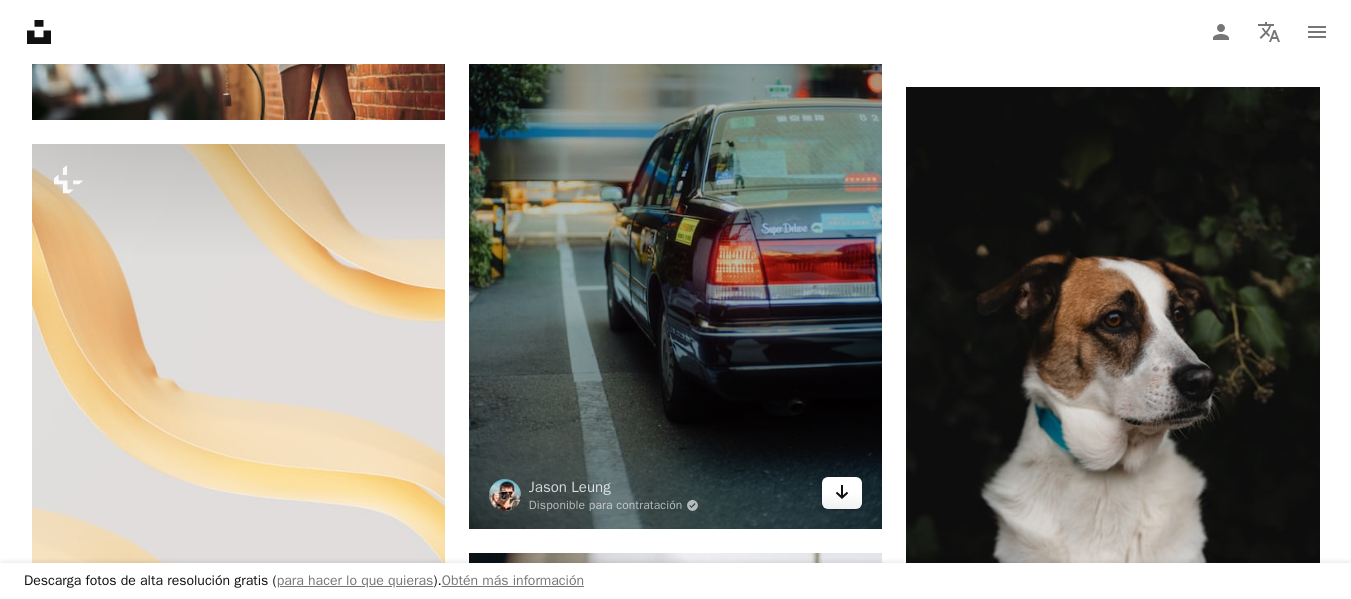 click on "Arrow pointing down" at bounding box center [842, 493] 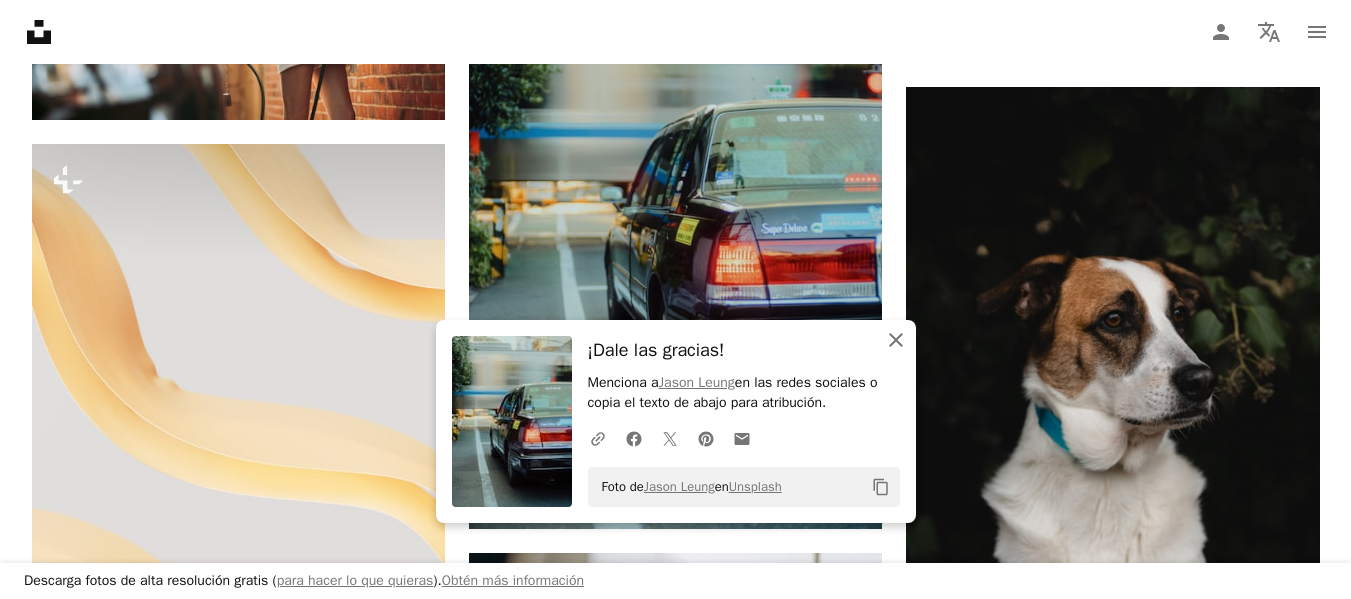 click on "An X shape" 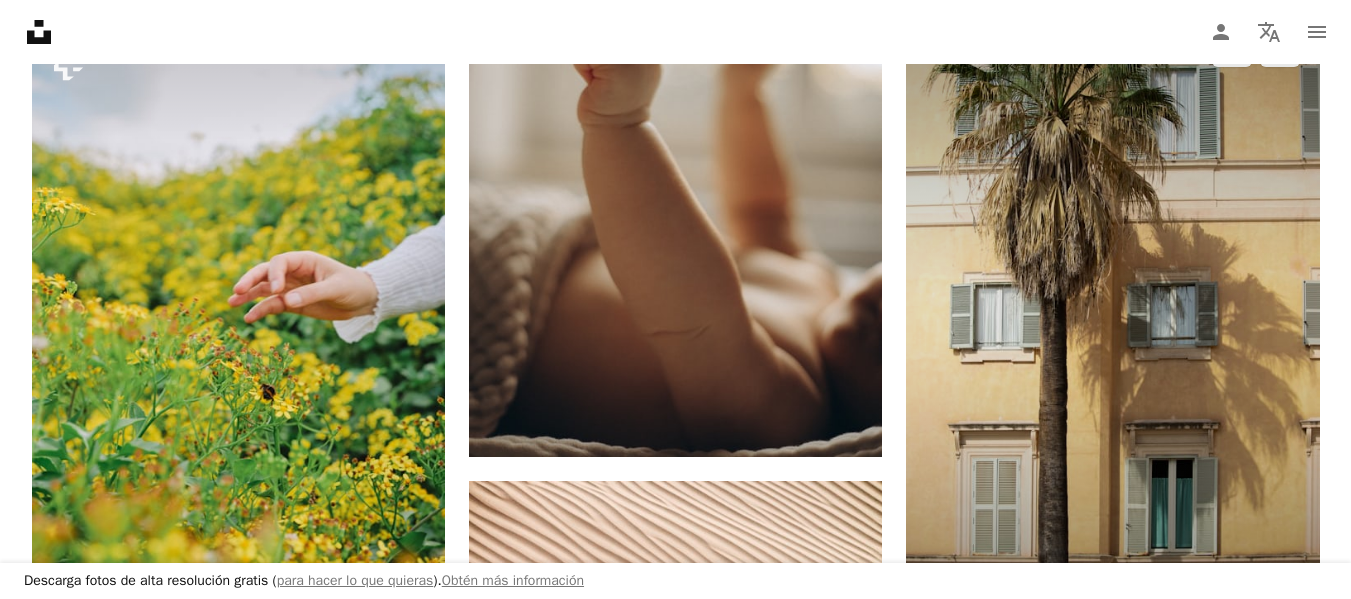 scroll, scrollTop: 74655, scrollLeft: 0, axis: vertical 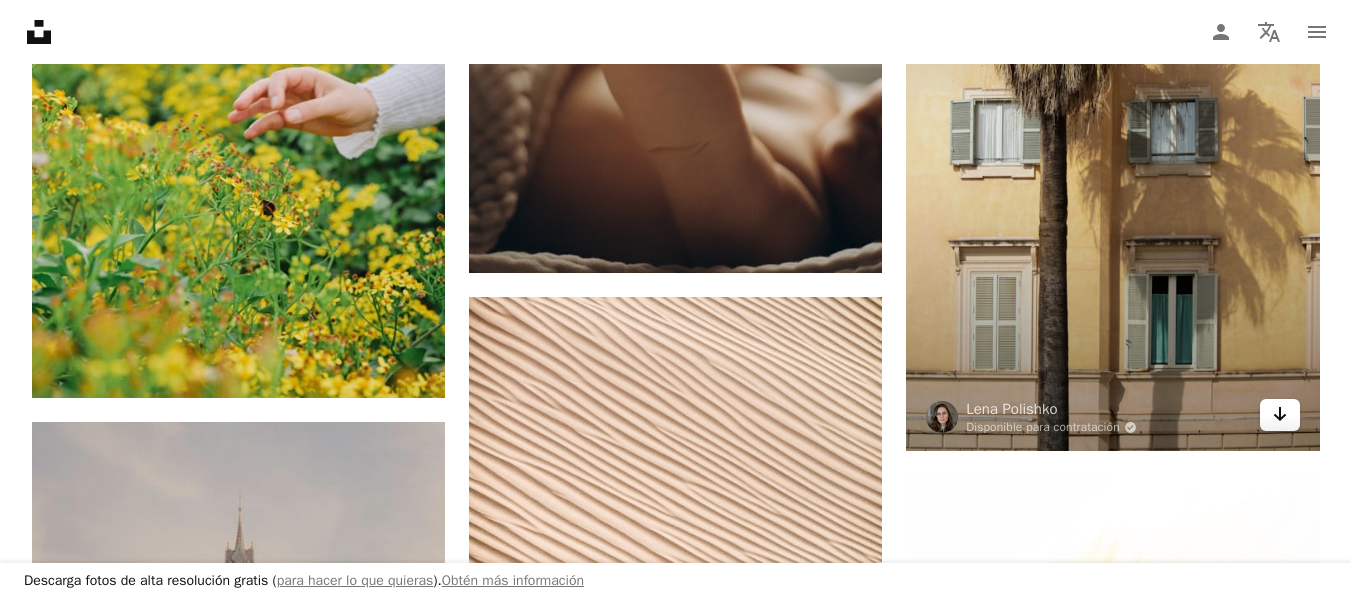 click 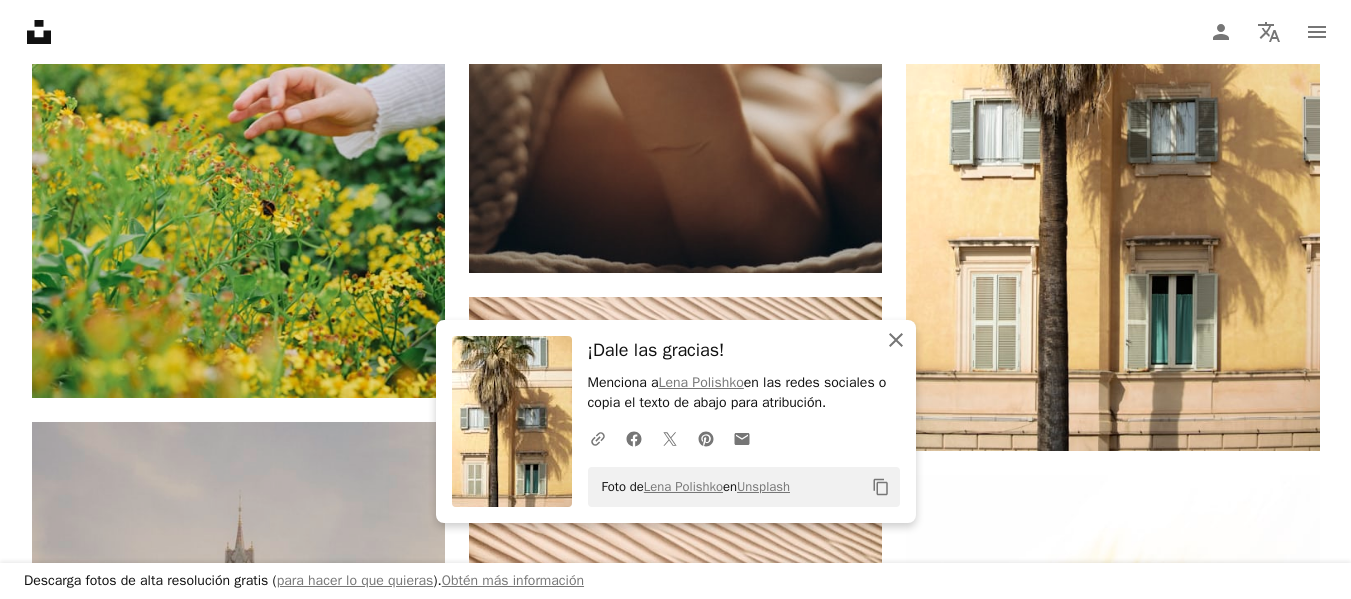 click on "An X shape" 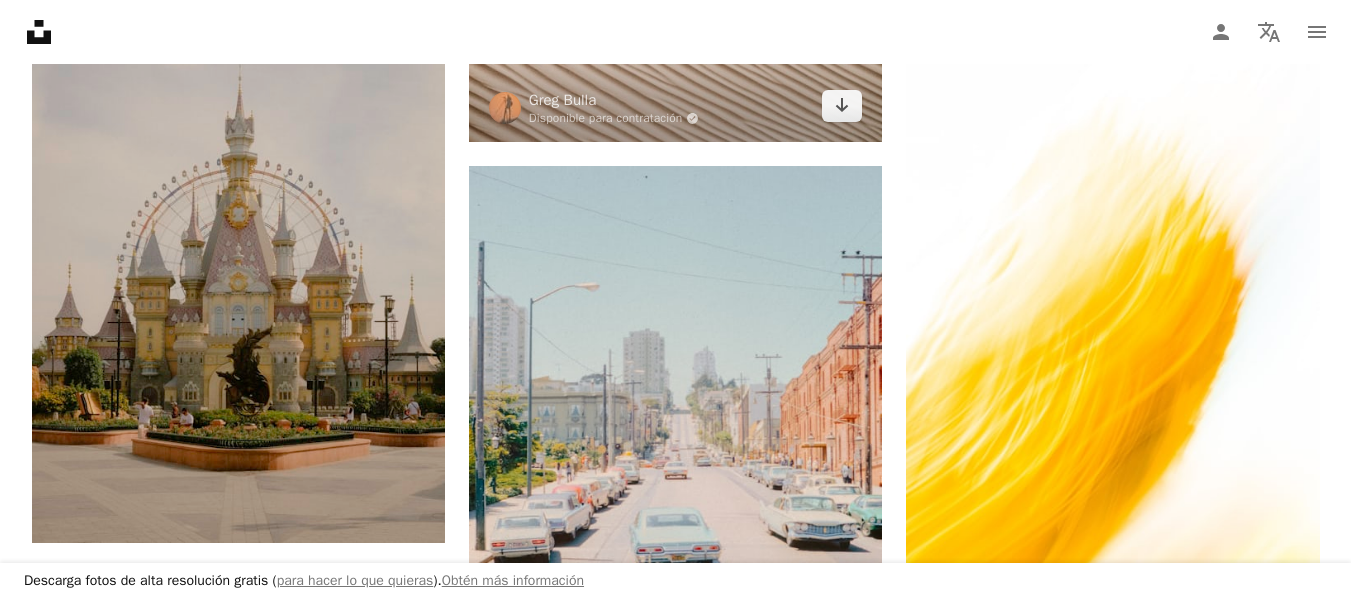 scroll, scrollTop: 75155, scrollLeft: 0, axis: vertical 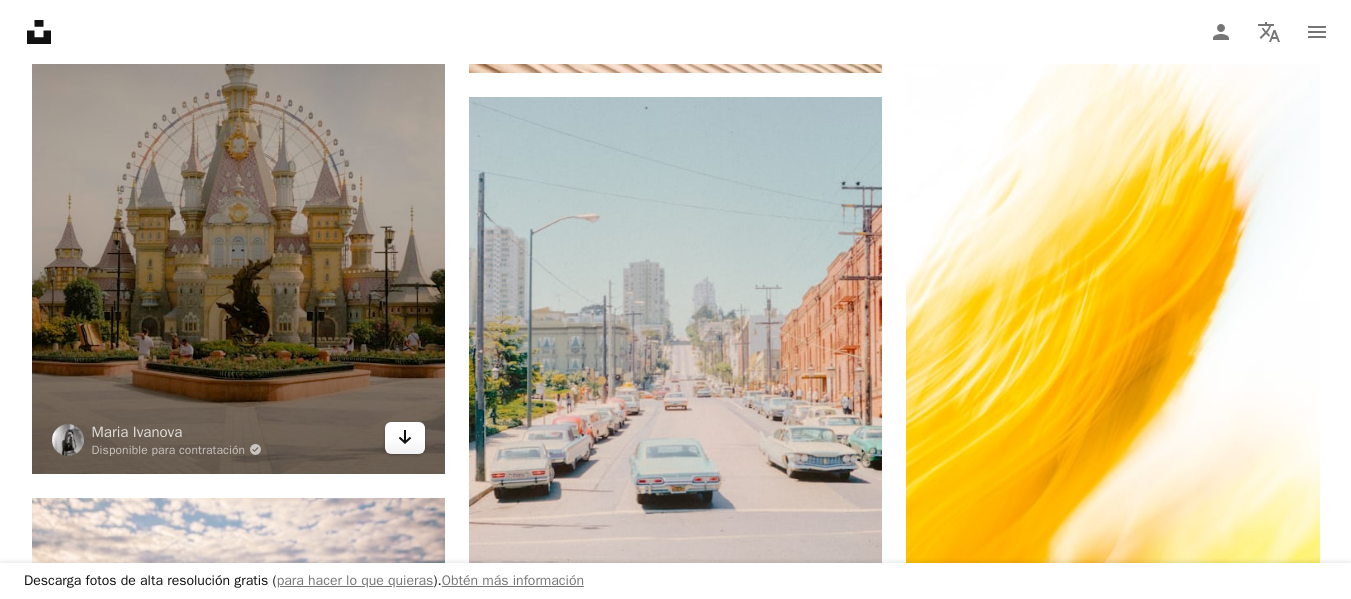 click on "Arrow pointing down" at bounding box center (405, 438) 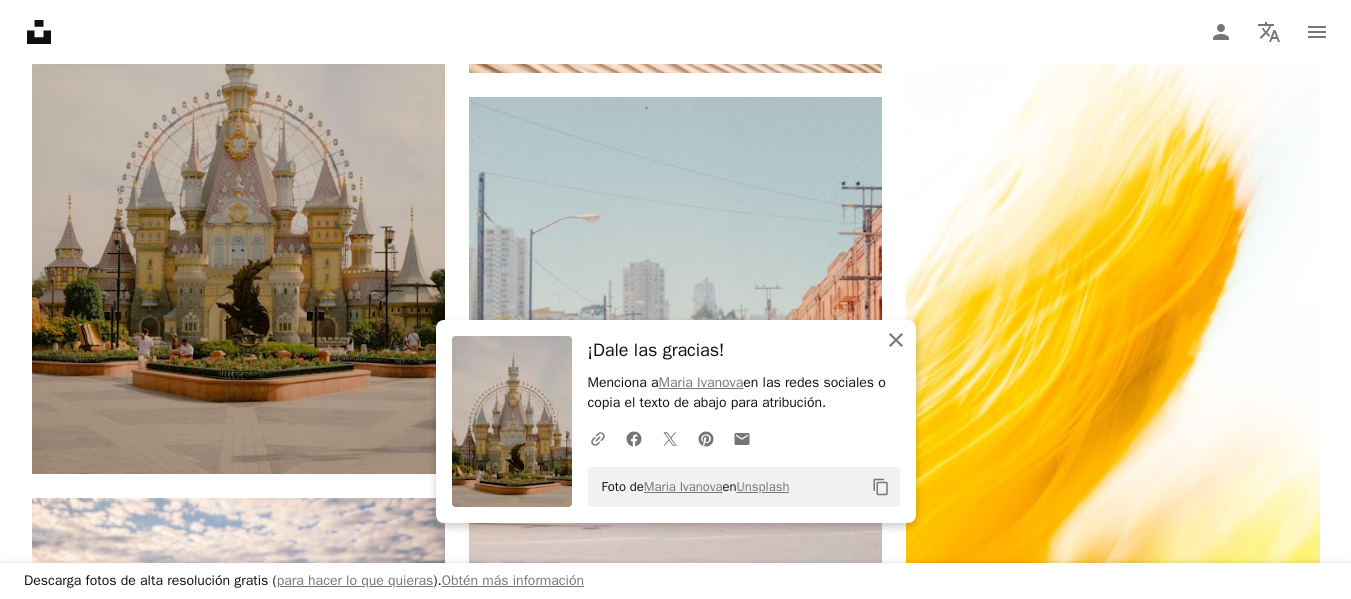 click on "An X shape" 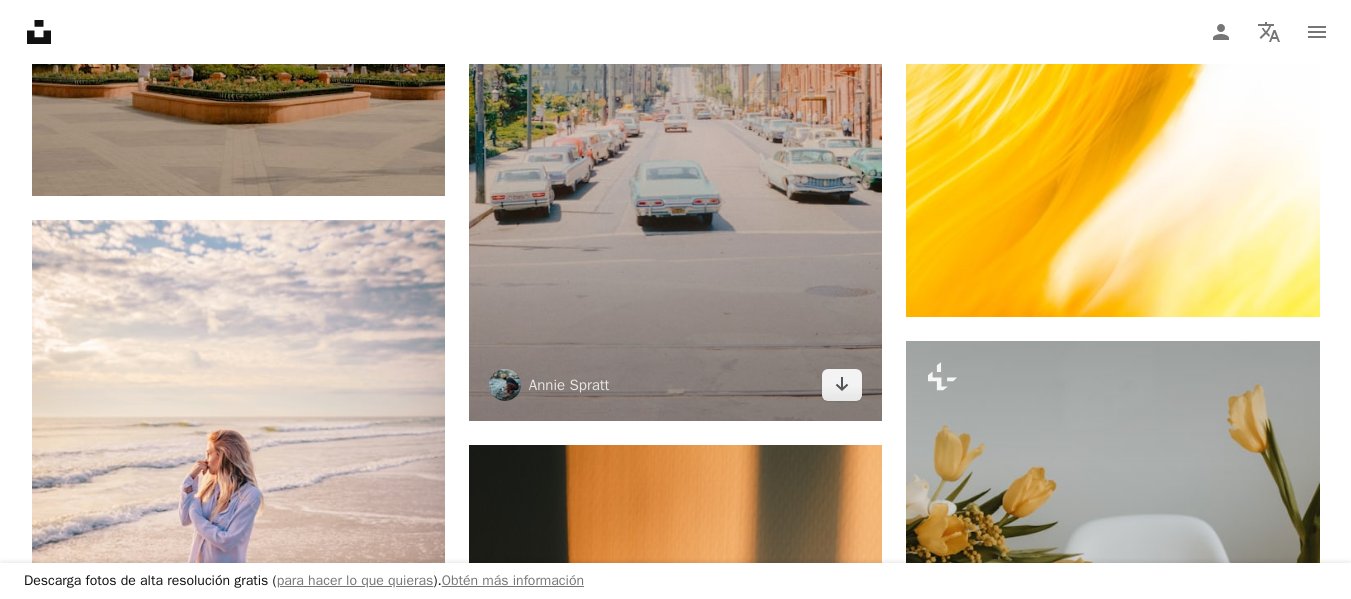 scroll, scrollTop: 75455, scrollLeft: 0, axis: vertical 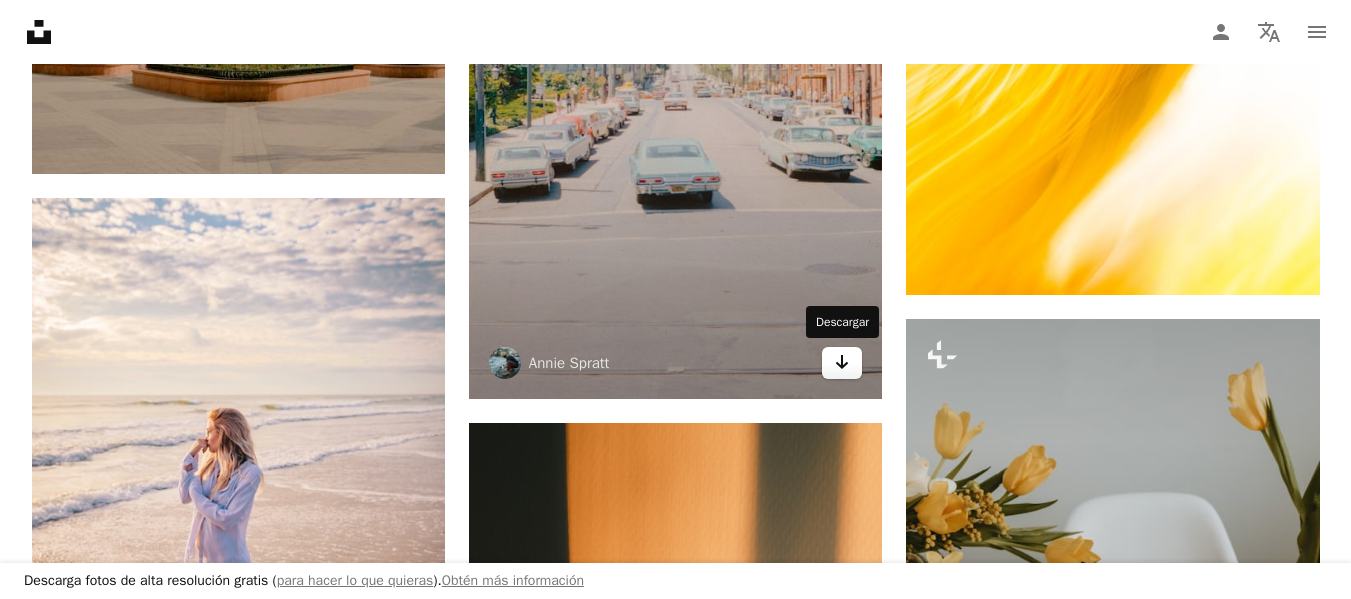 click on "Arrow pointing down" at bounding box center (842, 363) 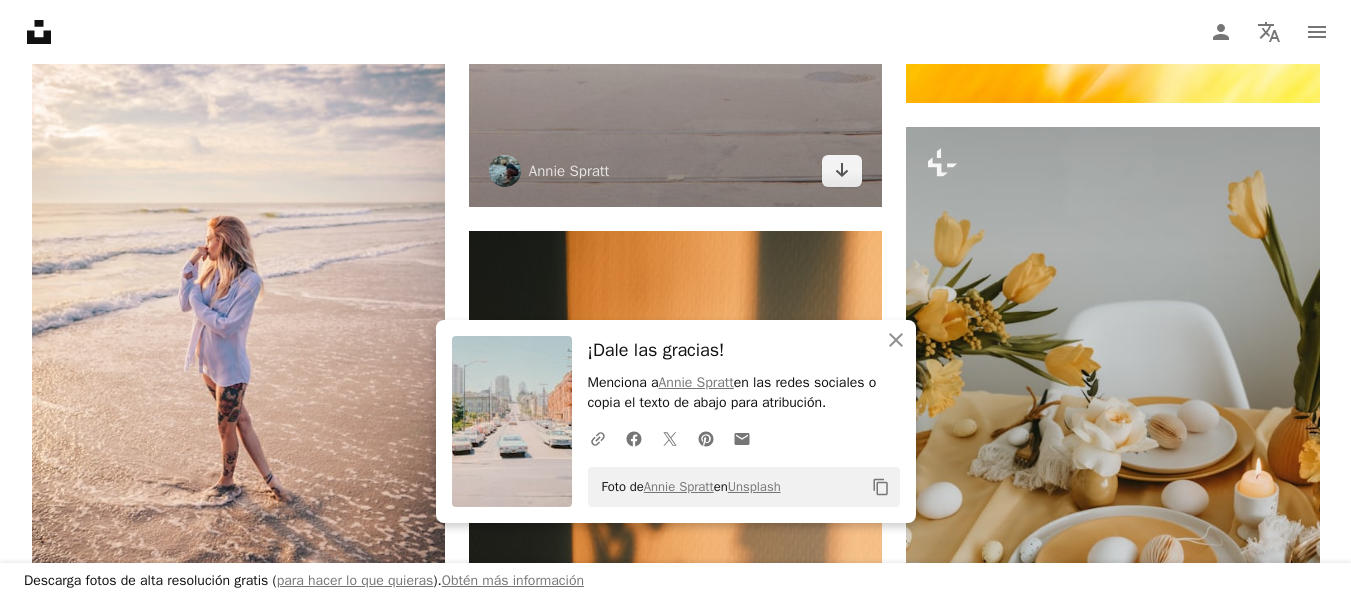 scroll, scrollTop: 75655, scrollLeft: 0, axis: vertical 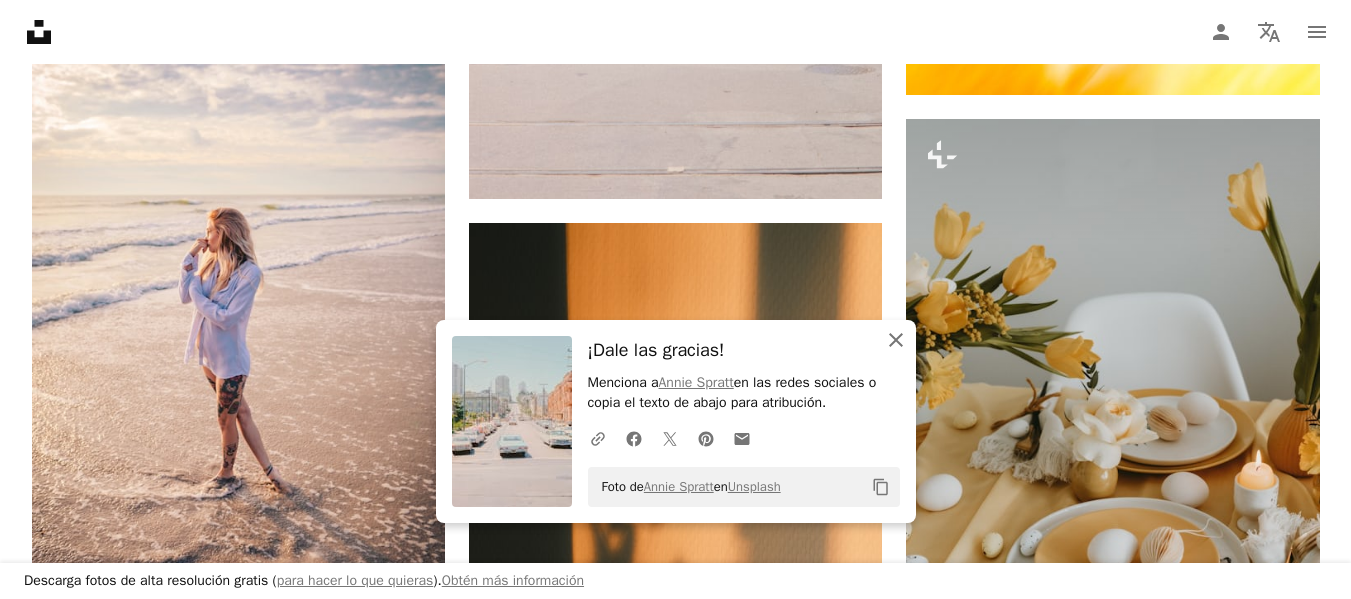 click 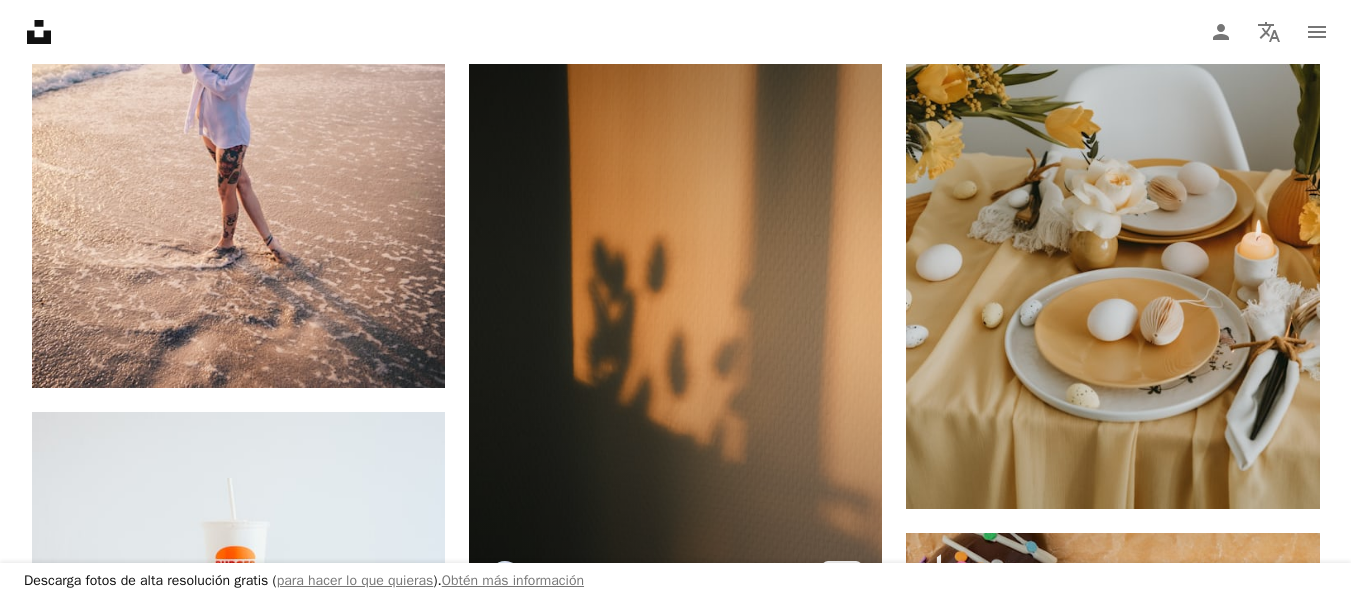 scroll, scrollTop: 76055, scrollLeft: 0, axis: vertical 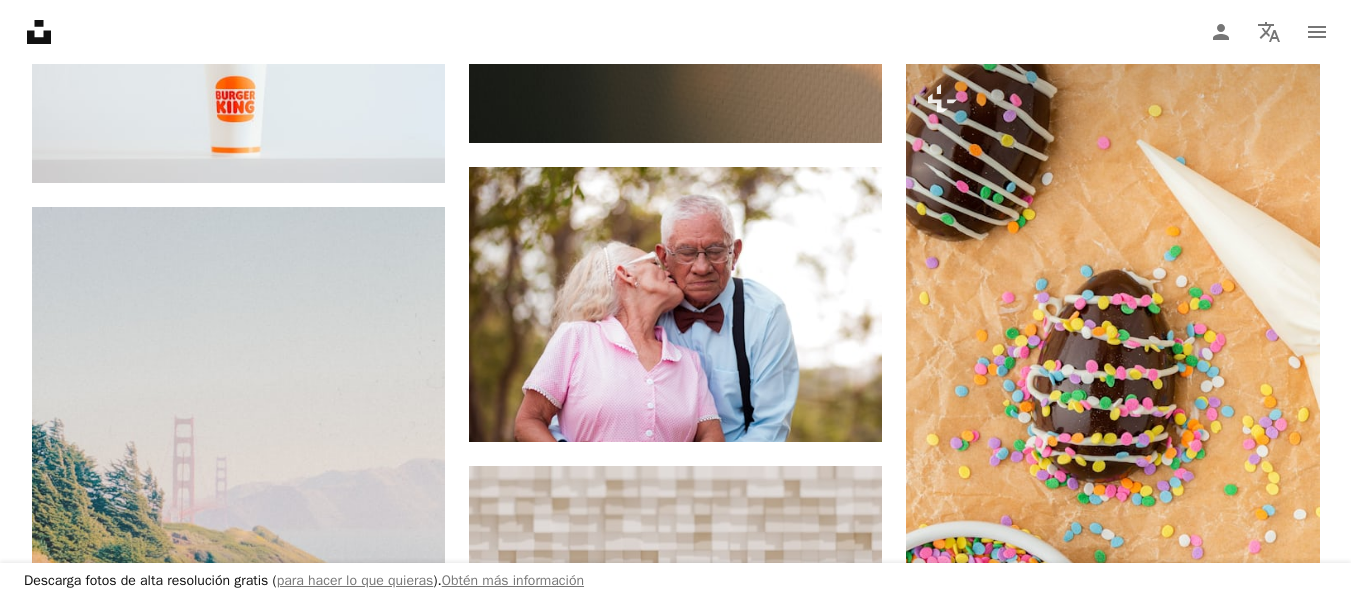 click on "A heart A plus sign [FIRST] [LAST] Disponible para contratación A checkmark inside of a circle Arrow pointing down A heart A plus sign Brandee Taylor Arrow pointing down Plus sign for Unsplash+ A heart A plus sign Jeremy Bishop Para Unsplash+ A lock Descargar A heart A plus sign Pawel Czerwinski Arrow pointing down Plus sign for Unsplash+ A heart A plus sign Planet Volumes Para Unsplash+ A lock Descargar A heart A plus sign Micah & Sammie Chaffin Disponible para contratación A checkmark inside of a circle Arrow pointing down A heart A plus sign LOGAN WEAVER | @LGNWVR Disponible para contratación A checkmark inside of a circle Arrow pointing down A heart A plus sign Taan Huyn Arrow pointing down A heart A plus sign Daniel J. Schwarz Disponible para contratación A checkmark inside of a circle Arrow pointing down Plus sign for Unsplash+ A heart A plus sign Enis Can Ceyhan Para Unsplash+ A lock Descargar On-brand and on budget images for your next campaign Learn More A heart A plus sign A heart A heart" at bounding box center [676, -35312] 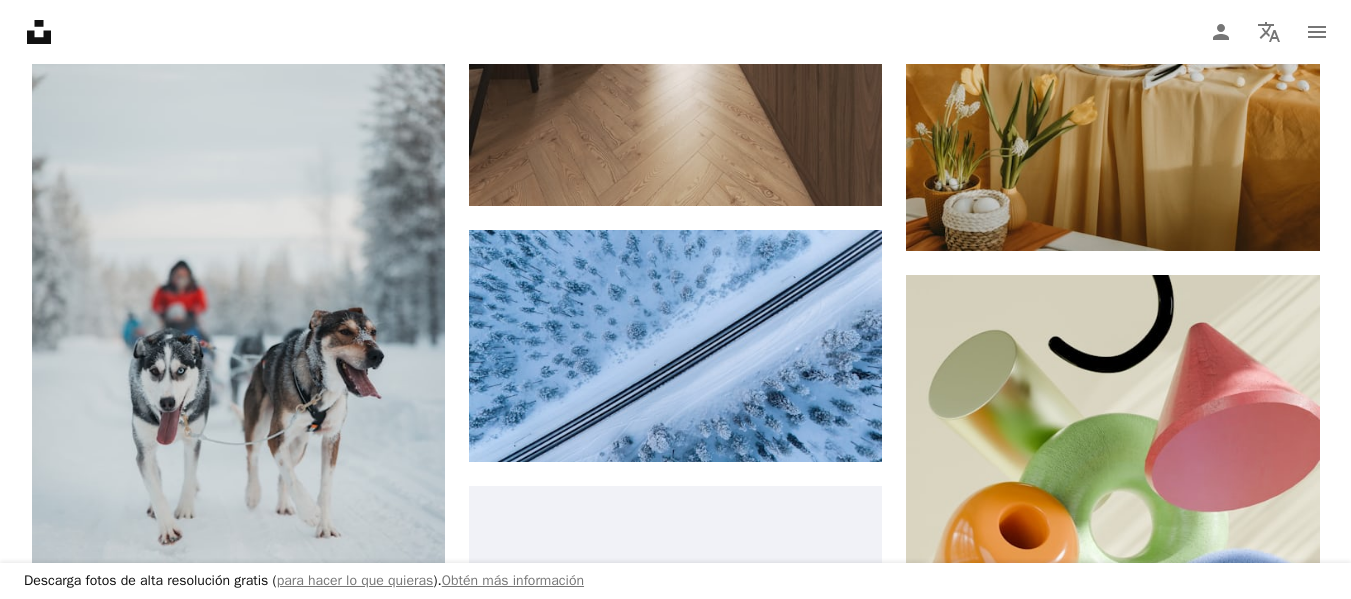 scroll, scrollTop: 77555, scrollLeft: 0, axis: vertical 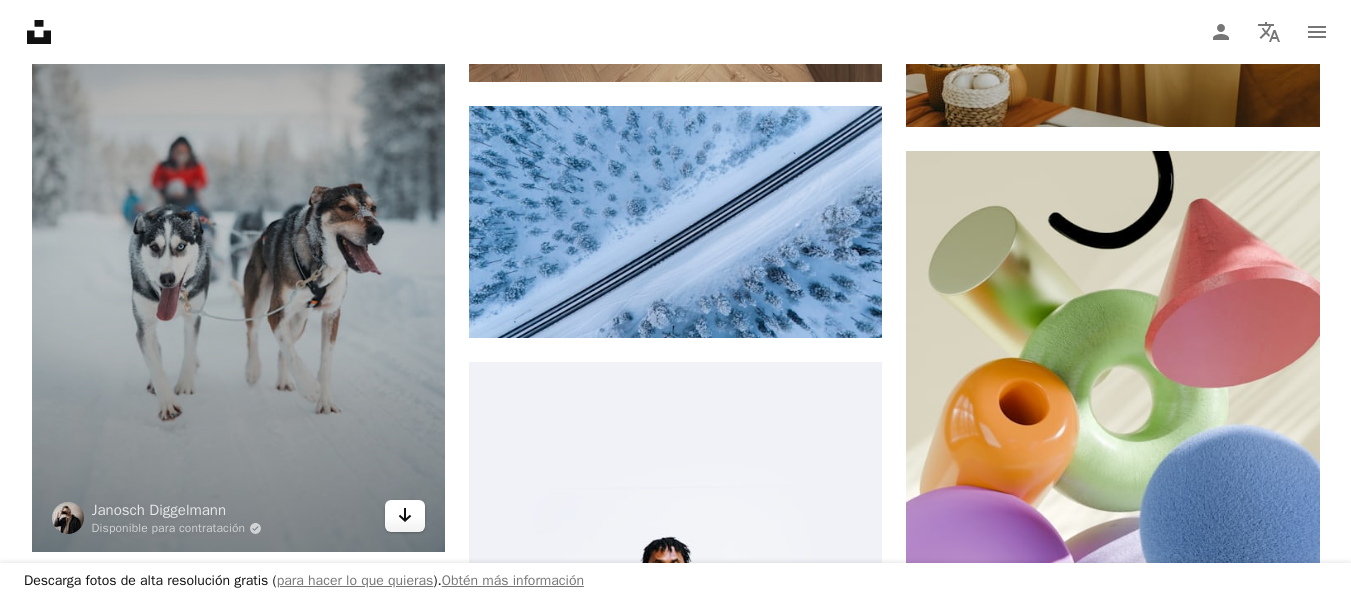 click on "Arrow pointing down" 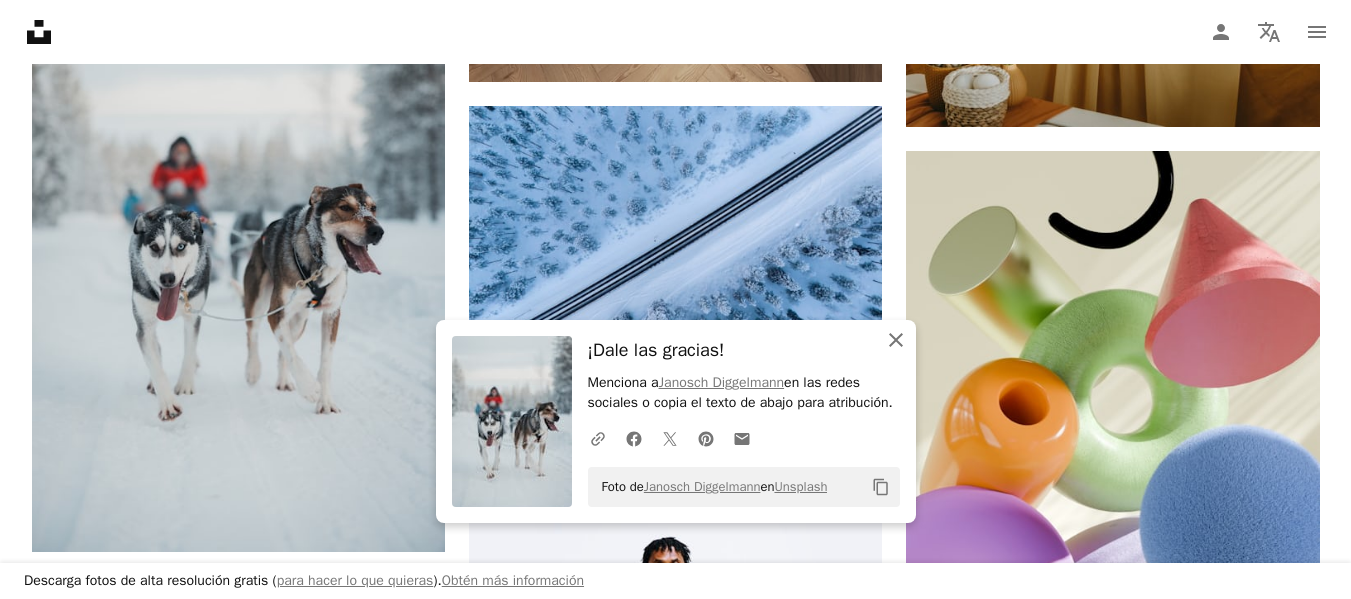 click on "An X shape" 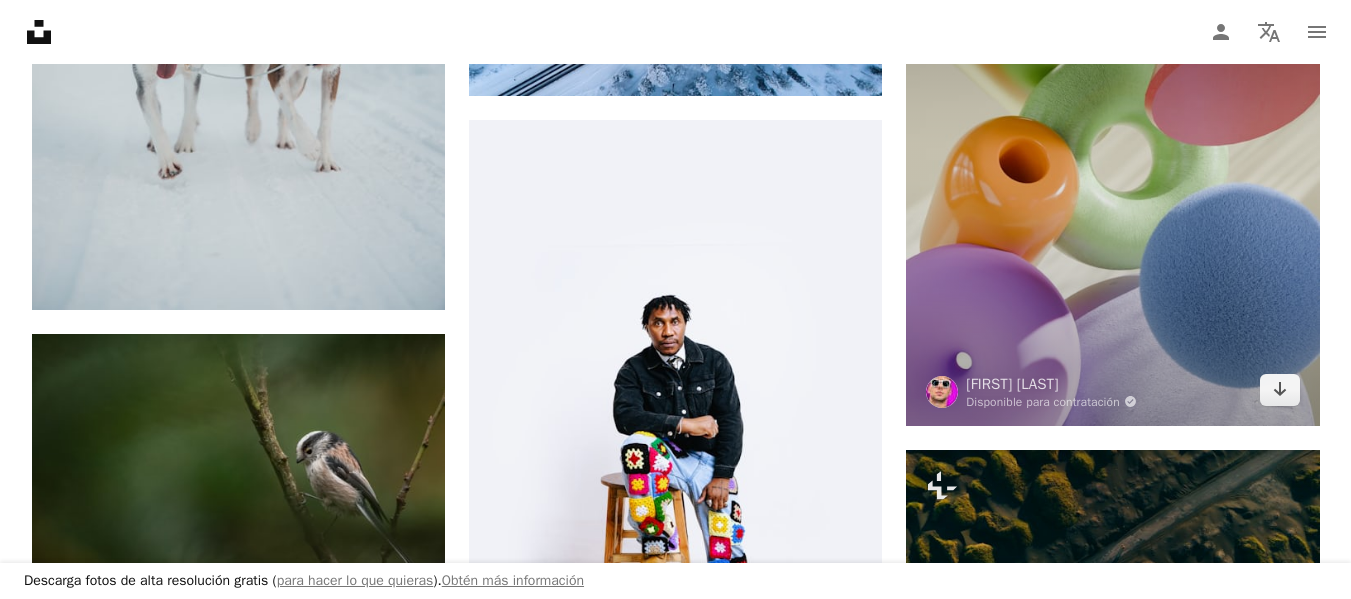 scroll, scrollTop: 77955, scrollLeft: 0, axis: vertical 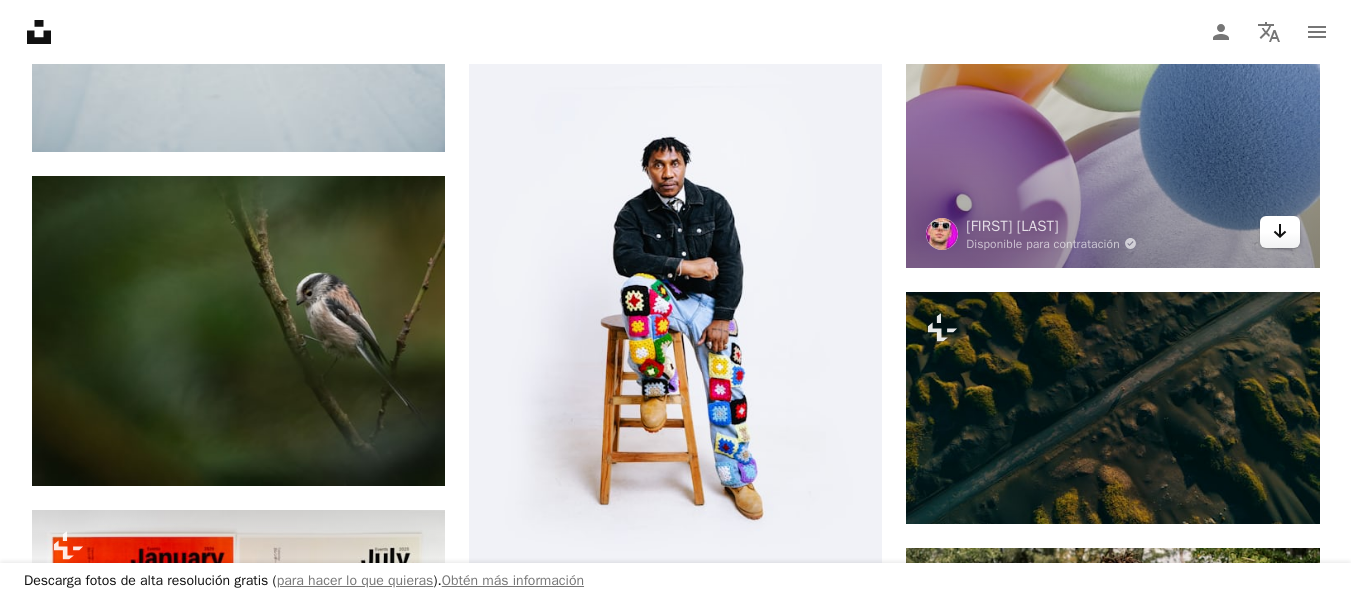 click on "Arrow pointing down" 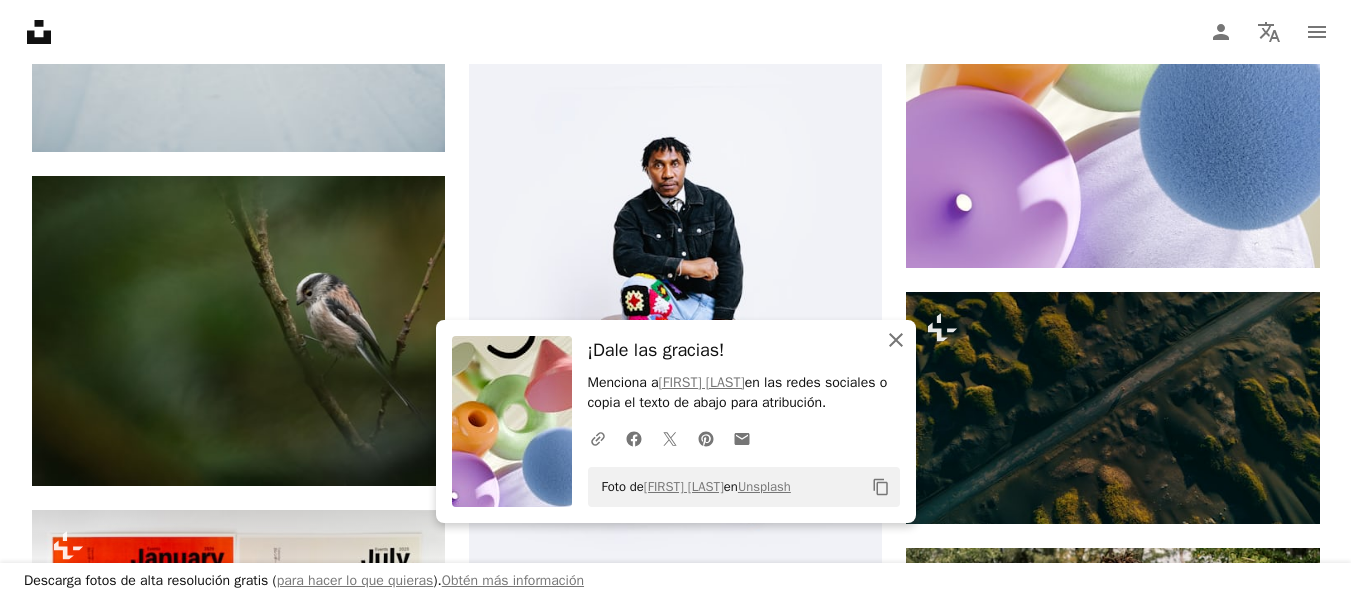 click on "An X shape" 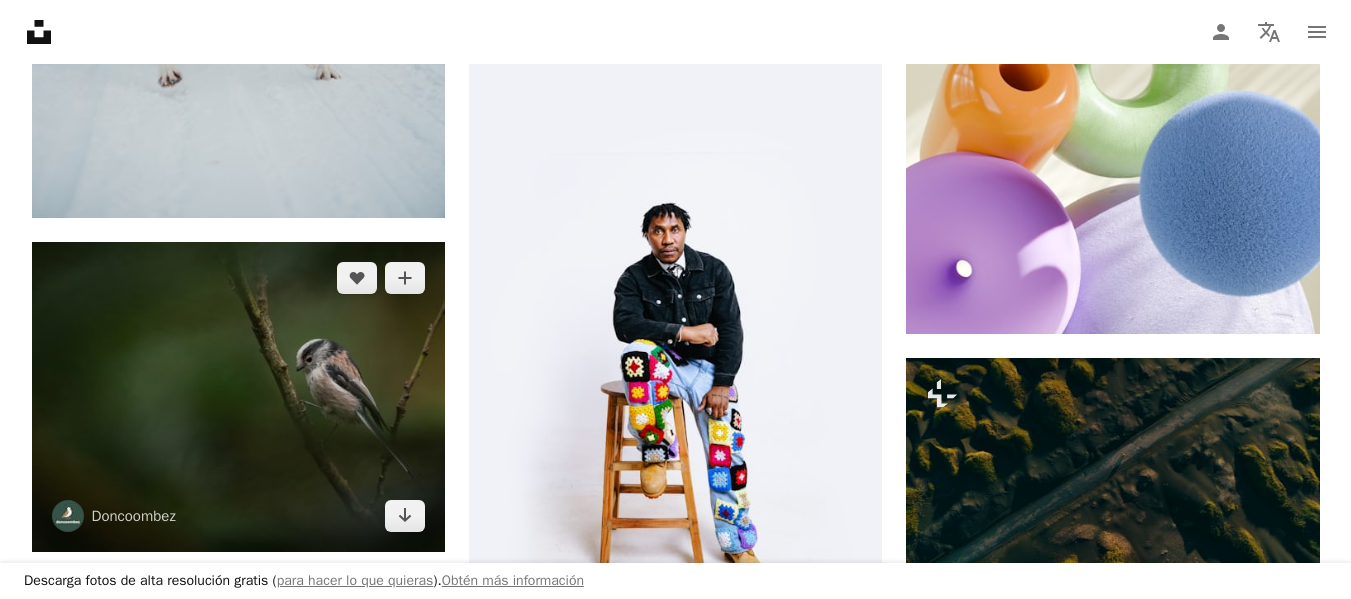 scroll, scrollTop: 77855, scrollLeft: 0, axis: vertical 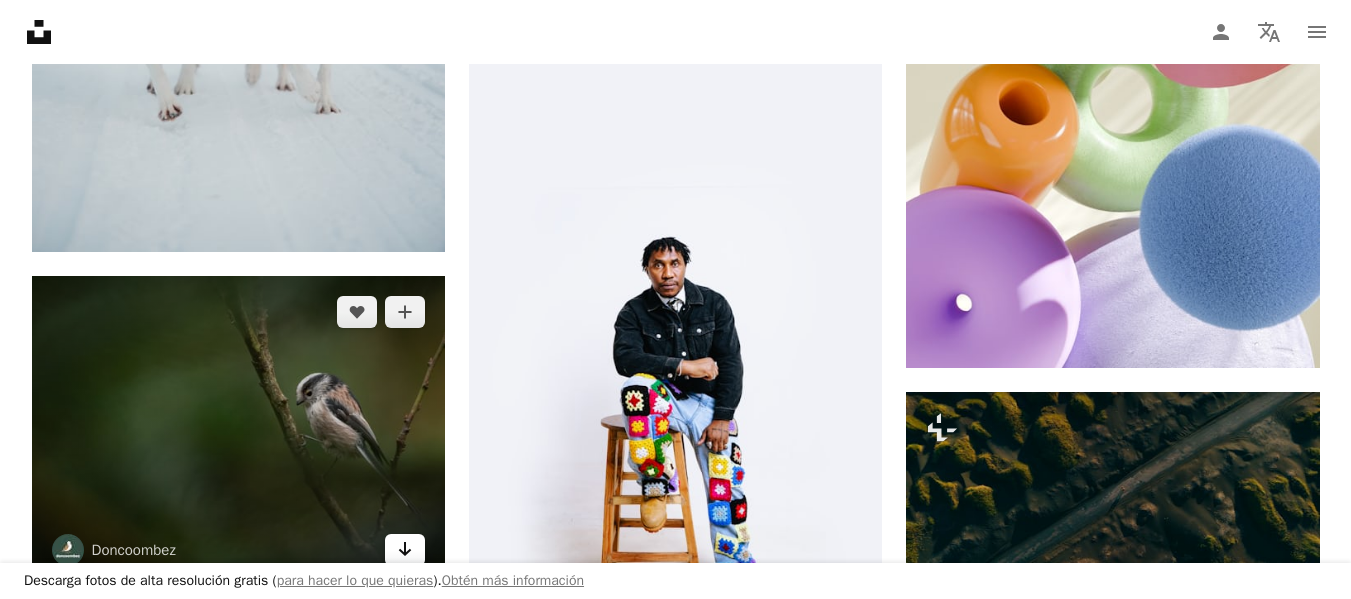 click on "Arrow pointing down" at bounding box center (405, 550) 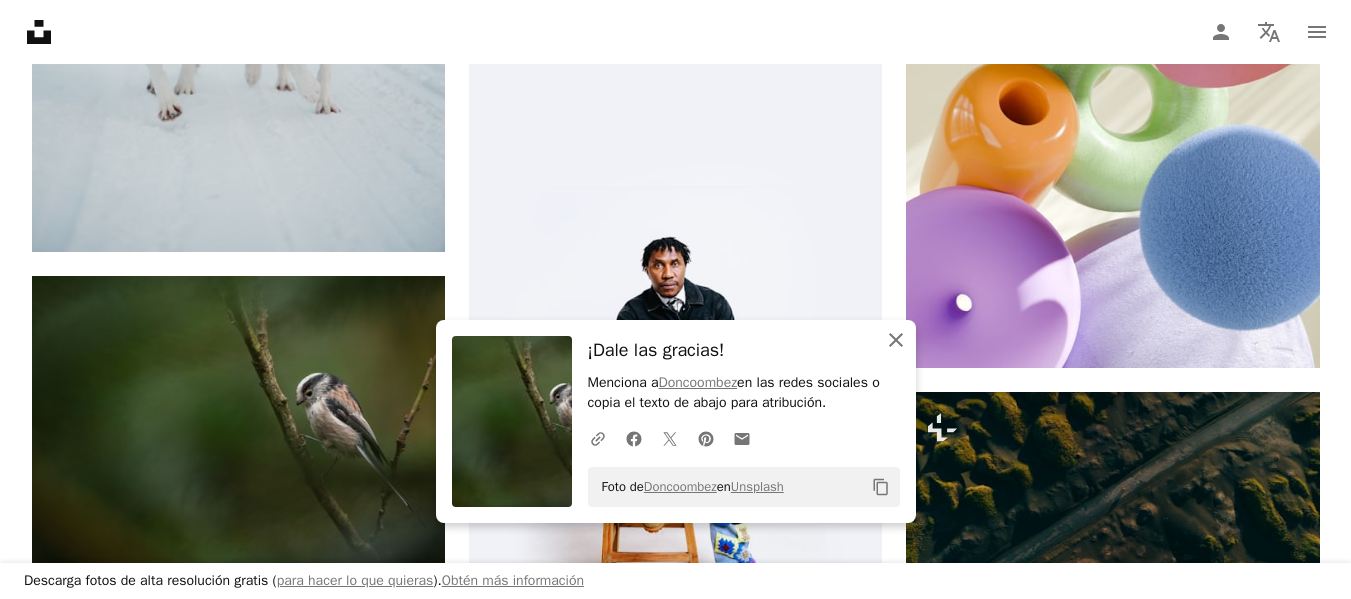 click 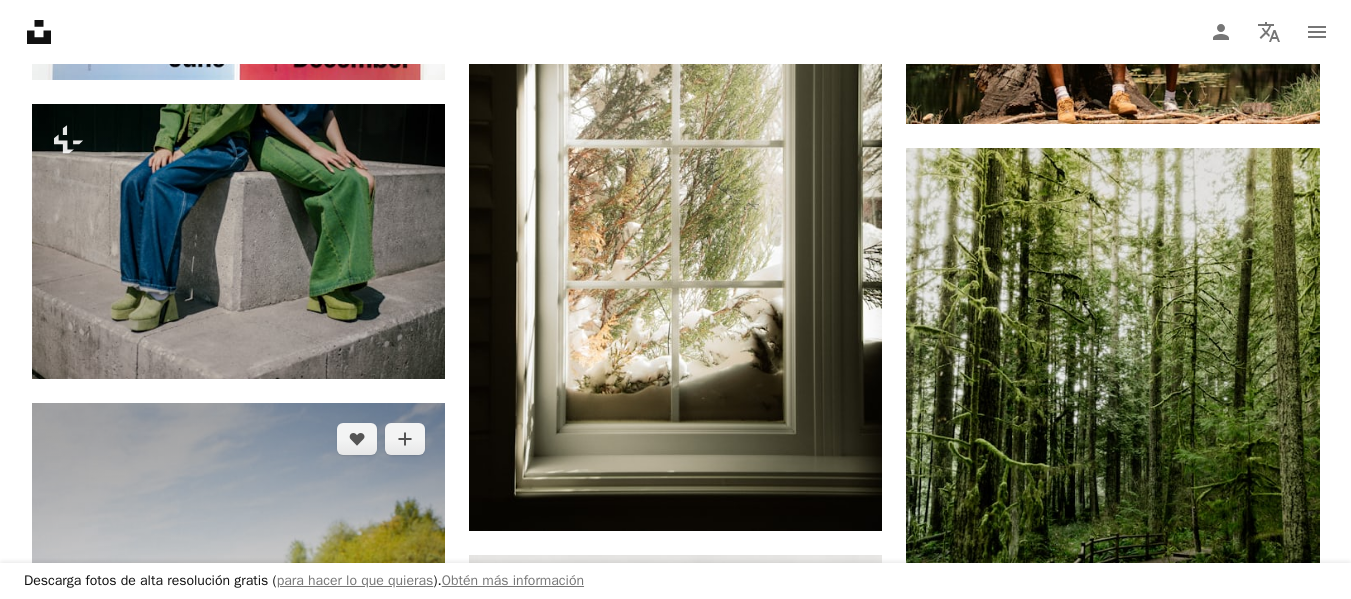 scroll, scrollTop: 79155, scrollLeft: 0, axis: vertical 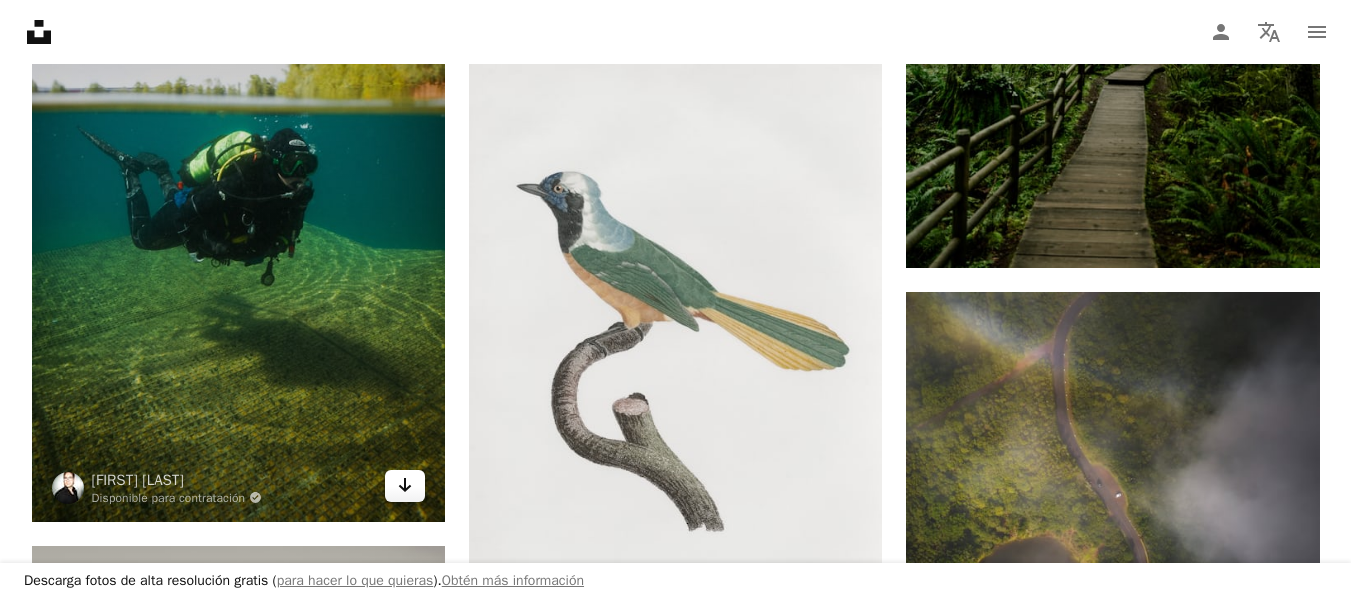 click on "Arrow pointing down" 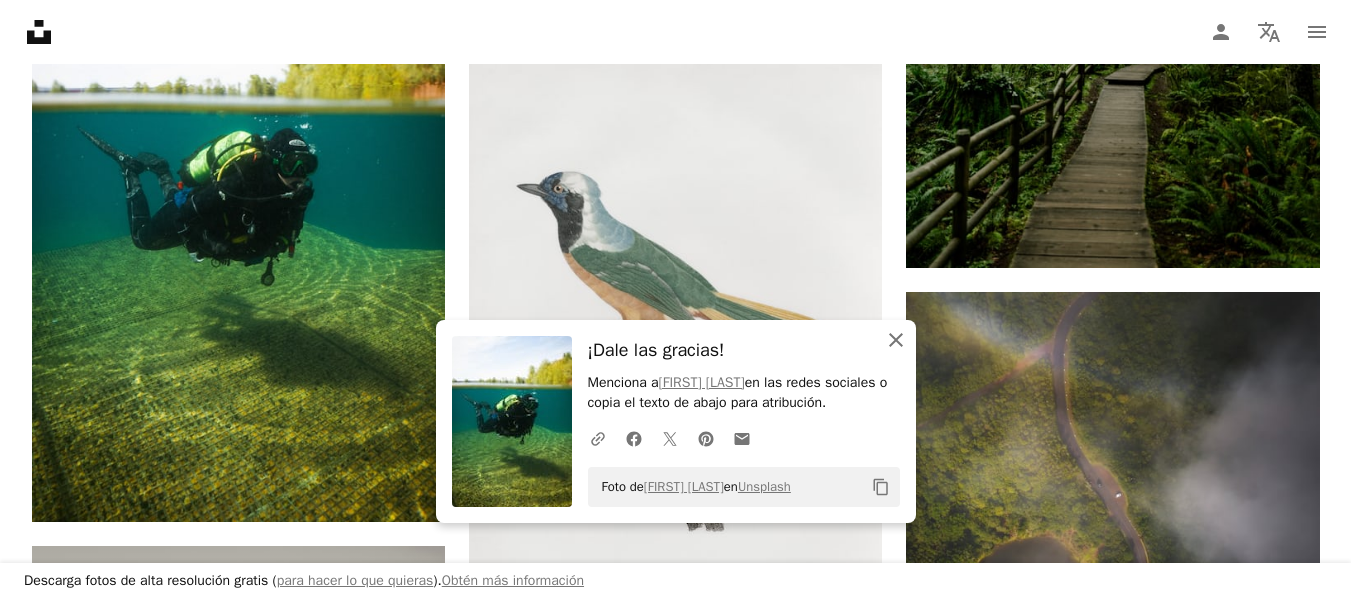 click 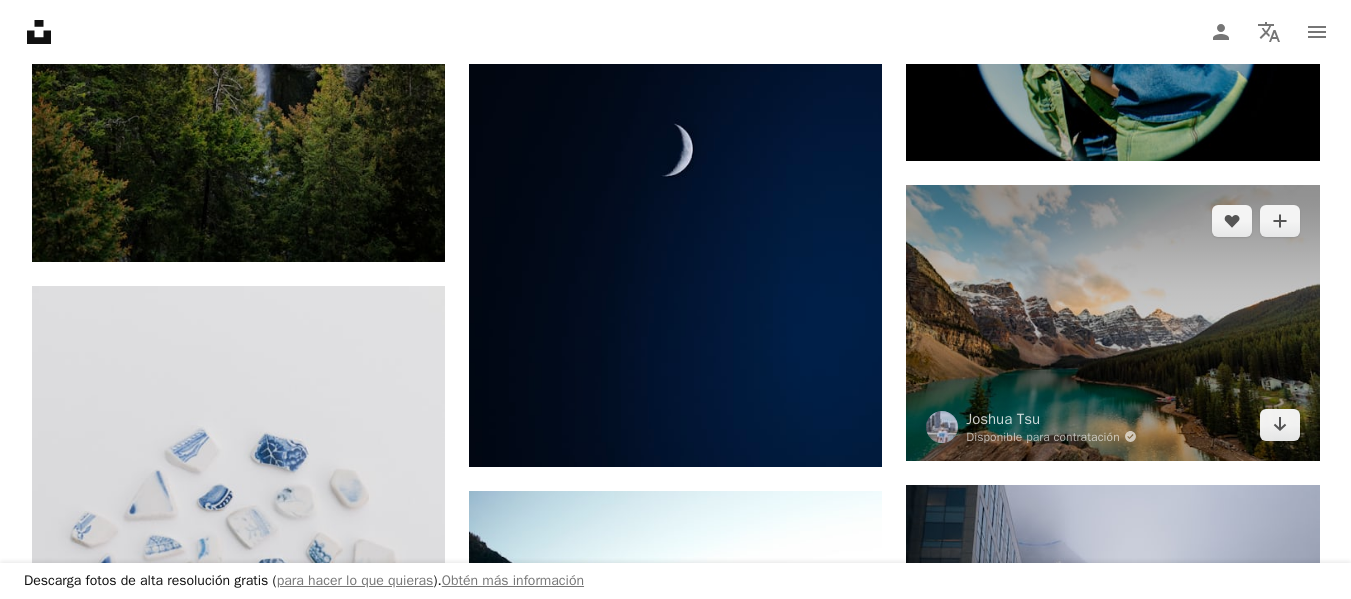 scroll, scrollTop: 81755, scrollLeft: 0, axis: vertical 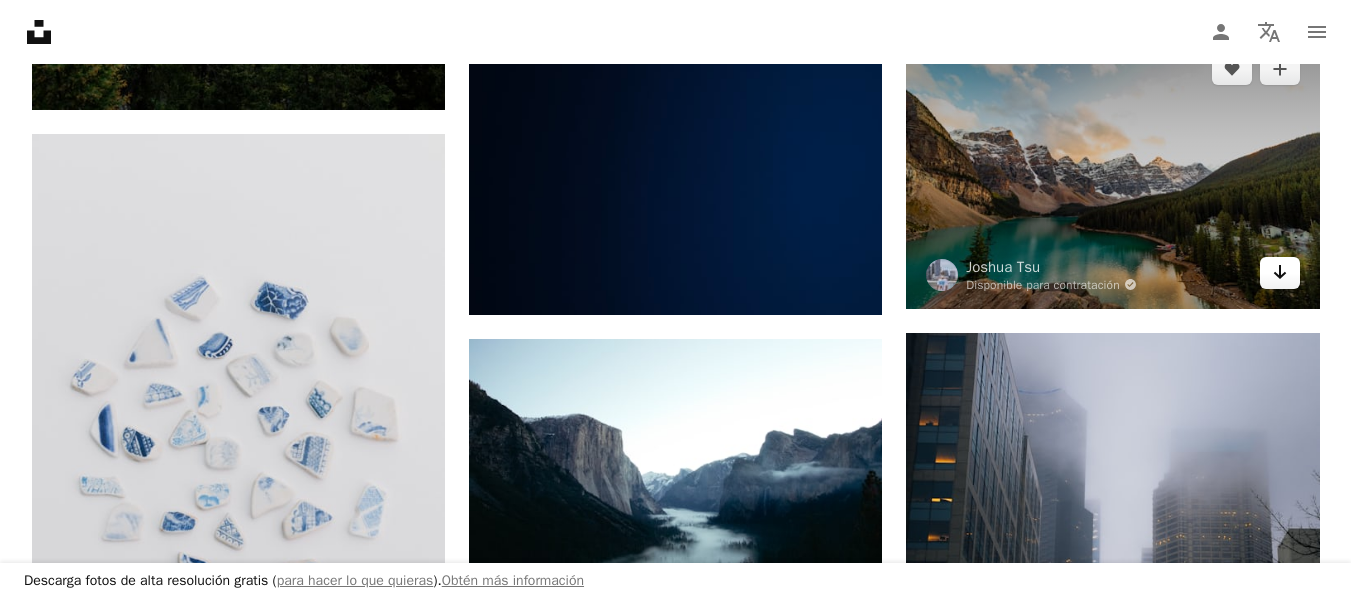 click on "Arrow pointing down" 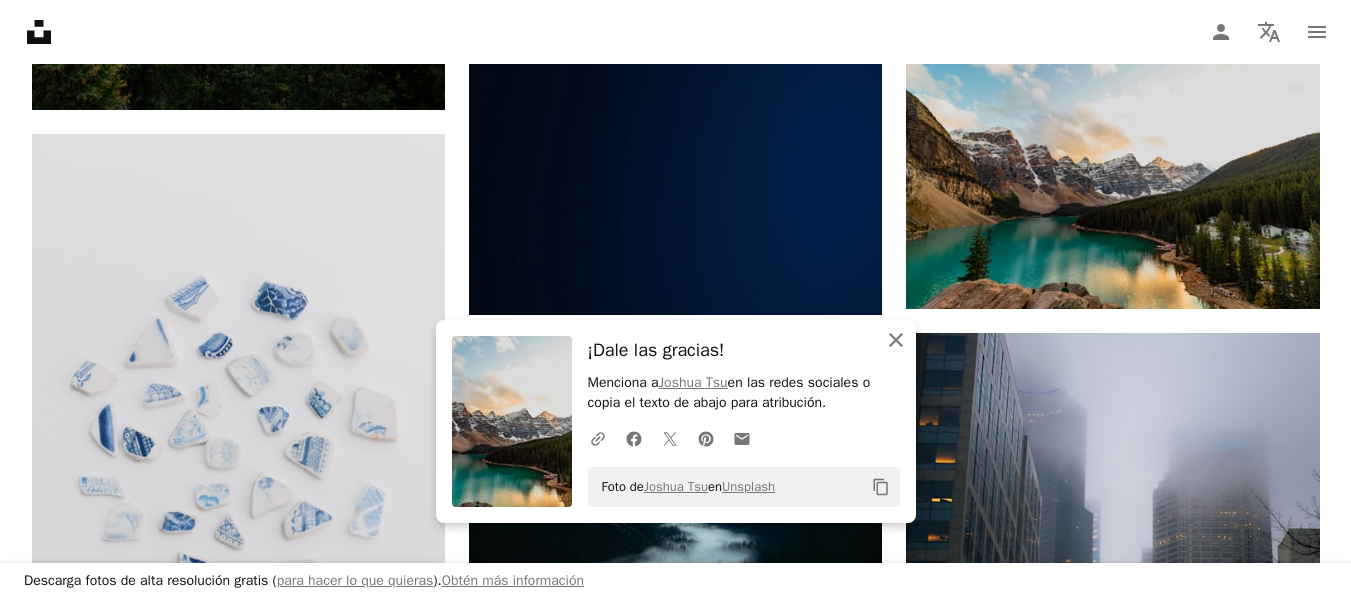 click on "An X shape" 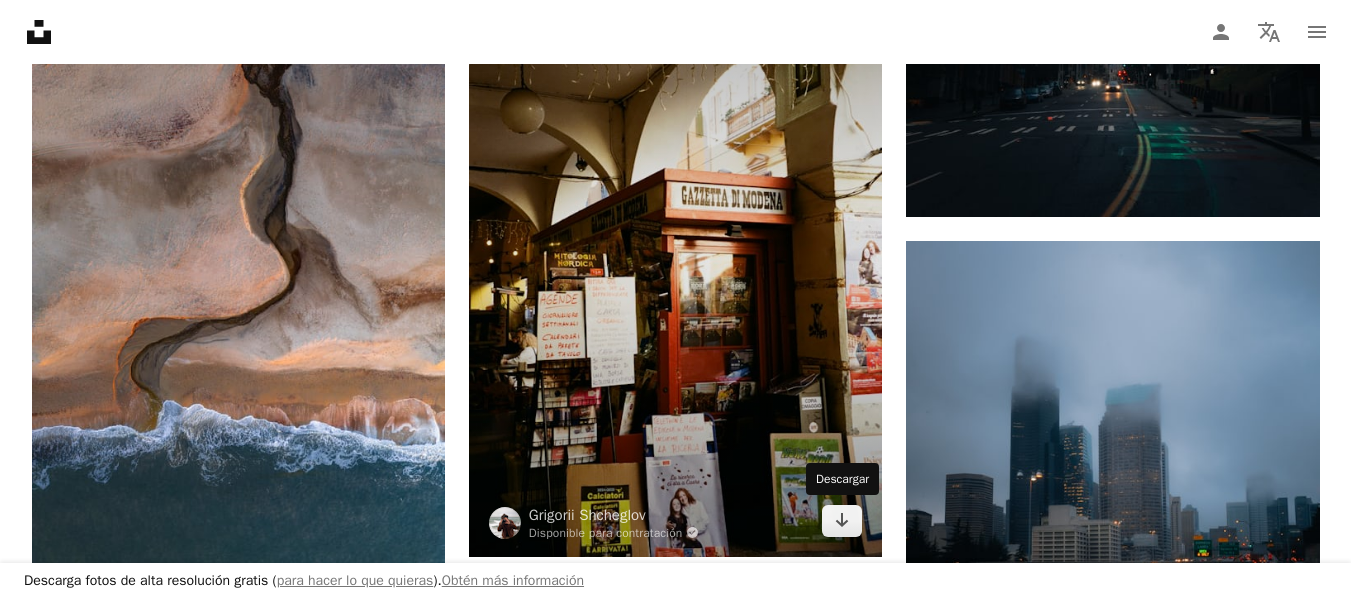 scroll, scrollTop: 82555, scrollLeft: 0, axis: vertical 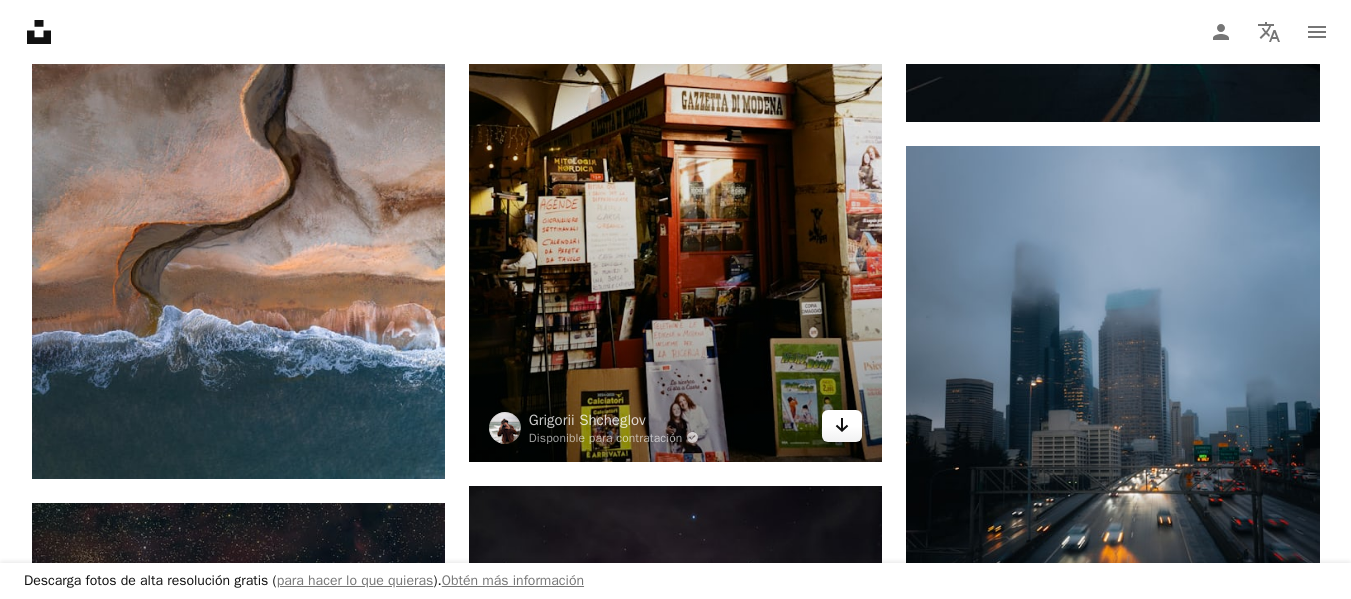 click on "Arrow pointing down" 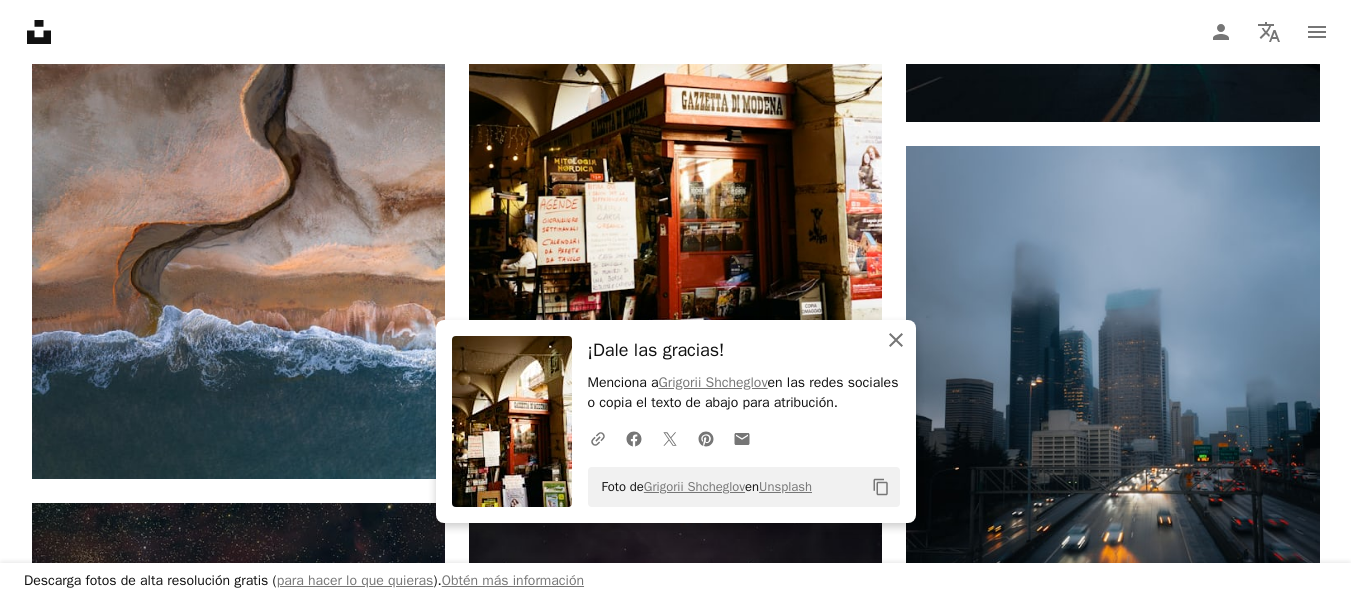 click 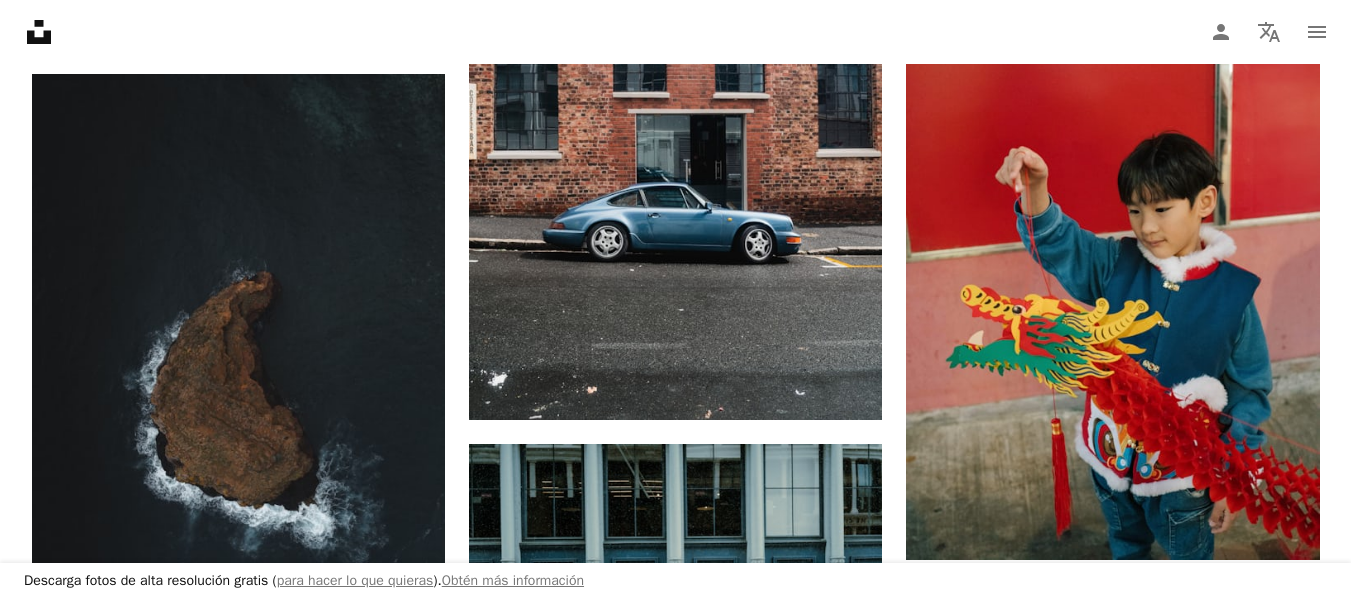 scroll, scrollTop: 84655, scrollLeft: 0, axis: vertical 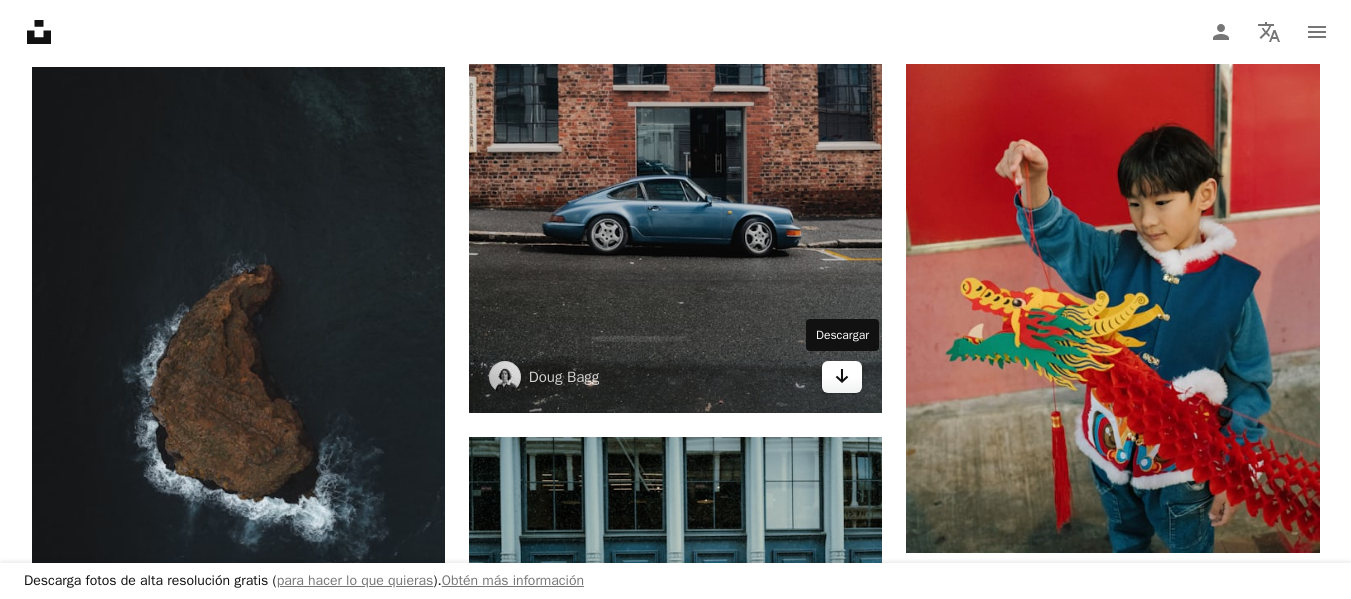 click on "Arrow pointing down" 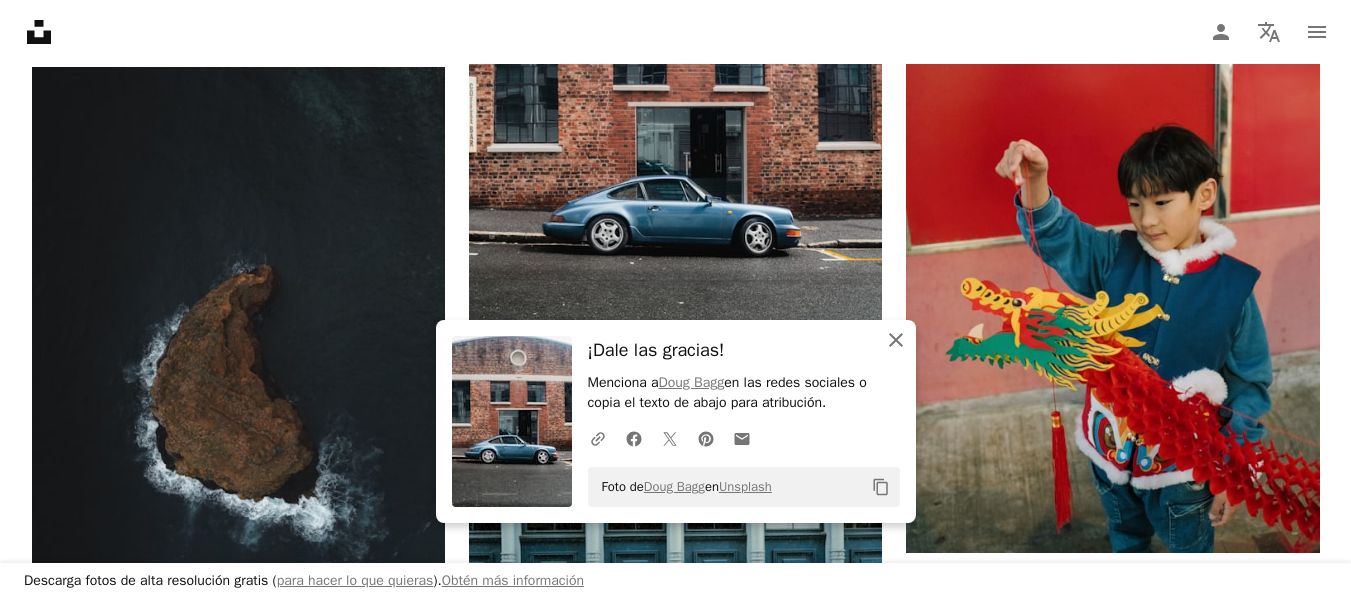 click 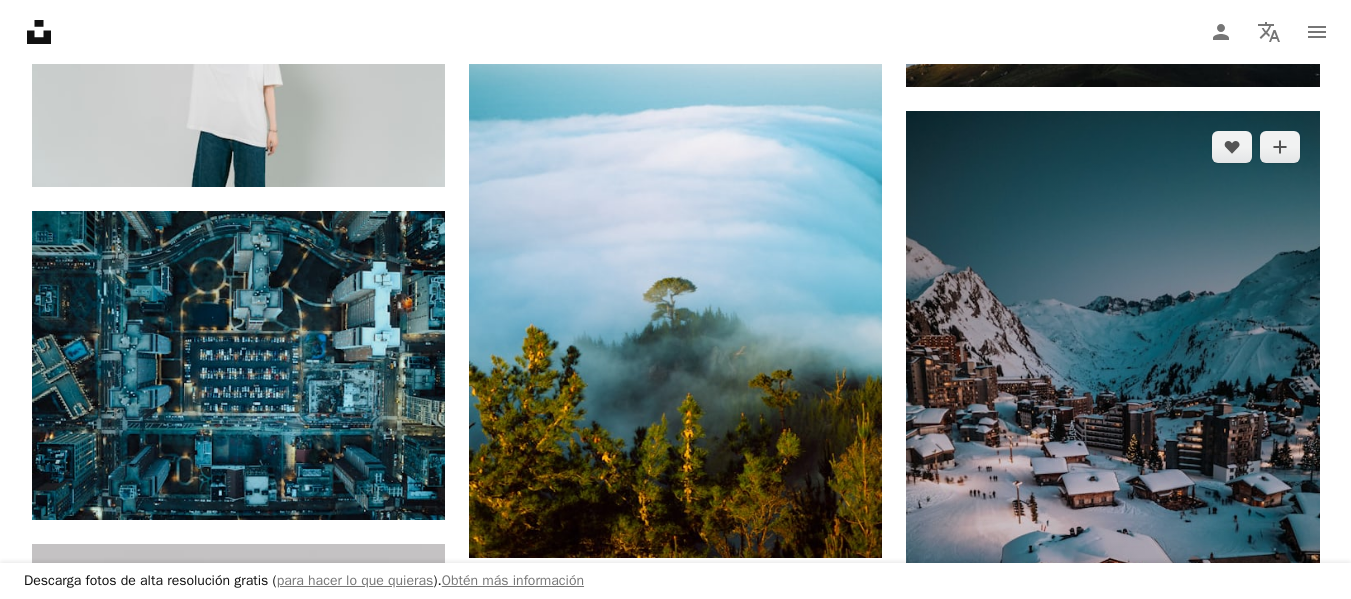 scroll, scrollTop: 85855, scrollLeft: 0, axis: vertical 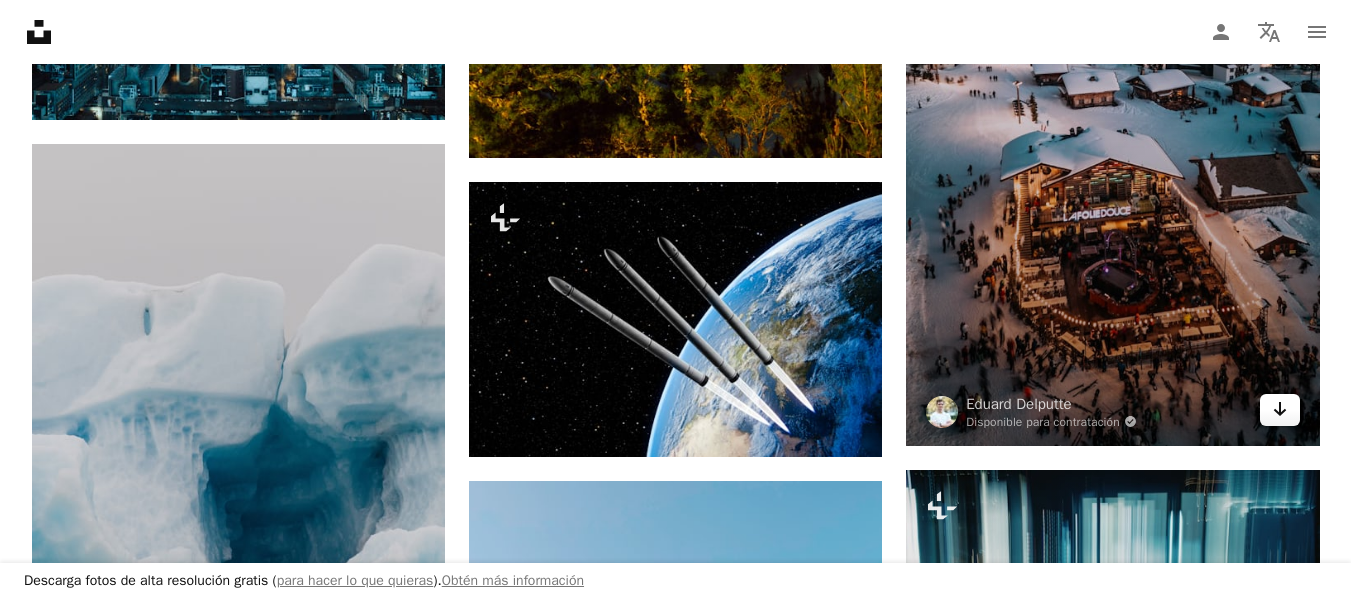 click 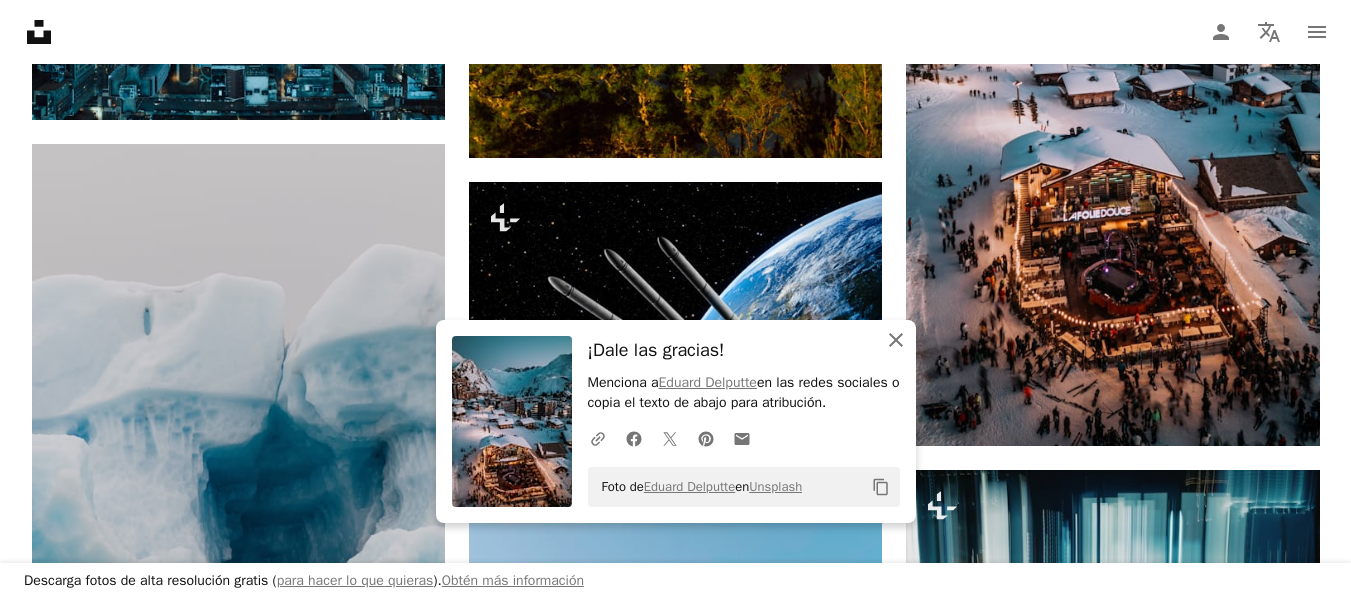 click 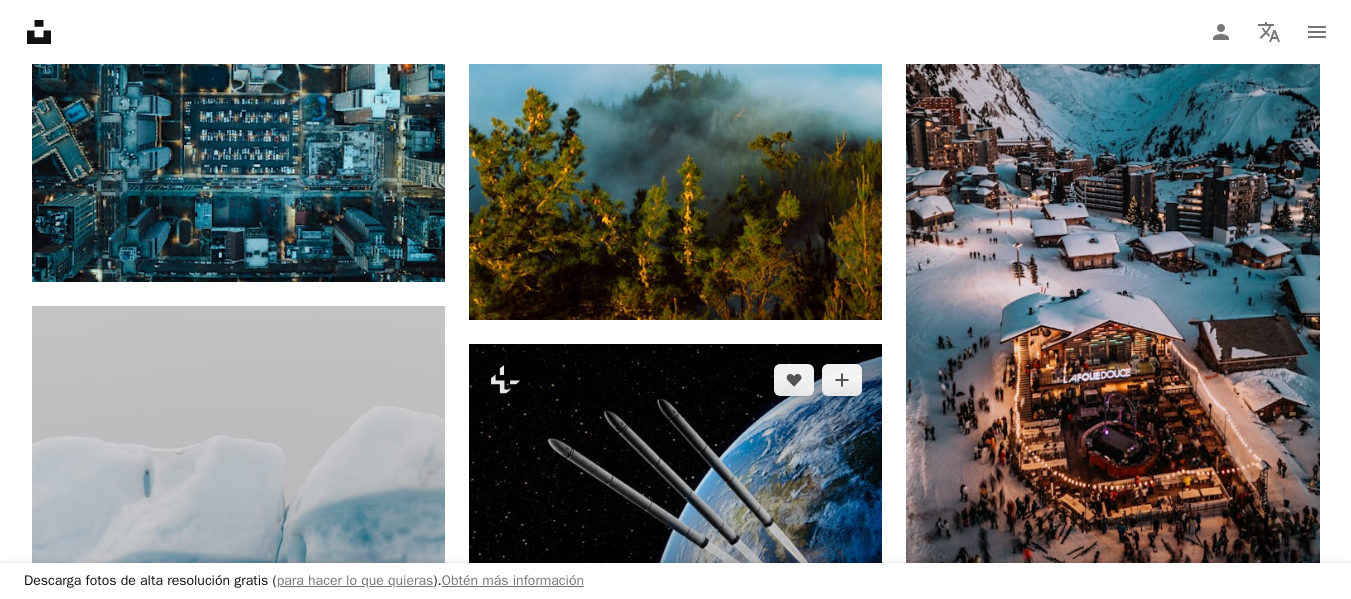 scroll, scrollTop: 85455, scrollLeft: 0, axis: vertical 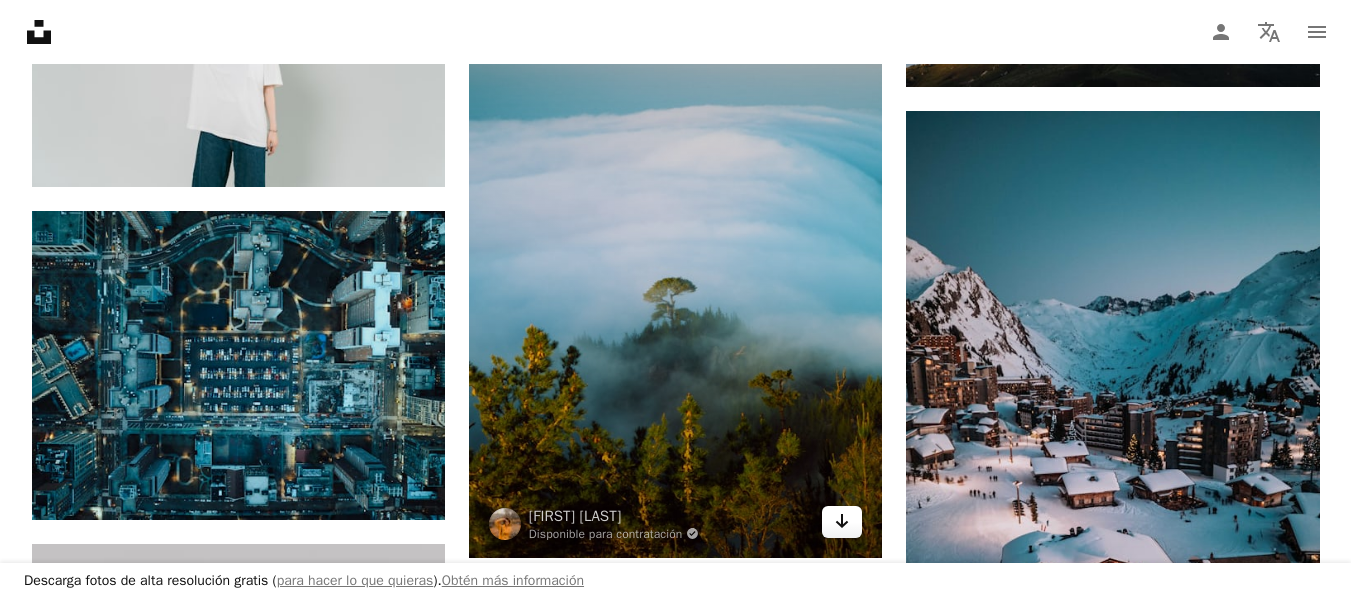 click on "Arrow pointing down" at bounding box center [842, 522] 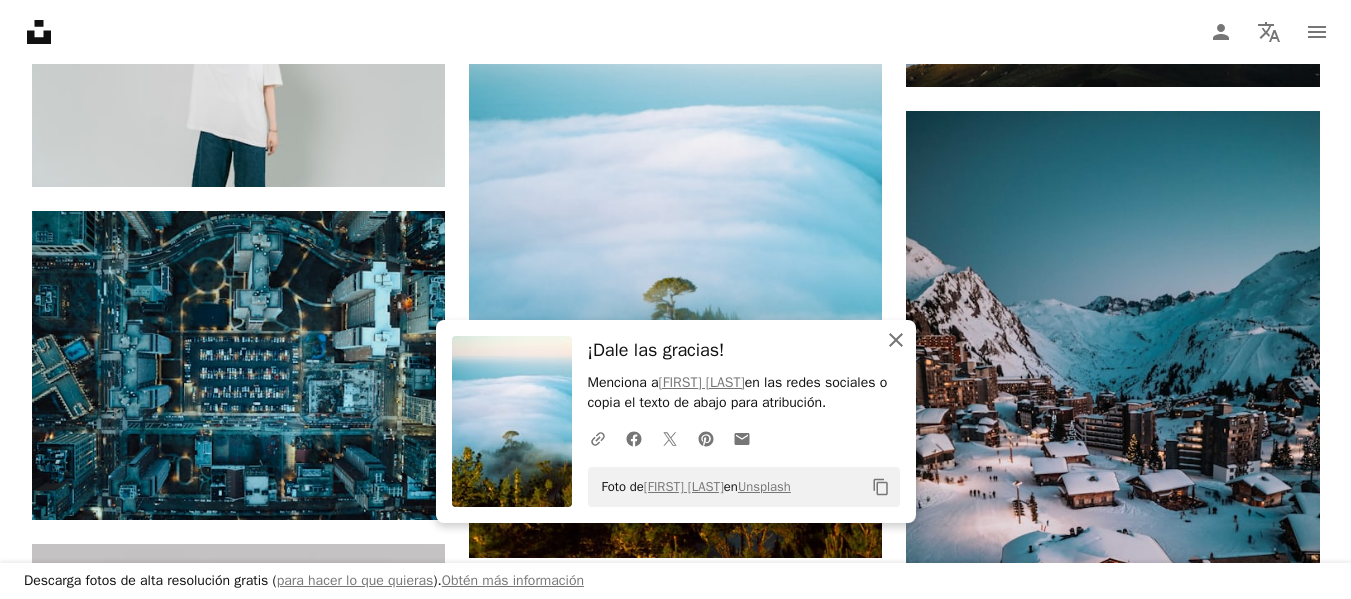 click 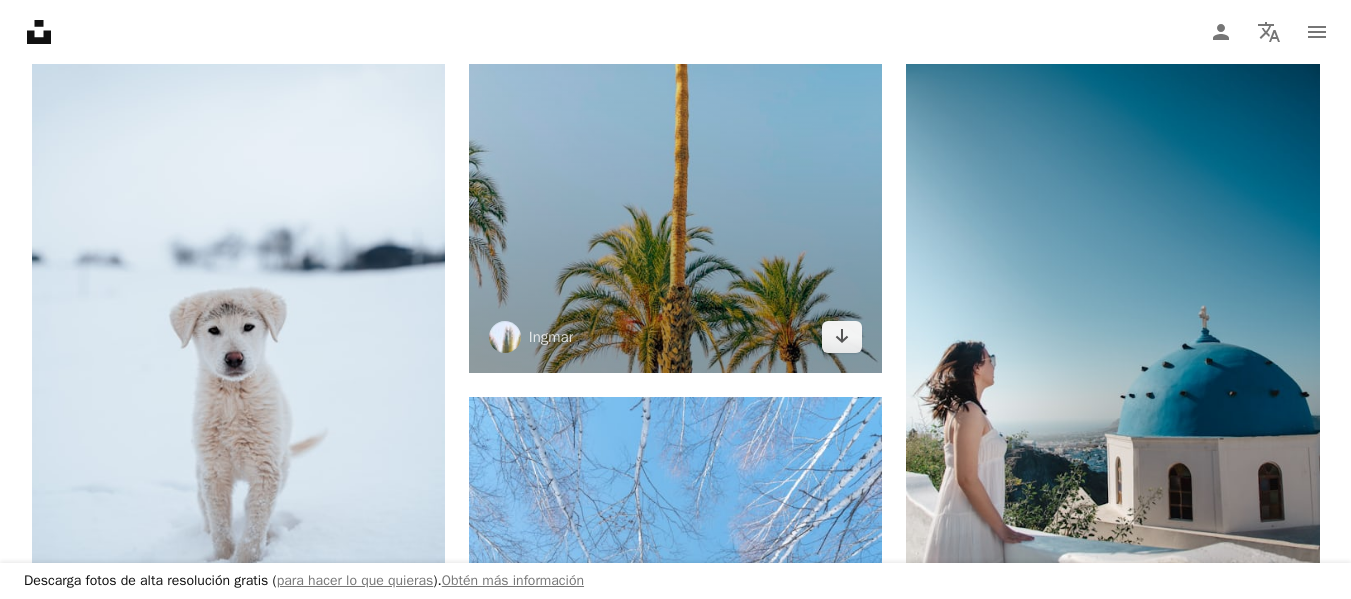 scroll, scrollTop: 86755, scrollLeft: 0, axis: vertical 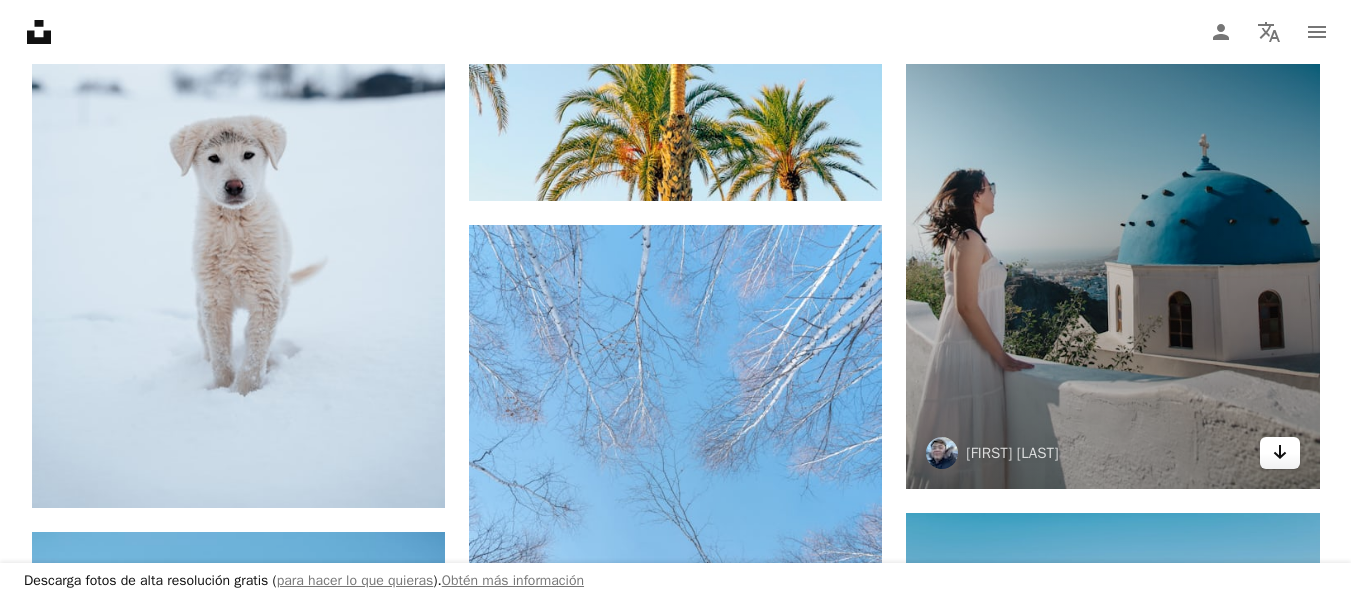 click on "Arrow pointing down" 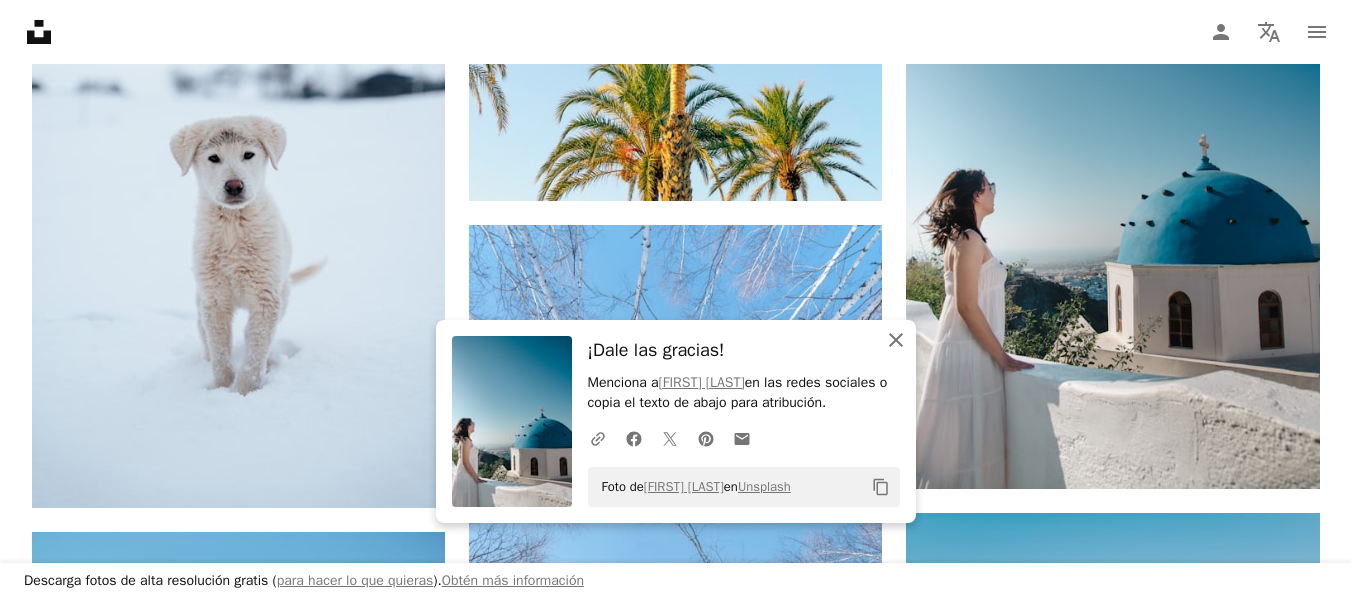 click on "An X shape" 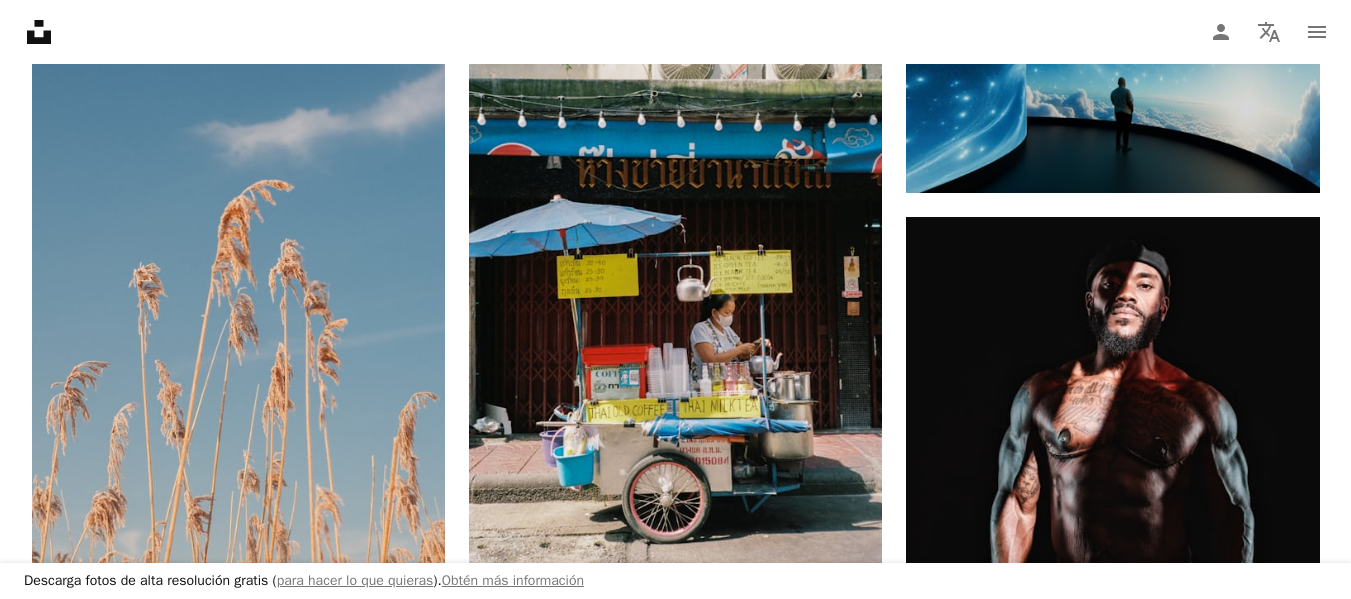 scroll, scrollTop: 88055, scrollLeft: 0, axis: vertical 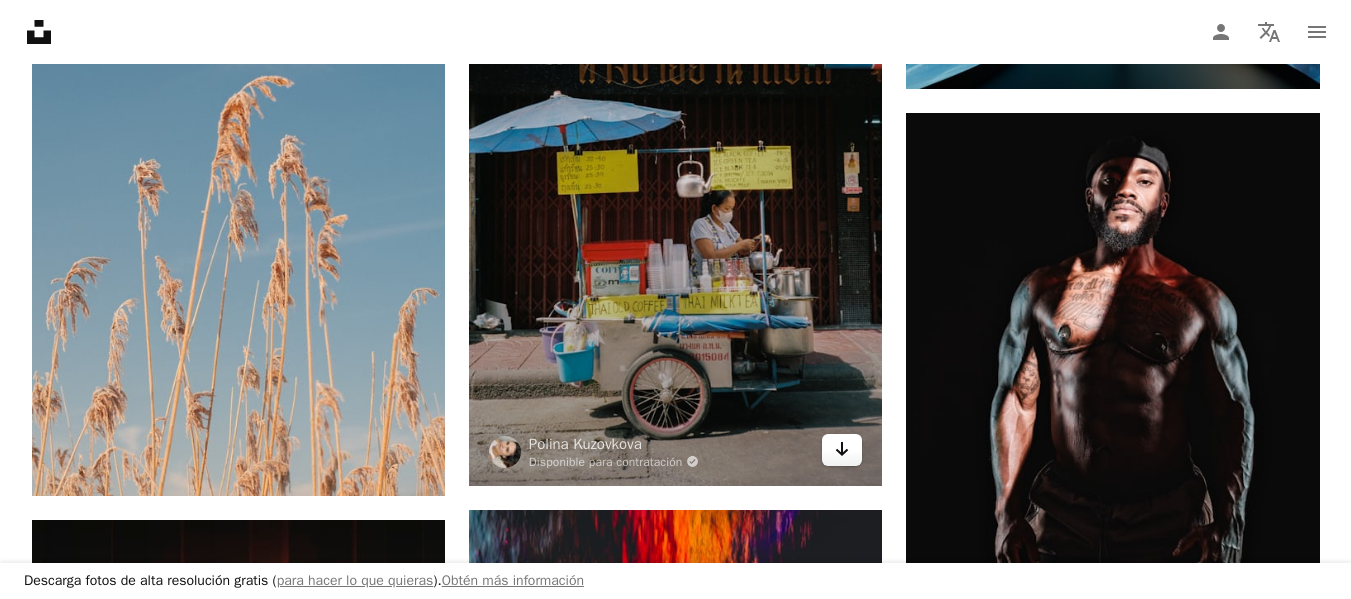 click on "Arrow pointing down" 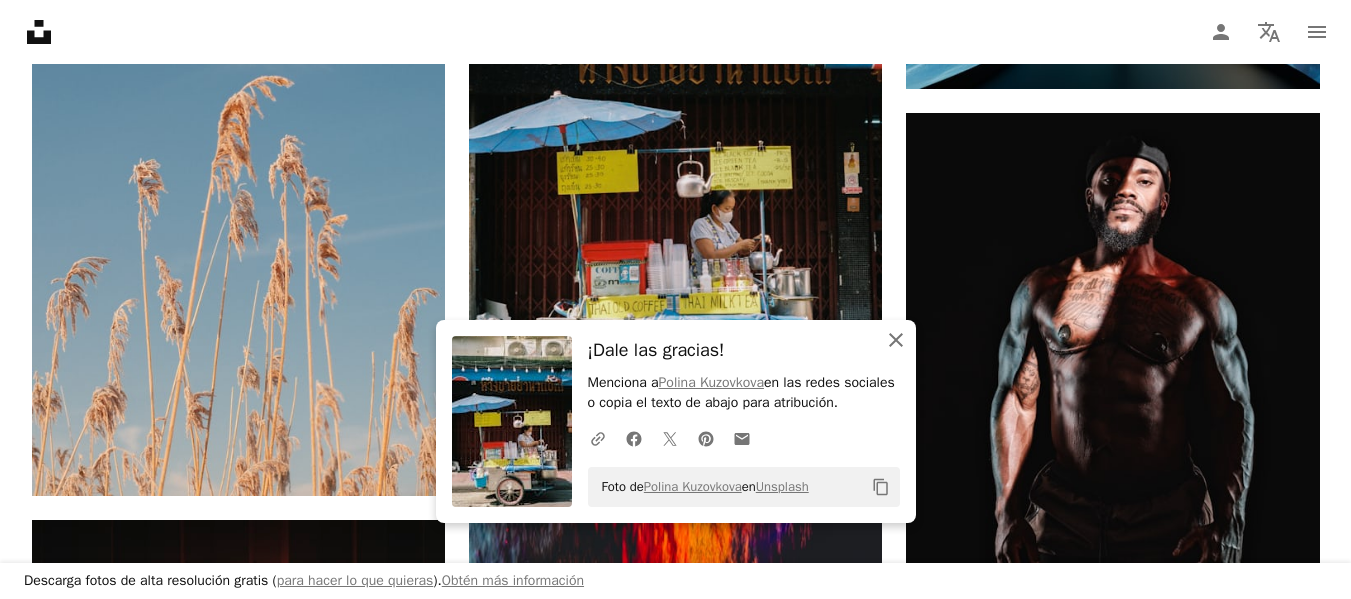 click 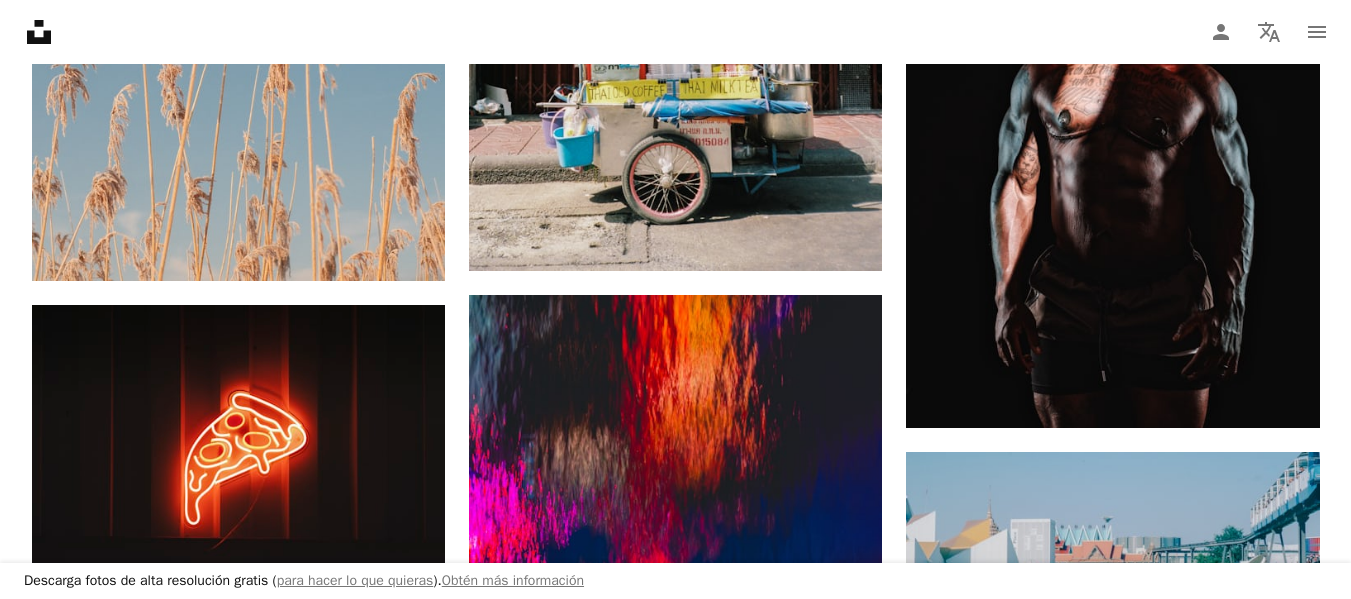 scroll, scrollTop: 88455, scrollLeft: 0, axis: vertical 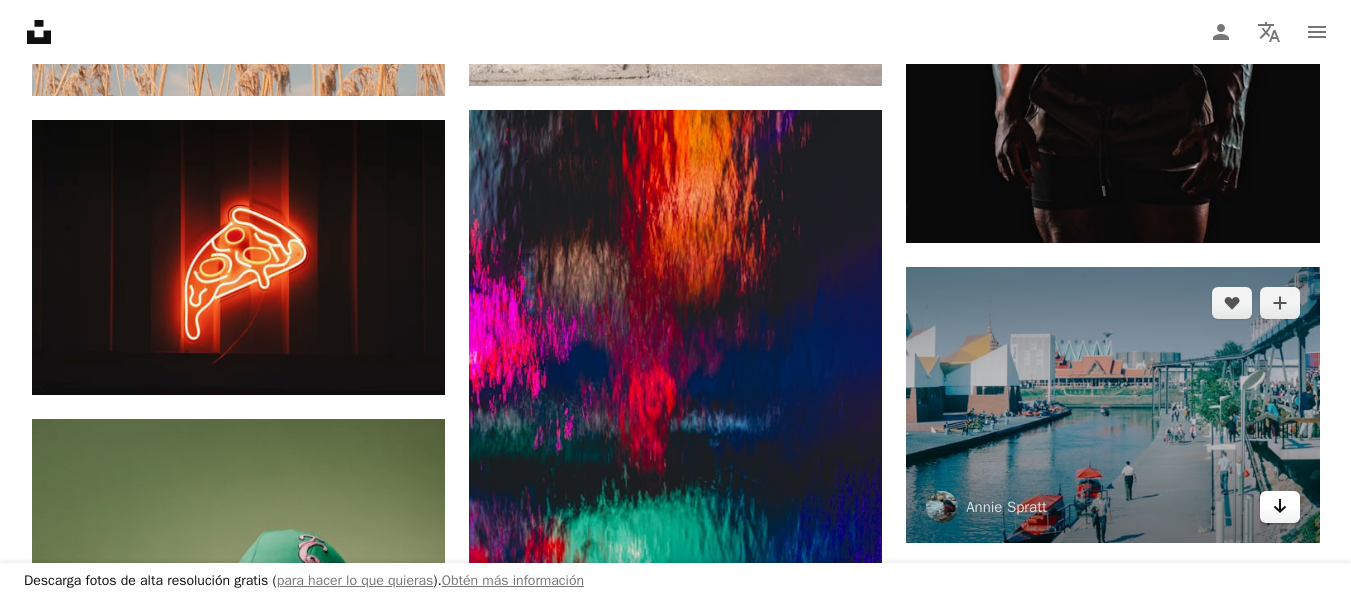 click on "Arrow pointing down" at bounding box center [1280, 507] 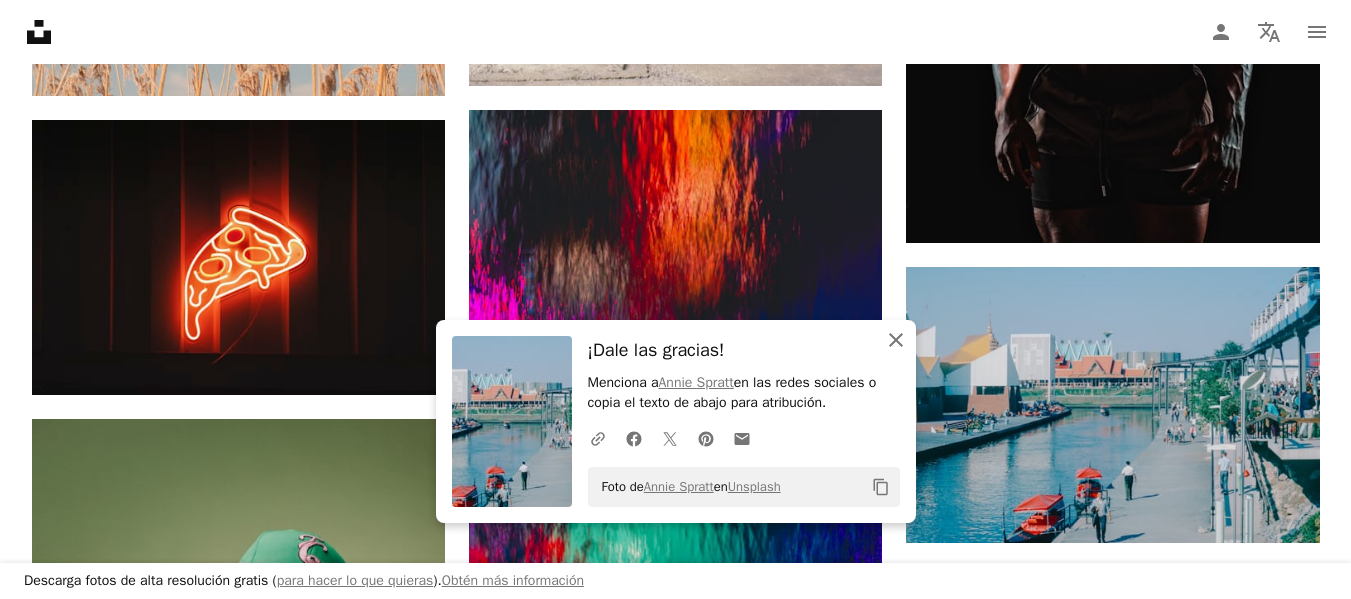 click 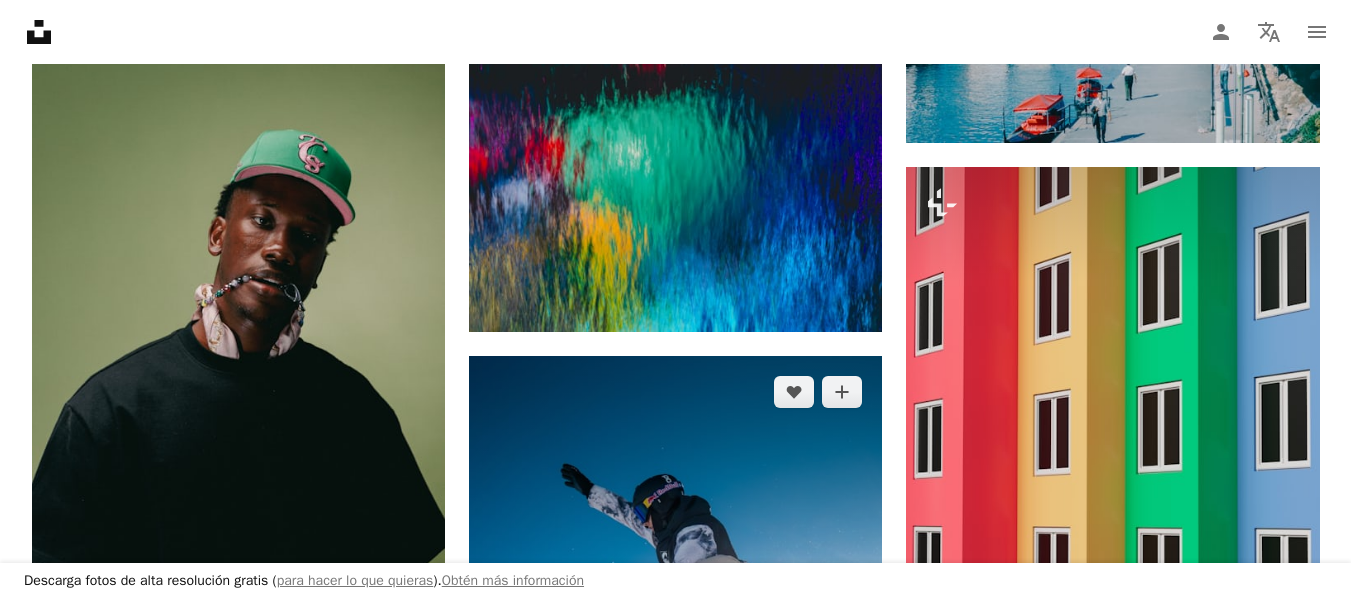 scroll, scrollTop: 89455, scrollLeft: 0, axis: vertical 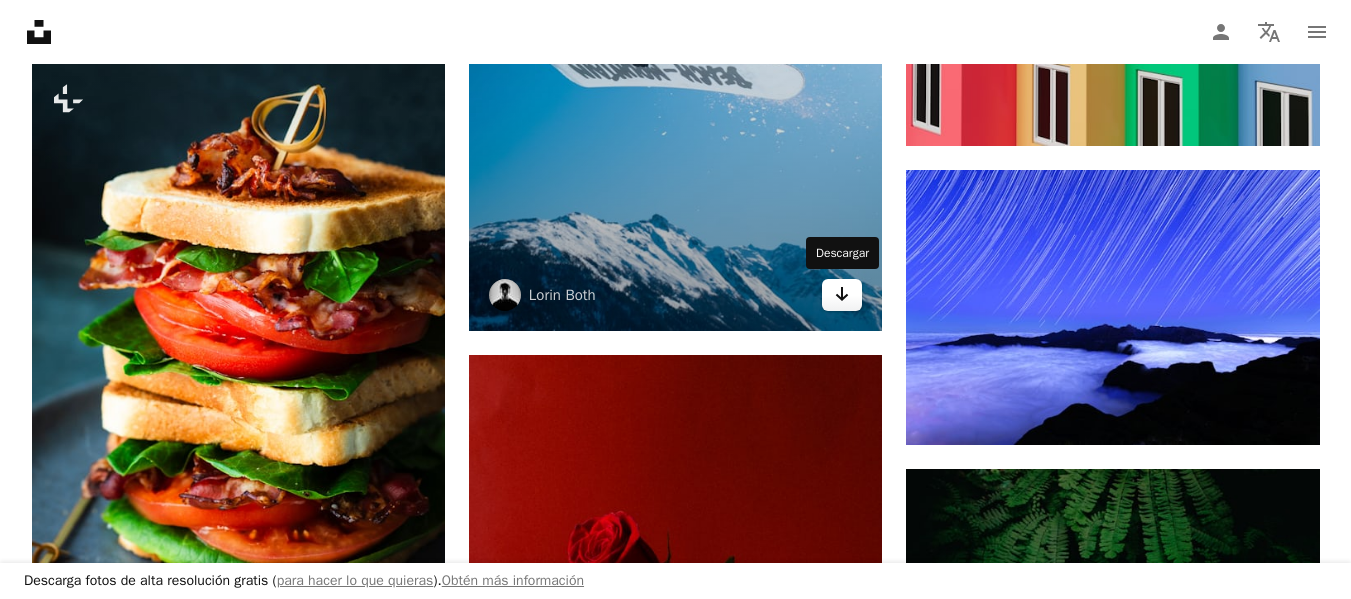 click on "Arrow pointing down" 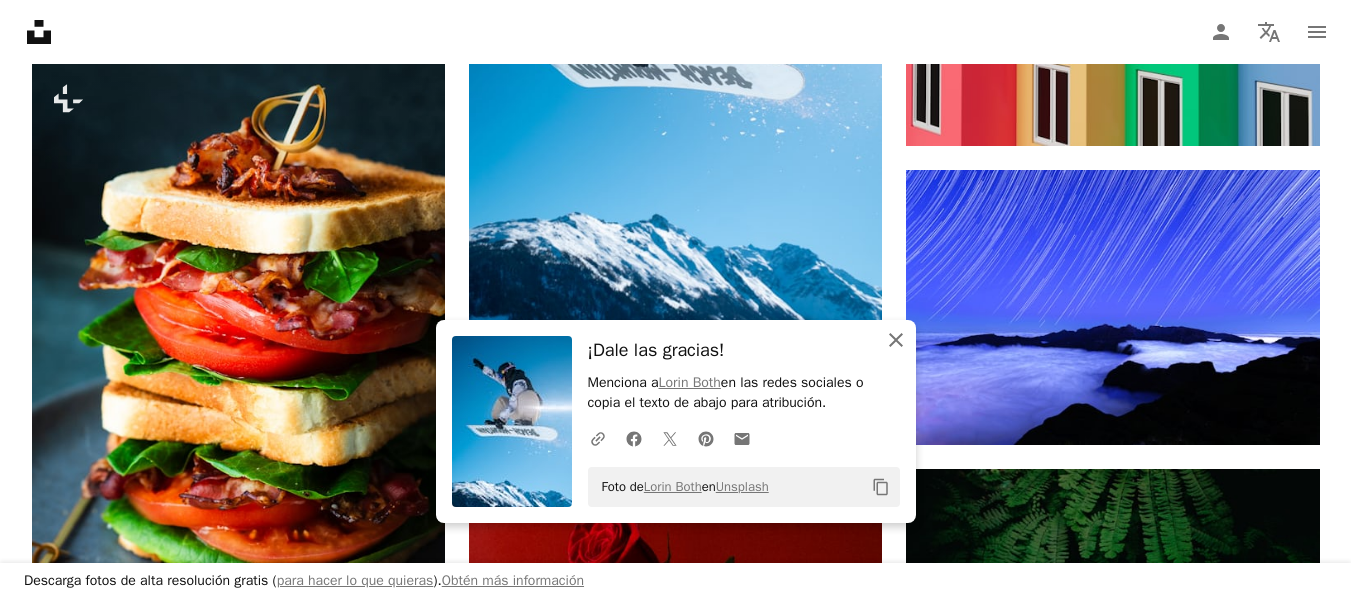 click 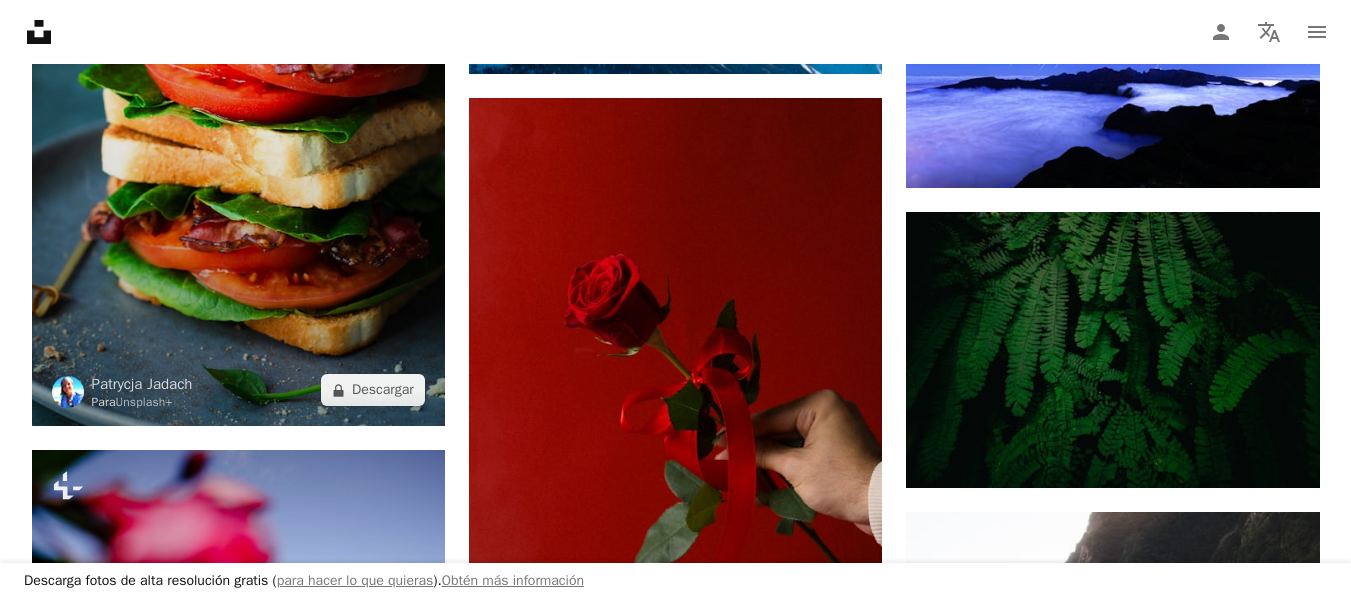 scroll, scrollTop: 89755, scrollLeft: 0, axis: vertical 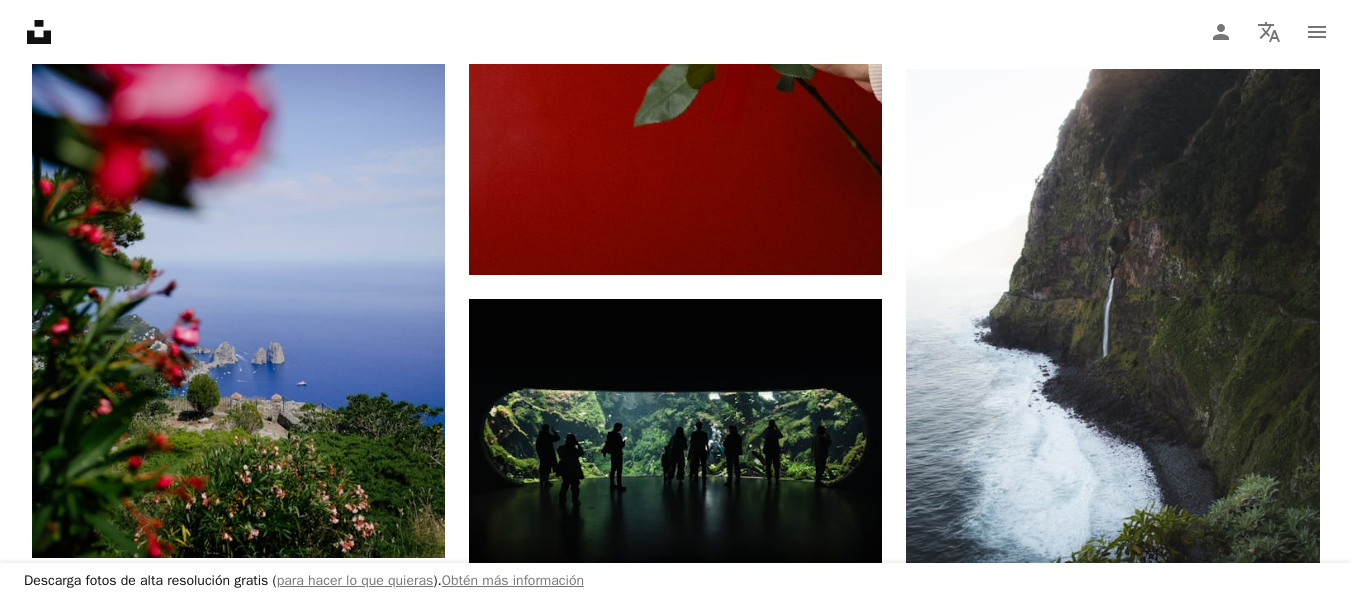 click on "A heart A plus sign [FIRST] [LAST] Disponible para contratación A checkmark inside of a circle Arrow pointing down A heart A plus sign Brandee Taylor Arrow pointing down Plus sign for Unsplash+ A heart A plus sign Jeremy Bishop Para Unsplash+ A lock Descargar A heart A plus sign Pawel Czerwinski Arrow pointing down Plus sign for Unsplash+ A heart A plus sign Planet Volumes Para Unsplash+ A lock Descargar A heart A plus sign Micah & Sammie Chaffin Disponible para contratación A checkmark inside of a circle Arrow pointing down A heart A plus sign LOGAN WEAVER | @LGNWVR Disponible para contratación A checkmark inside of a circle Arrow pointing down A heart A plus sign Taan Huyn Arrow pointing down A heart A plus sign Daniel J. Schwarz Disponible para contratación A checkmark inside of a circle Arrow pointing down Plus sign for Unsplash+ A heart A plus sign Enis Can Ceyhan Para Unsplash+ A lock Descargar On-brand and on budget images for your next campaign Learn More A heart A plus sign A heart A heart" at bounding box center (676, -42273) 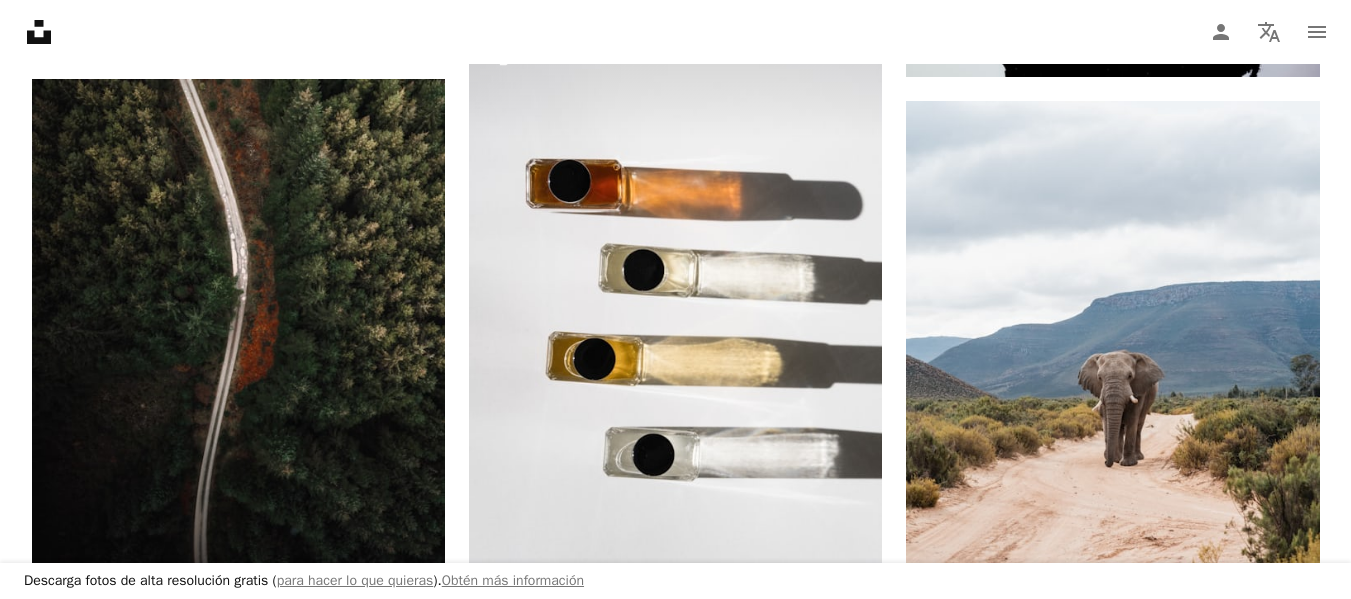 scroll, scrollTop: 92055, scrollLeft: 0, axis: vertical 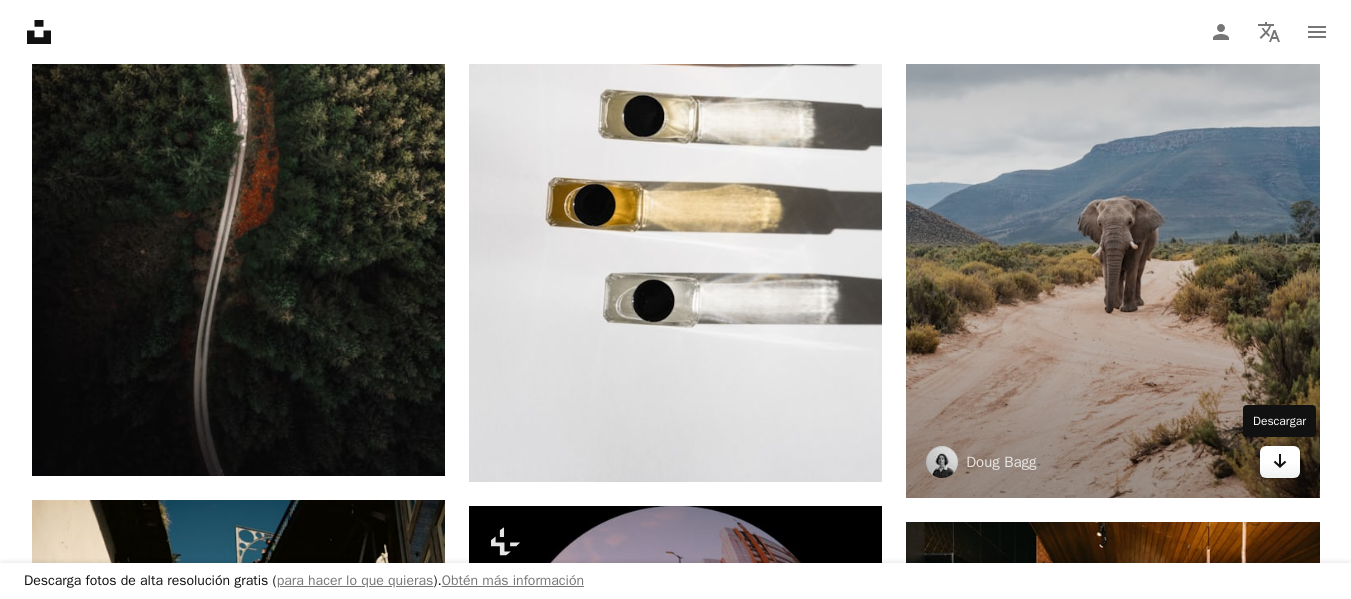 click on "Arrow pointing down" 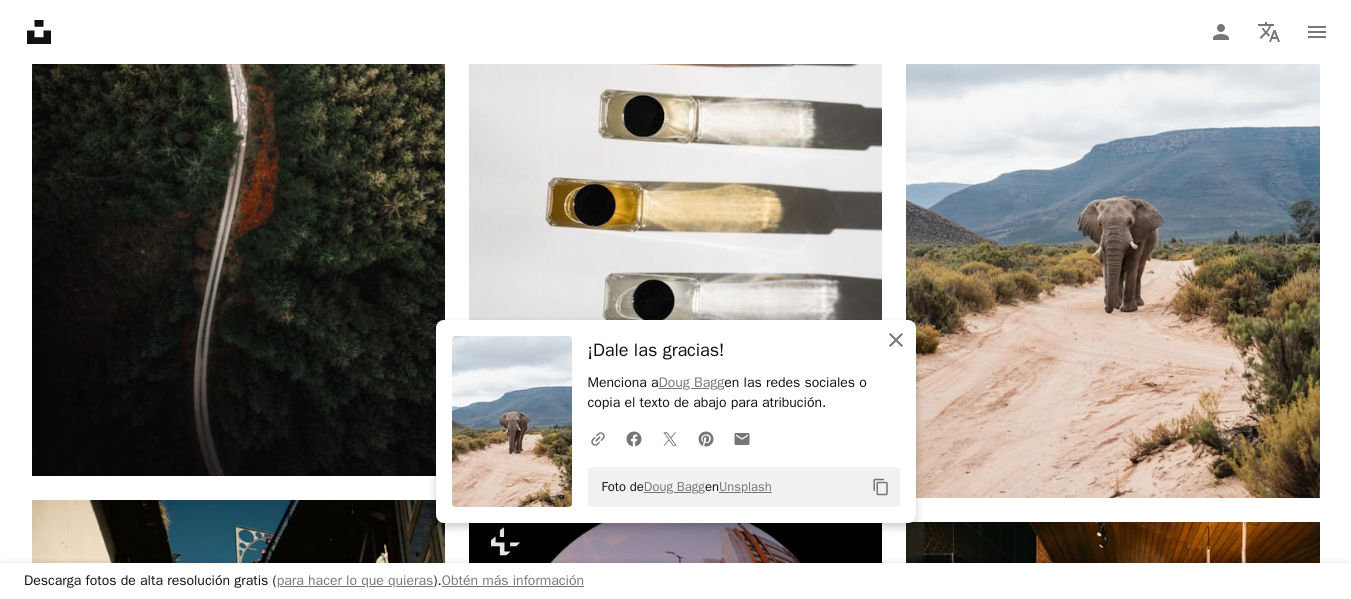 click 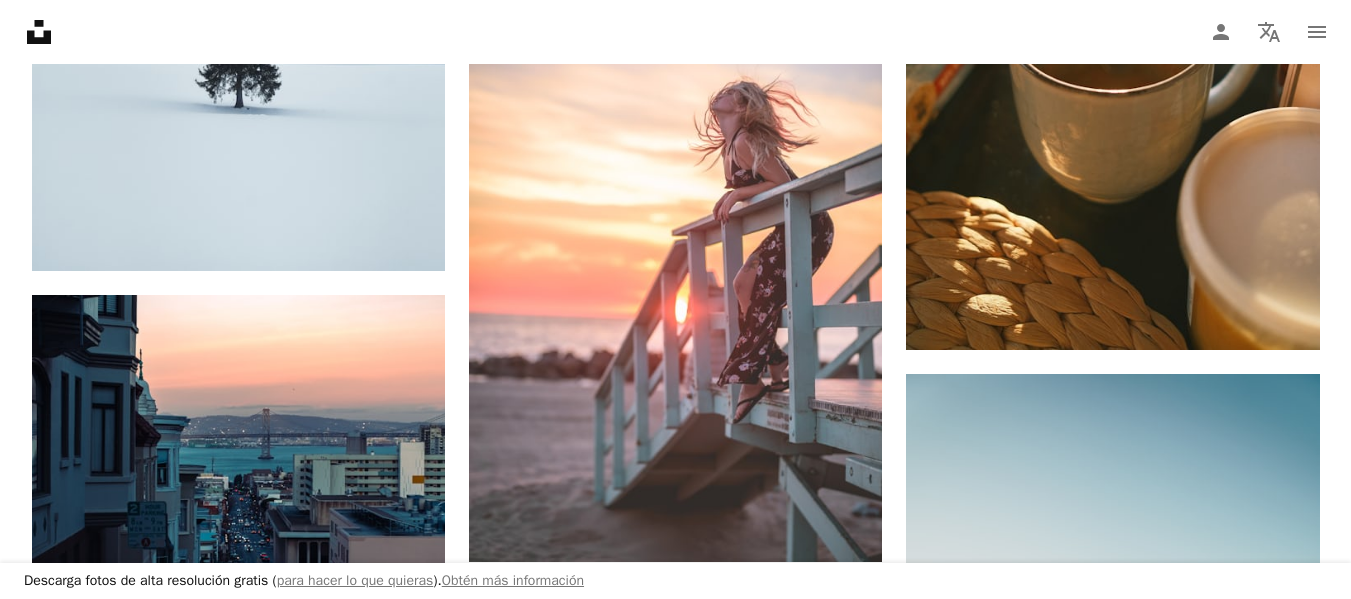 scroll, scrollTop: 93955, scrollLeft: 0, axis: vertical 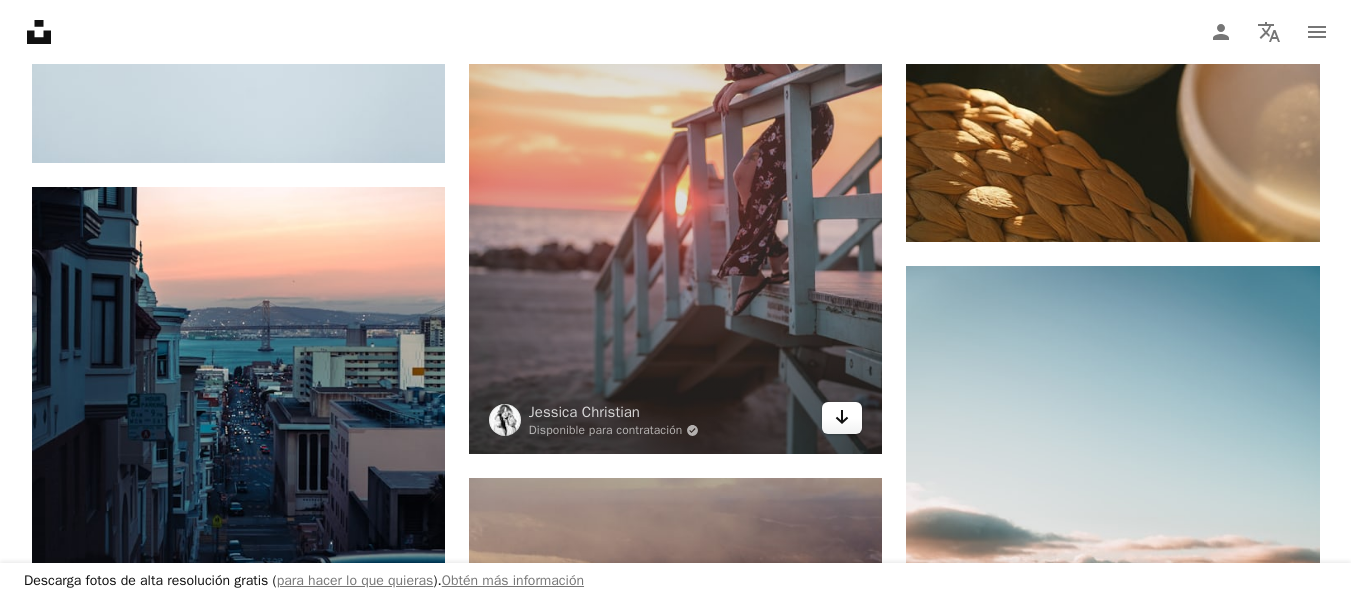 click on "Arrow pointing down" 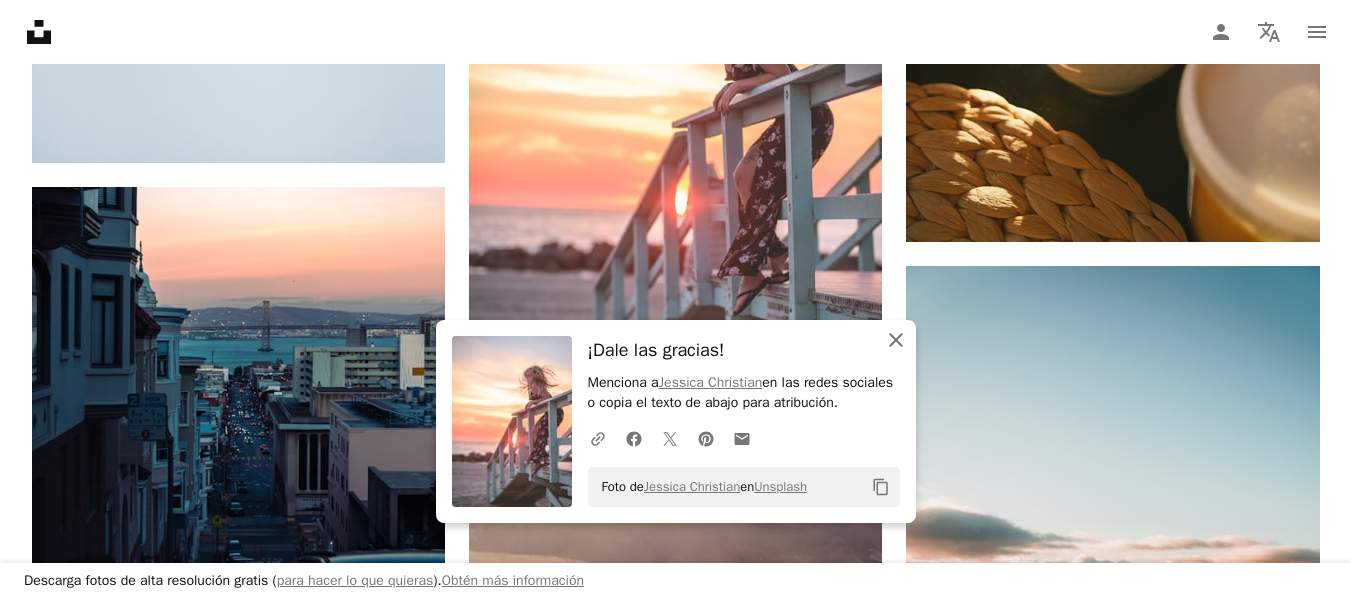 click on "An X shape" 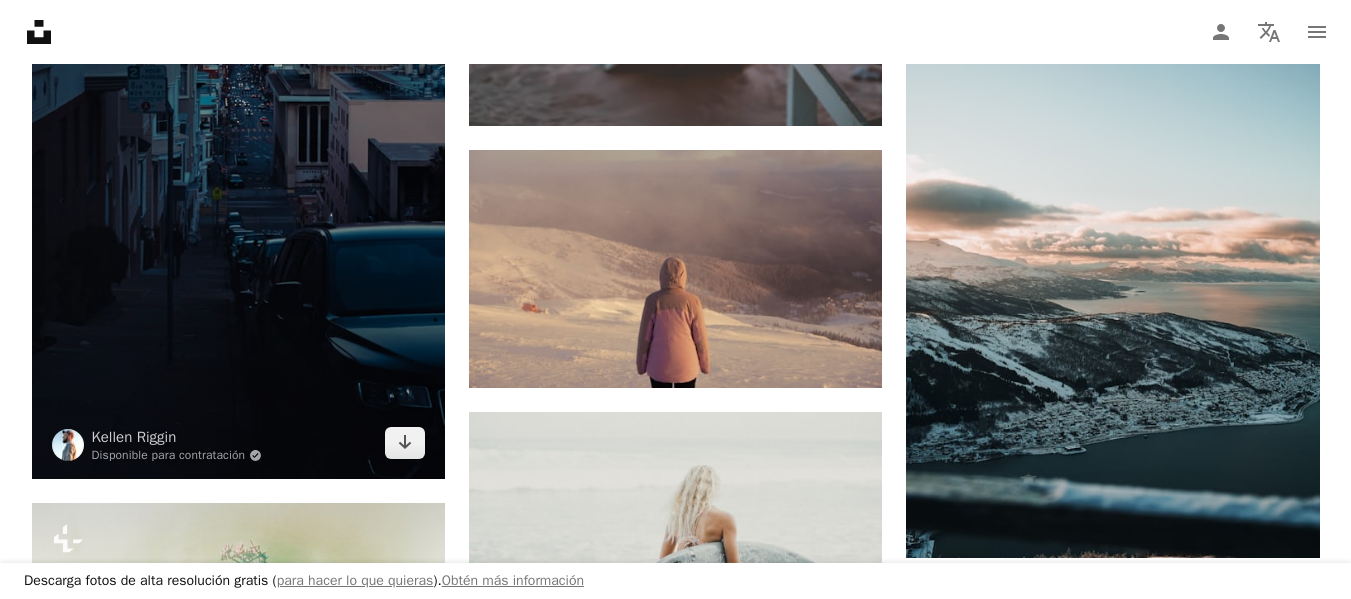 scroll, scrollTop: 94355, scrollLeft: 0, axis: vertical 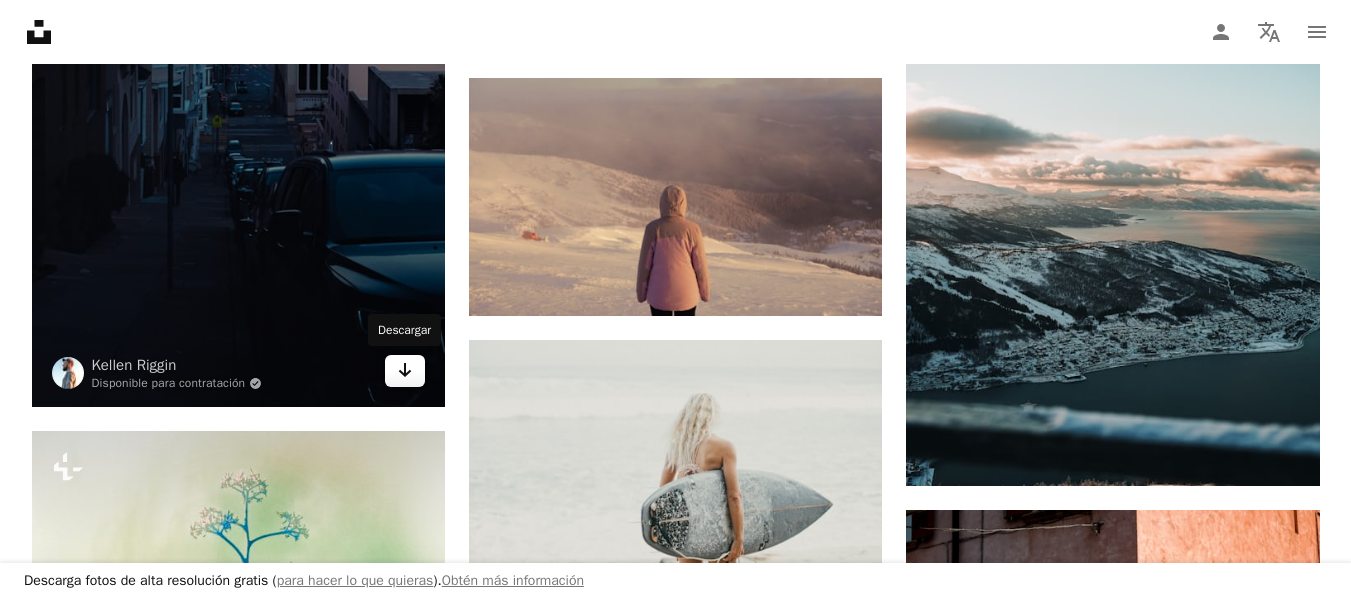 click on "Arrow pointing down" 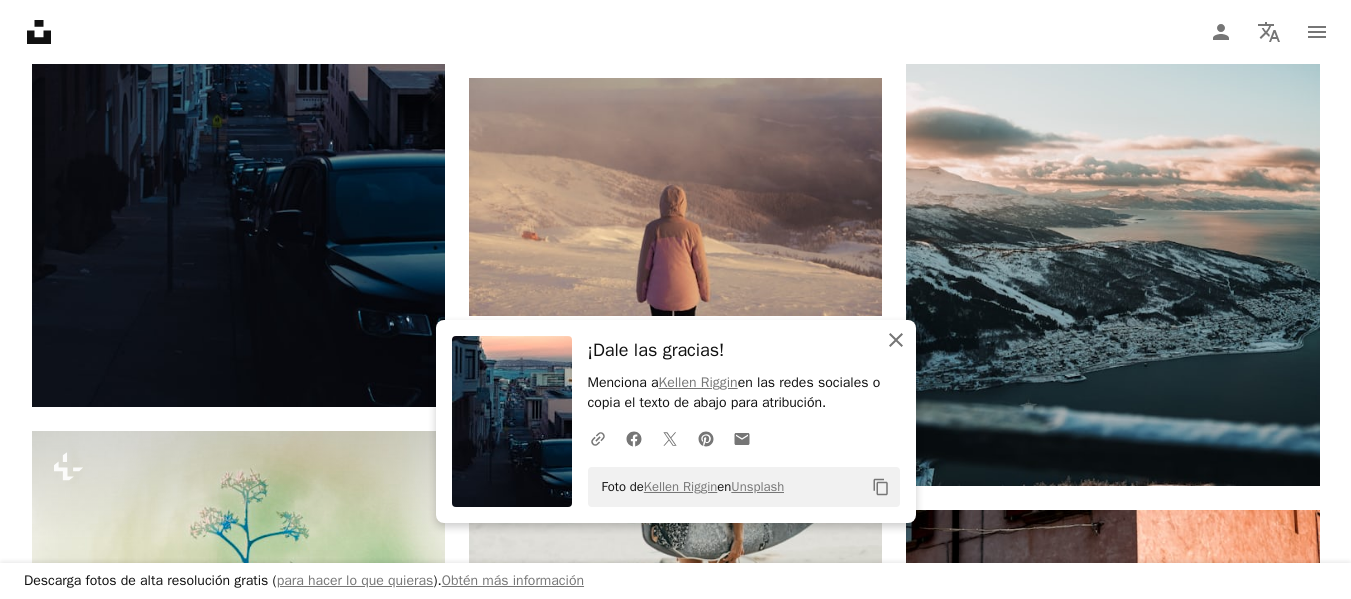 click on "An X shape" 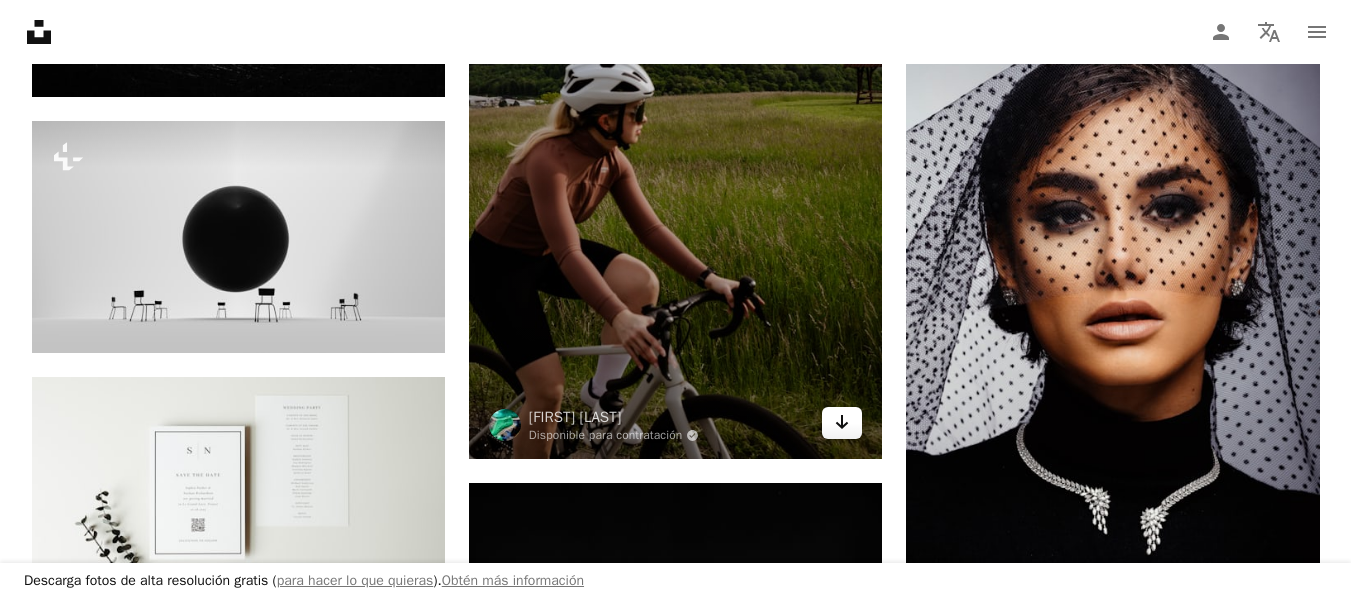 scroll, scrollTop: 96755, scrollLeft: 0, axis: vertical 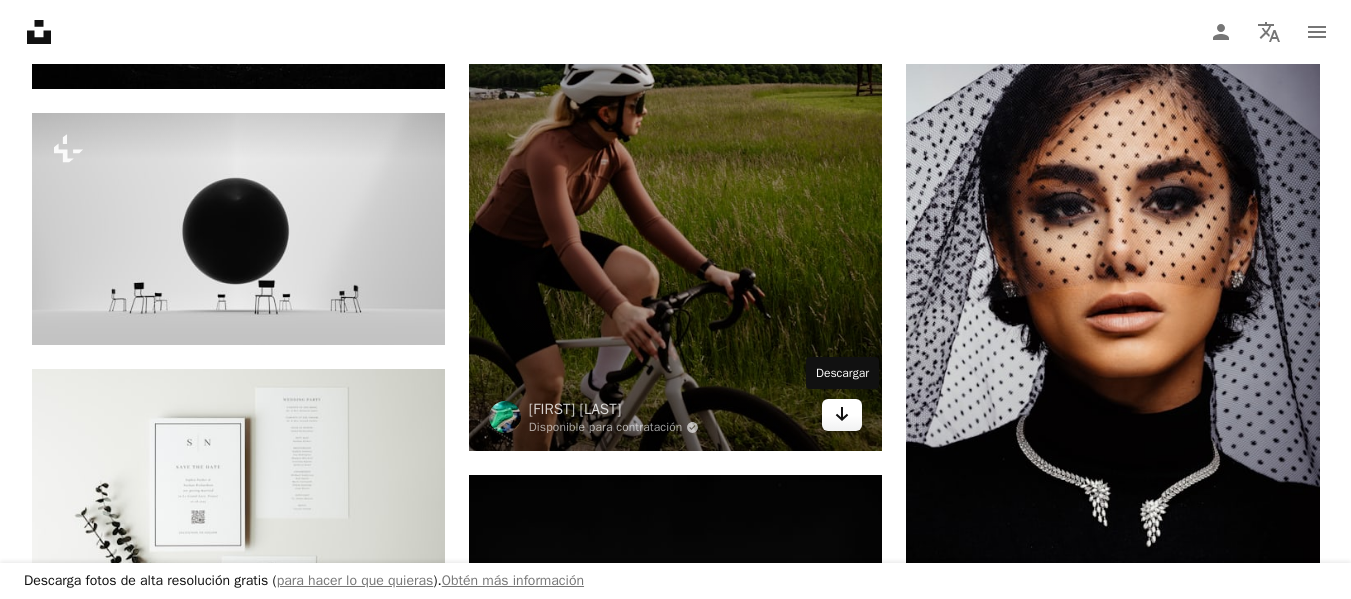 click on "Arrow pointing down" at bounding box center [842, 415] 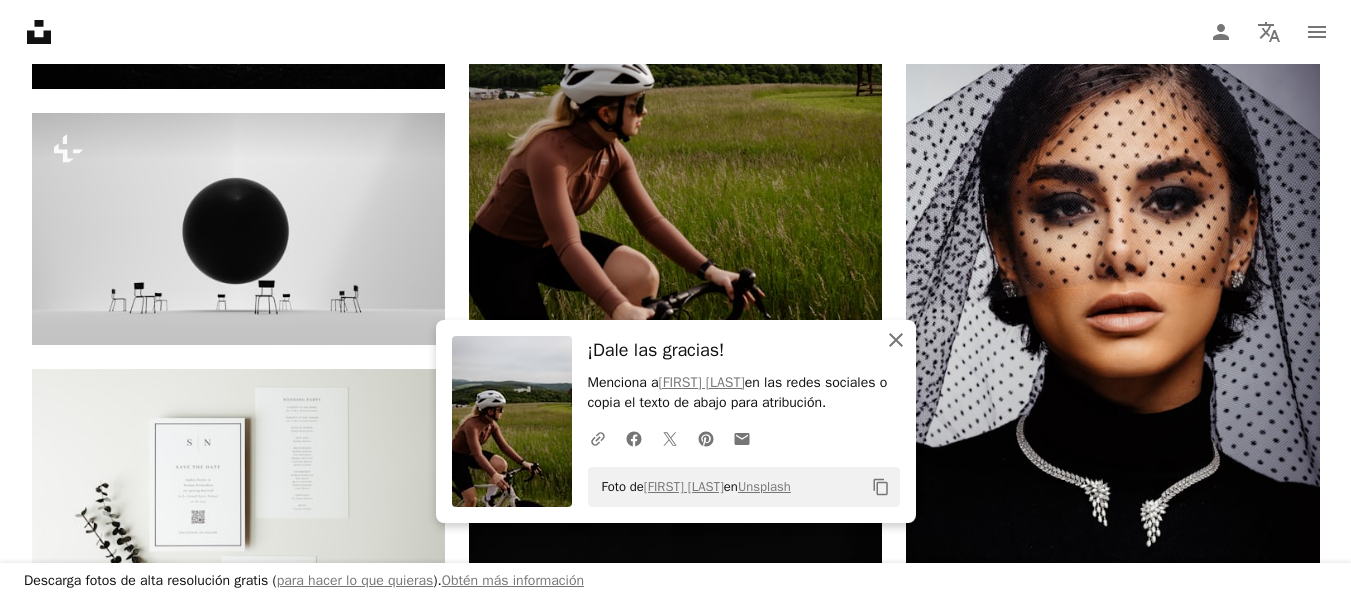 click on "An X shape" 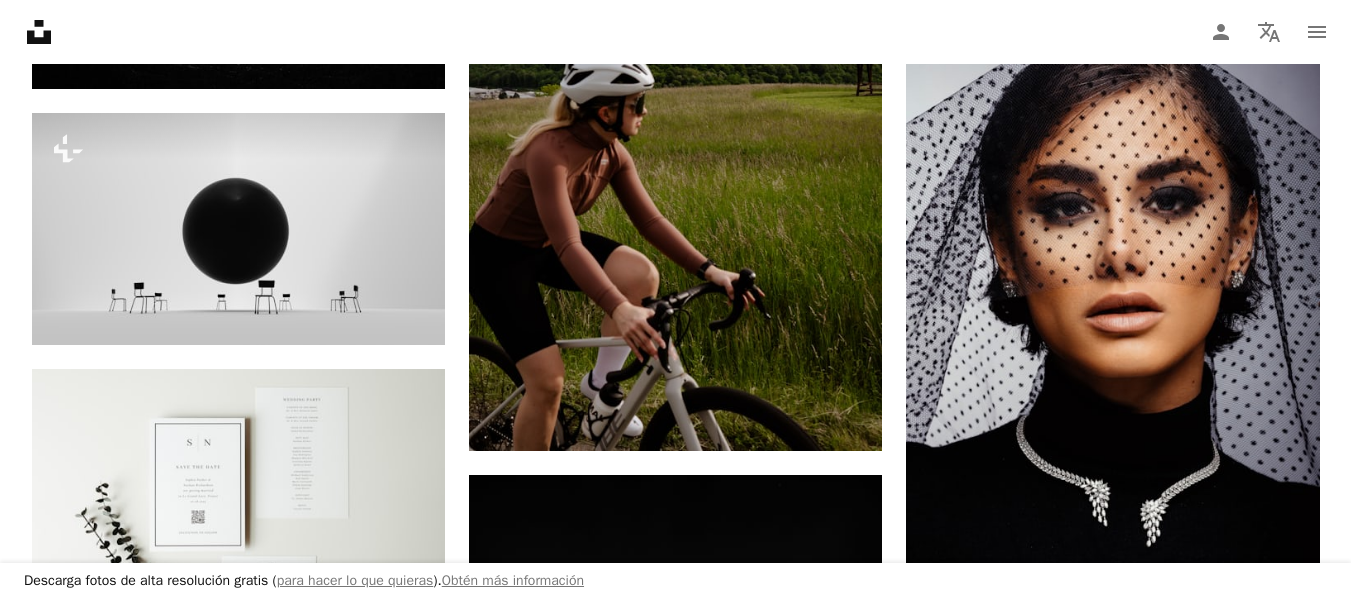 click on "A heart A plus sign [FIRST] [LAST] Disponible para contratación A checkmark inside of a circle Arrow pointing down A heart A plus sign Brandee Taylor Arrow pointing down Plus sign for Unsplash+ A heart A plus sign Jeremy Bishop Para Unsplash+ A lock Descargar A heart A plus sign Pawel Czerwinski Arrow pointing down Plus sign for Unsplash+ A heart A plus sign Planet Volumes Para Unsplash+ A lock Descargar A heart A plus sign Micah & Sammie Chaffin Disponible para contratación A checkmark inside of a circle Arrow pointing down A heart A plus sign LOGAN WEAVER | @LGNWVR Disponible para contratación A checkmark inside of a circle Arrow pointing down A heart A plus sign Taan Huyn Arrow pointing down A heart A plus sign Daniel J. Schwarz Disponible para contratación A checkmark inside of a circle Arrow pointing down Plus sign for Unsplash+ A heart A plus sign Enis Can Ceyhan Para Unsplash+ A lock Descargar On-brand and on budget images for your next campaign Learn More A heart A plus sign A heart A heart" at bounding box center (676, -46297) 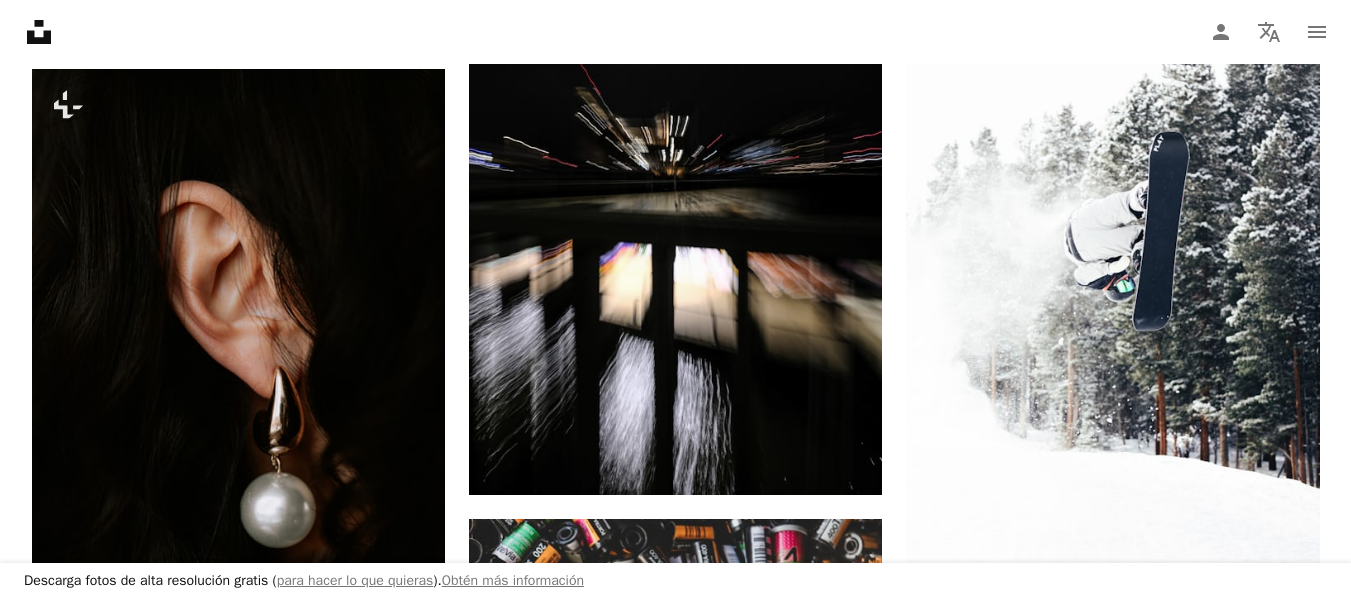 scroll, scrollTop: 98155, scrollLeft: 0, axis: vertical 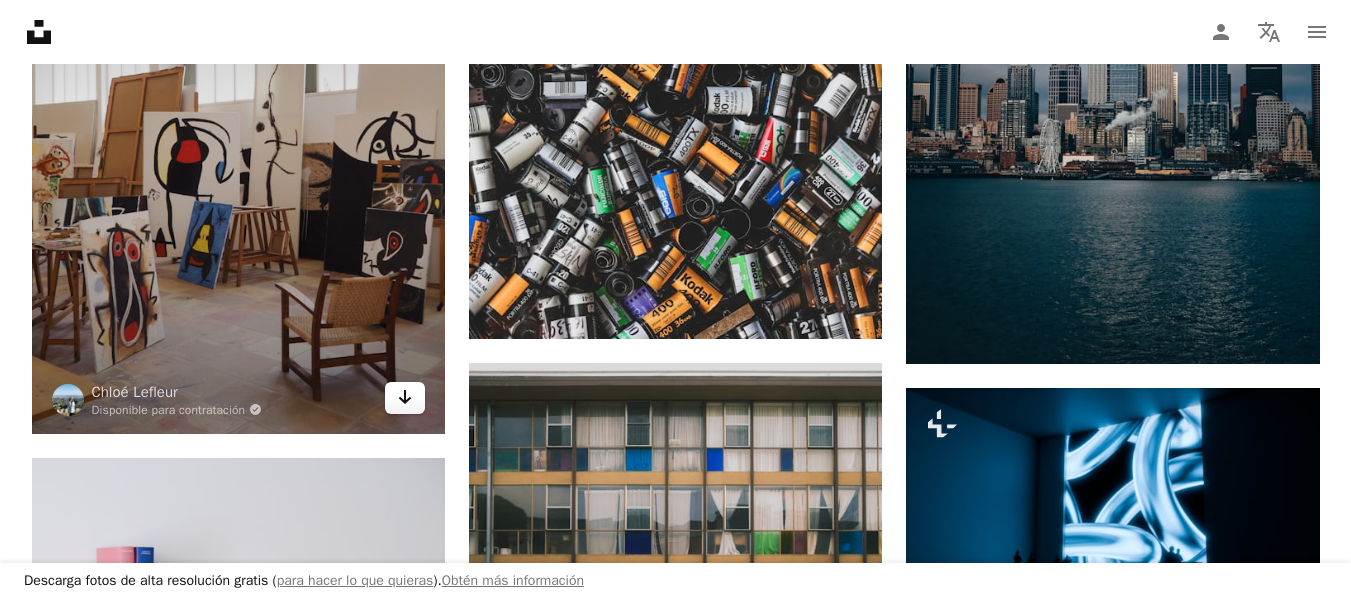 click on "Arrow pointing down" at bounding box center (405, 398) 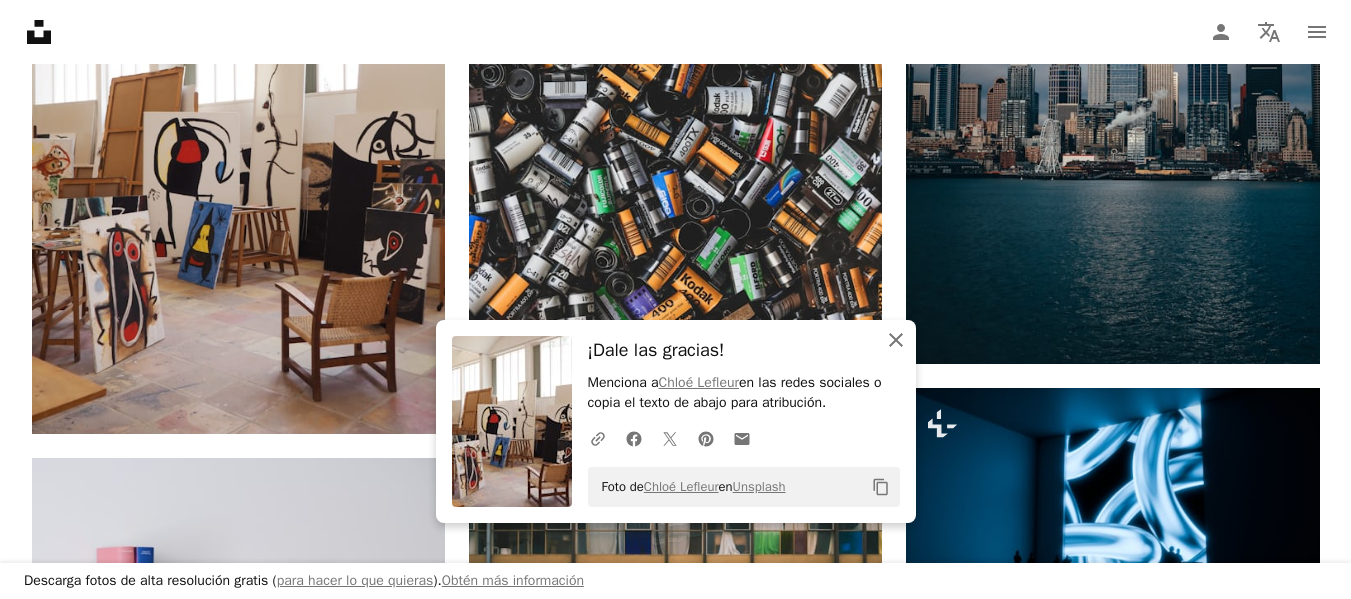 click on "An X shape" 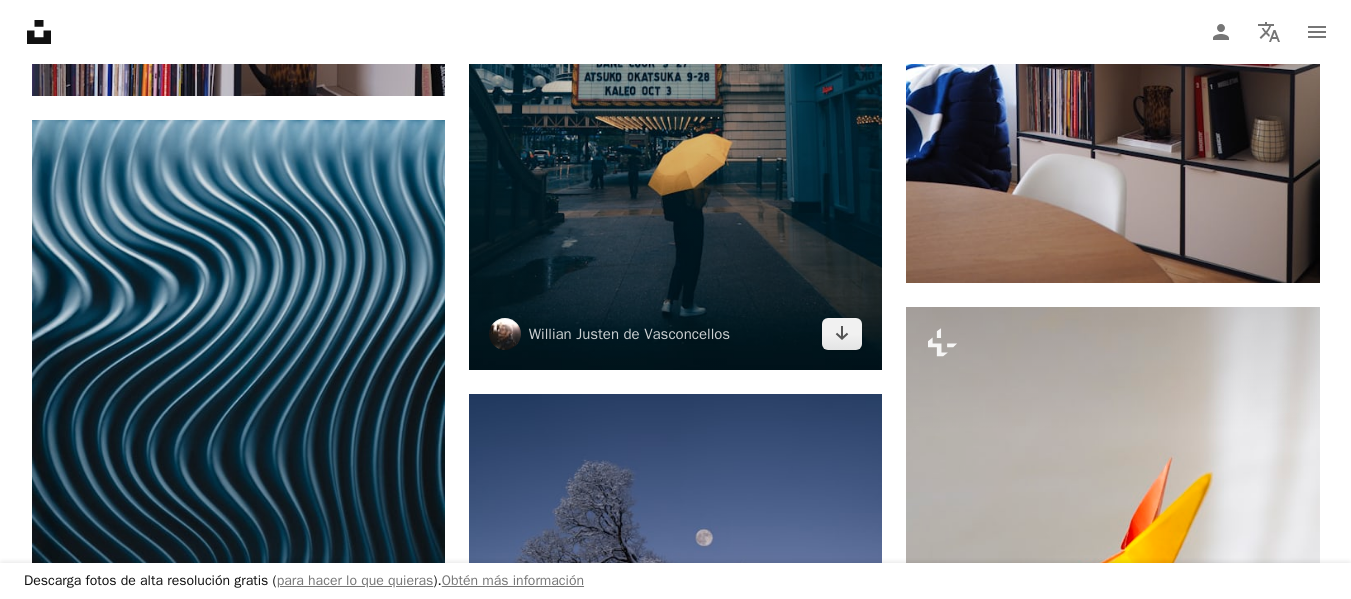 scroll, scrollTop: 99155, scrollLeft: 0, axis: vertical 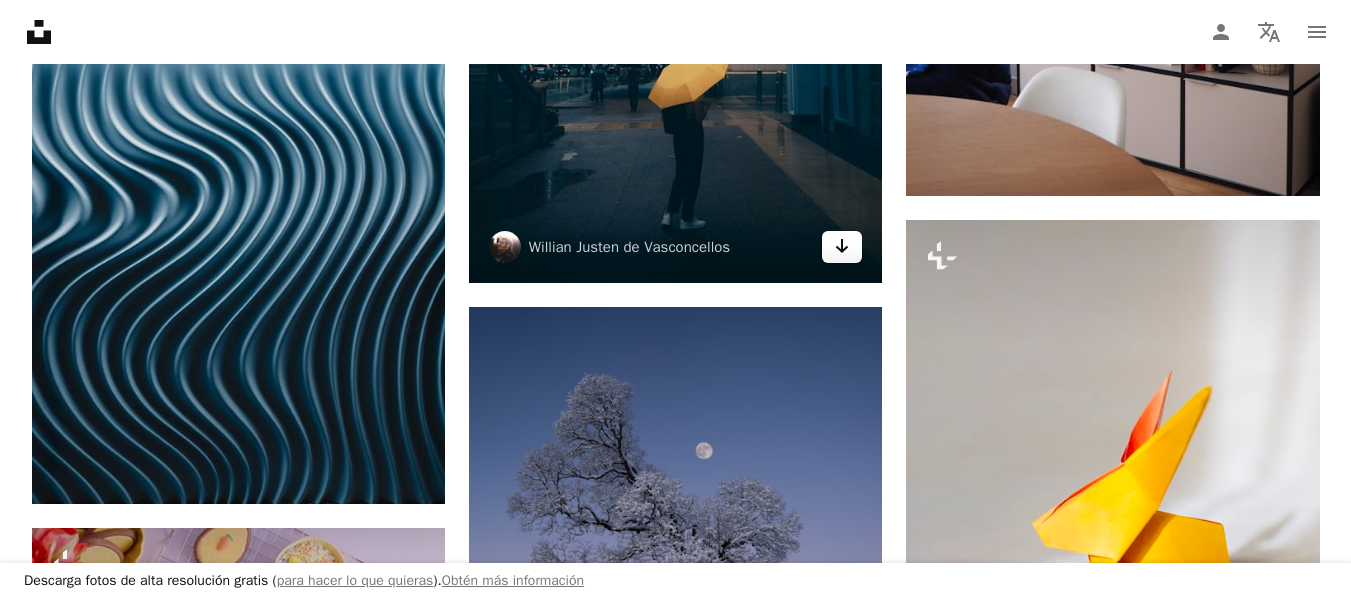 click 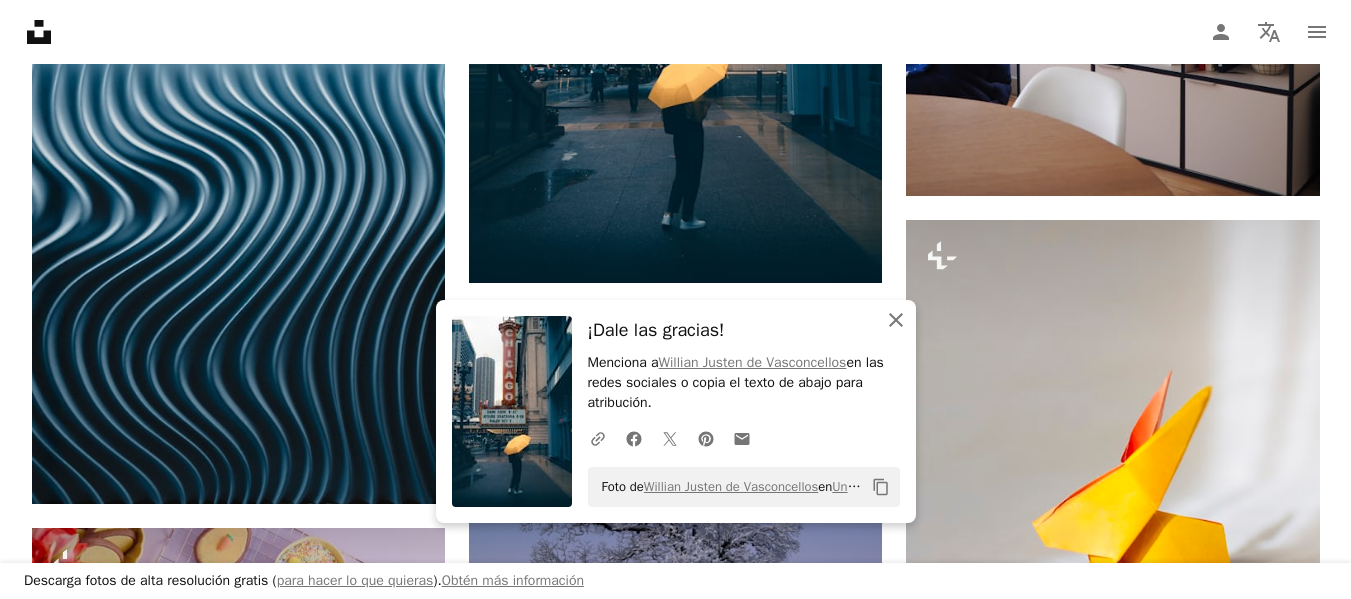 click 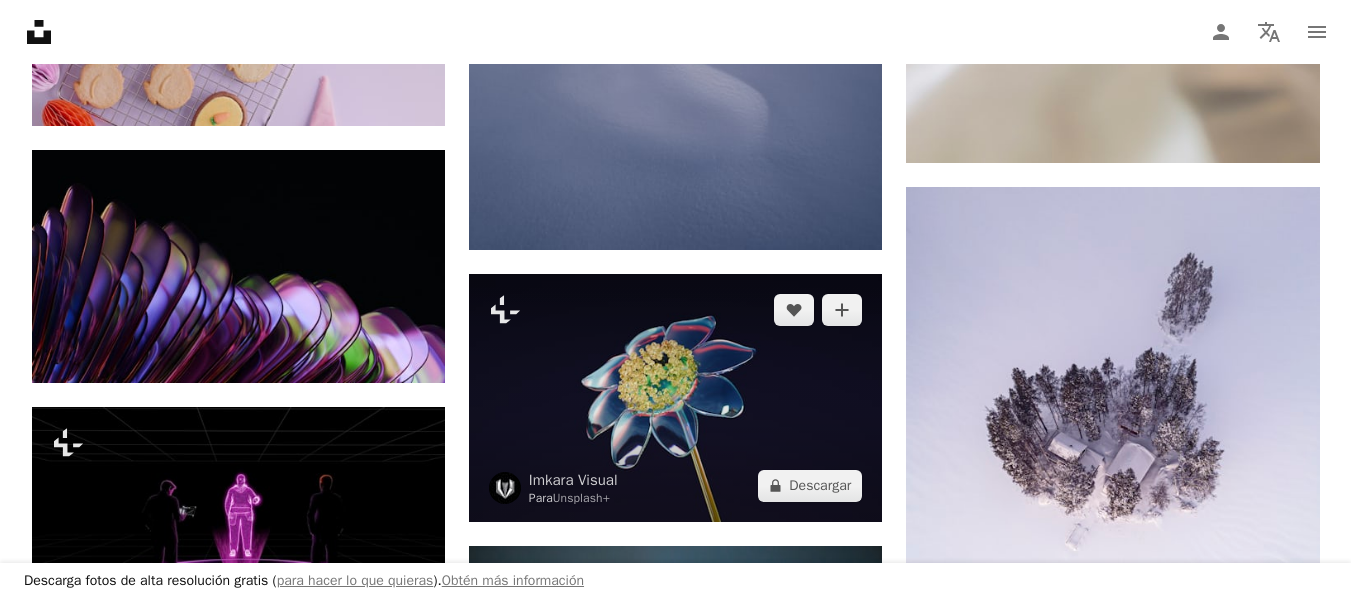 scroll, scrollTop: 100255, scrollLeft: 0, axis: vertical 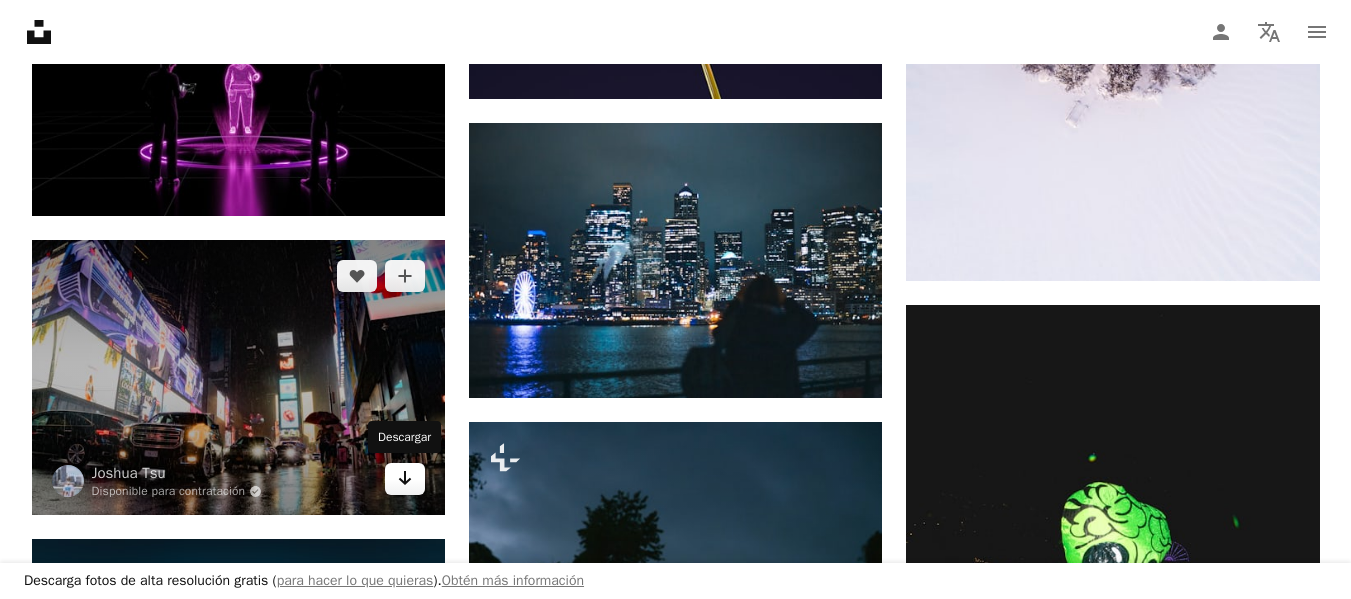click on "Arrow pointing down" at bounding box center (405, 479) 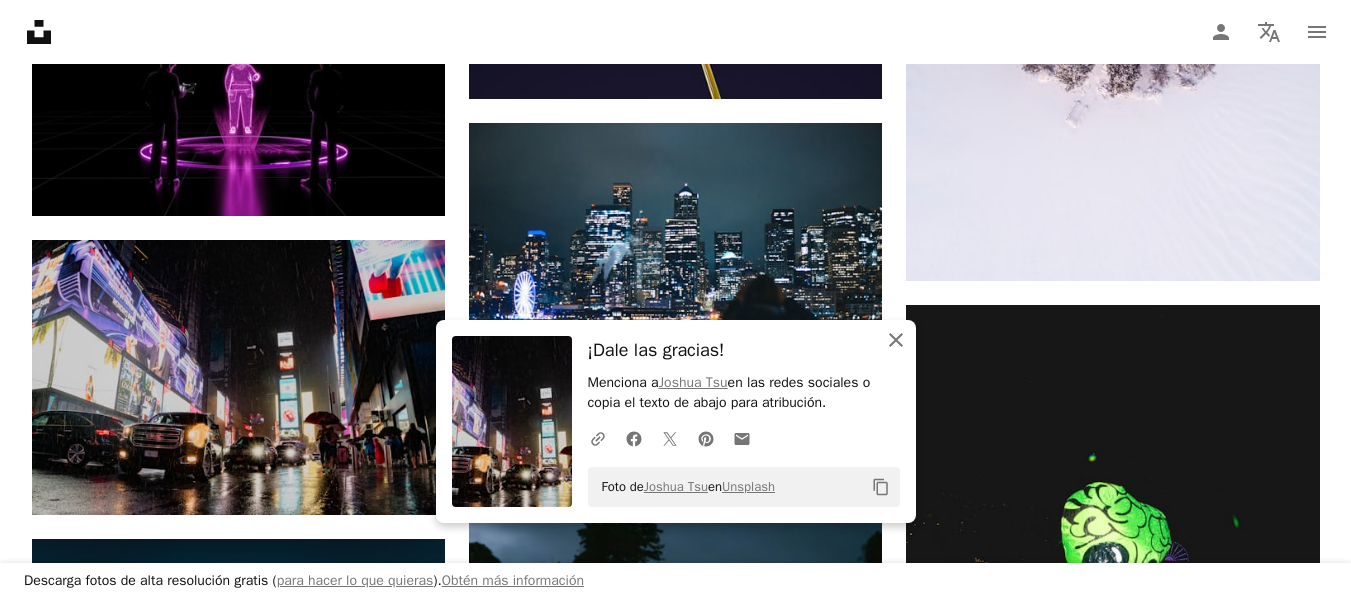 click on "An X shape" 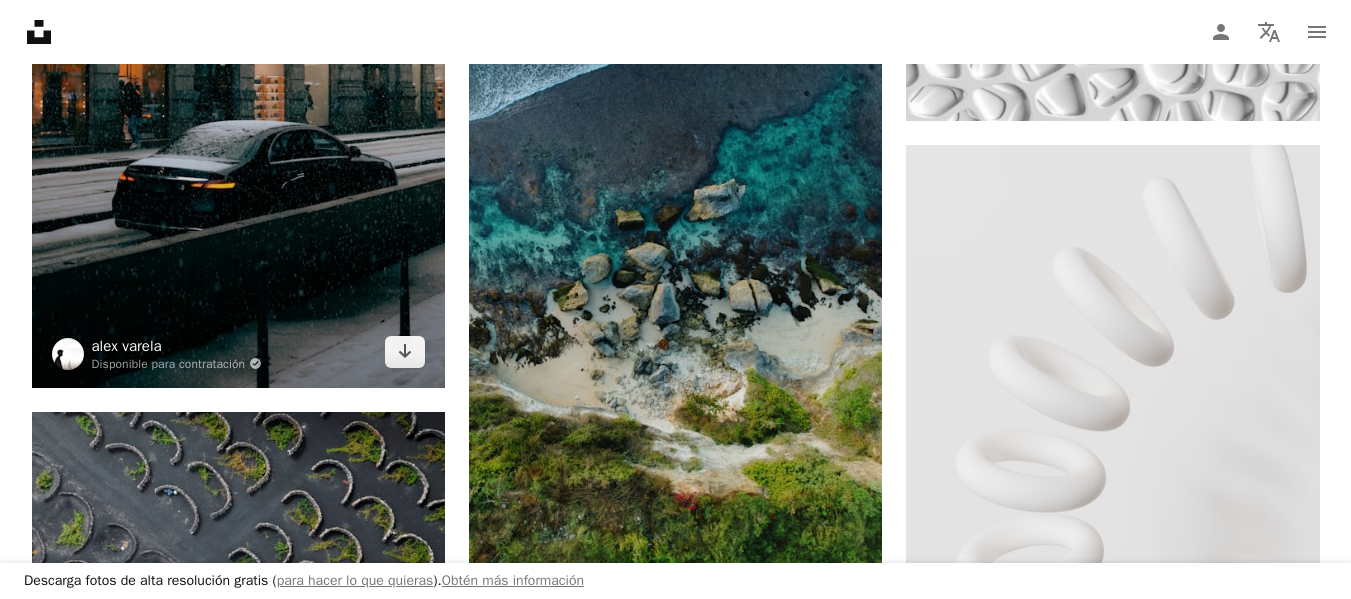scroll, scrollTop: 102755, scrollLeft: 0, axis: vertical 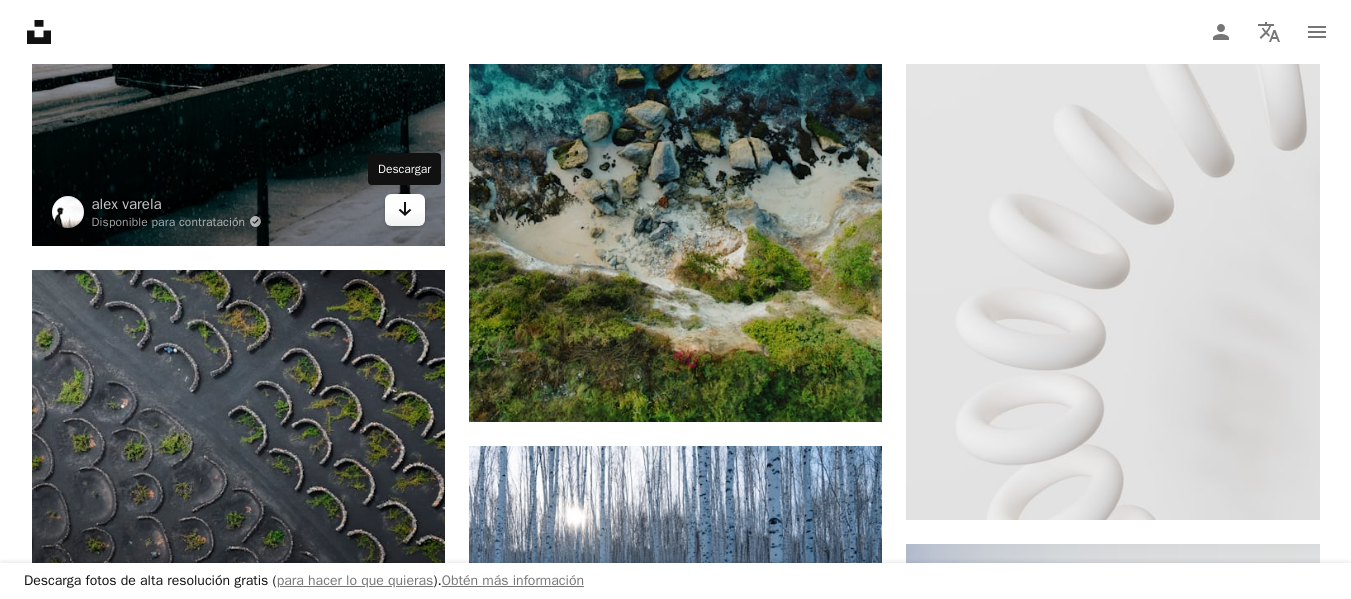 click on "Arrow pointing down" 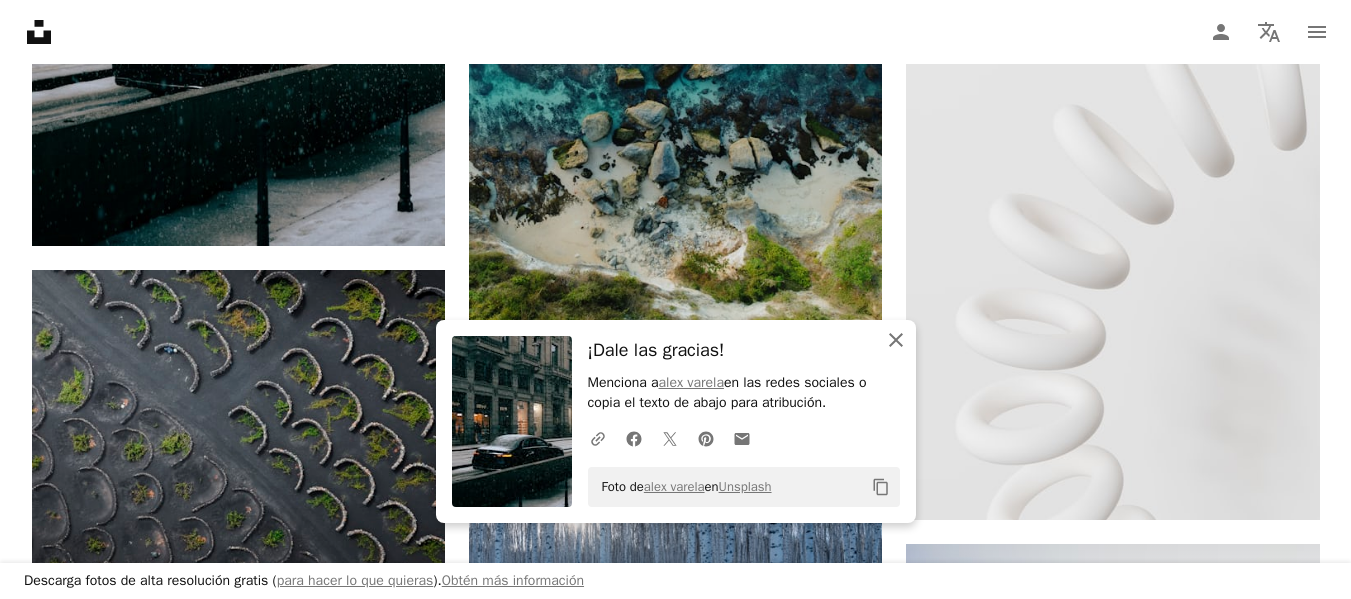click 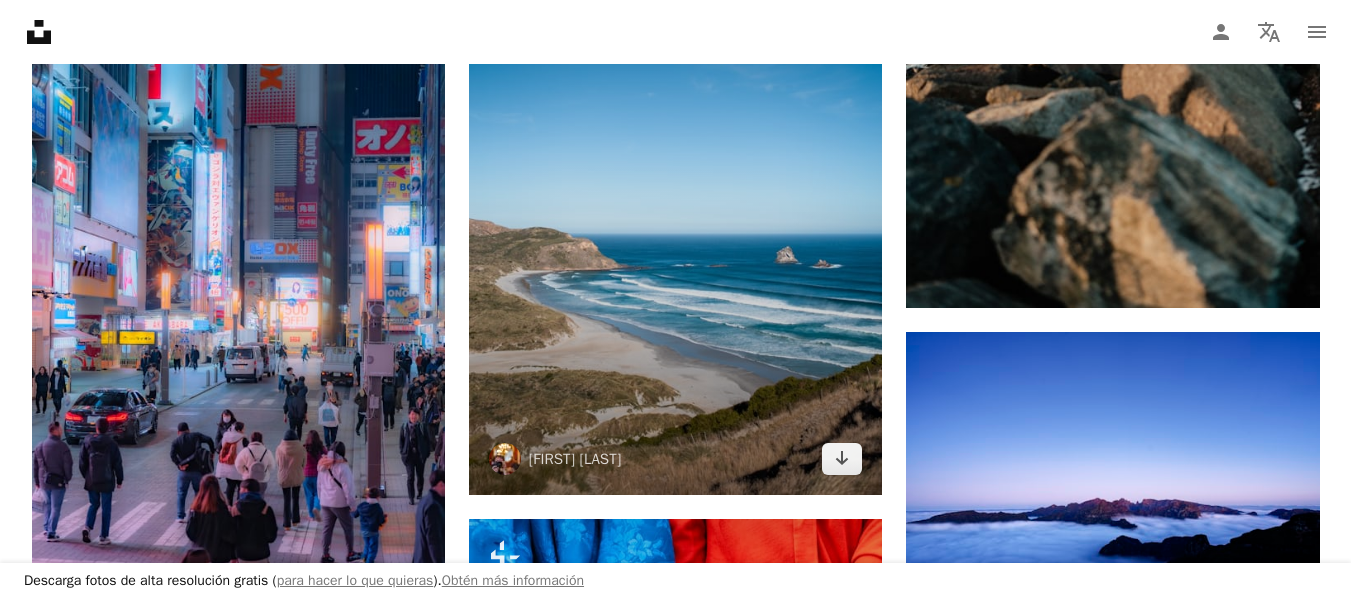 scroll, scrollTop: 105355, scrollLeft: 0, axis: vertical 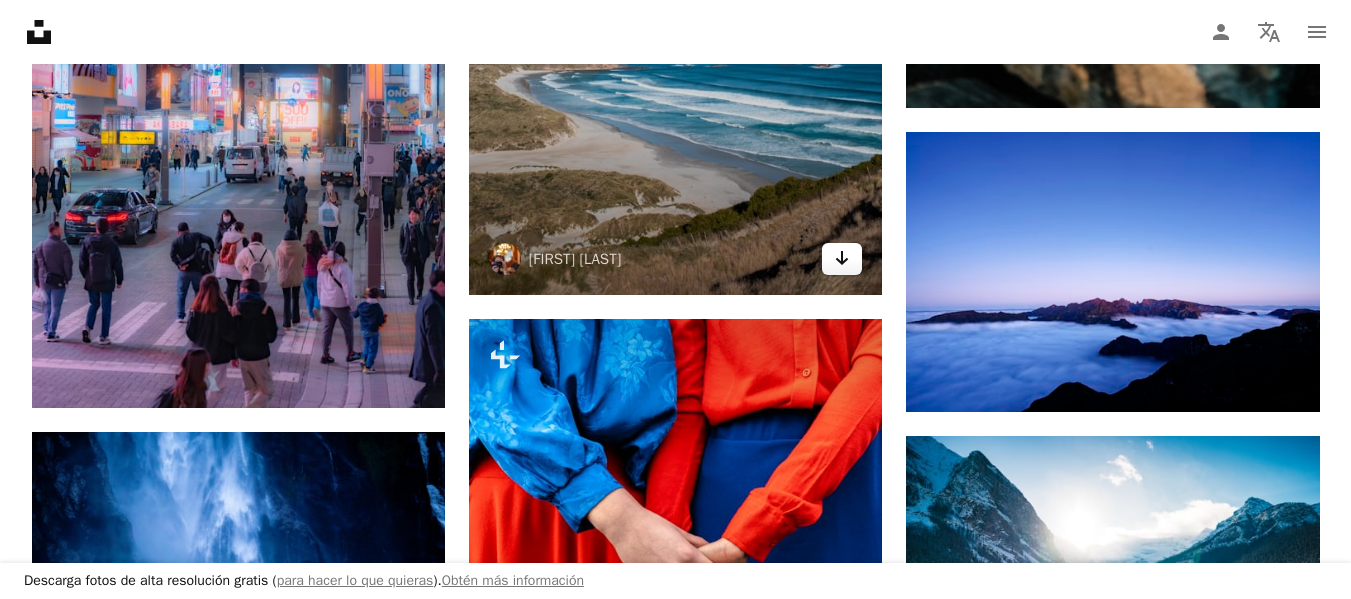 click on "Arrow pointing down" 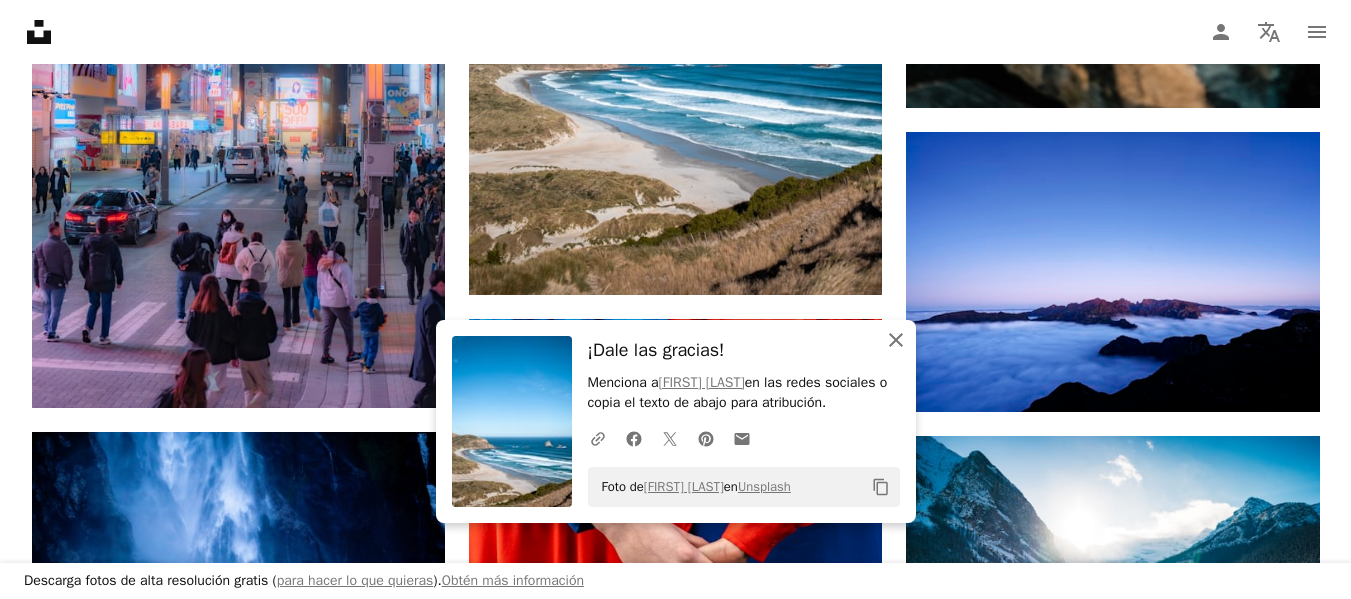 click on "An X shape" 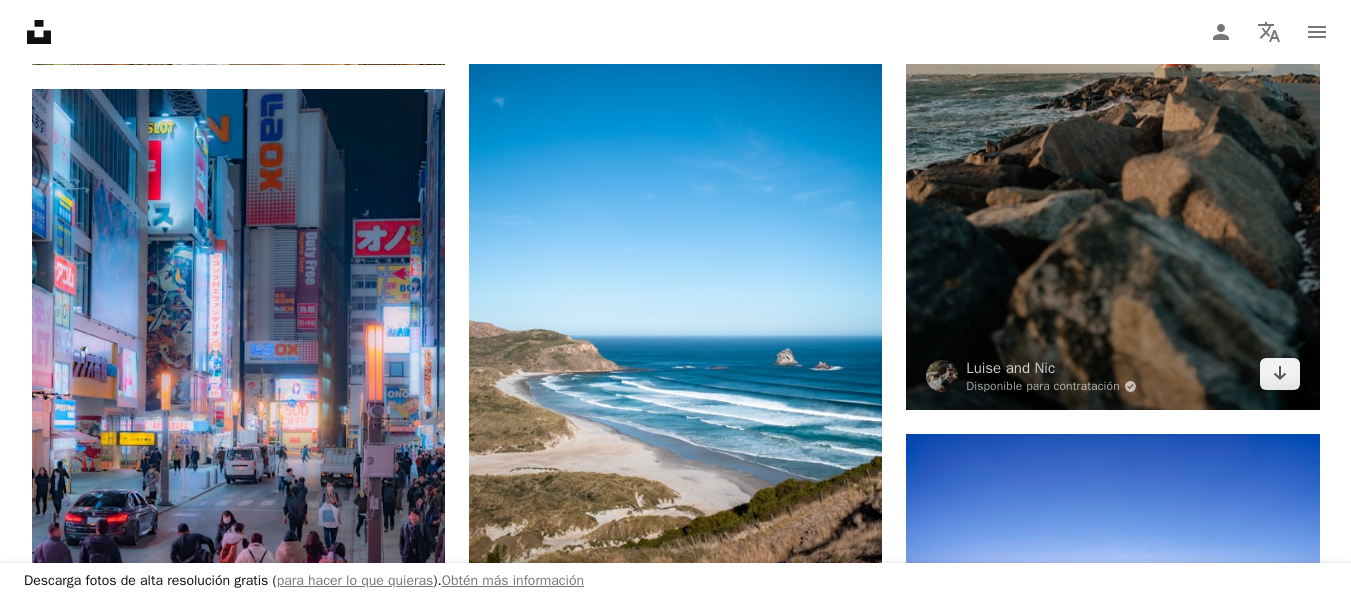 scroll, scrollTop: 105055, scrollLeft: 0, axis: vertical 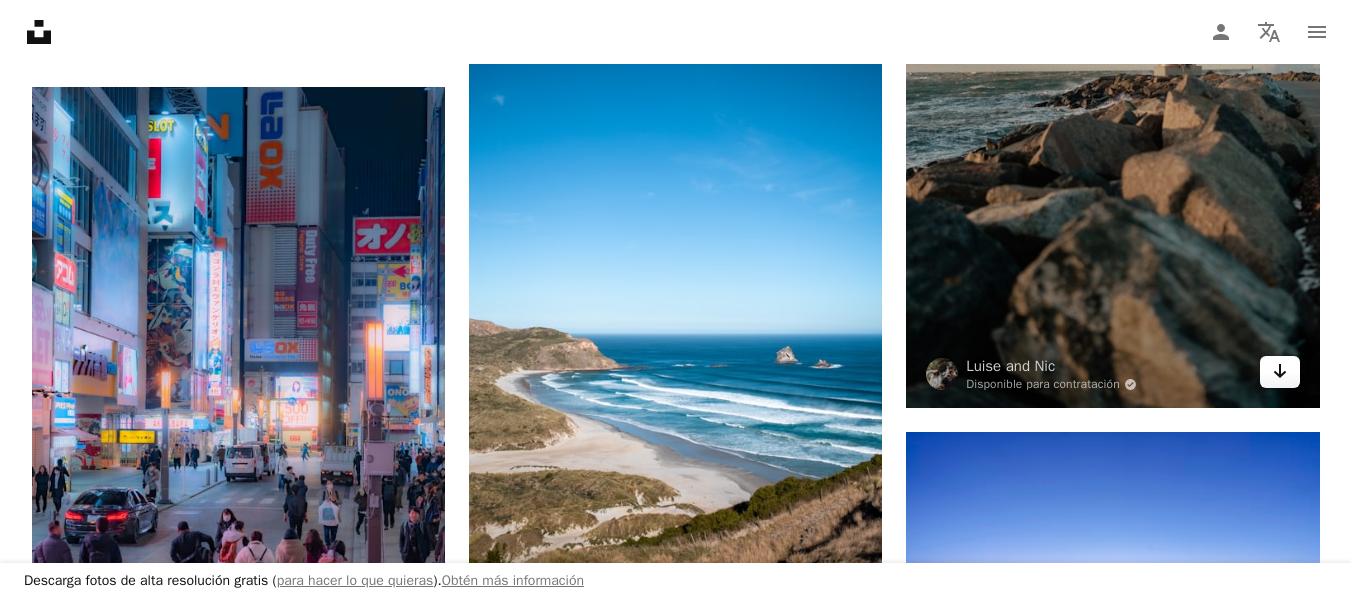 click on "Arrow pointing down" at bounding box center [1280, 372] 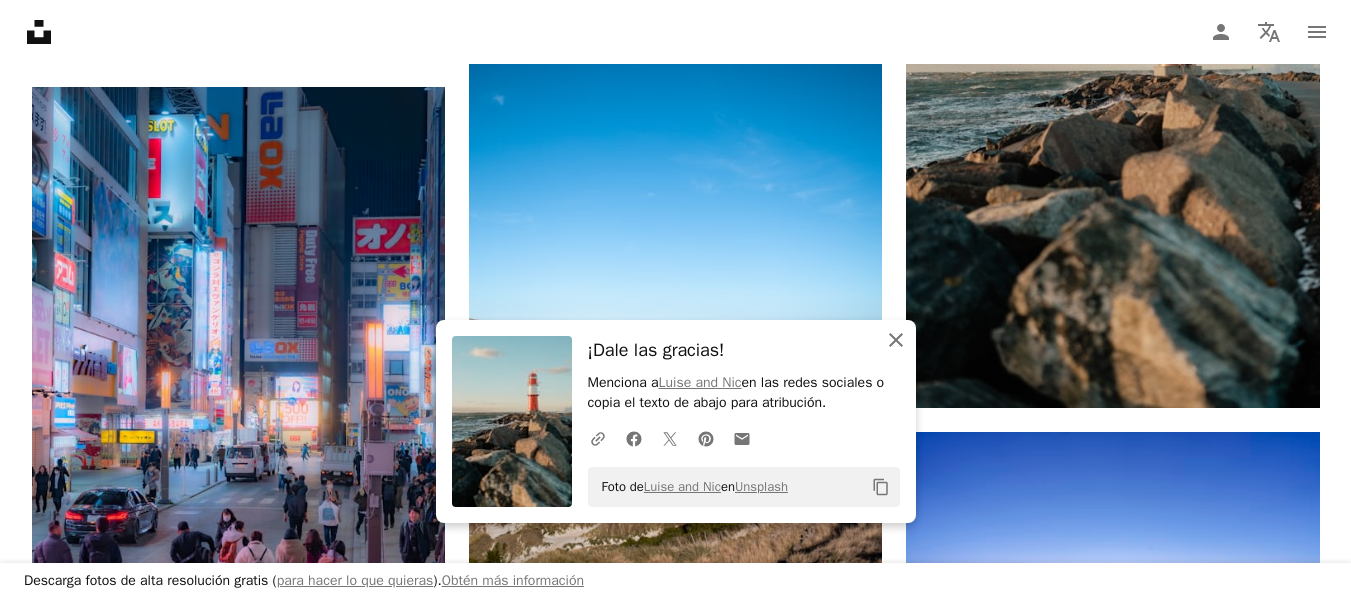 click on "An X shape" 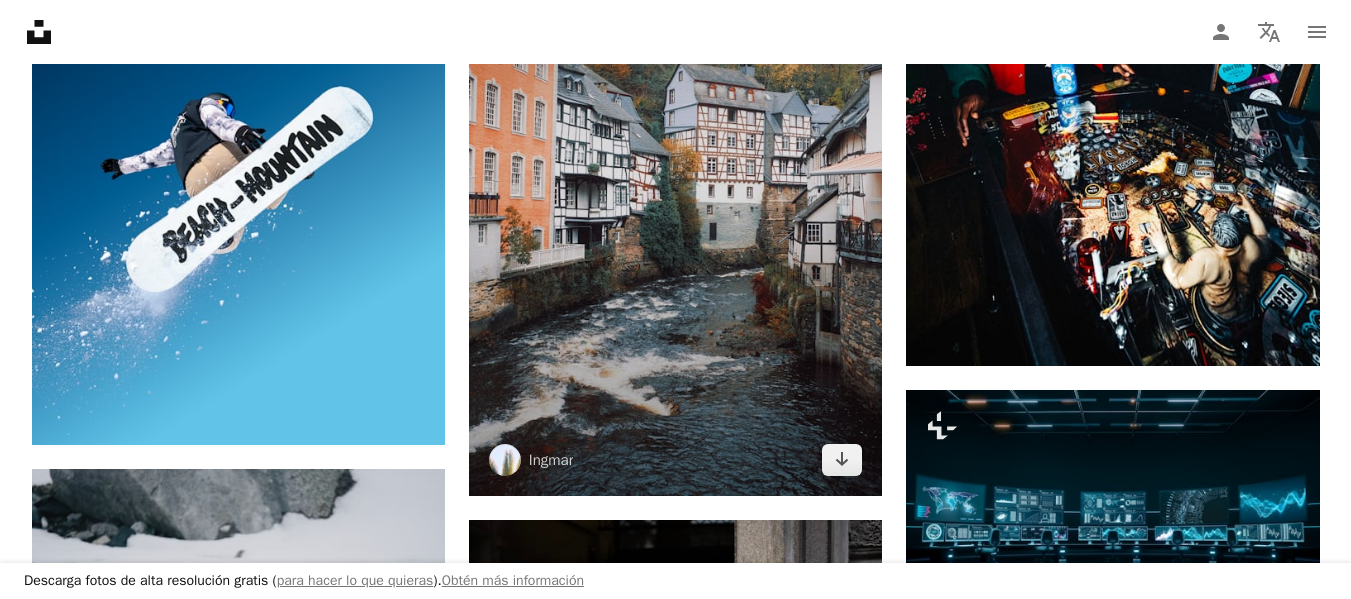 scroll, scrollTop: 107055, scrollLeft: 0, axis: vertical 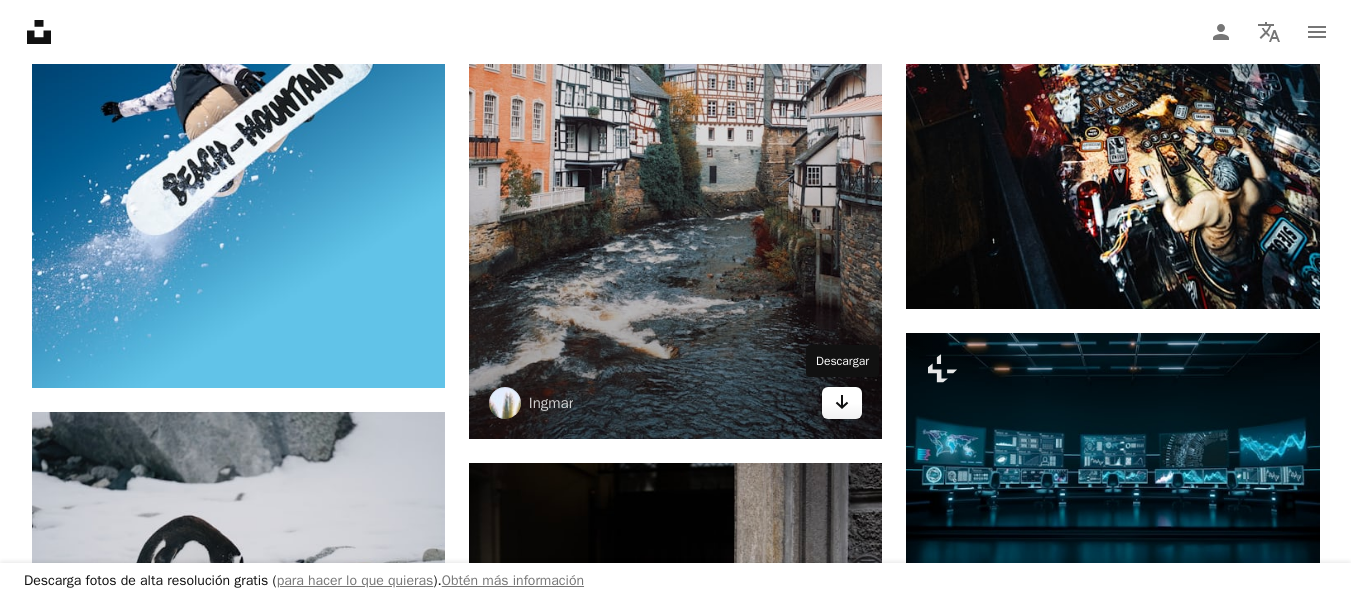 click 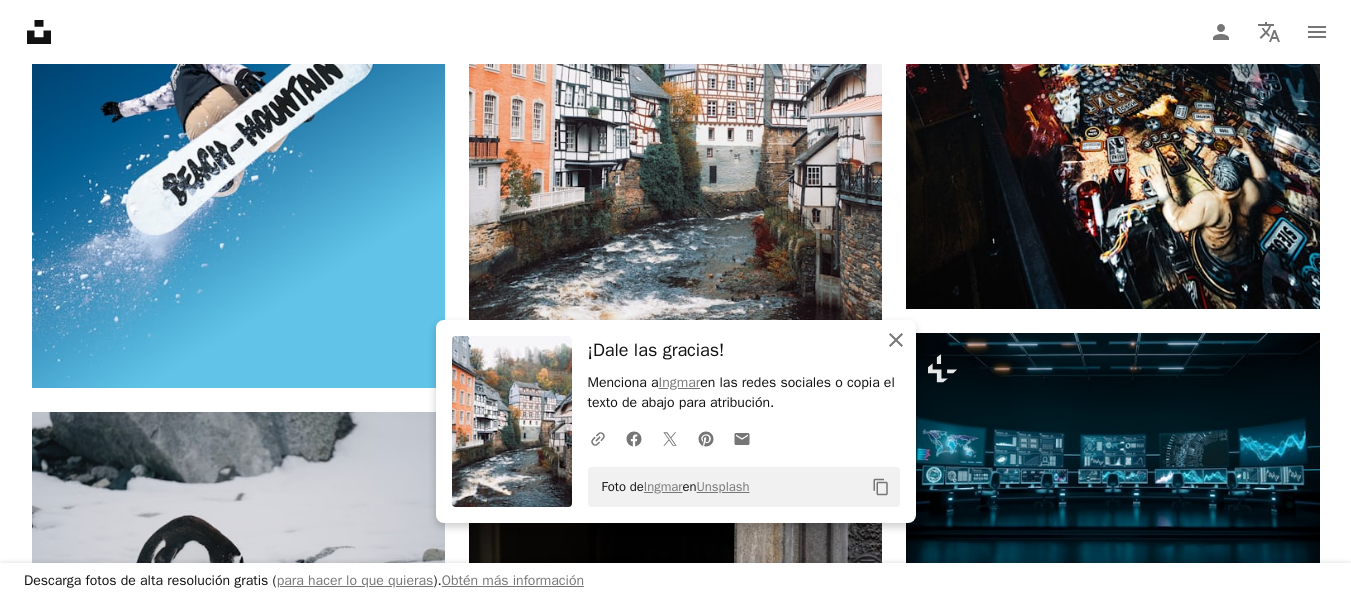 click on "An X shape" 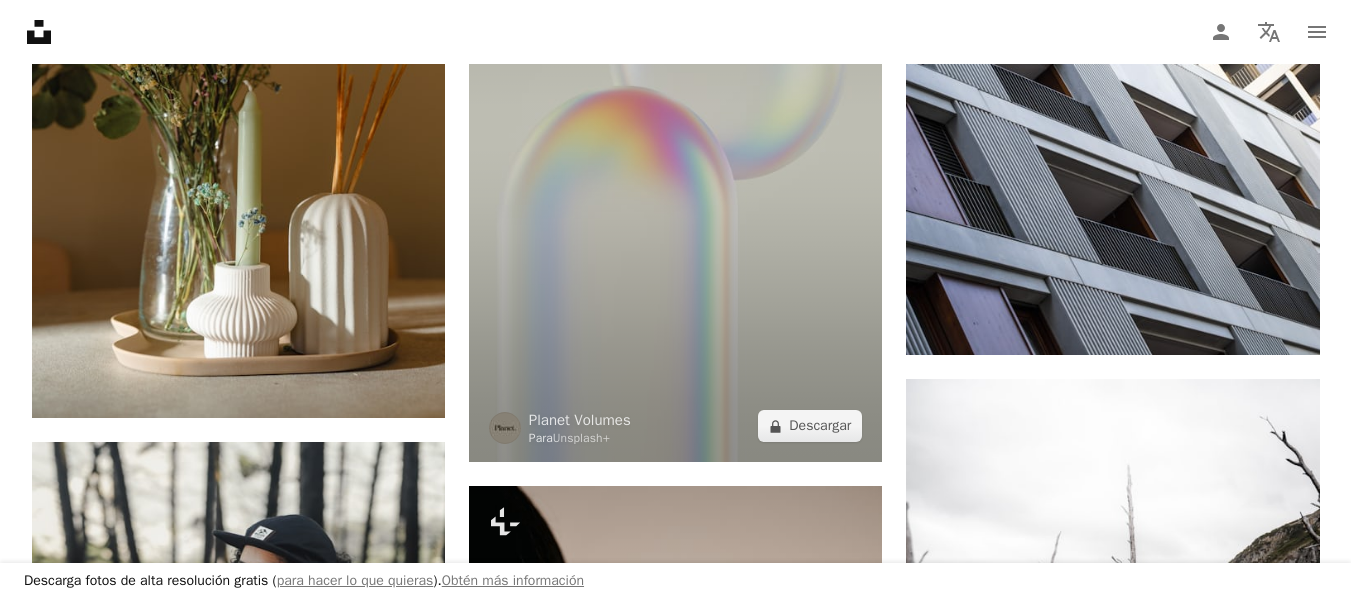 scroll, scrollTop: 110755, scrollLeft: 0, axis: vertical 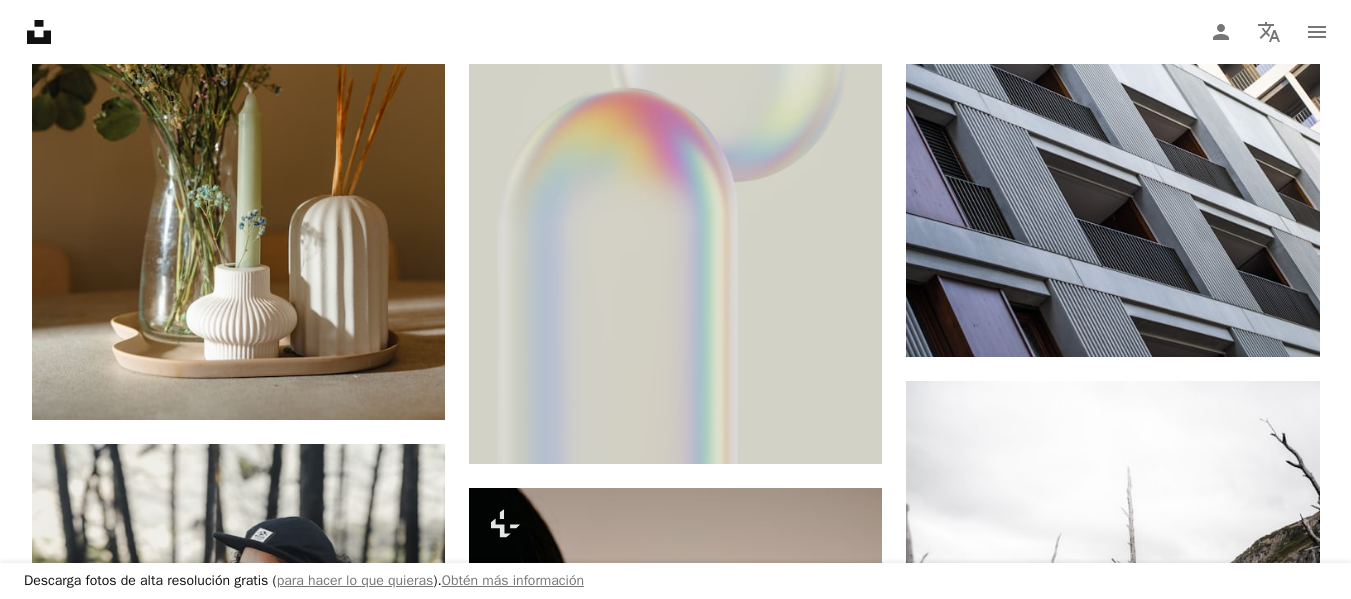 click on "A heart A plus sign [FIRST] [LAST] Disponible para contratación A checkmark inside of a circle Arrow pointing down A heart A plus sign Brandee Taylor Arrow pointing down Plus sign for Unsplash+ A heart A plus sign Jeremy Bishop Para Unsplash+ A lock Descargar A heart A plus sign Pawel Czerwinski Arrow pointing down Plus sign for Unsplash+ A heart A plus sign Planet Volumes Para Unsplash+ A lock Descargar A heart A plus sign Micah & Sammie Chaffin Disponible para contratación A checkmark inside of a circle Arrow pointing down A heart A plus sign LOGAN WEAVER | @LGNWVR Disponible para contratación A checkmark inside of a circle Arrow pointing down A heart A plus sign Taan Huyn Arrow pointing down A heart A plus sign Daniel J. Schwarz Disponible para contratación A checkmark inside of a circle Arrow pointing down Plus sign for Unsplash+ A heart A plus sign Enis Can Ceyhan Para Unsplash+ A lock Descargar On-brand and on budget images for your next campaign Learn More A heart A plus sign A heart A heart" at bounding box center (676, -52875) 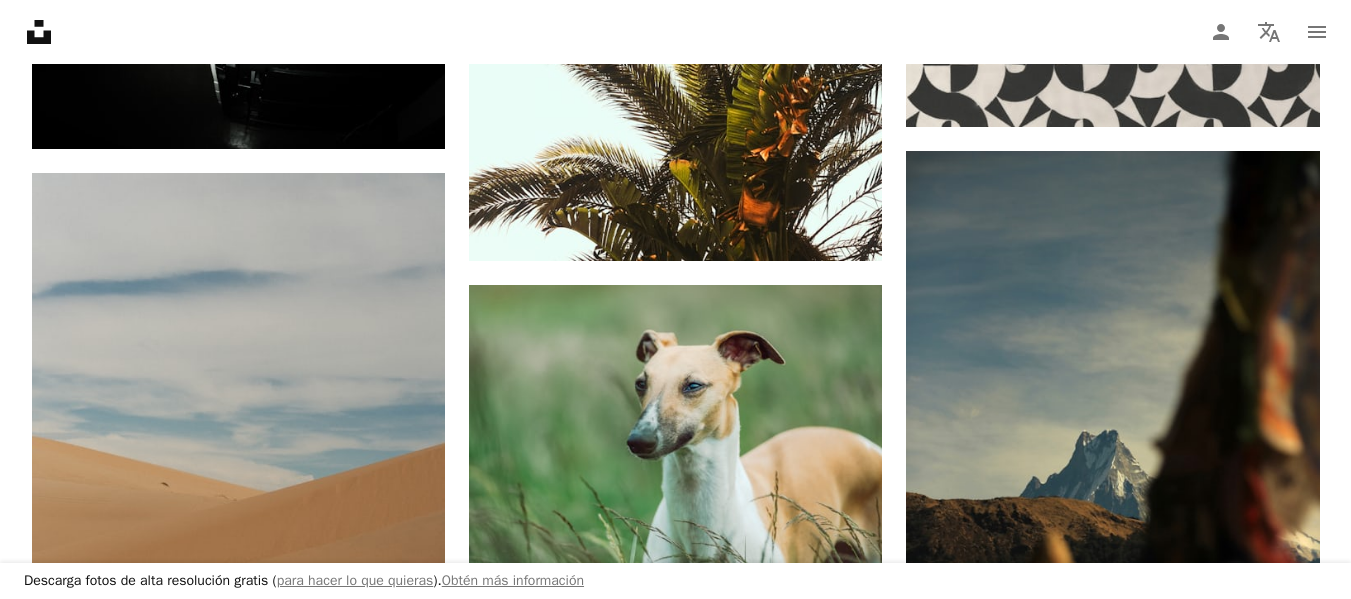 scroll, scrollTop: 113155, scrollLeft: 0, axis: vertical 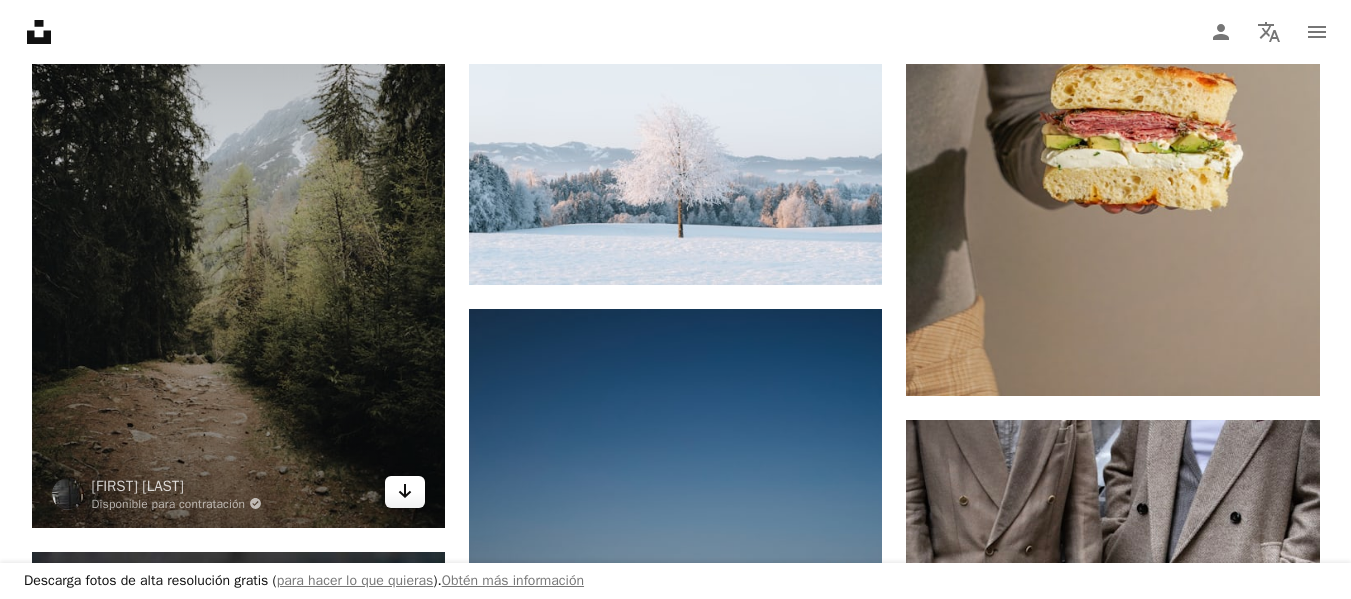 click on "Arrow pointing down" 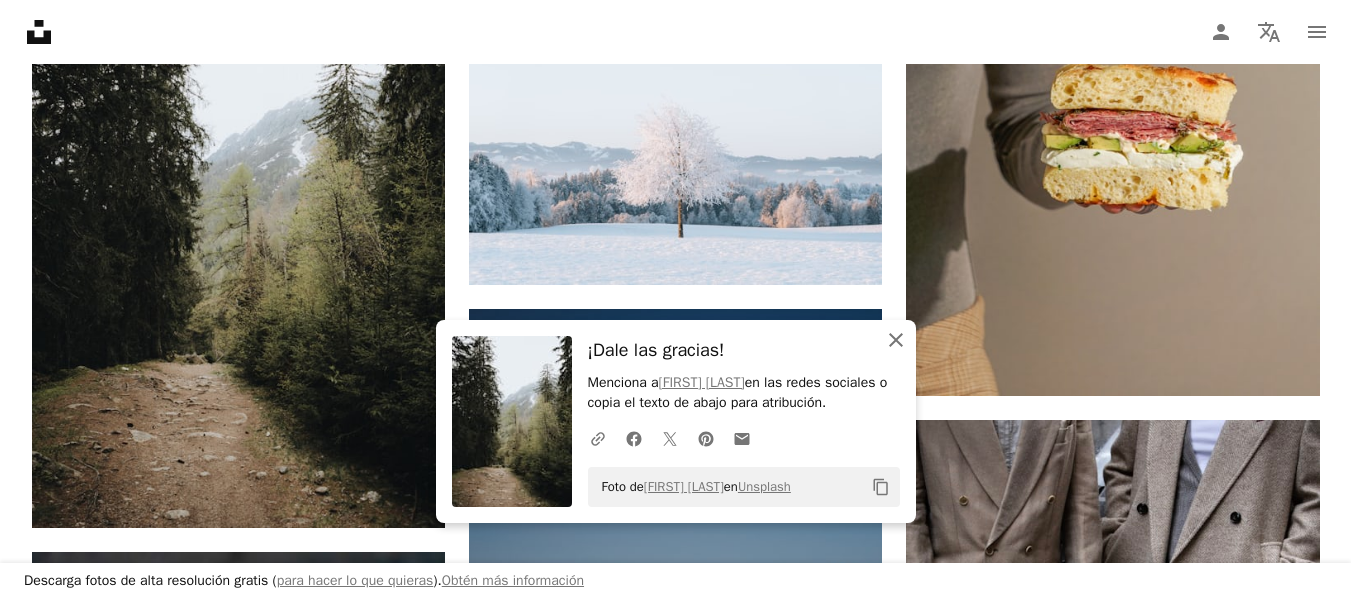 click on "An X shape" 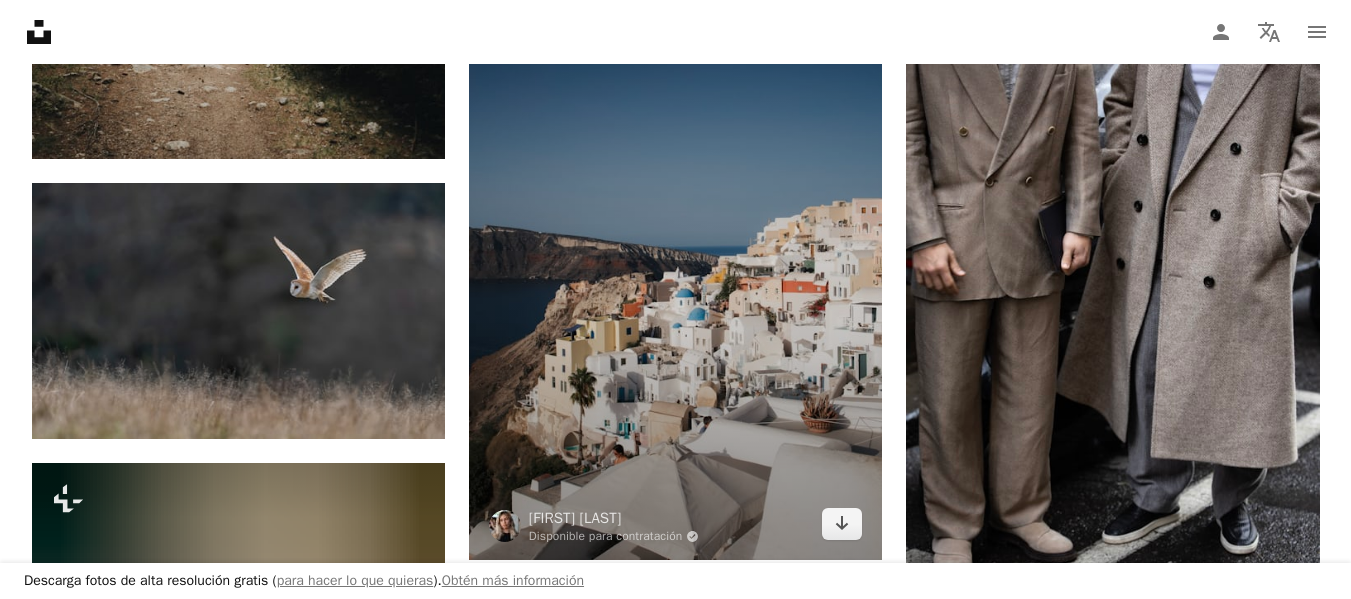 scroll, scrollTop: 113555, scrollLeft: 0, axis: vertical 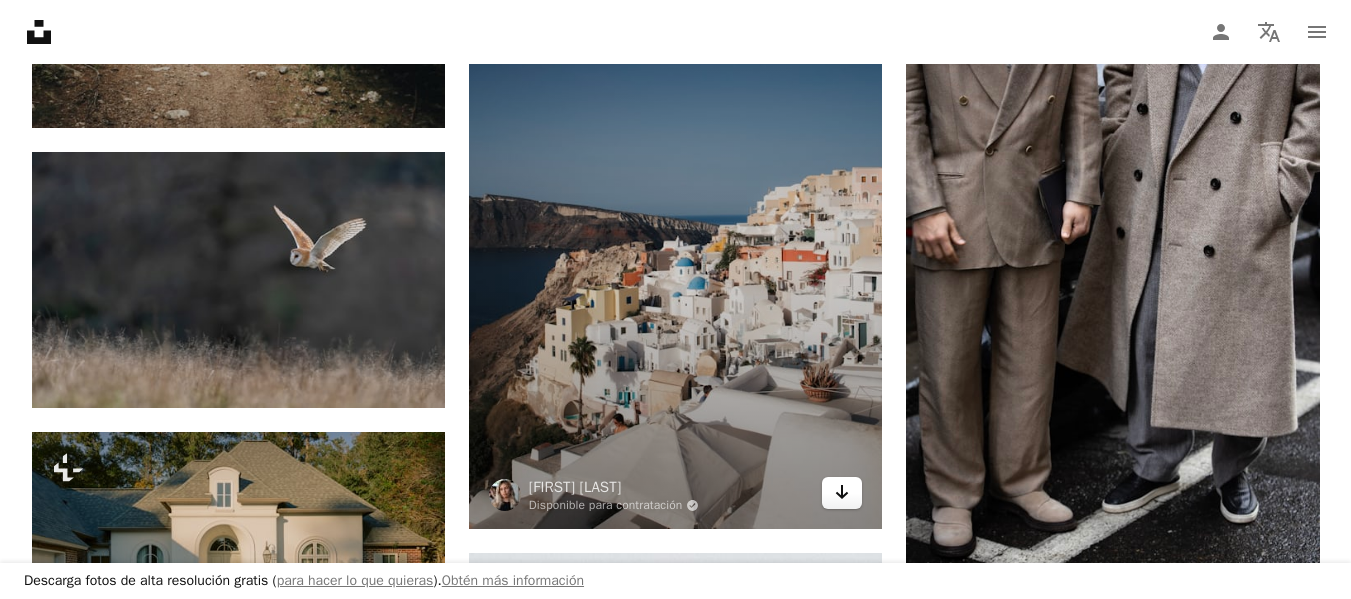 click on "Arrow pointing down" 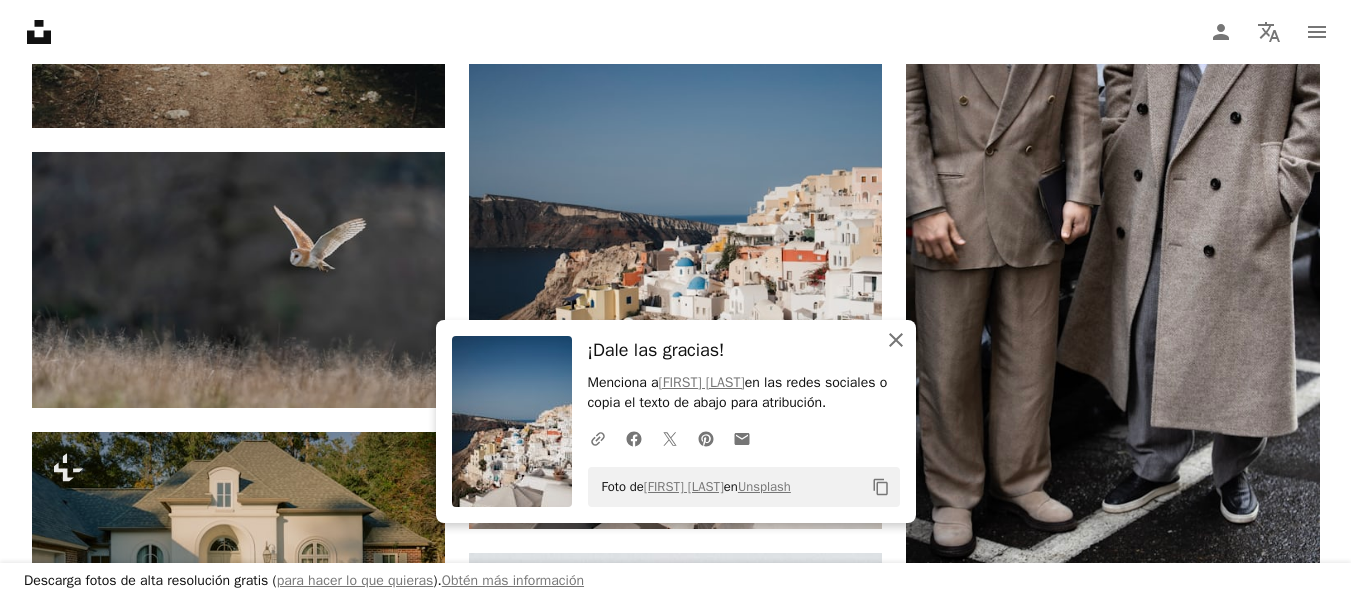 click 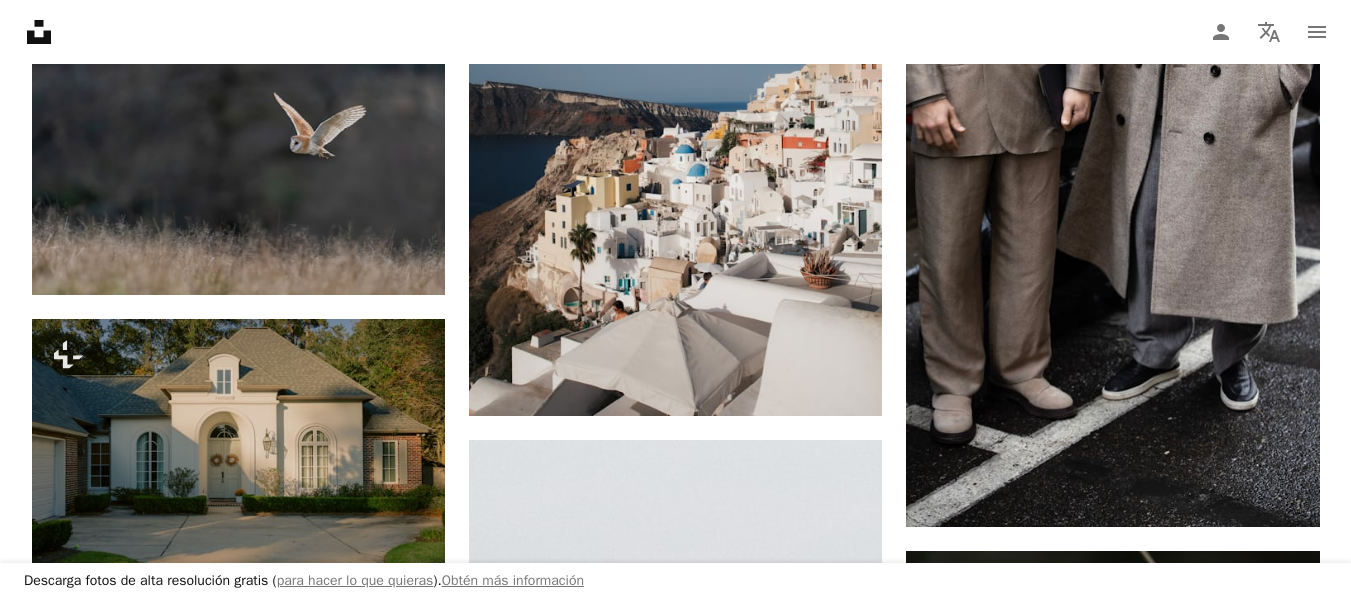 scroll, scrollTop: 113855, scrollLeft: 0, axis: vertical 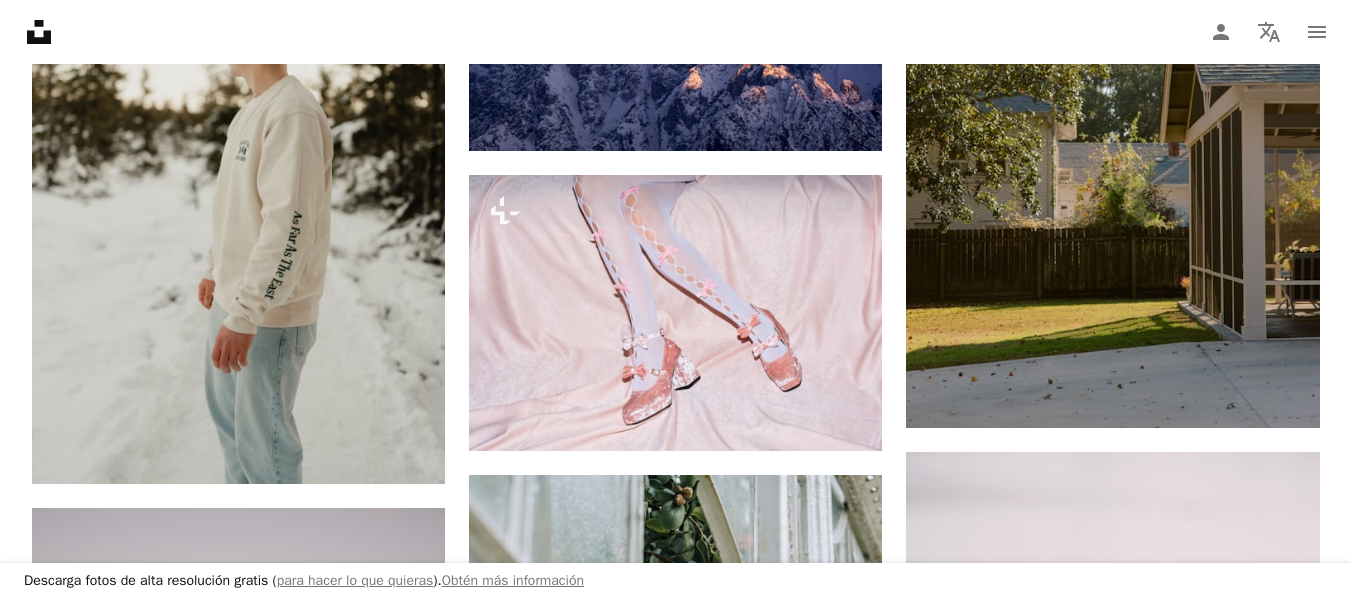 click on "A heart A plus sign [FIRST] [LAST] Disponible para contratación A checkmark inside of a circle Arrow pointing down A heart A plus sign Brandee Taylor Arrow pointing down Plus sign for Unsplash+ A heart A plus sign Jeremy Bishop Para Unsplash+ A lock Descargar A heart A plus sign Pawel Czerwinski Arrow pointing down Plus sign for Unsplash+ A heart A plus sign Planet Volumes Para Unsplash+ A lock Descargar A heart A plus sign Micah & Sammie Chaffin Disponible para contratación A checkmark inside of a circle Arrow pointing down A heart A plus sign LOGAN WEAVER | @LGNWVR Disponible para contratación A checkmark inside of a circle Arrow pointing down A heart A plus sign Taan Huyn Arrow pointing down A heart A plus sign Daniel J. Schwarz Disponible para contratación A checkmark inside of a circle Arrow pointing down Plus sign for Unsplash+ A heart A plus sign Enis Can Ceyhan Para Unsplash+ A lock Descargar On-brand and on budget images for your next campaign Learn More A heart A plus sign A heart A heart" at bounding box center (676, -55752) 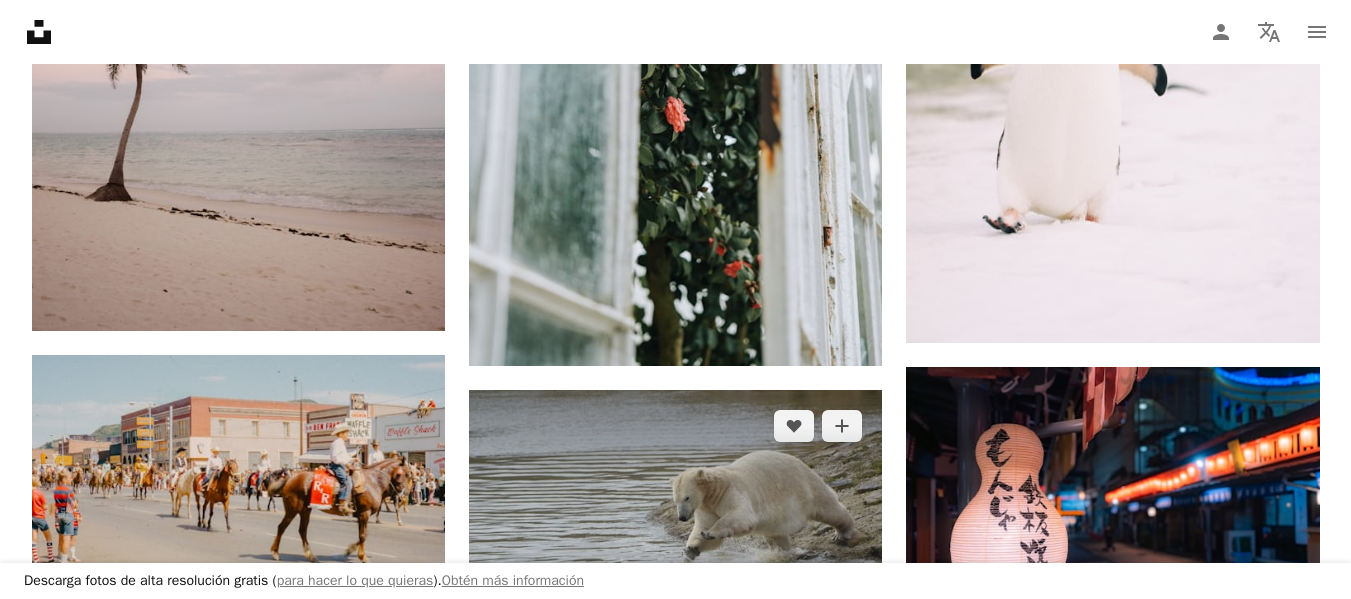 scroll, scrollTop: 115955, scrollLeft: 0, axis: vertical 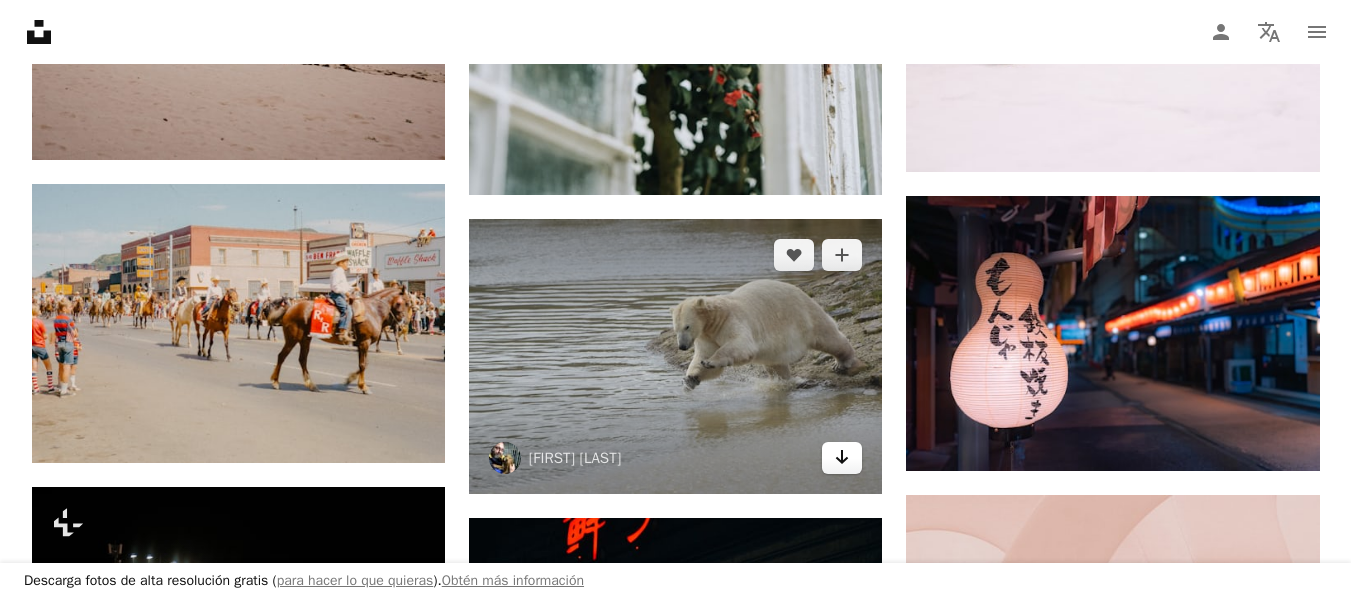 click 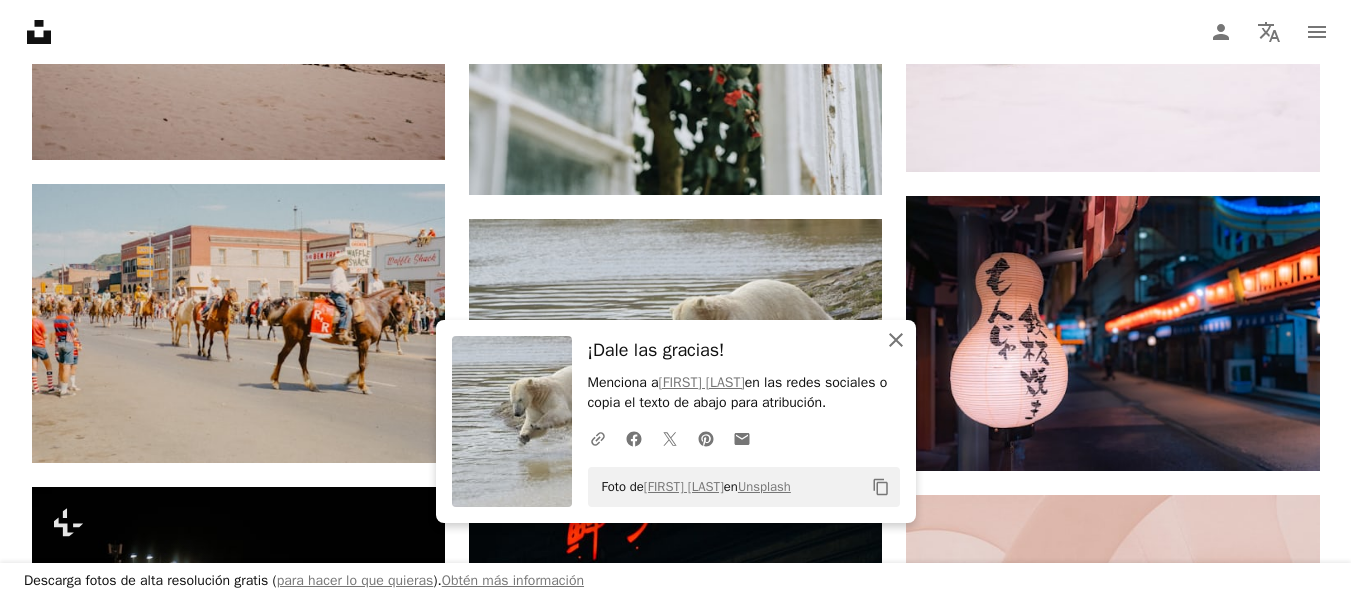 click 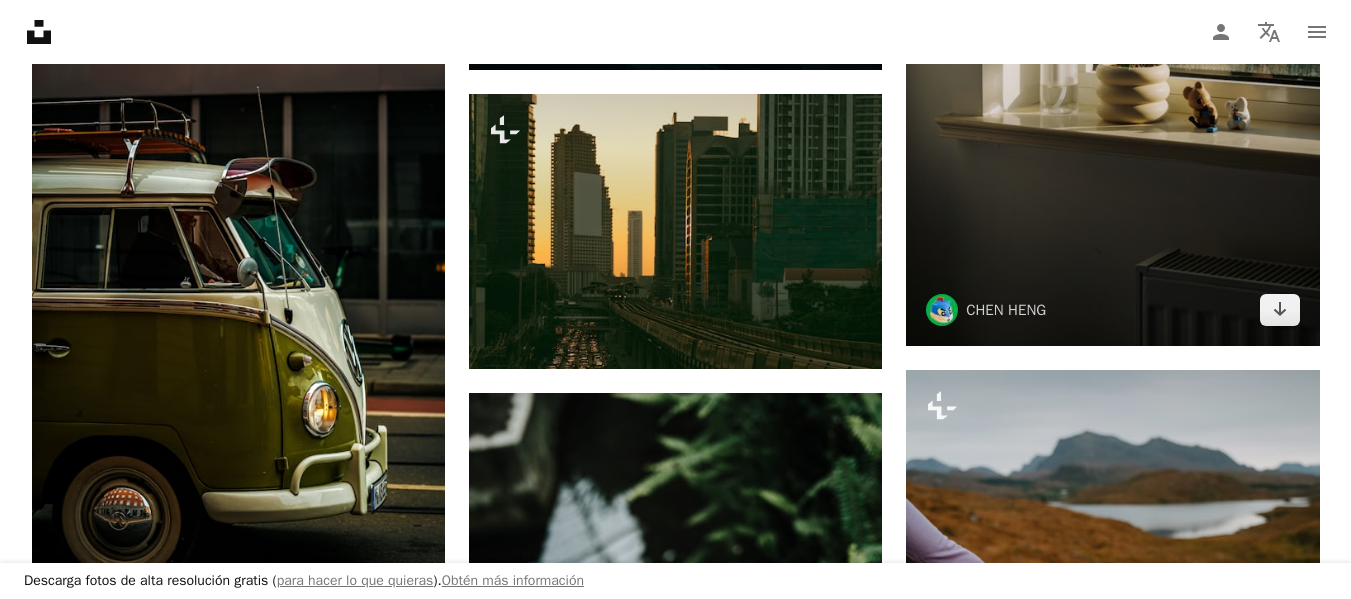 scroll, scrollTop: 116955, scrollLeft: 0, axis: vertical 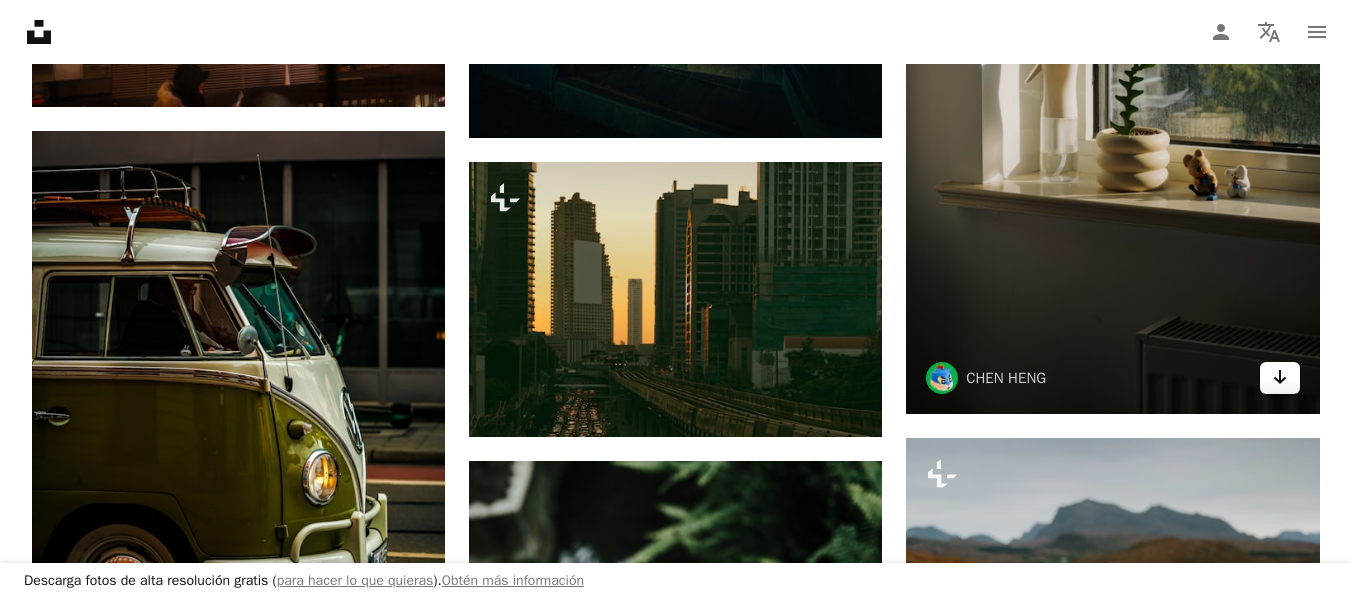 click on "Arrow pointing down" 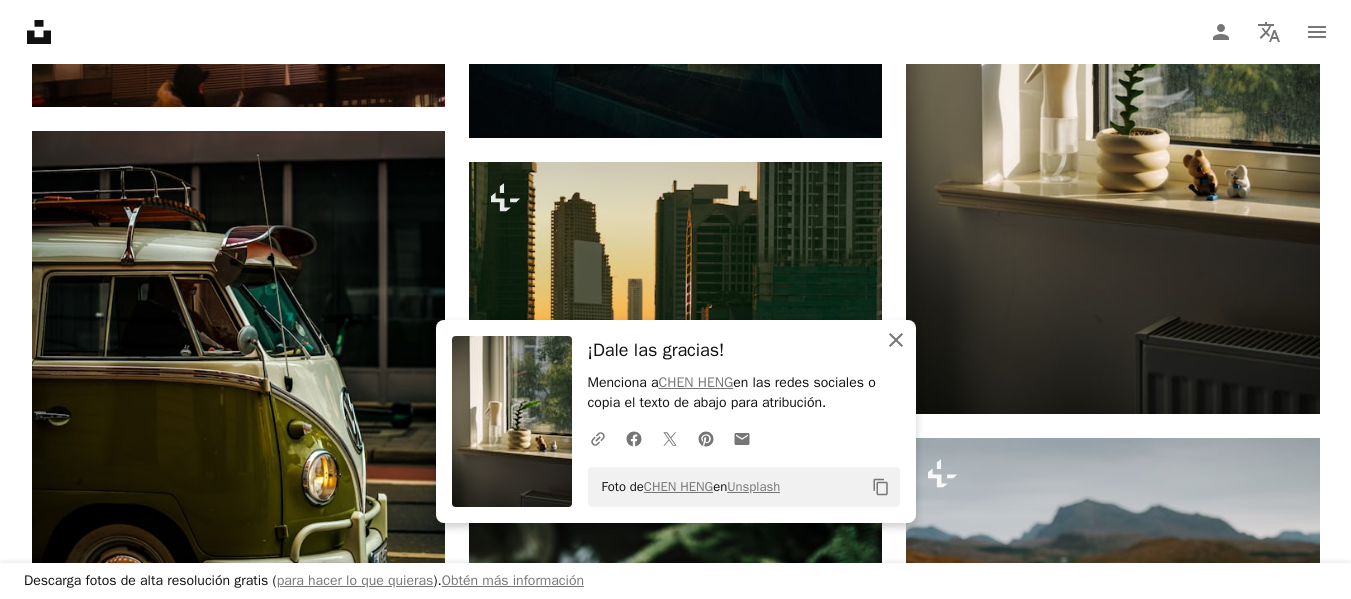click on "An X shape" 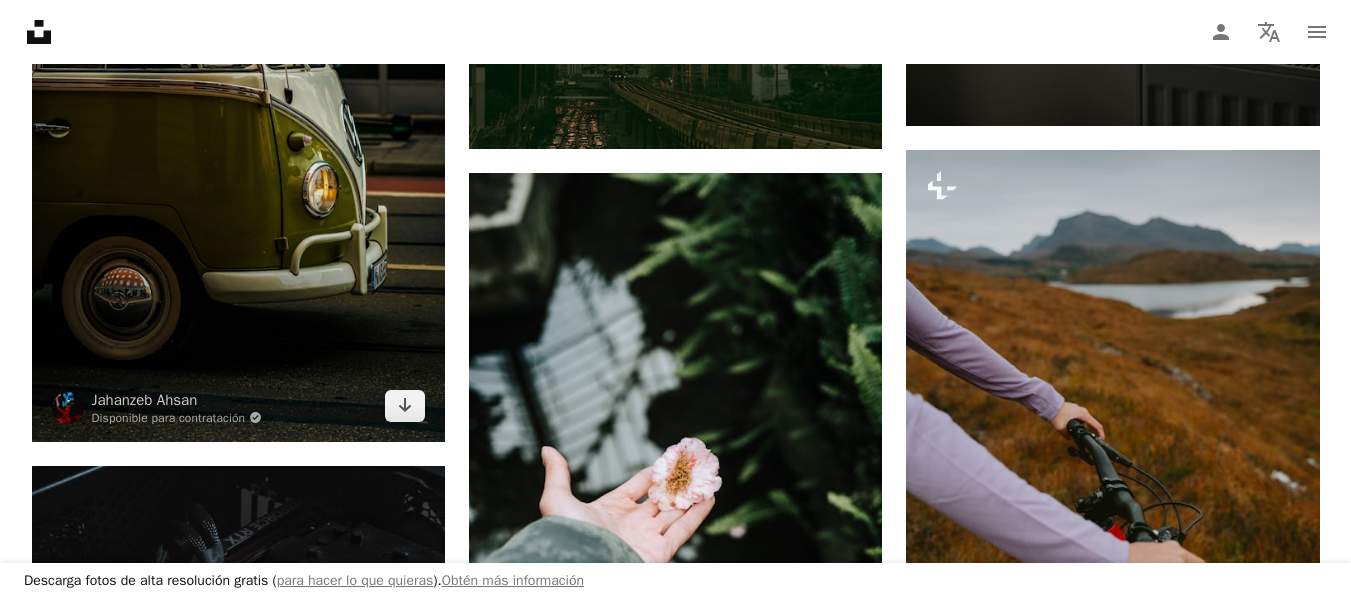 scroll, scrollTop: 117255, scrollLeft: 0, axis: vertical 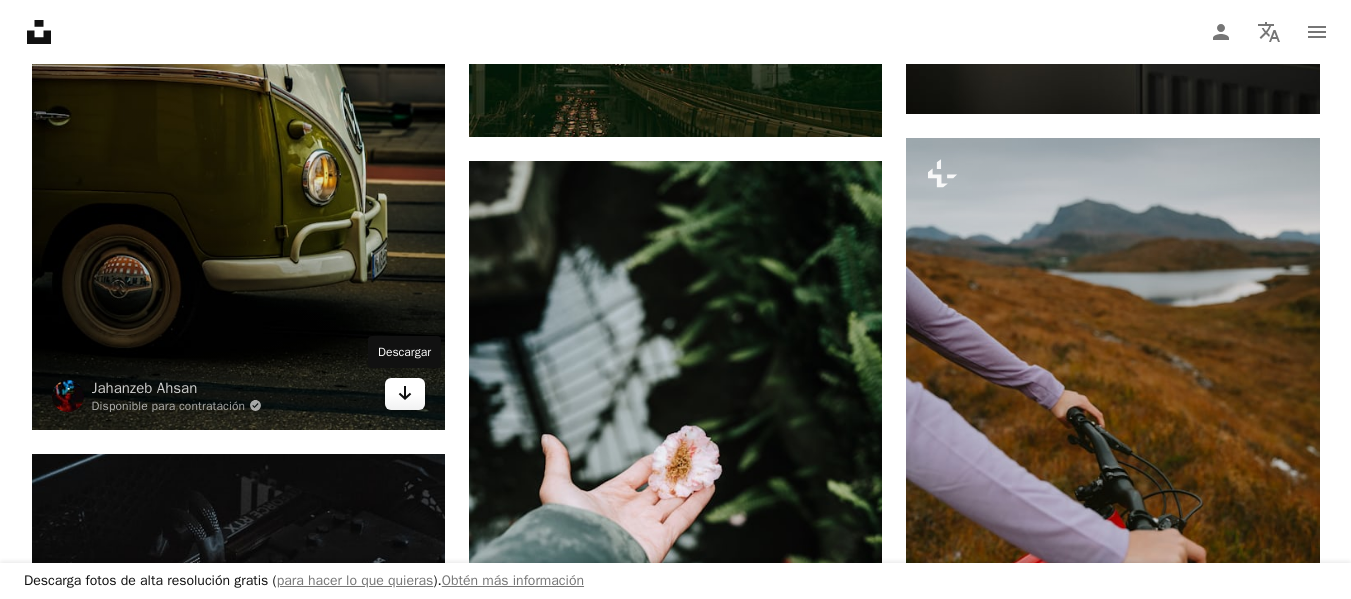 click on "Arrow pointing down" at bounding box center [405, 394] 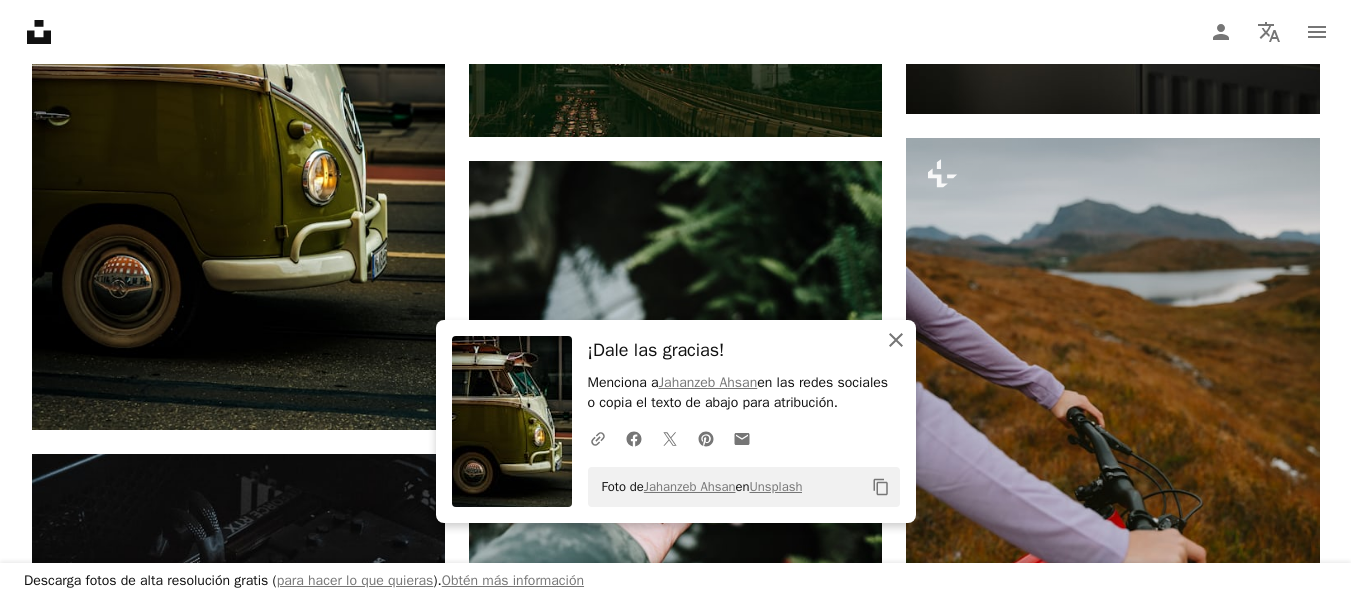 click on "An X shape" 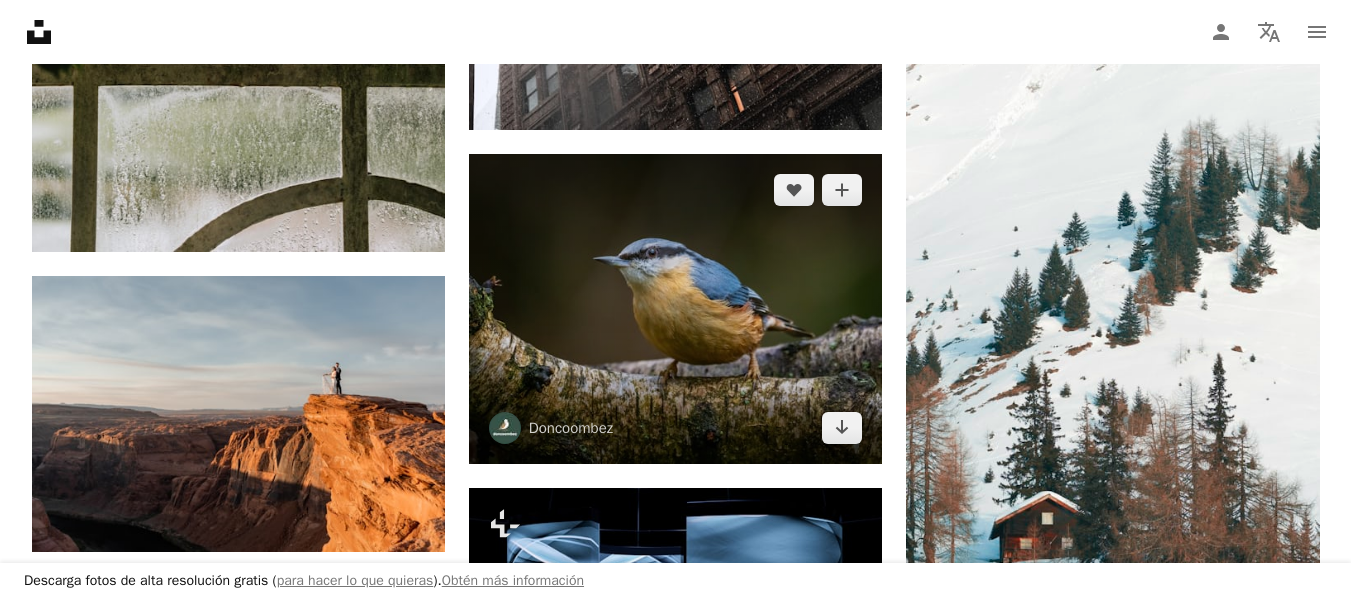 scroll, scrollTop: 121255, scrollLeft: 0, axis: vertical 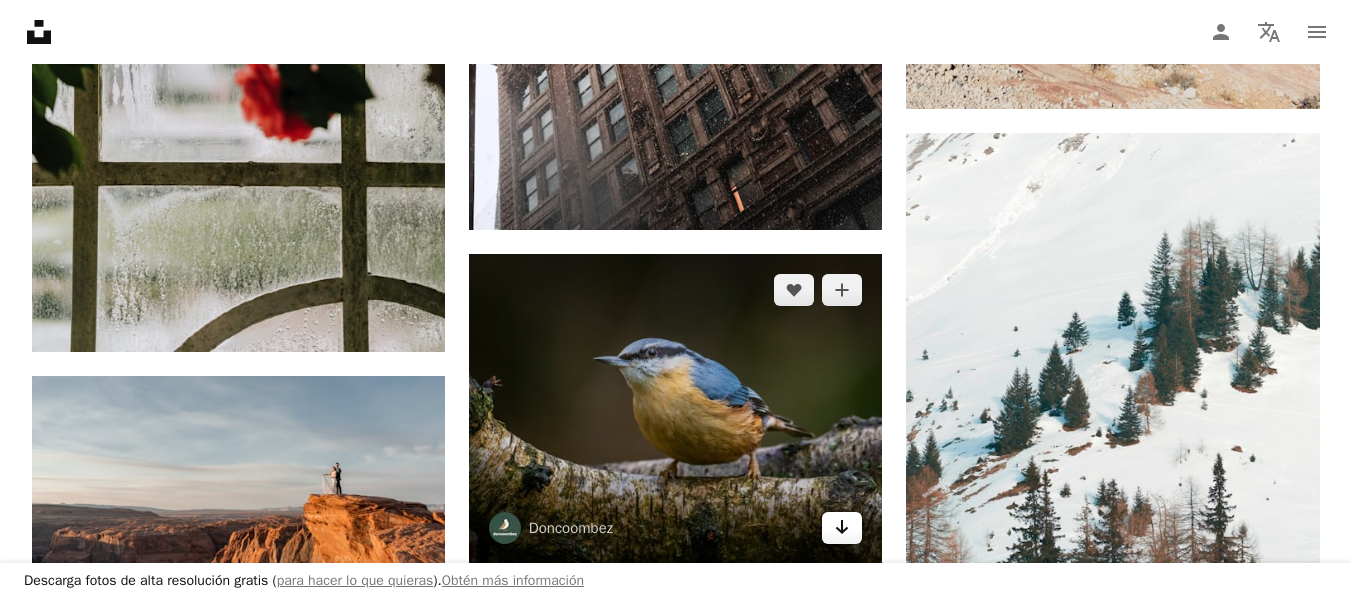 click on "Arrow pointing down" at bounding box center [842, 528] 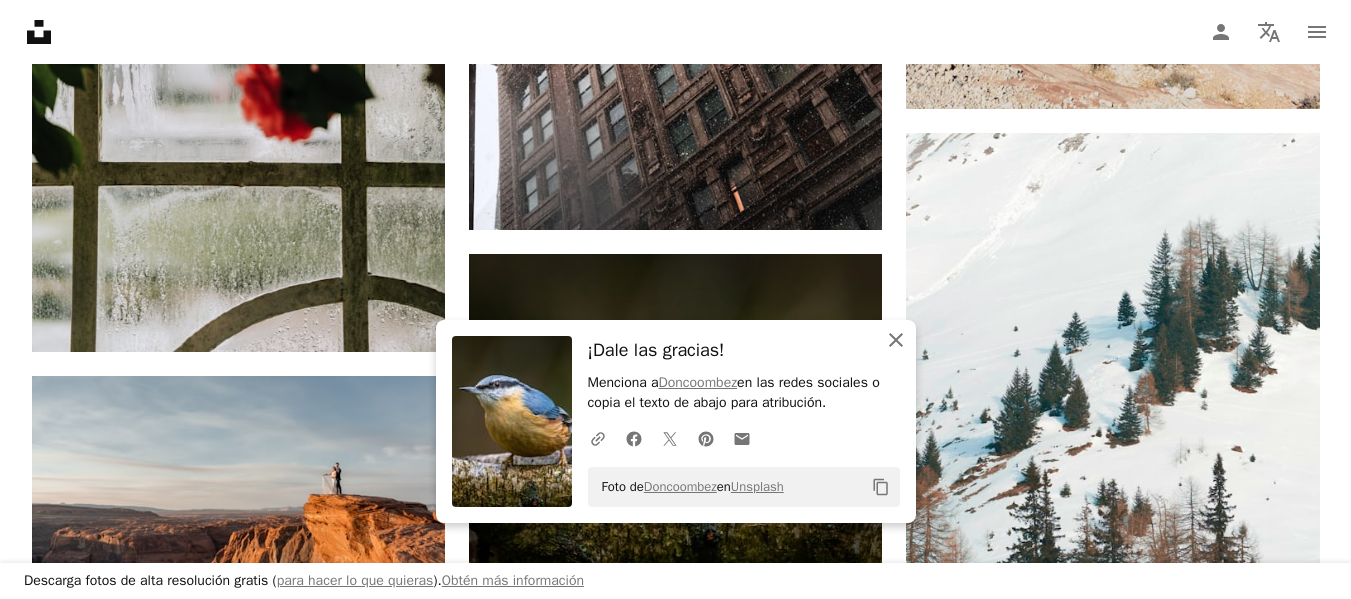 click 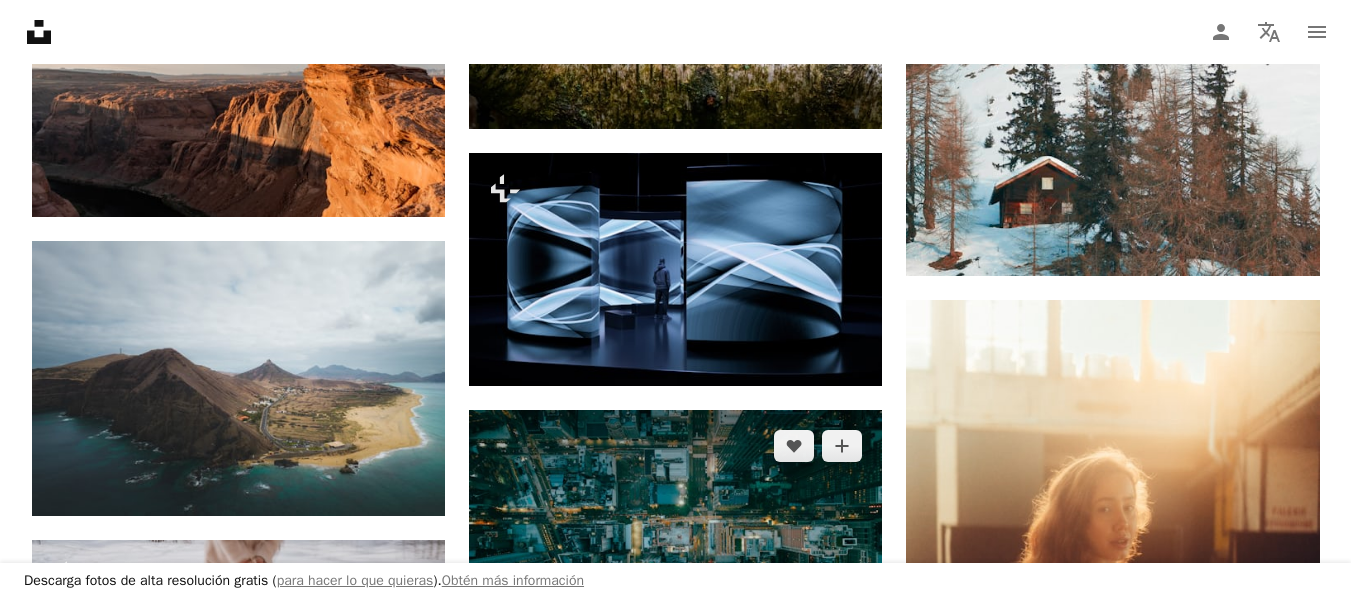 scroll, scrollTop: 121955, scrollLeft: 0, axis: vertical 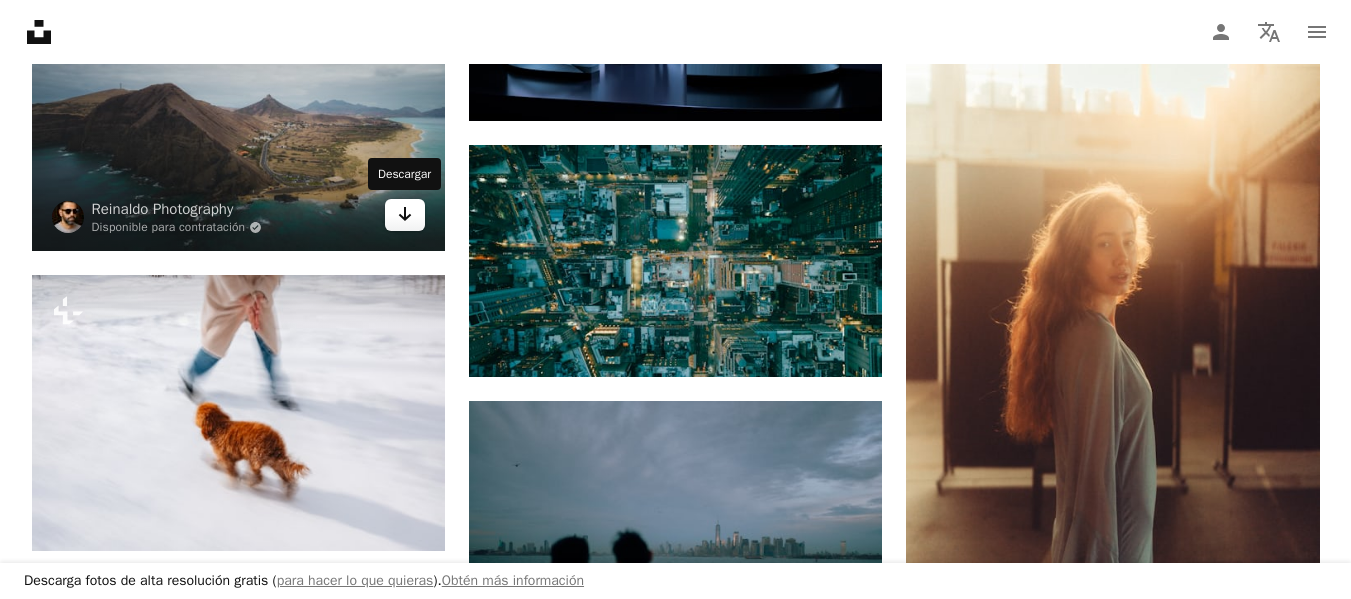 click 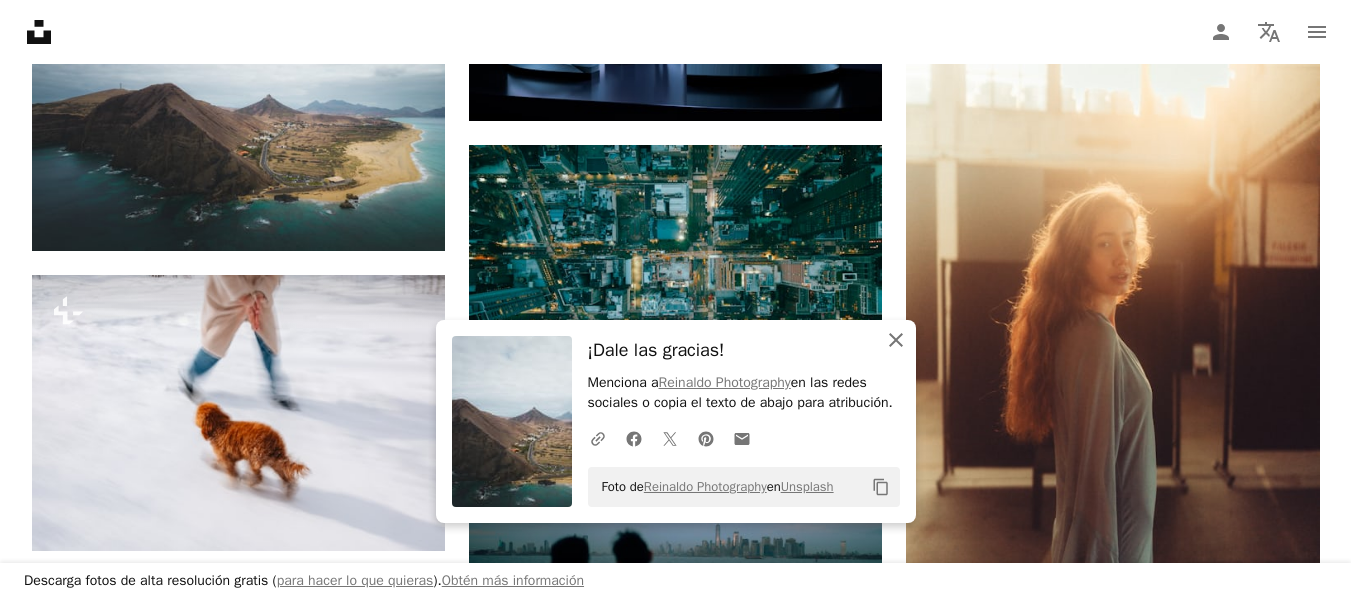 click 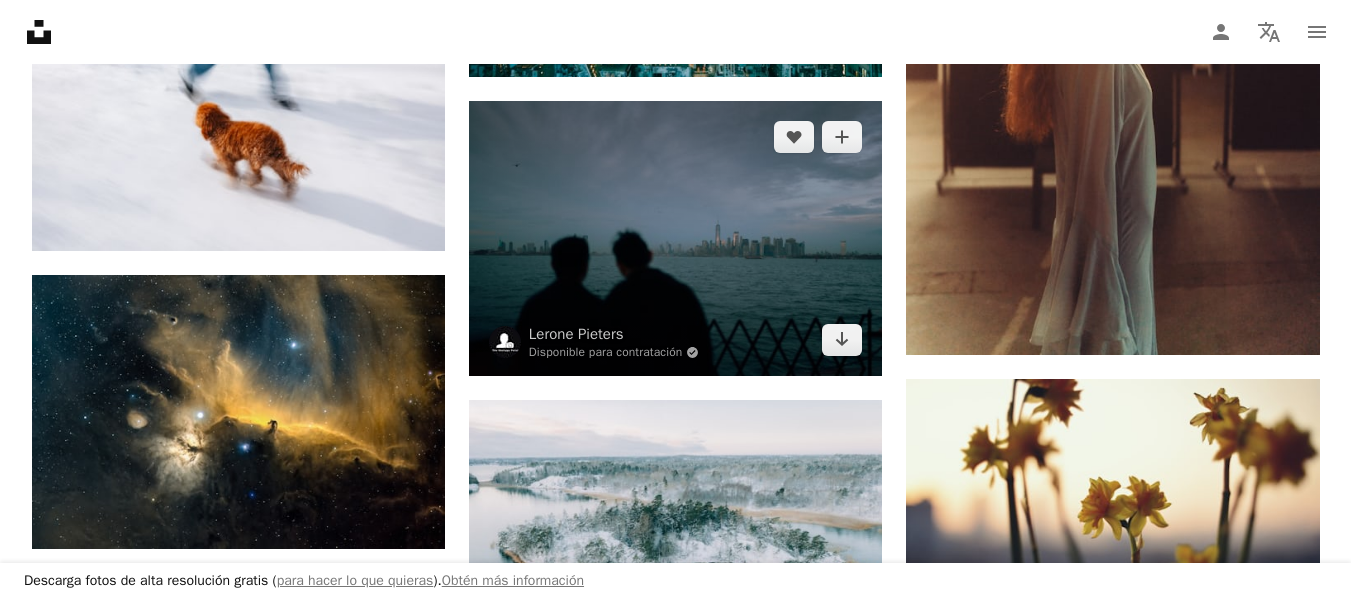 scroll, scrollTop: 122555, scrollLeft: 0, axis: vertical 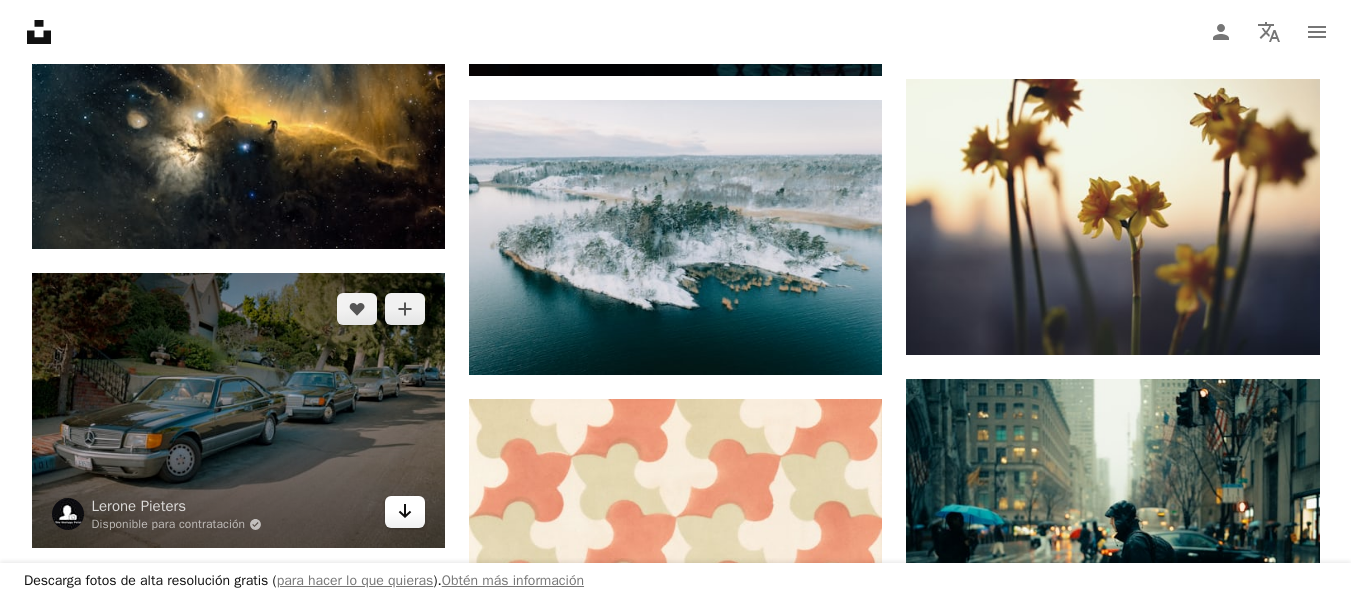 click on "Arrow pointing down" 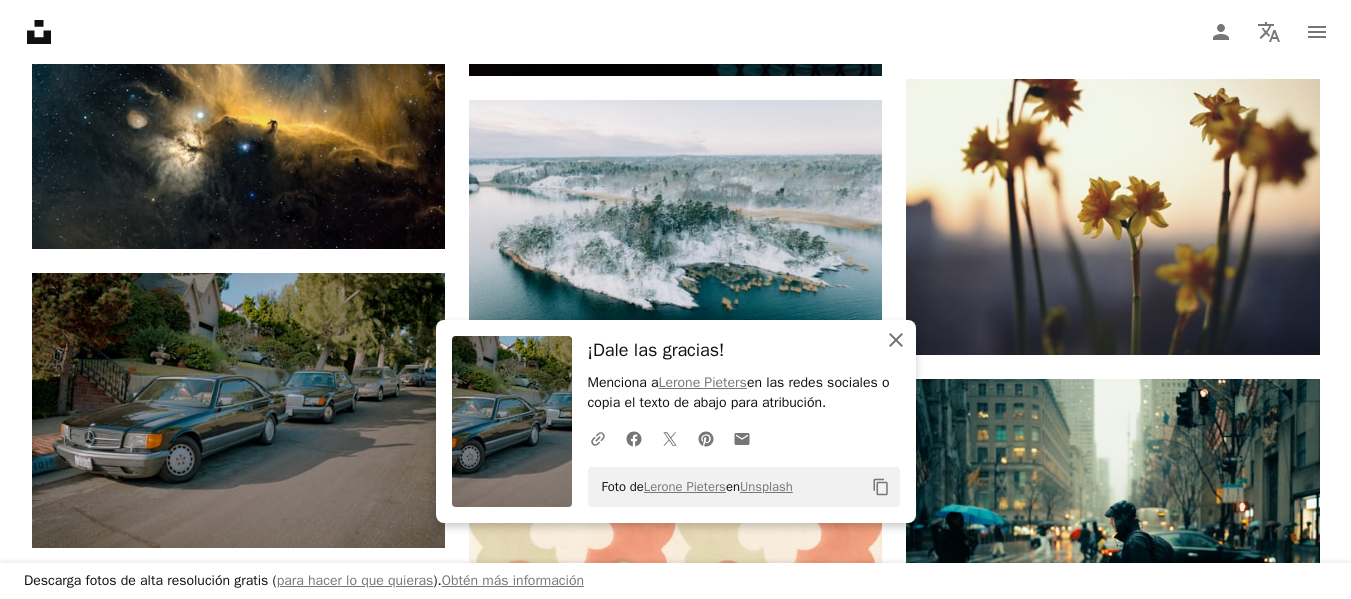 click on "An X shape" 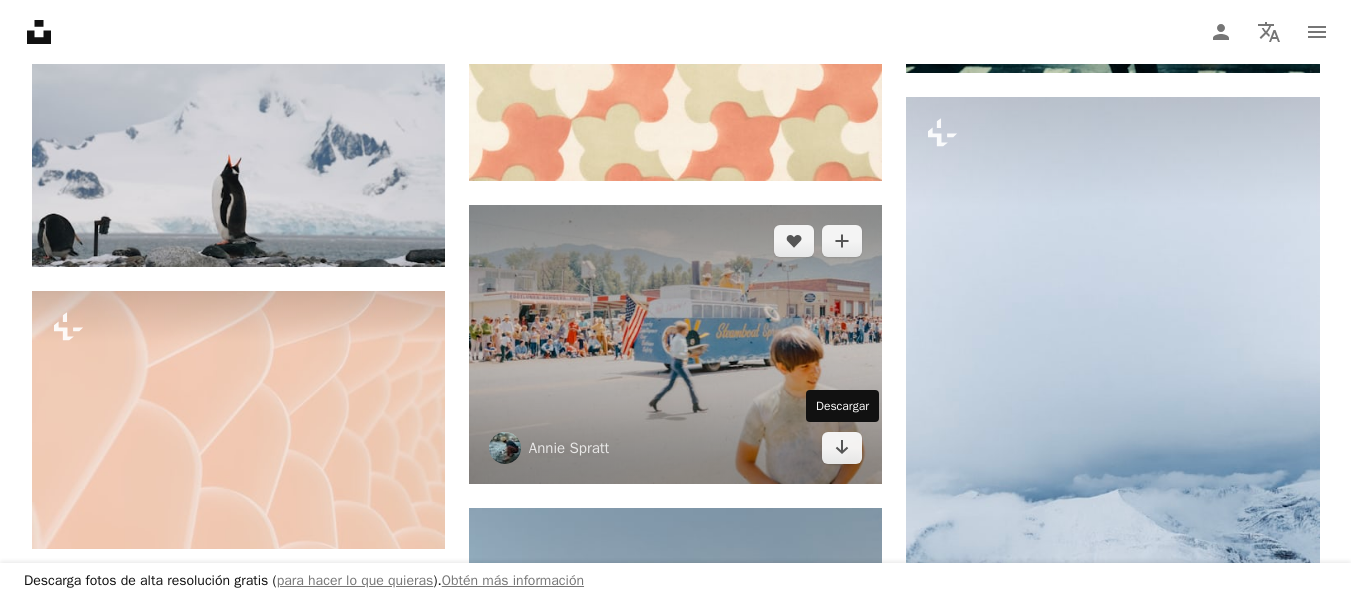 scroll, scrollTop: 123355, scrollLeft: 0, axis: vertical 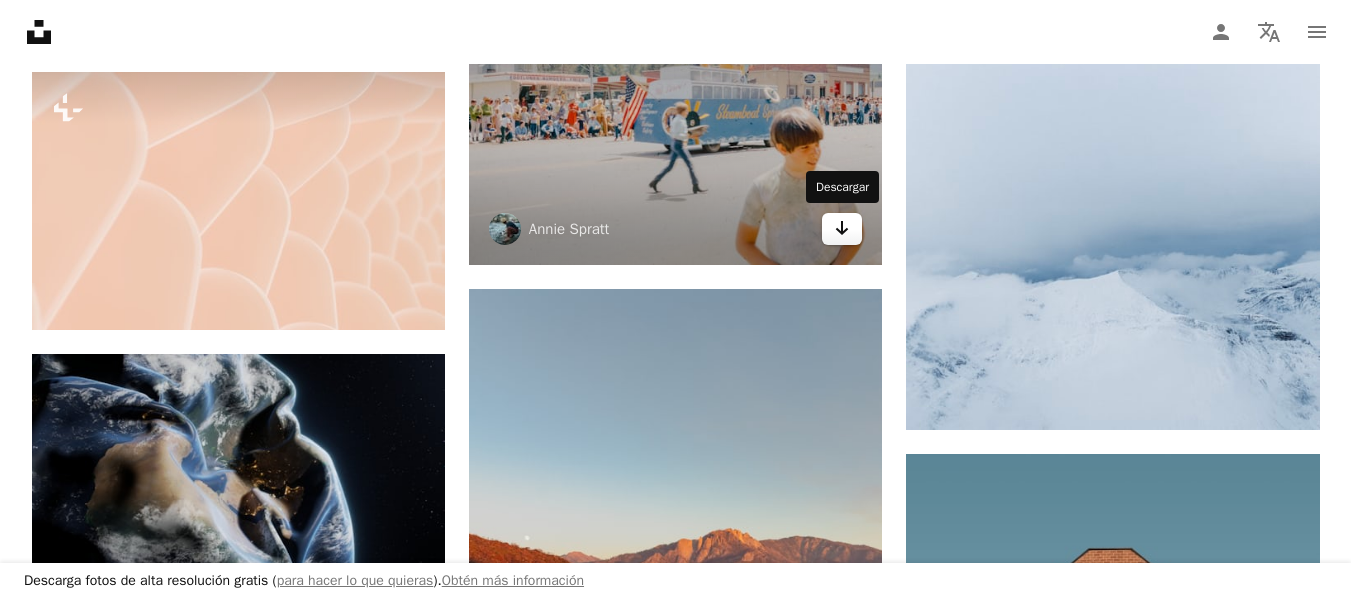 click 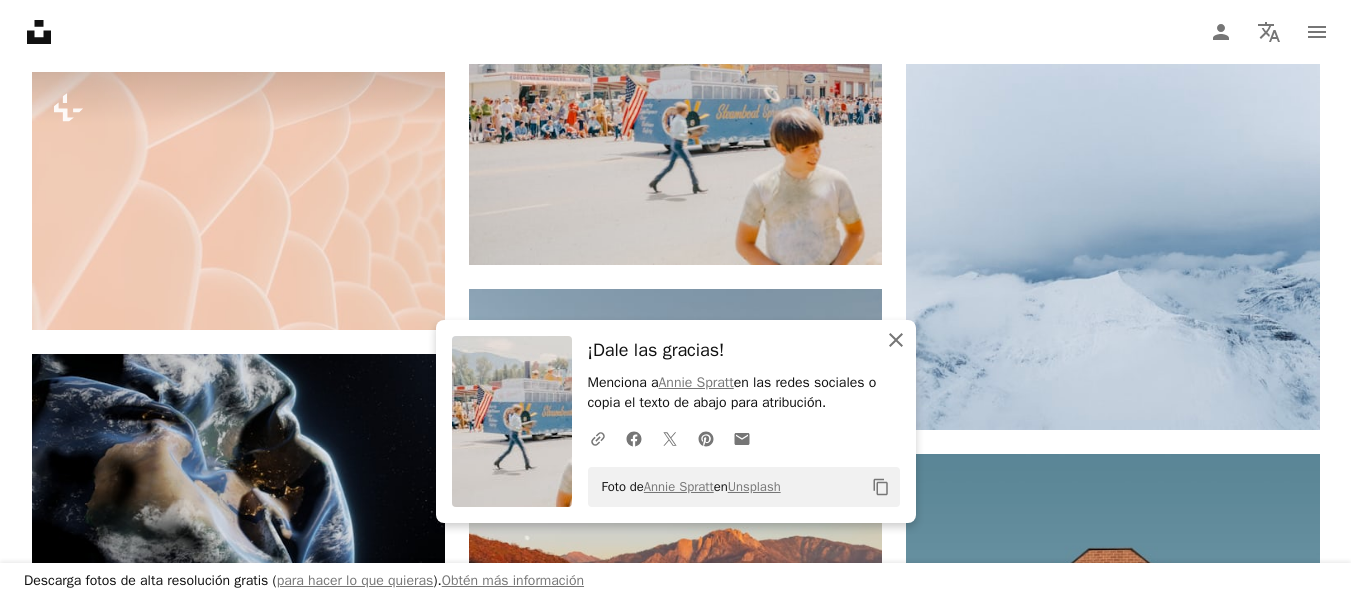 click 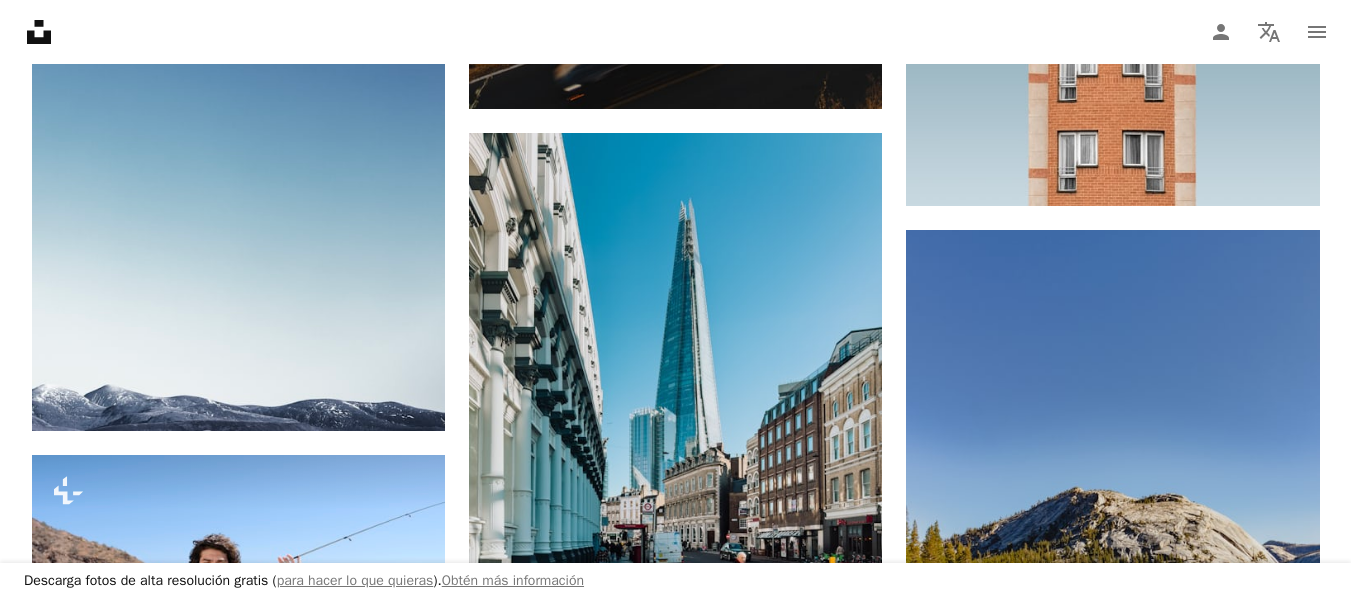 scroll, scrollTop: 124355, scrollLeft: 0, axis: vertical 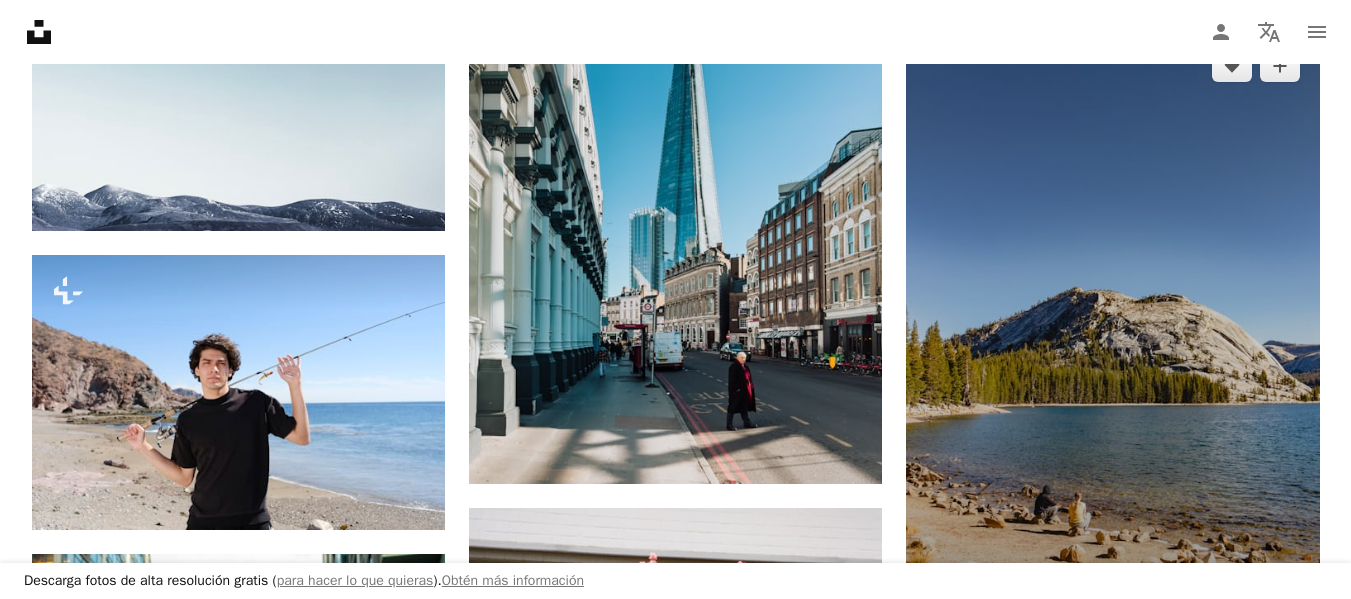click at bounding box center (1112, 340) 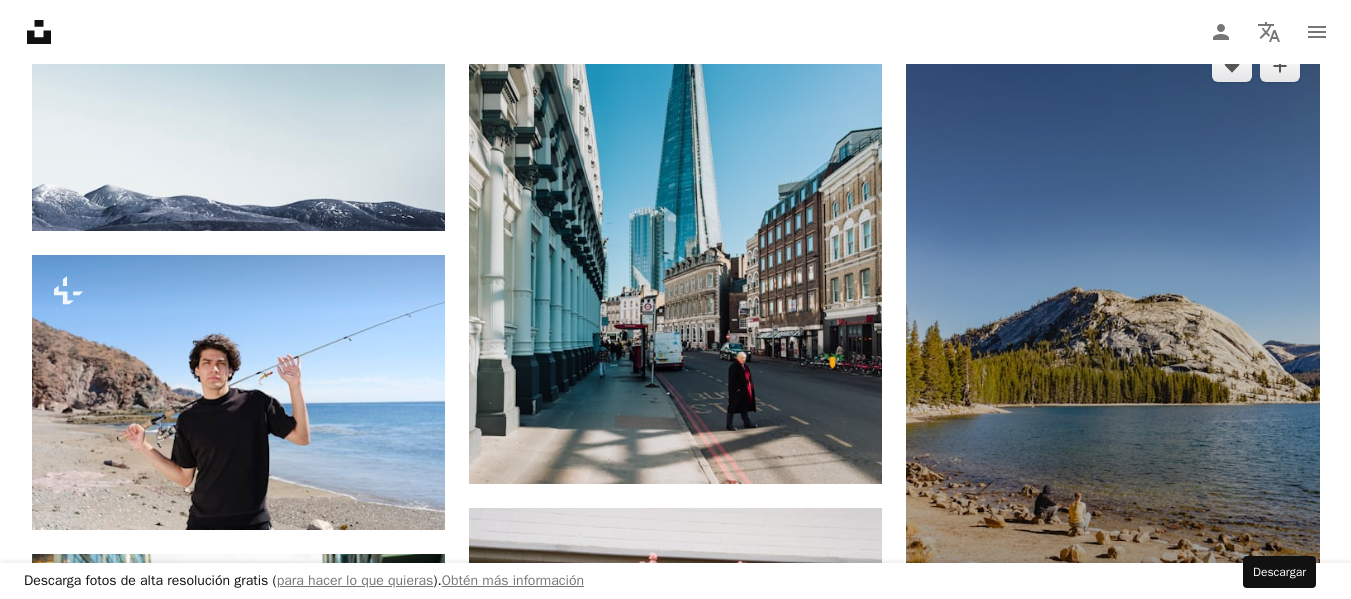 click on "Arrow pointing down" 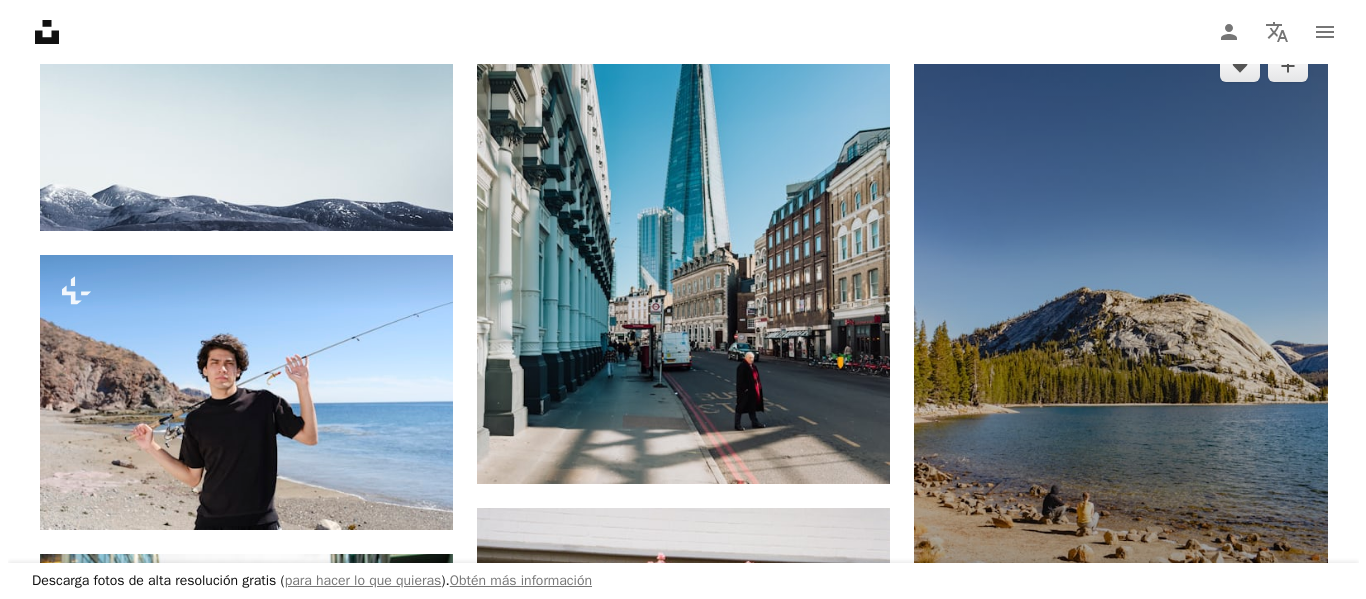 scroll, scrollTop: 124555, scrollLeft: 0, axis: vertical 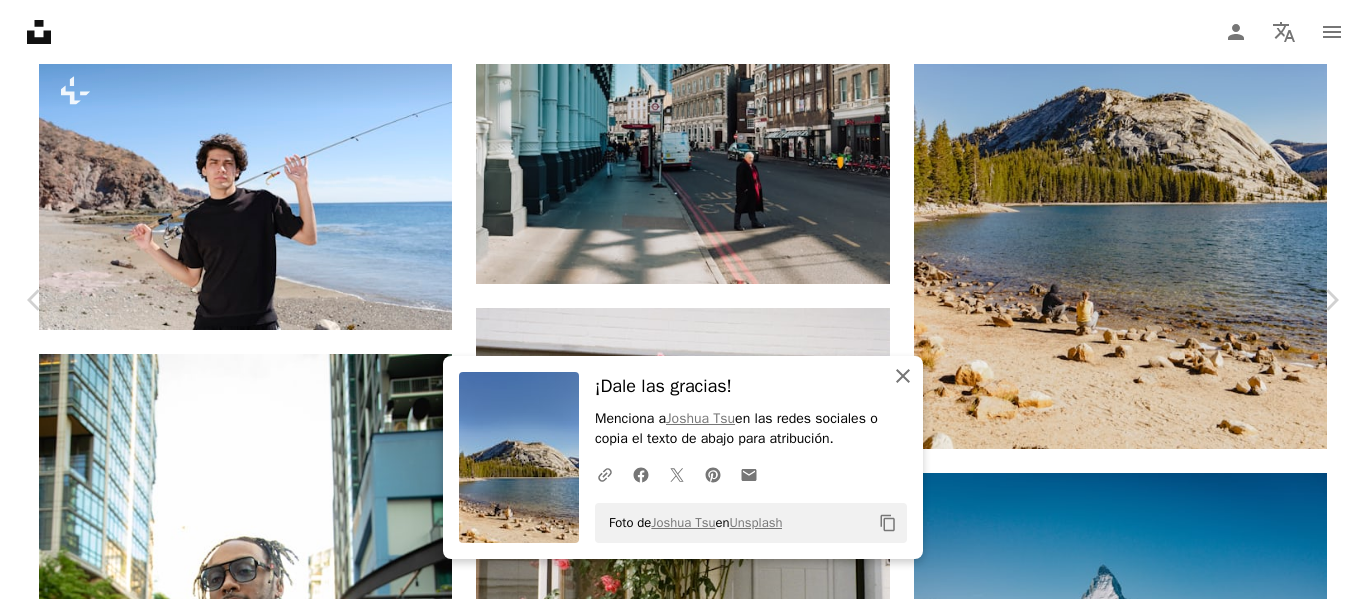 click on "An X shape" 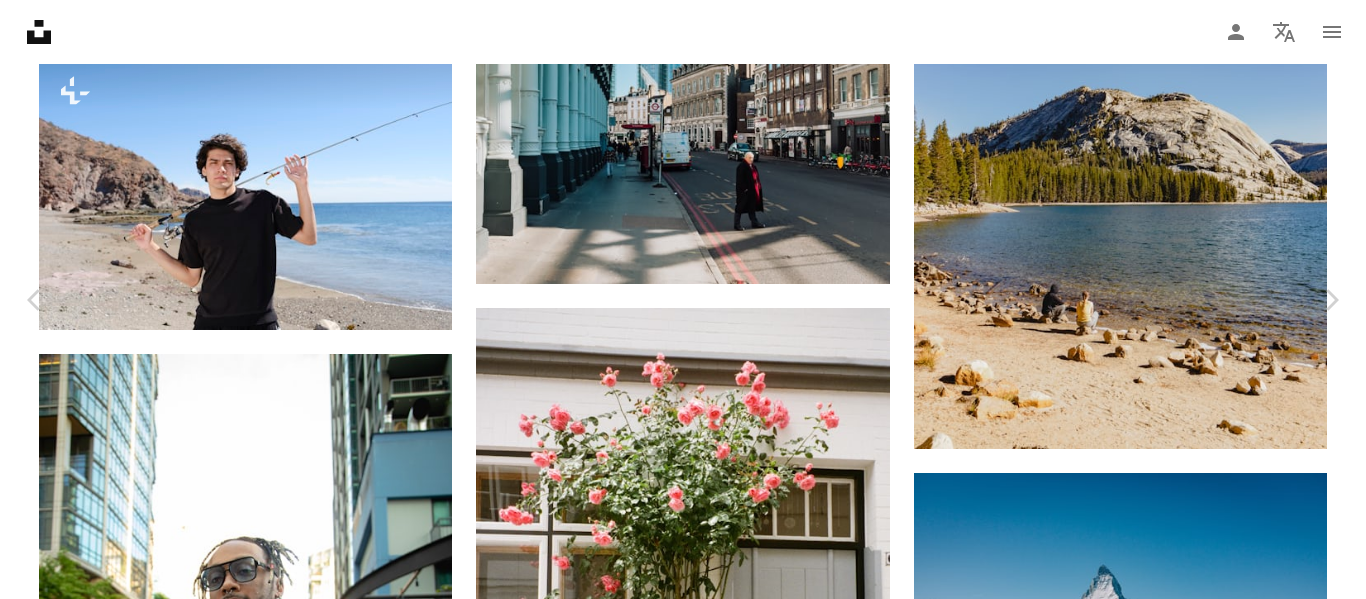 click on "An X shape" at bounding box center [20, 20] 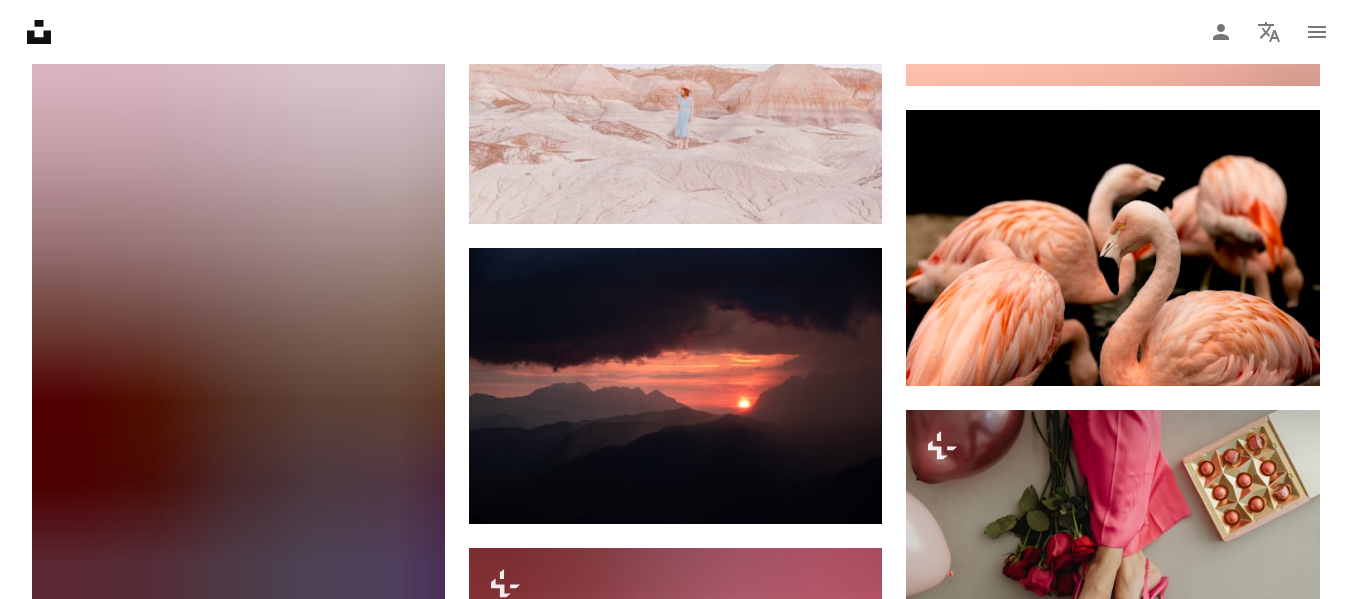 scroll, scrollTop: 126256, scrollLeft: 0, axis: vertical 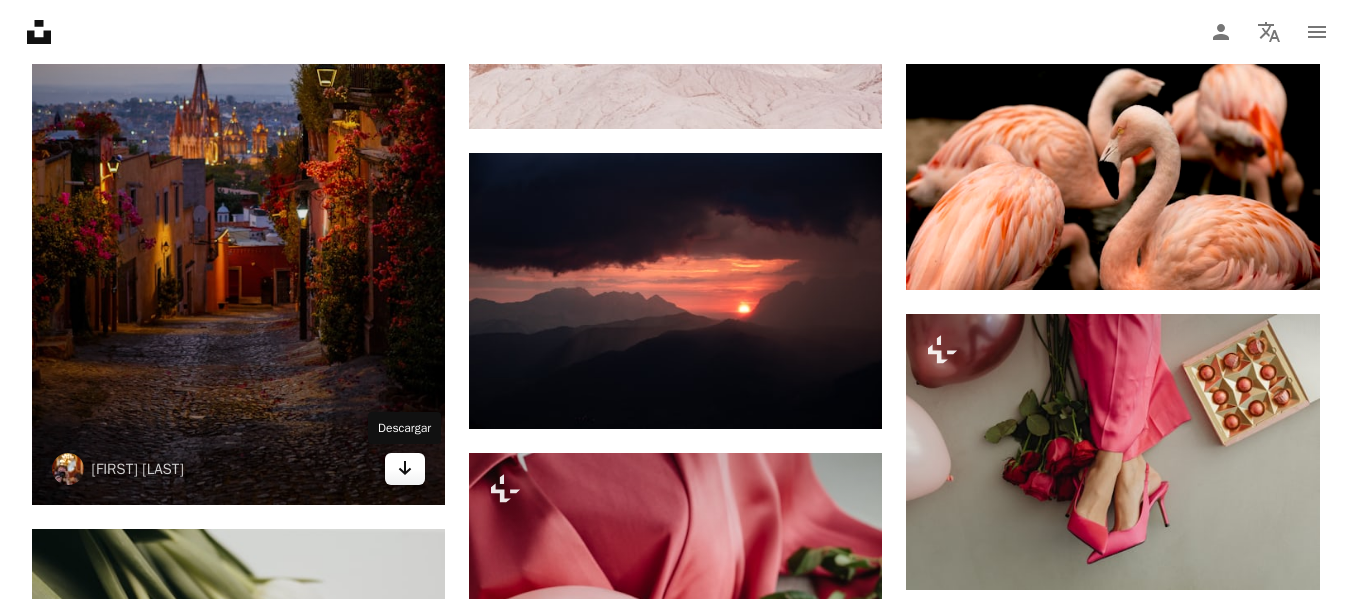 click 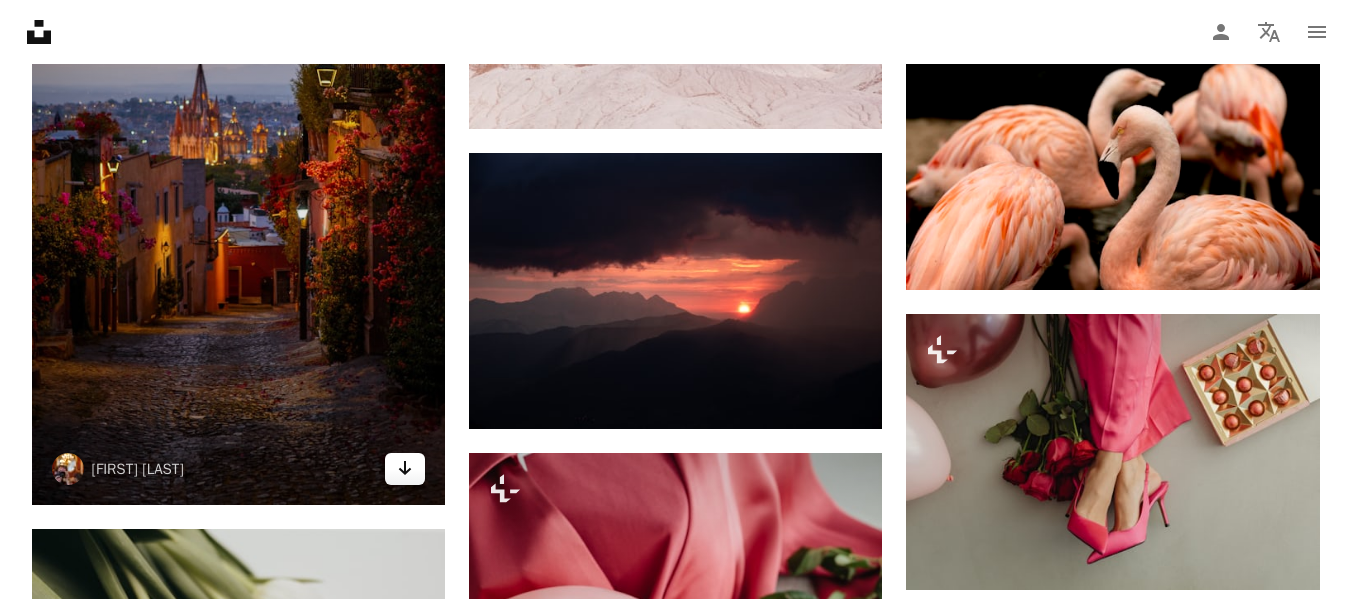 click 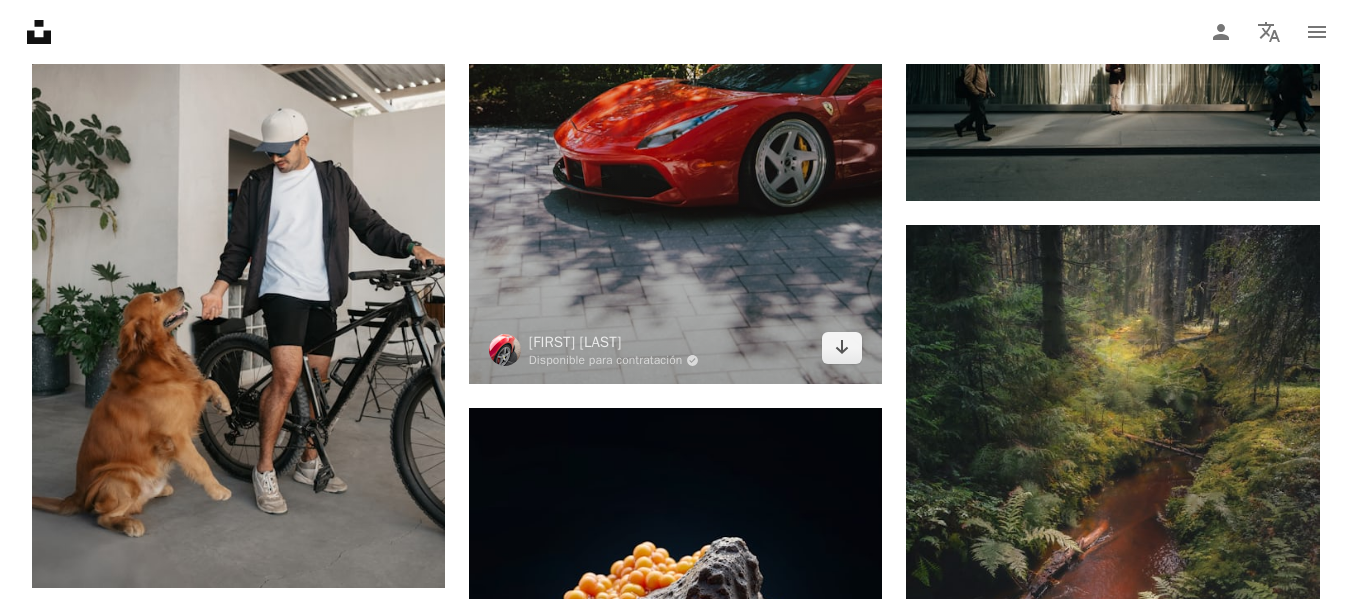 scroll, scrollTop: 137455, scrollLeft: 0, axis: vertical 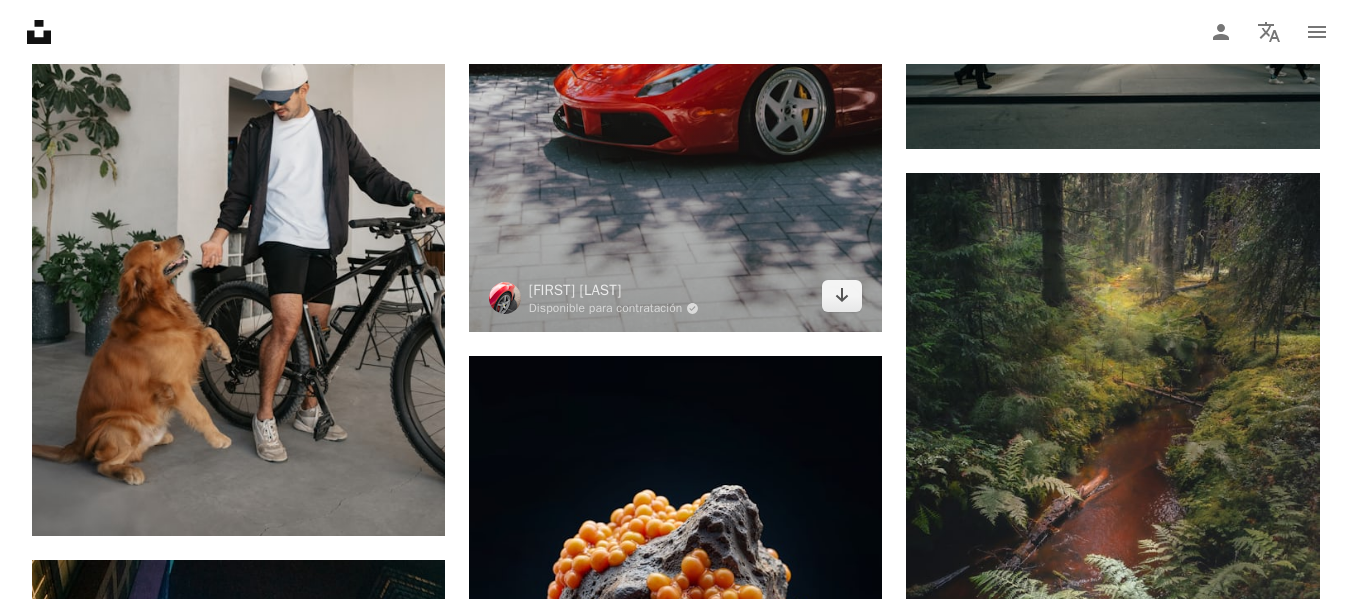 click on "Arrow pointing down" 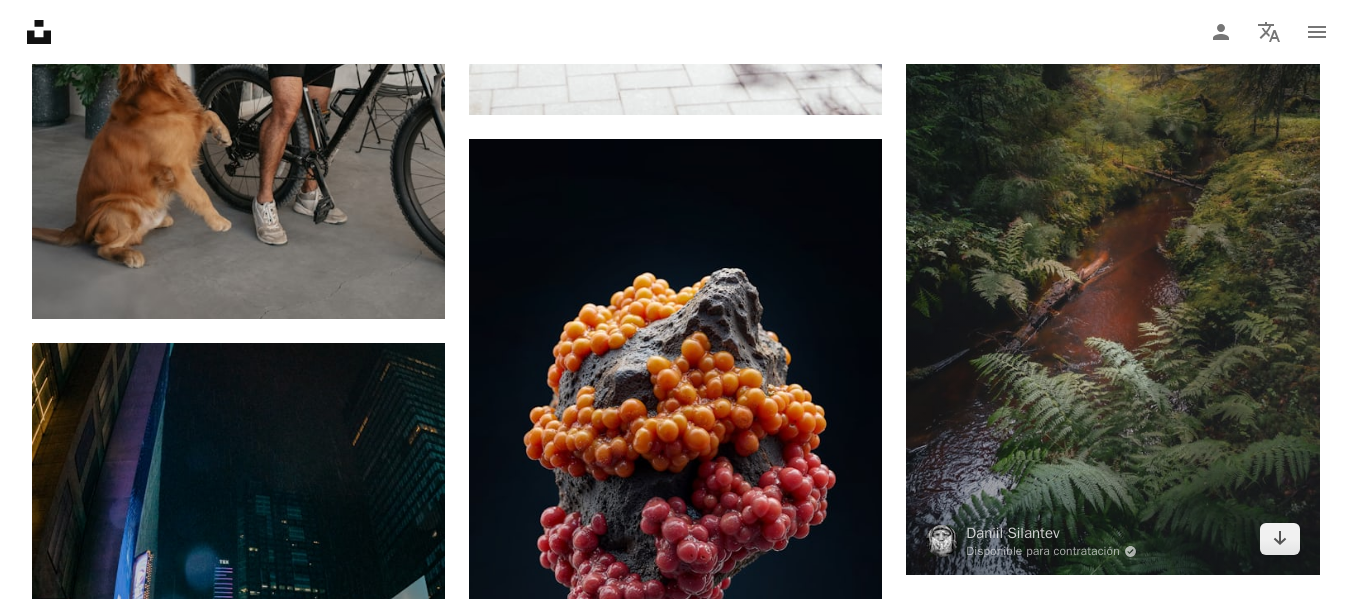 scroll, scrollTop: 137755, scrollLeft: 0, axis: vertical 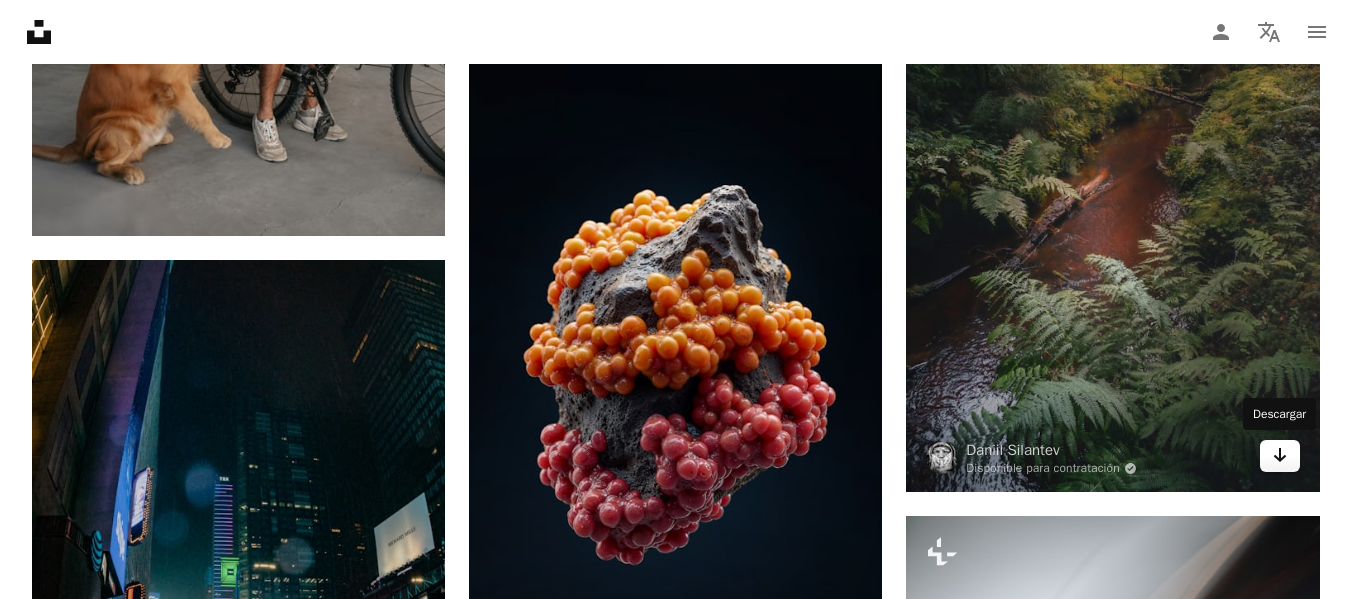 click on "Arrow pointing down" at bounding box center (1280, 456) 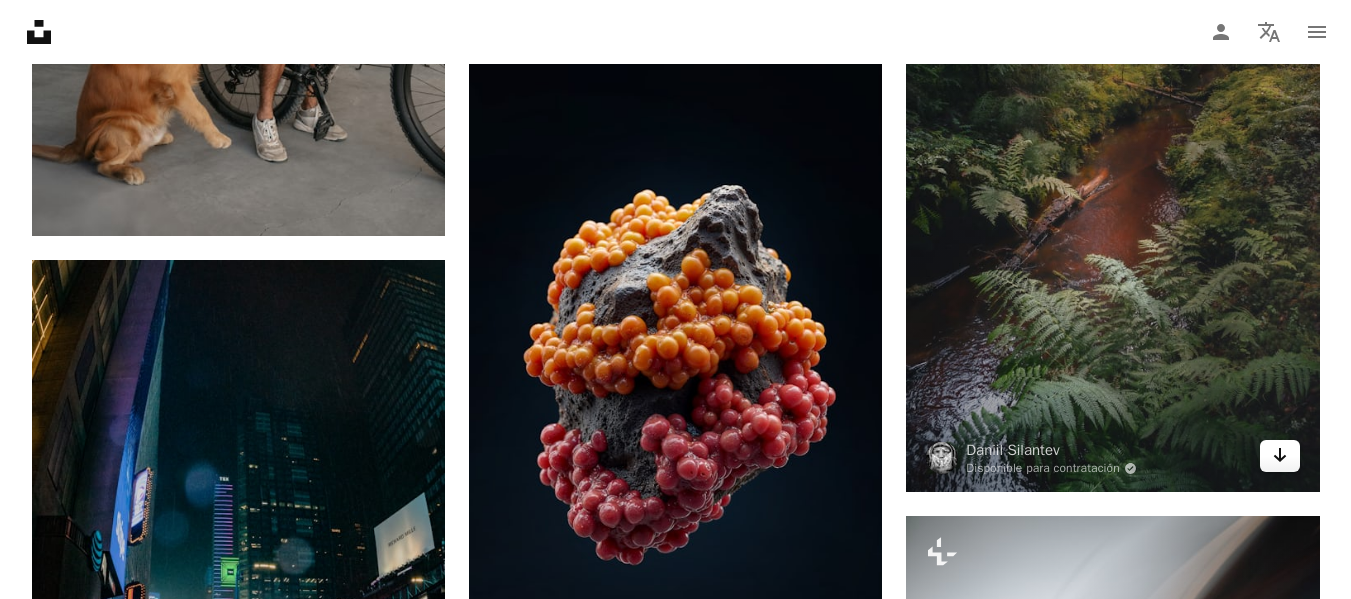 click on "Arrow pointing down" 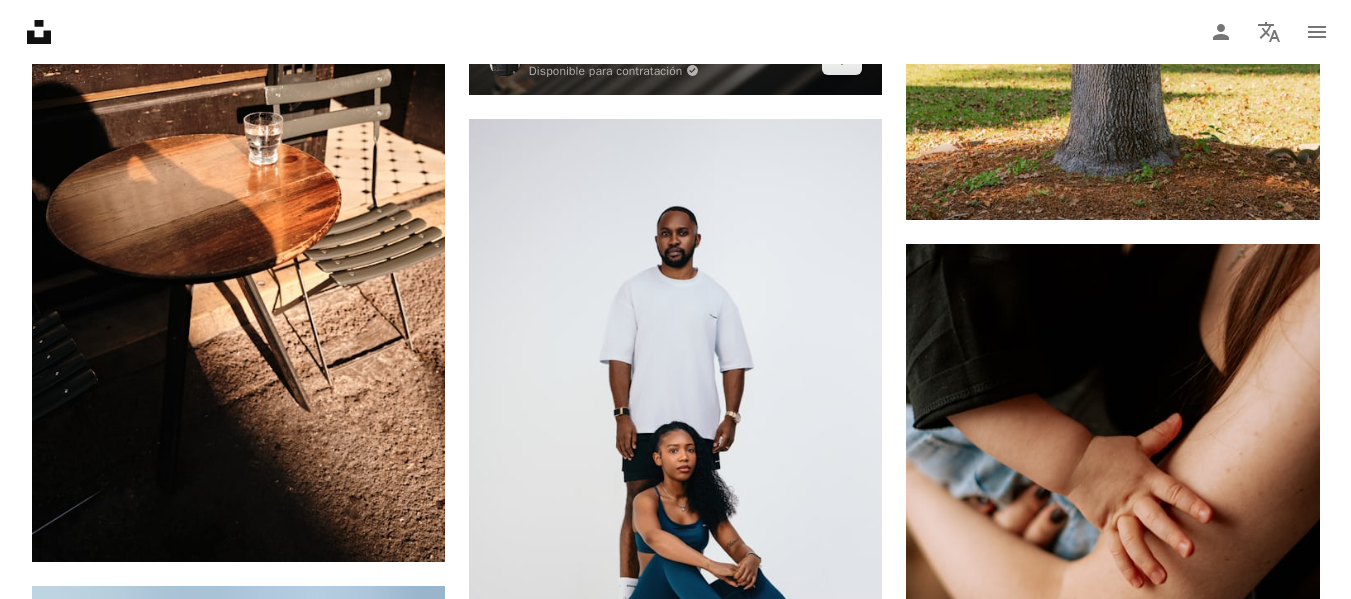 scroll, scrollTop: 143047, scrollLeft: 0, axis: vertical 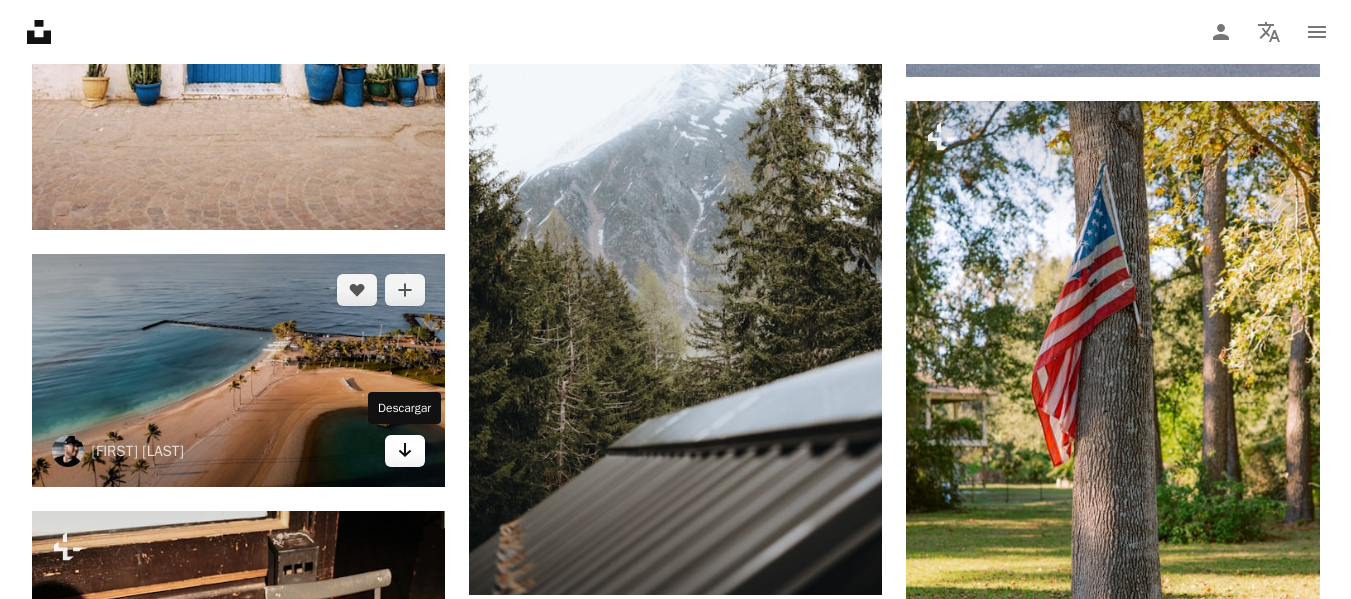 click on "Arrow pointing down" at bounding box center (405, 451) 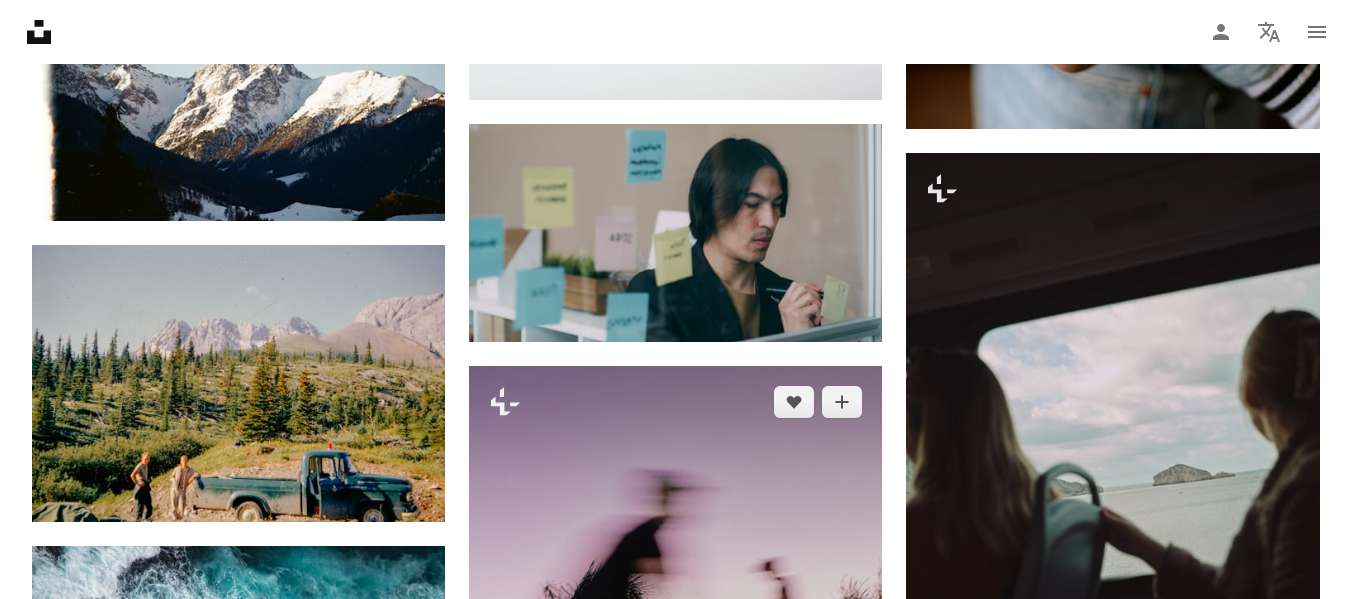 scroll, scrollTop: 144347, scrollLeft: 0, axis: vertical 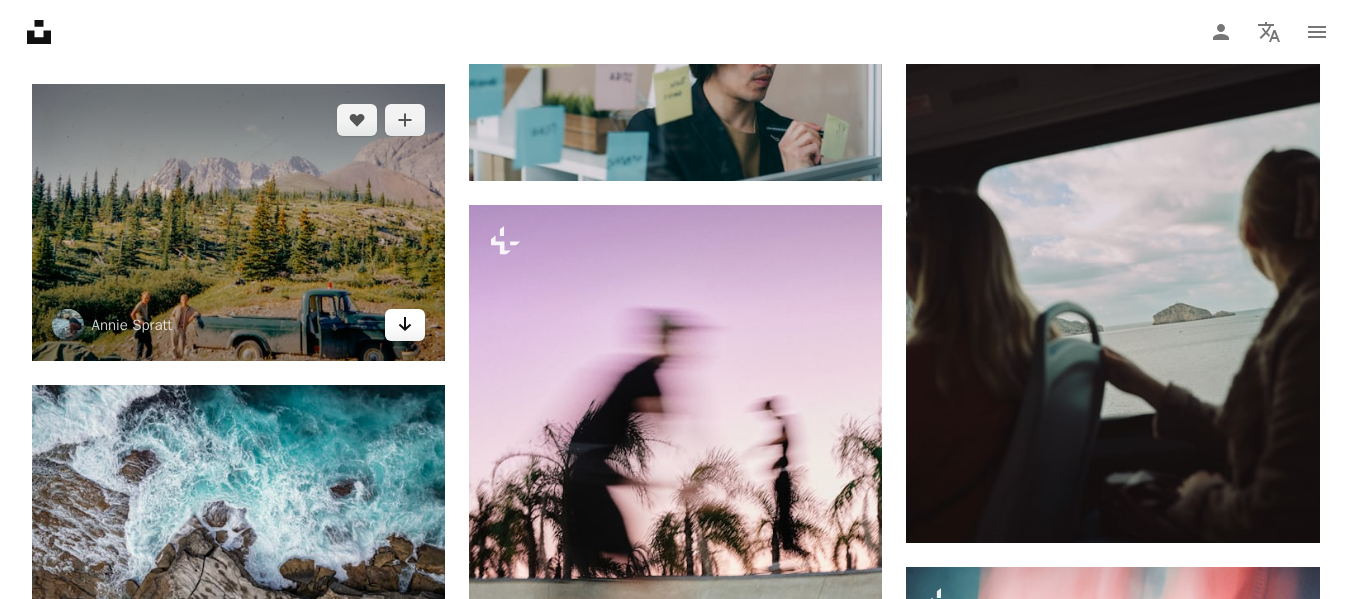 click on "Arrow pointing down" 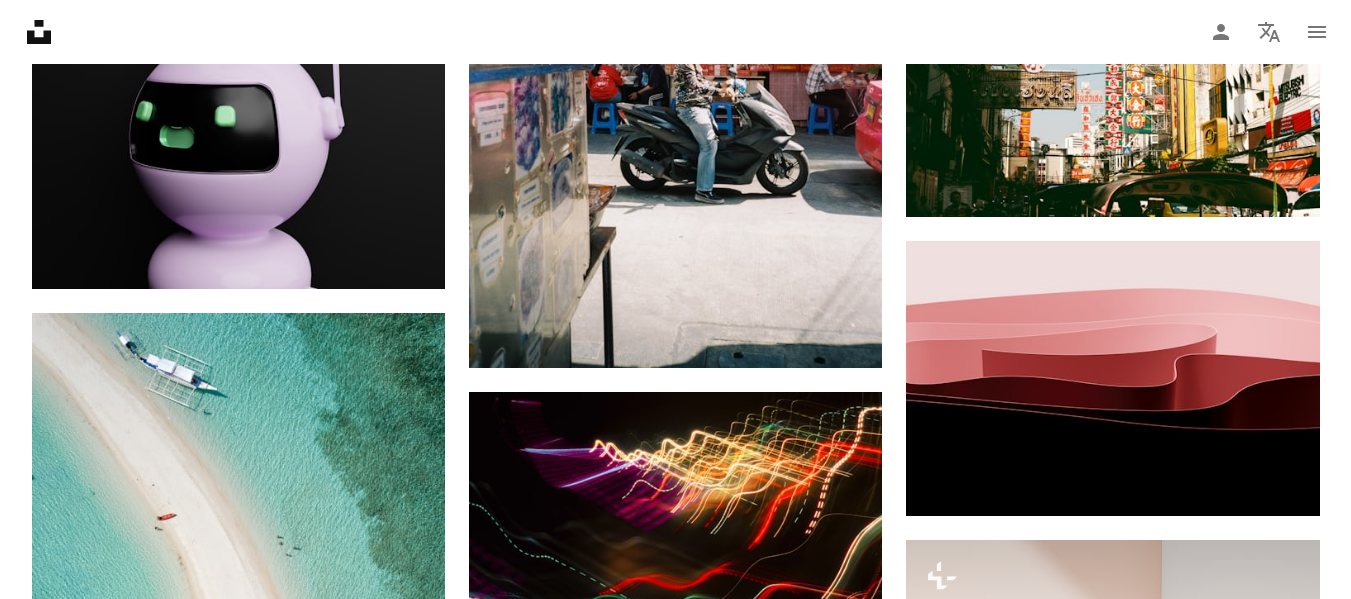 scroll, scrollTop: 148447, scrollLeft: 0, axis: vertical 